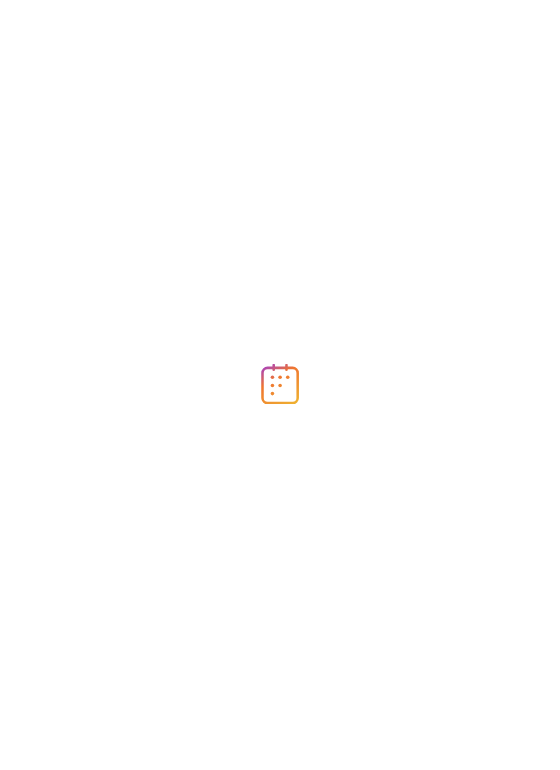 scroll, scrollTop: 0, scrollLeft: 0, axis: both 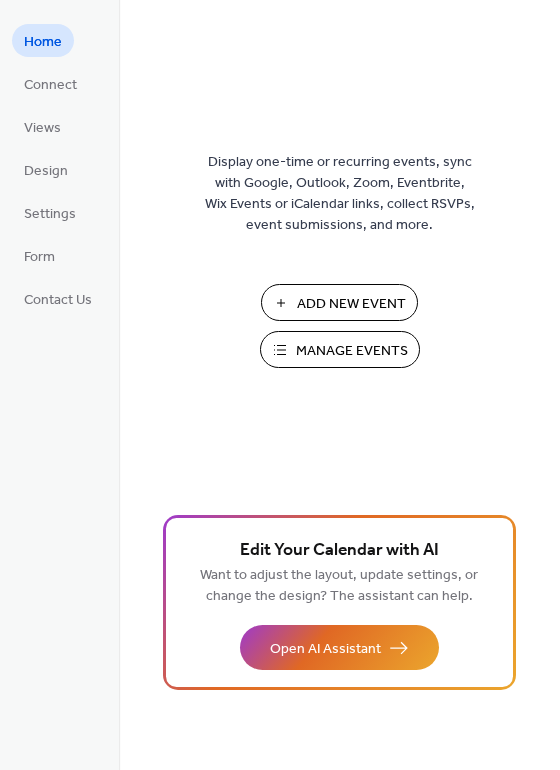 click on "Manage Events" at bounding box center [352, 351] 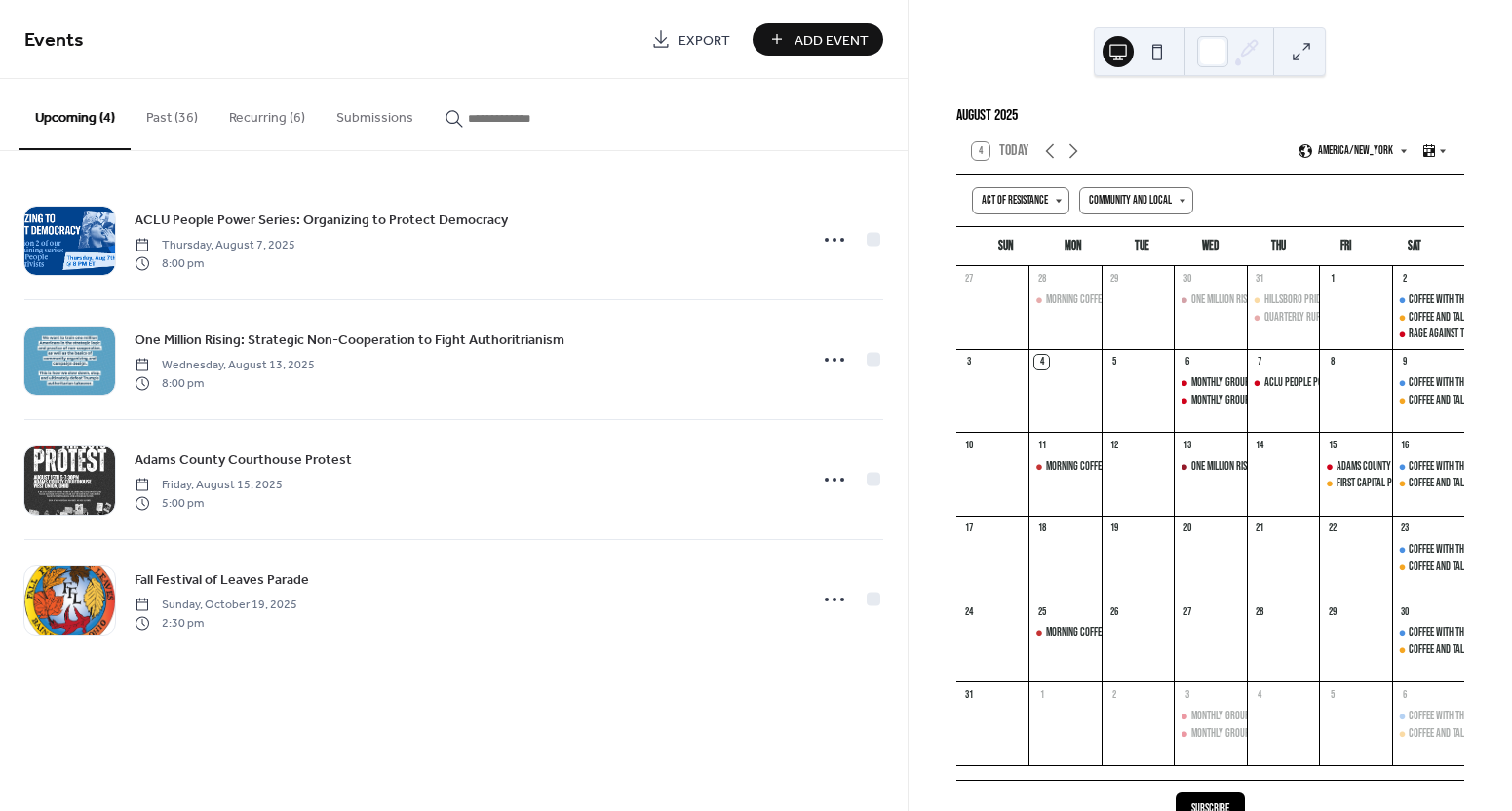 scroll, scrollTop: 0, scrollLeft: 0, axis: both 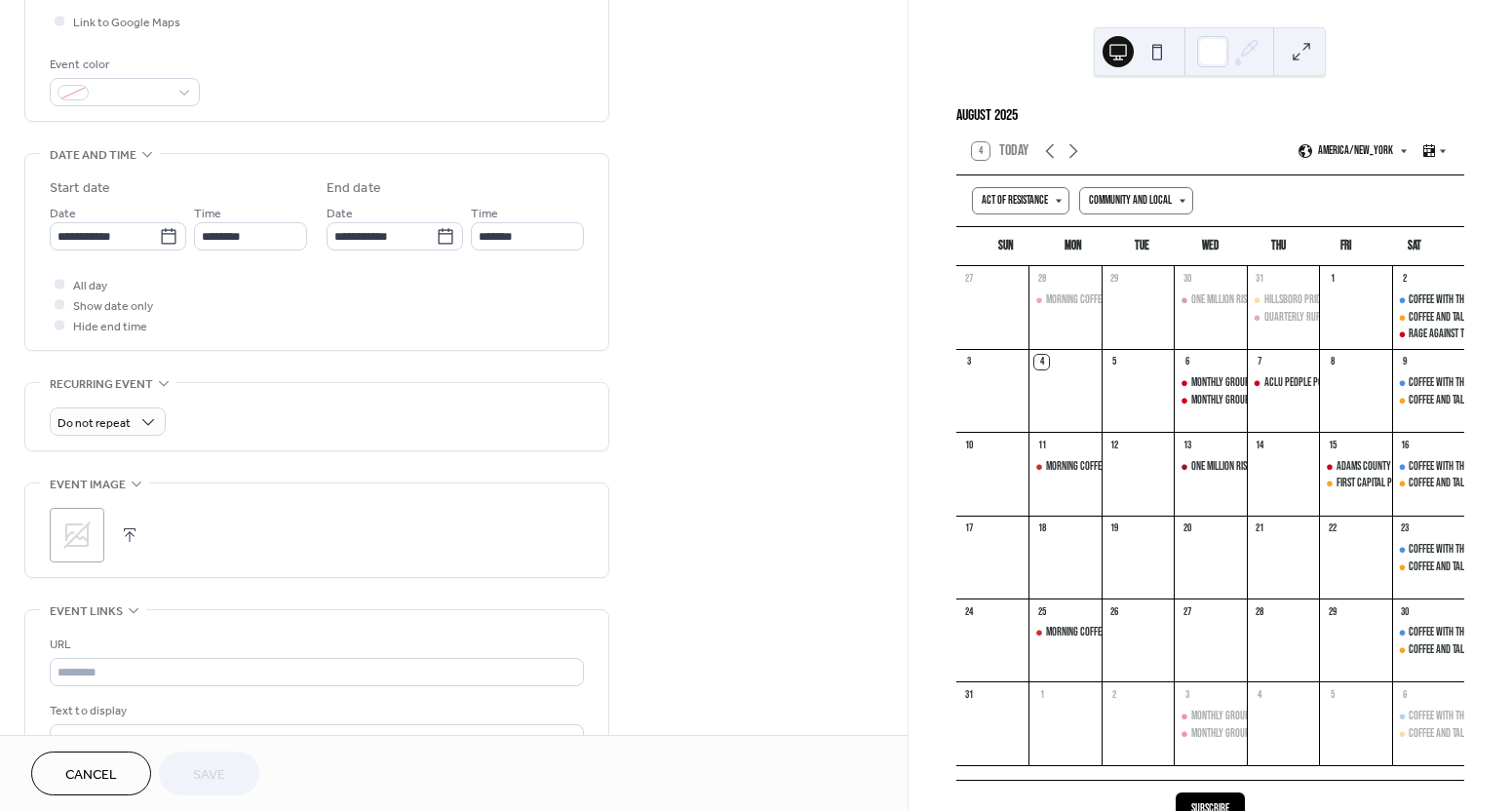 click at bounding box center (130, 535) 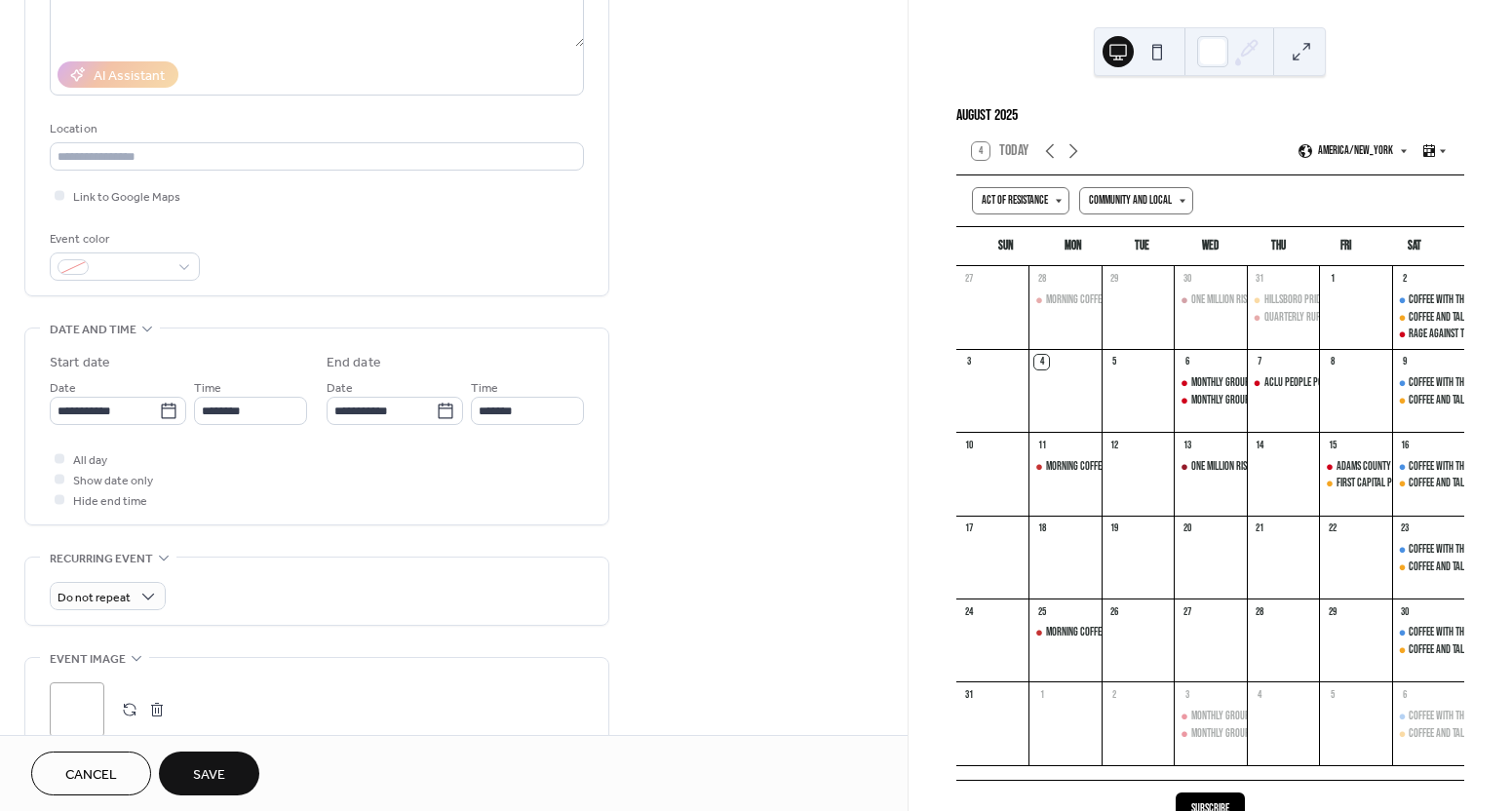 scroll, scrollTop: 0, scrollLeft: 0, axis: both 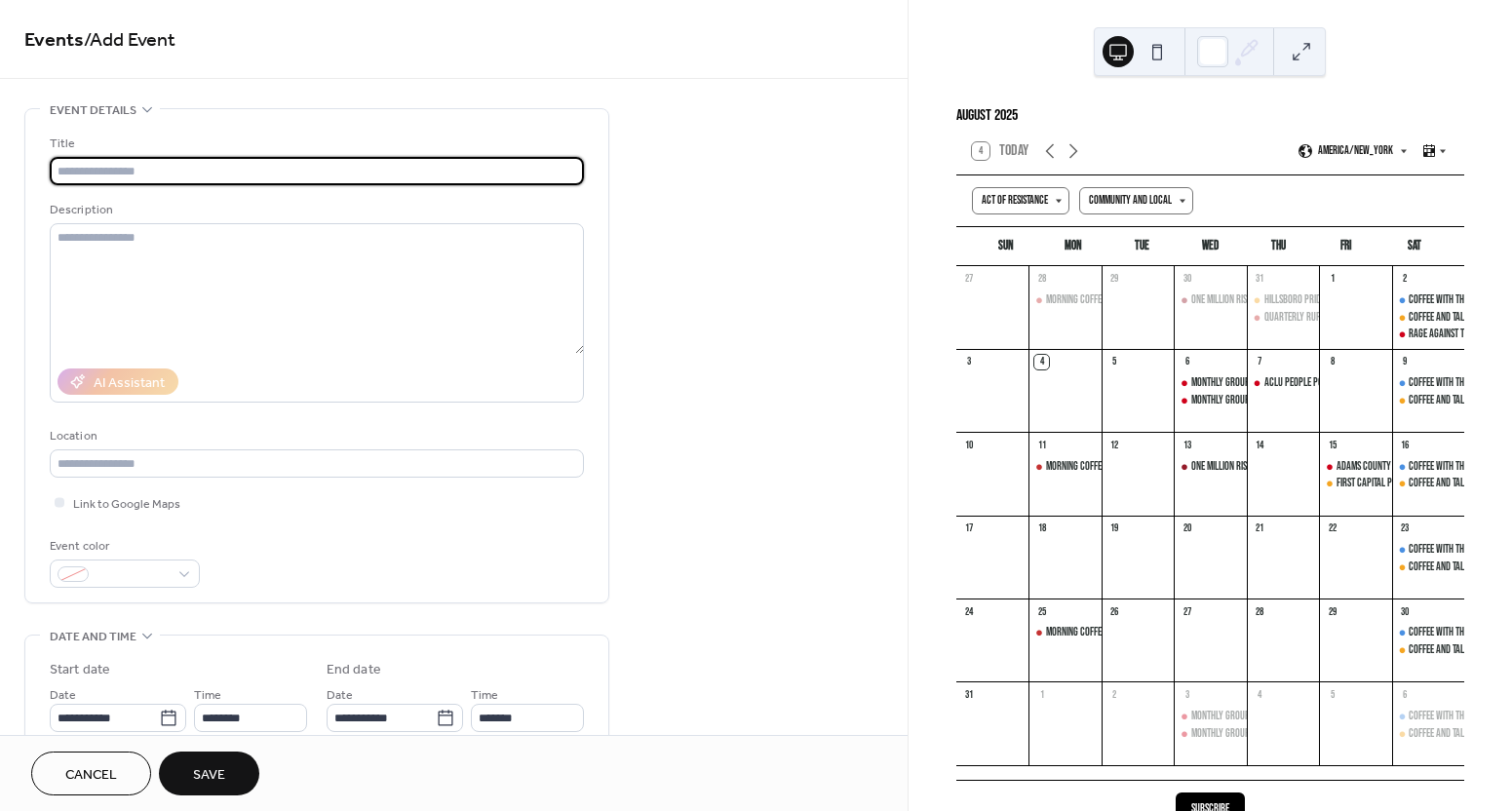 click at bounding box center [317, 171] 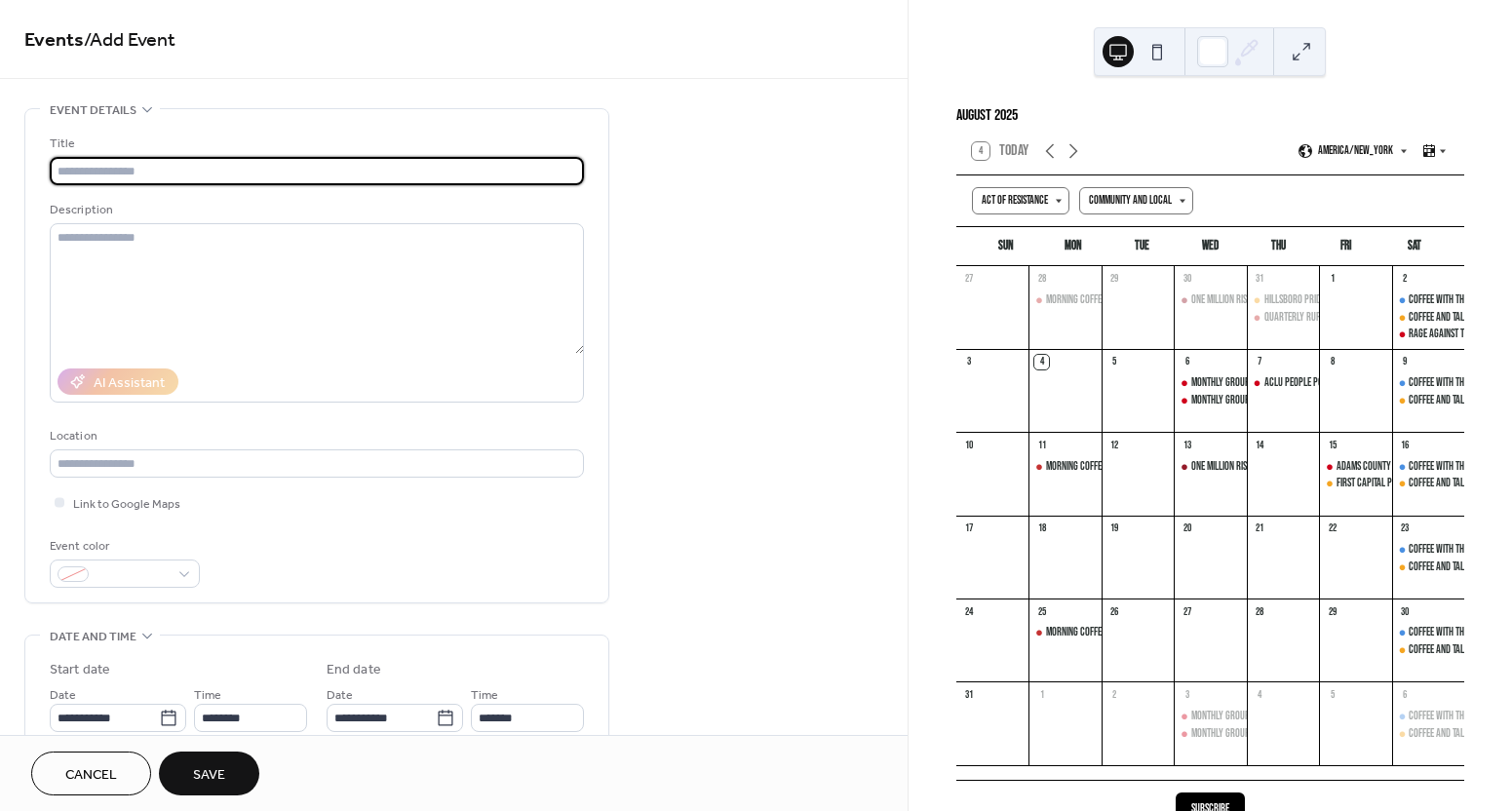 click at bounding box center [317, 171] 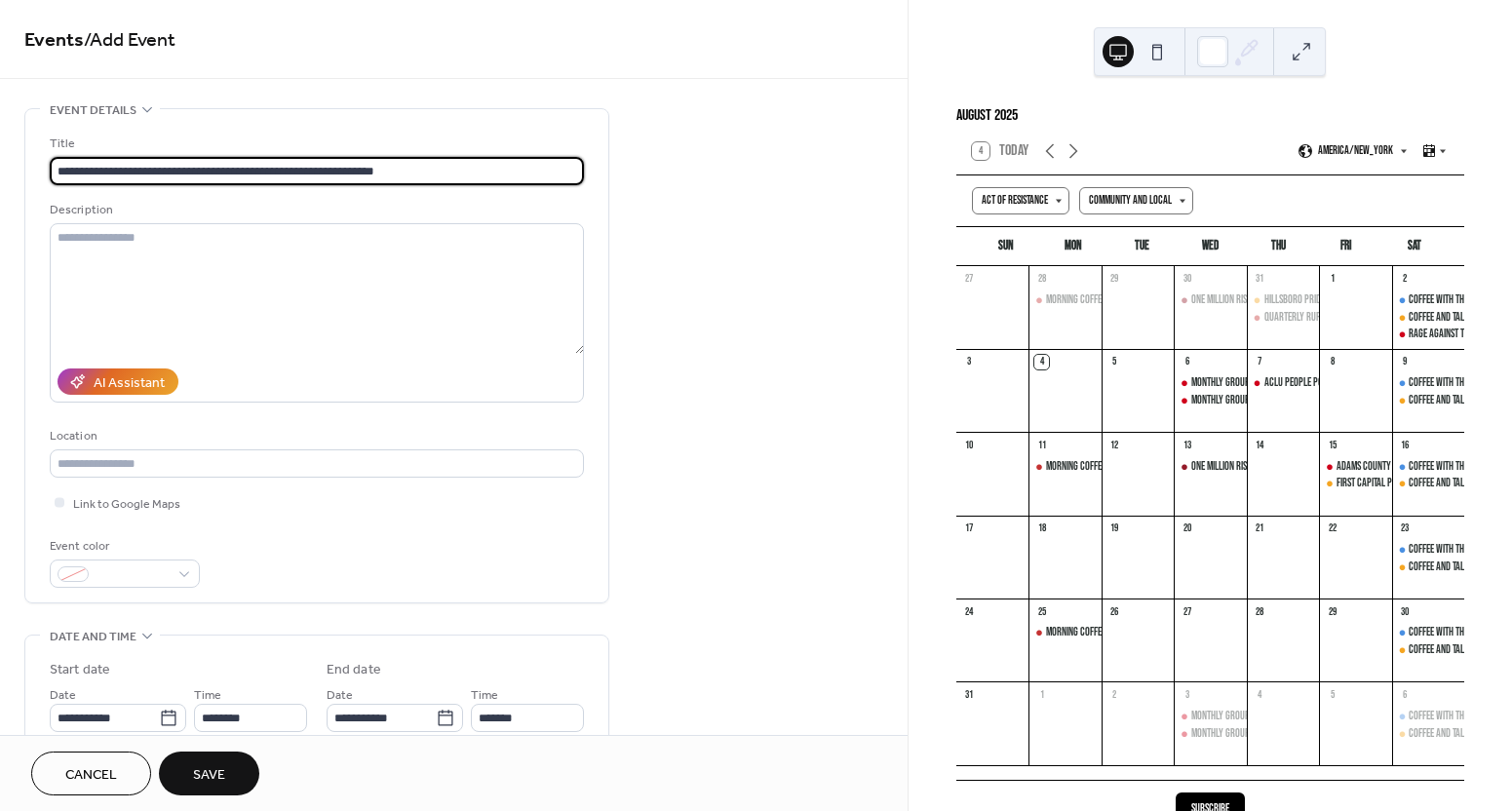 click on "**********" at bounding box center [317, 171] 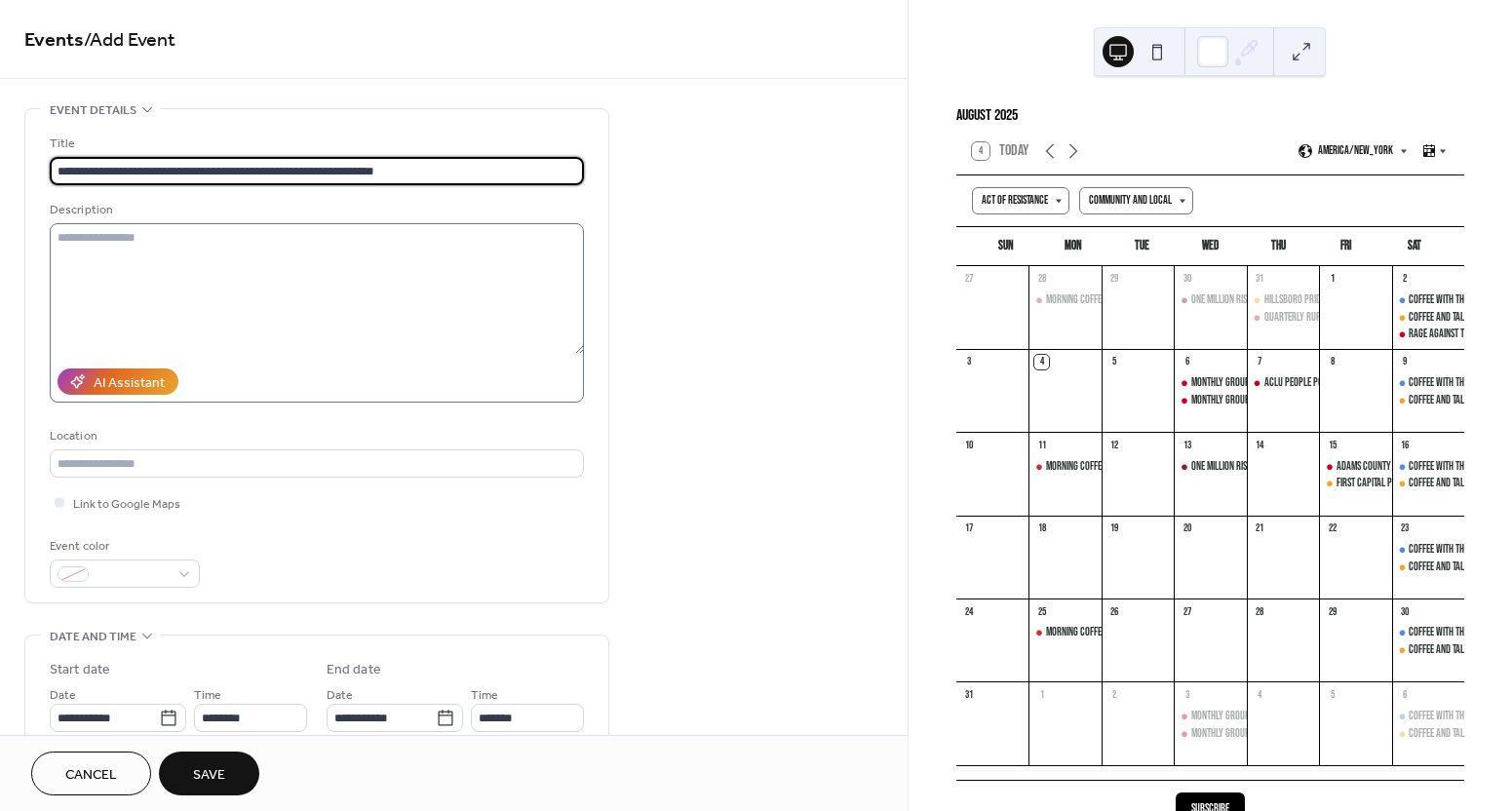 type on "**********" 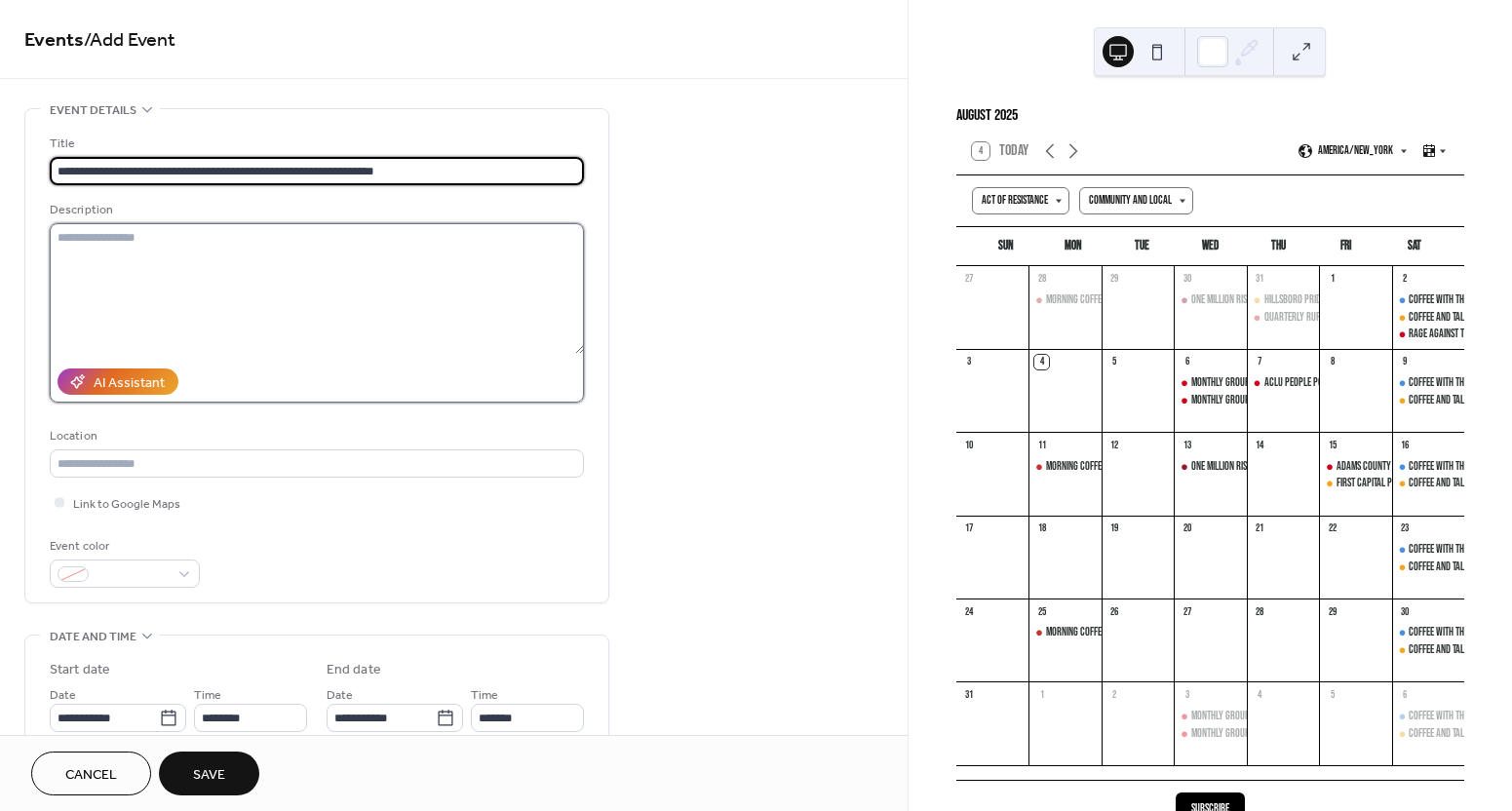 click at bounding box center (317, 289) 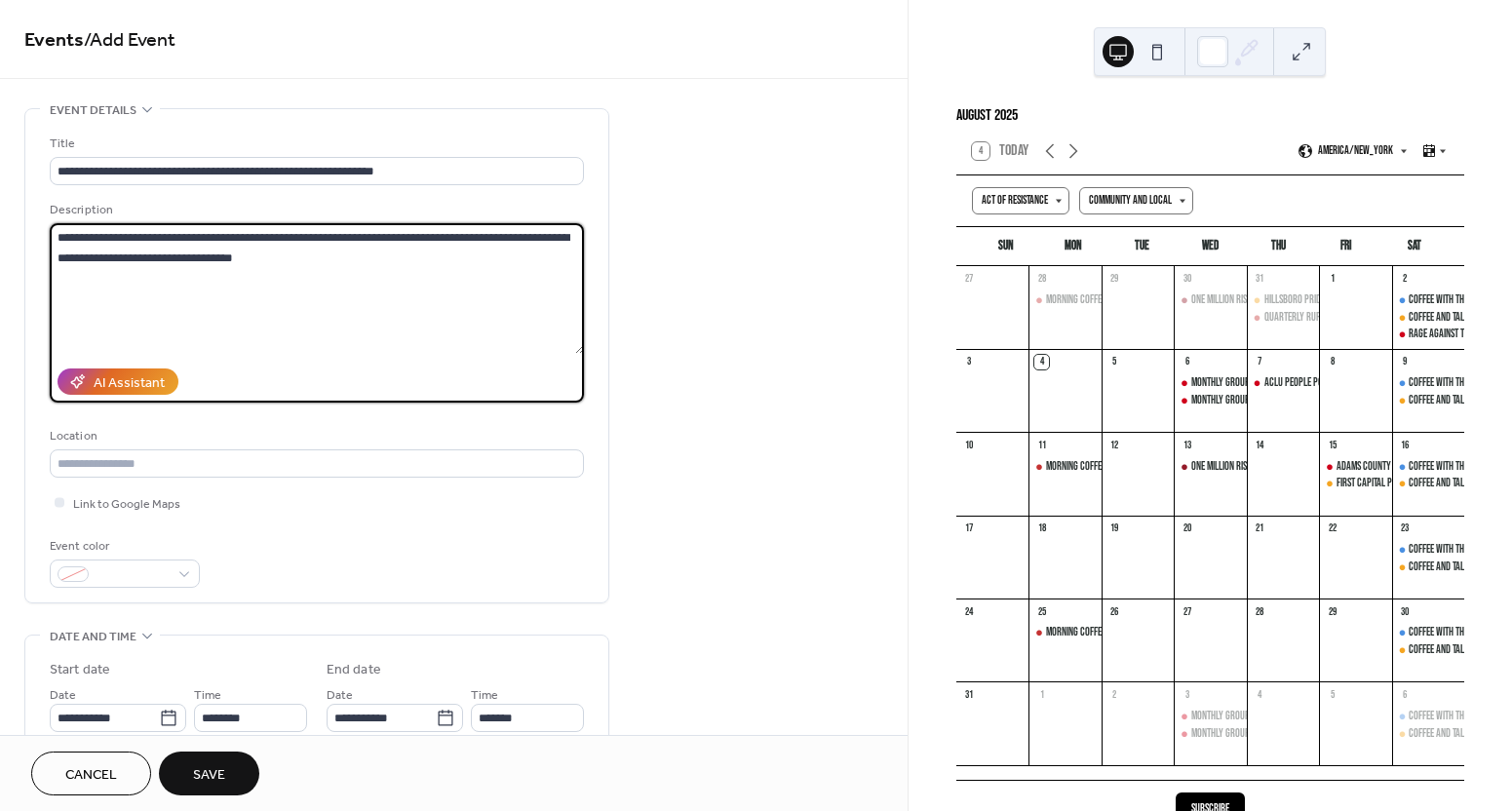 click on "**********" at bounding box center [317, 289] 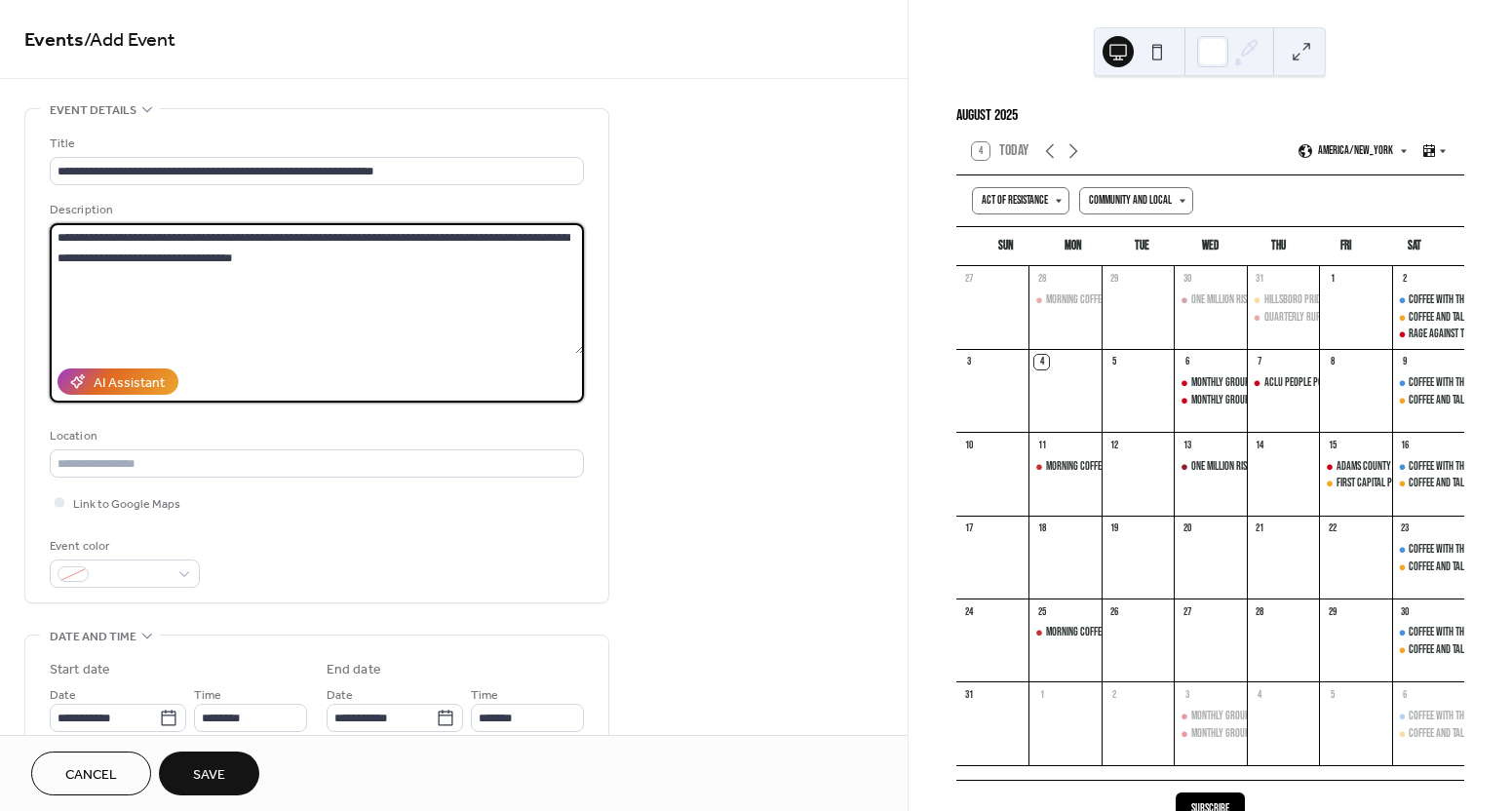 drag, startPoint x: 262, startPoint y: 254, endPoint x: 507, endPoint y: 238, distance: 245.52189 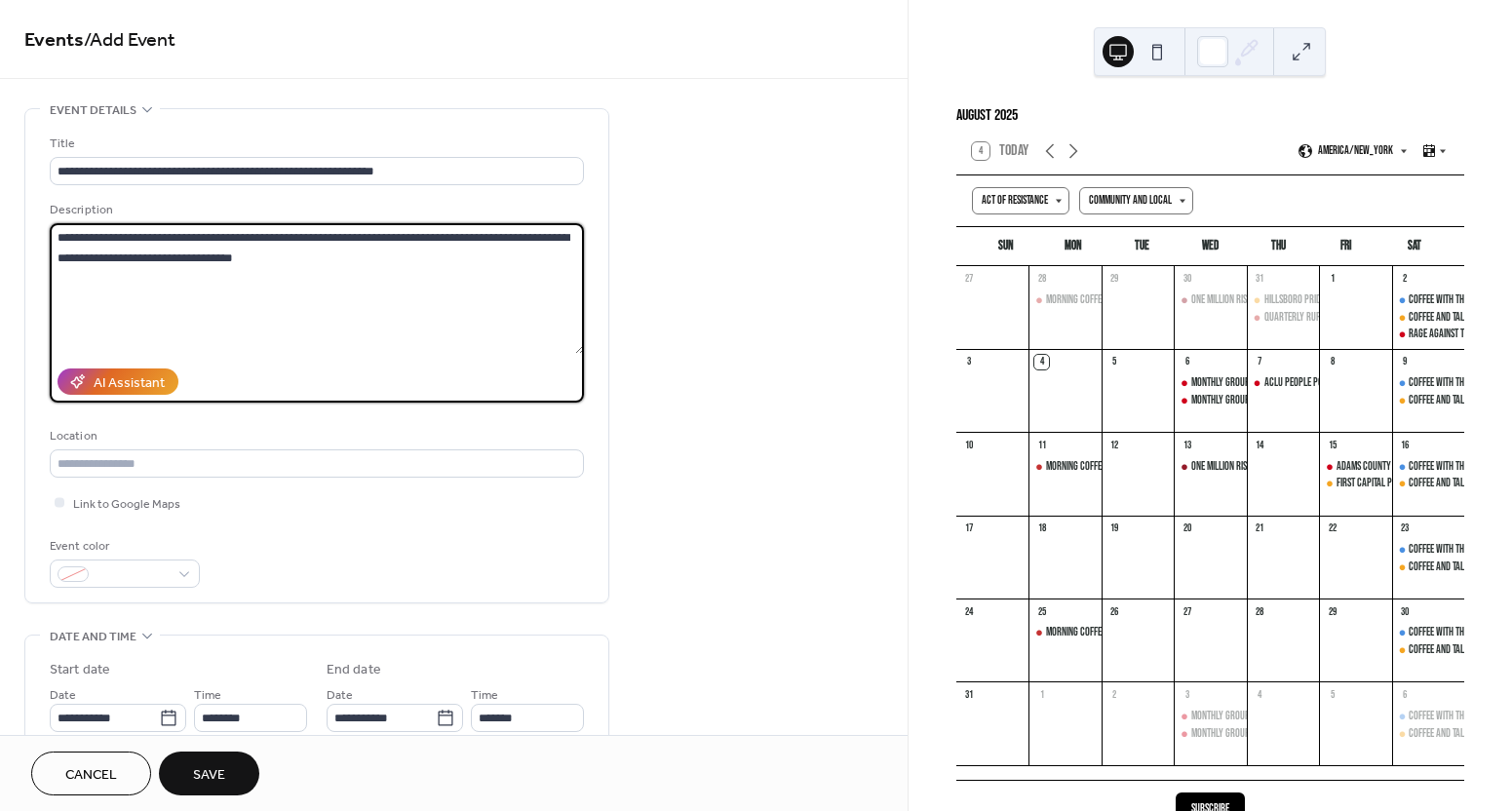 click on "**********" at bounding box center [317, 289] 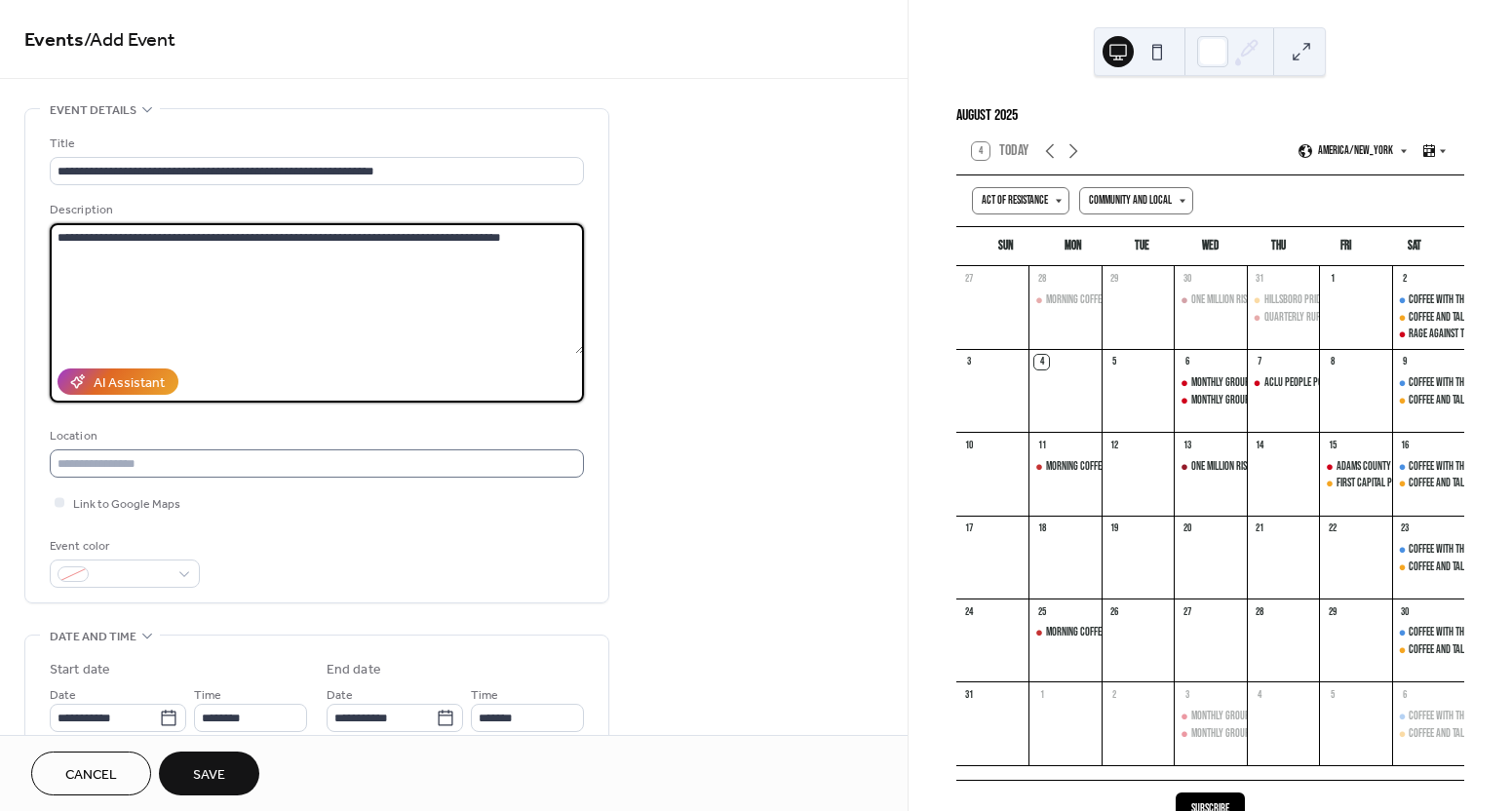type on "**********" 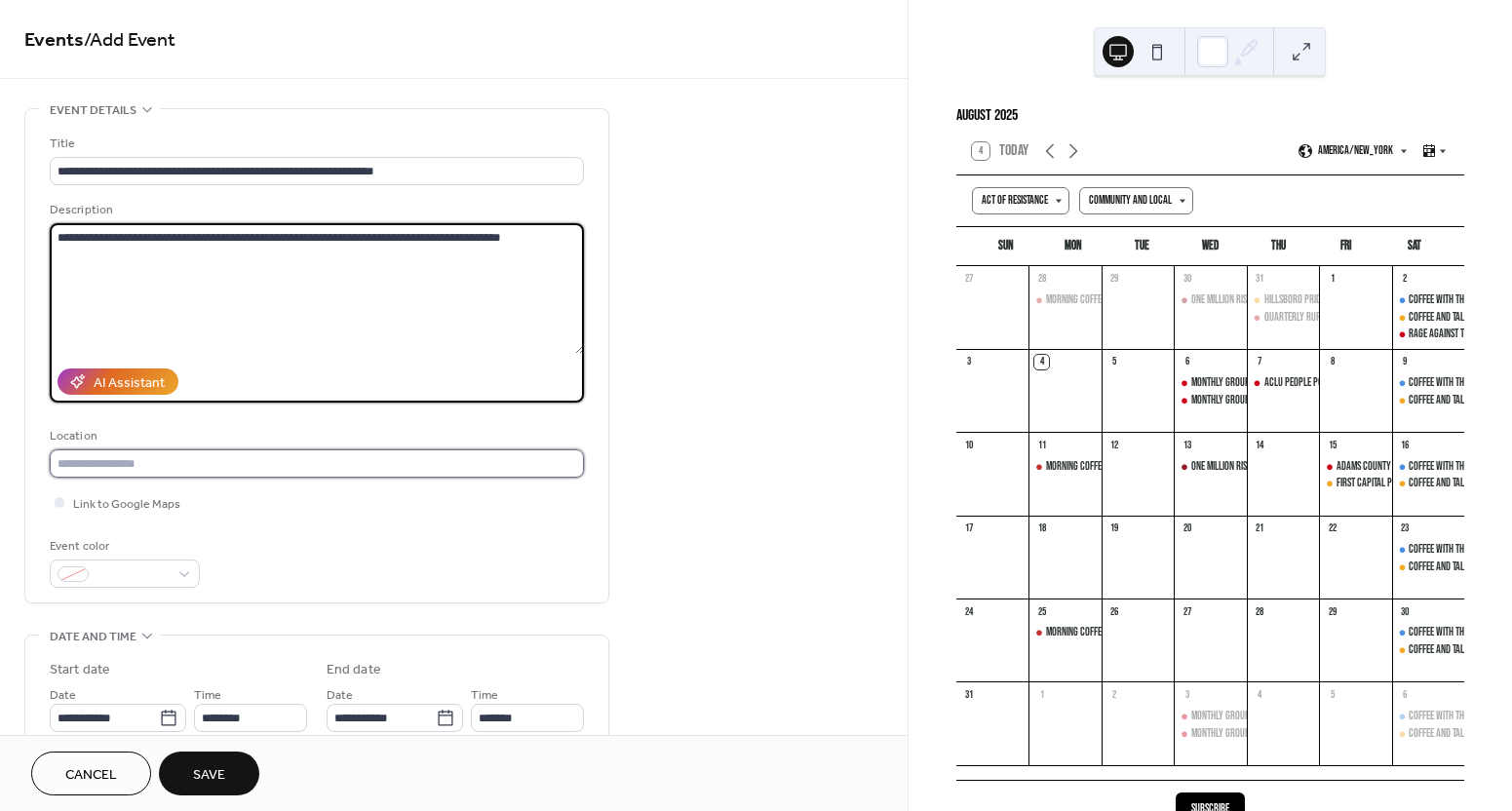 click at bounding box center (317, 463) 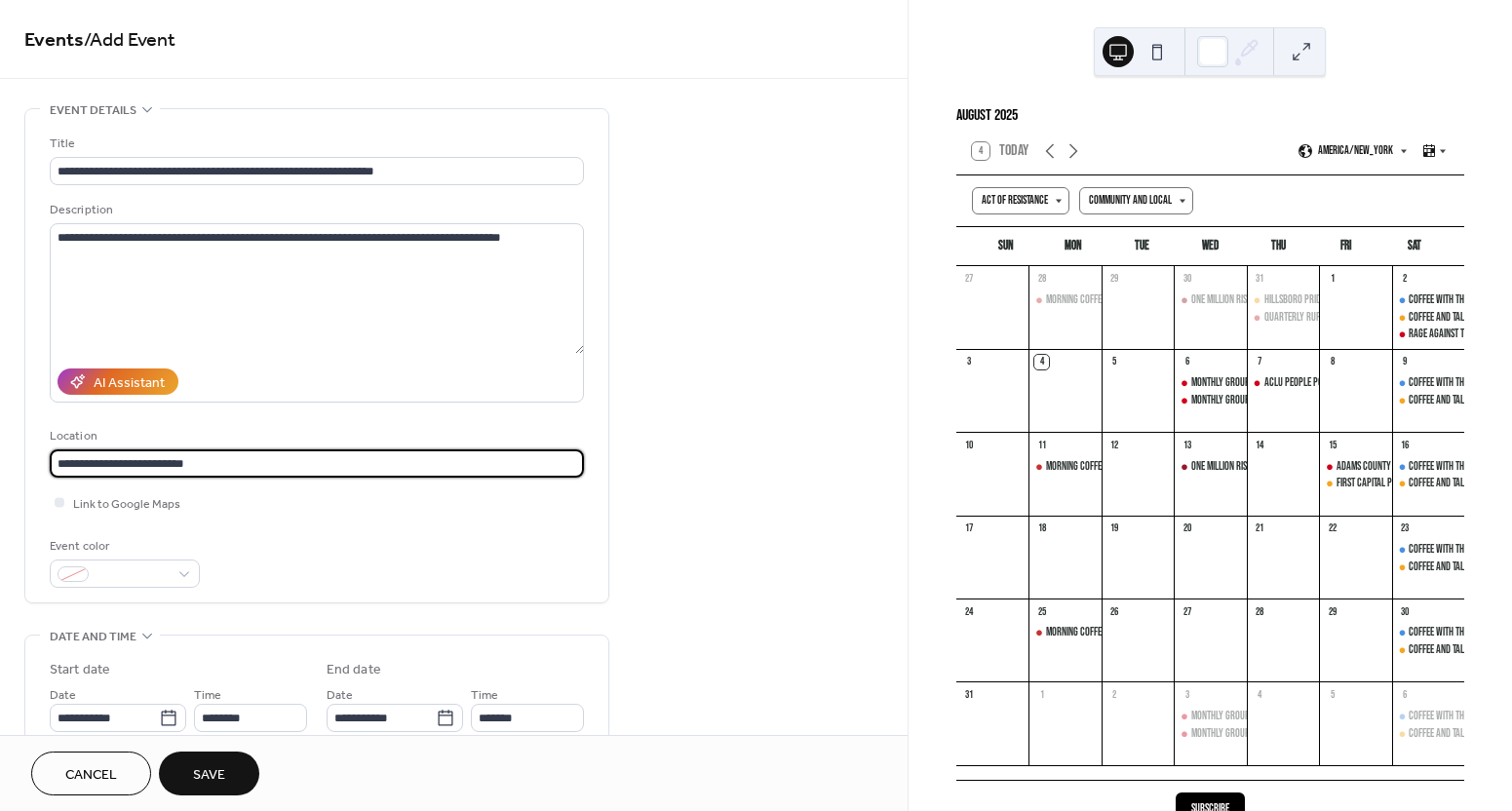 click on "**********" at bounding box center [317, 463] 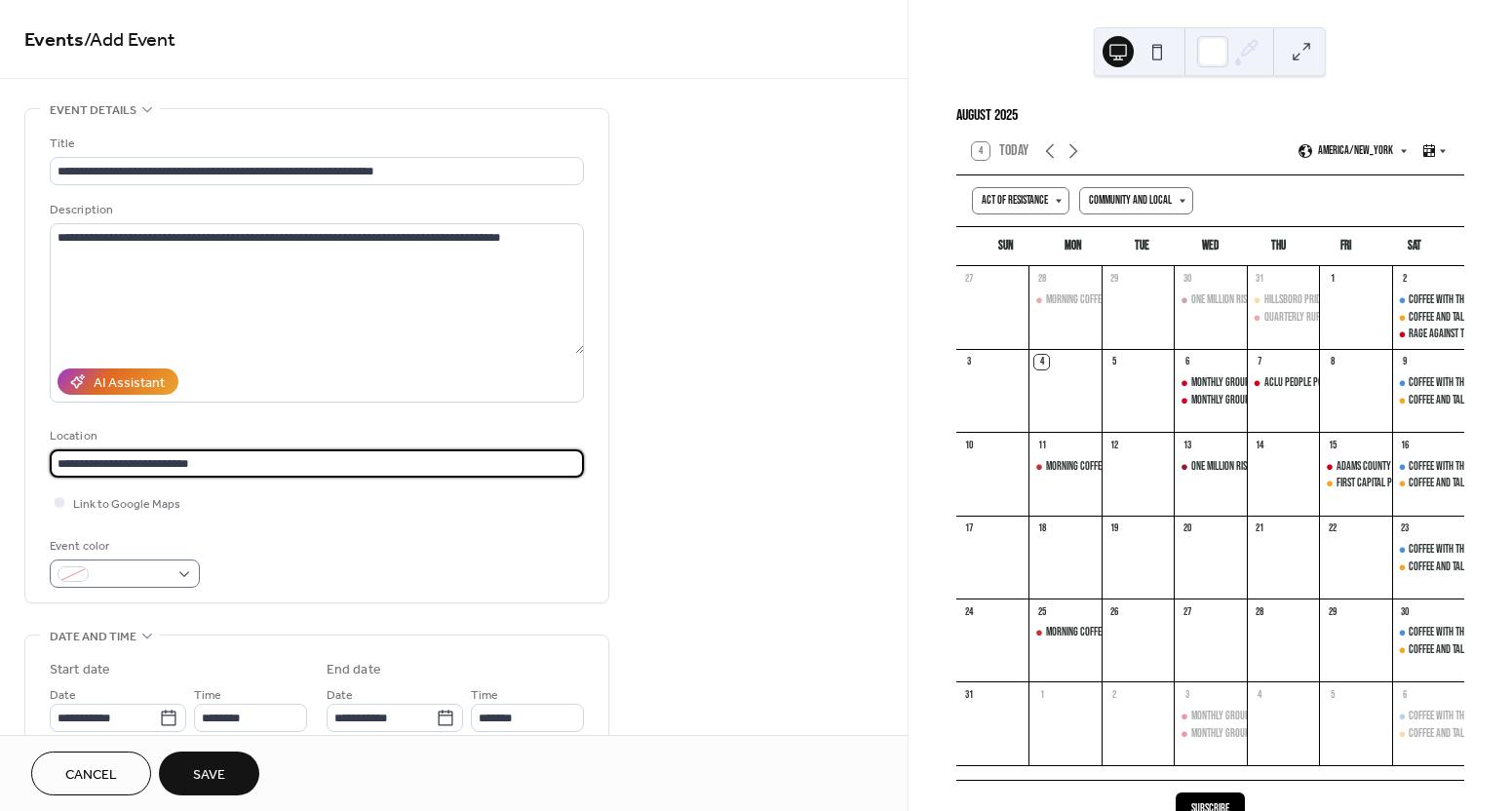 type on "**********" 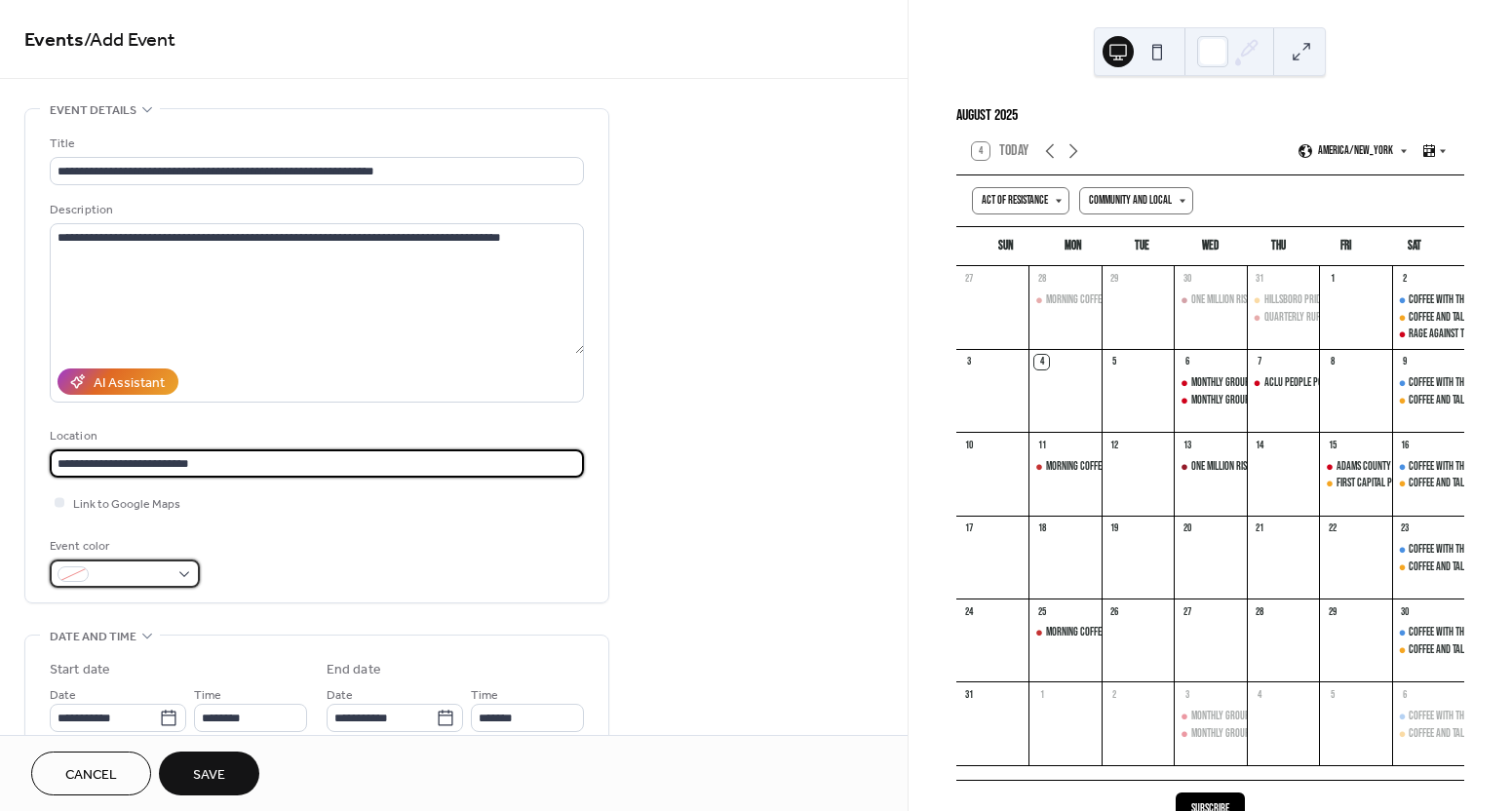 click at bounding box center (125, 573) 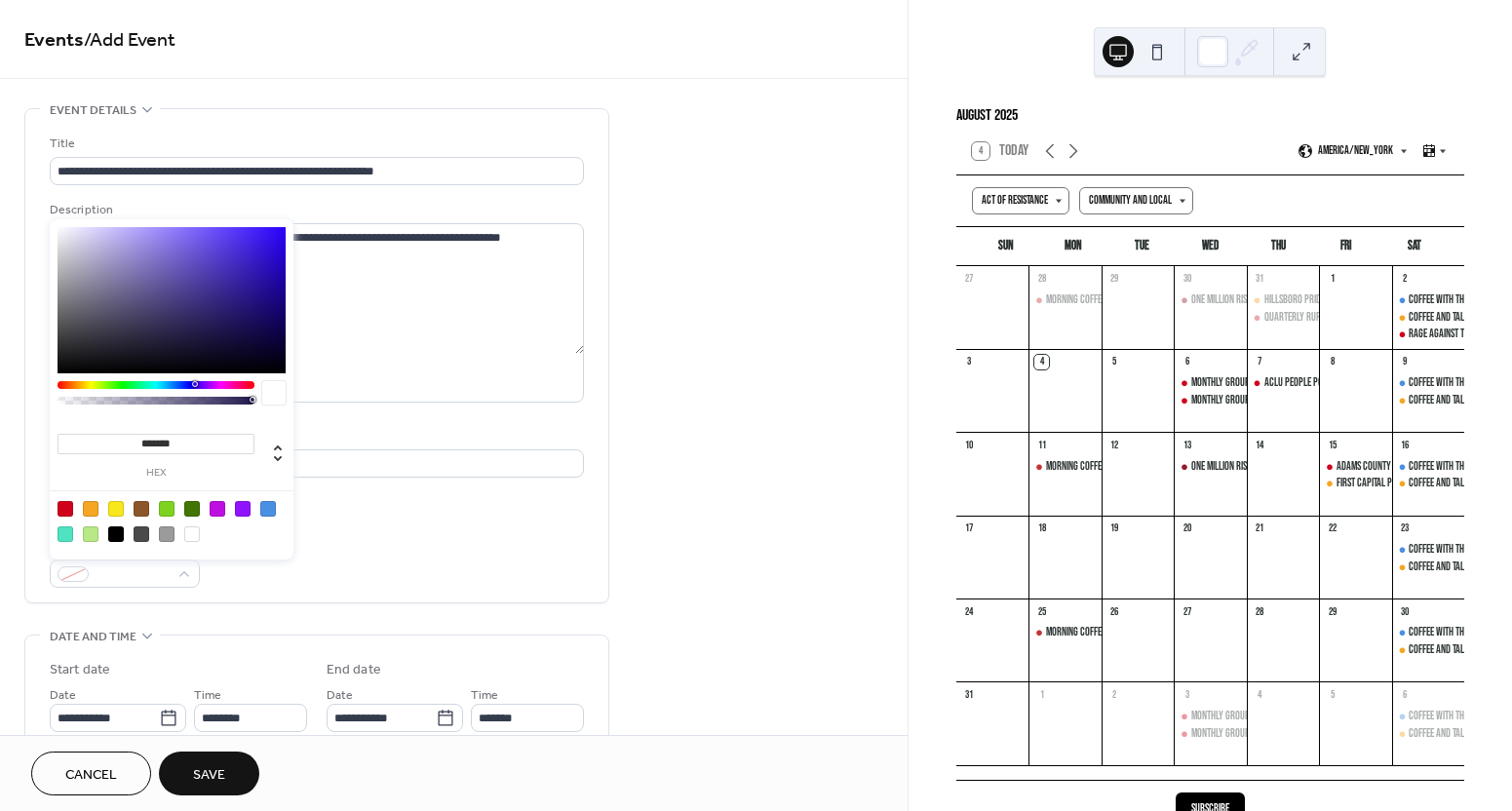drag, startPoint x: 68, startPoint y: 507, endPoint x: 85, endPoint y: 506, distance: 17.029386 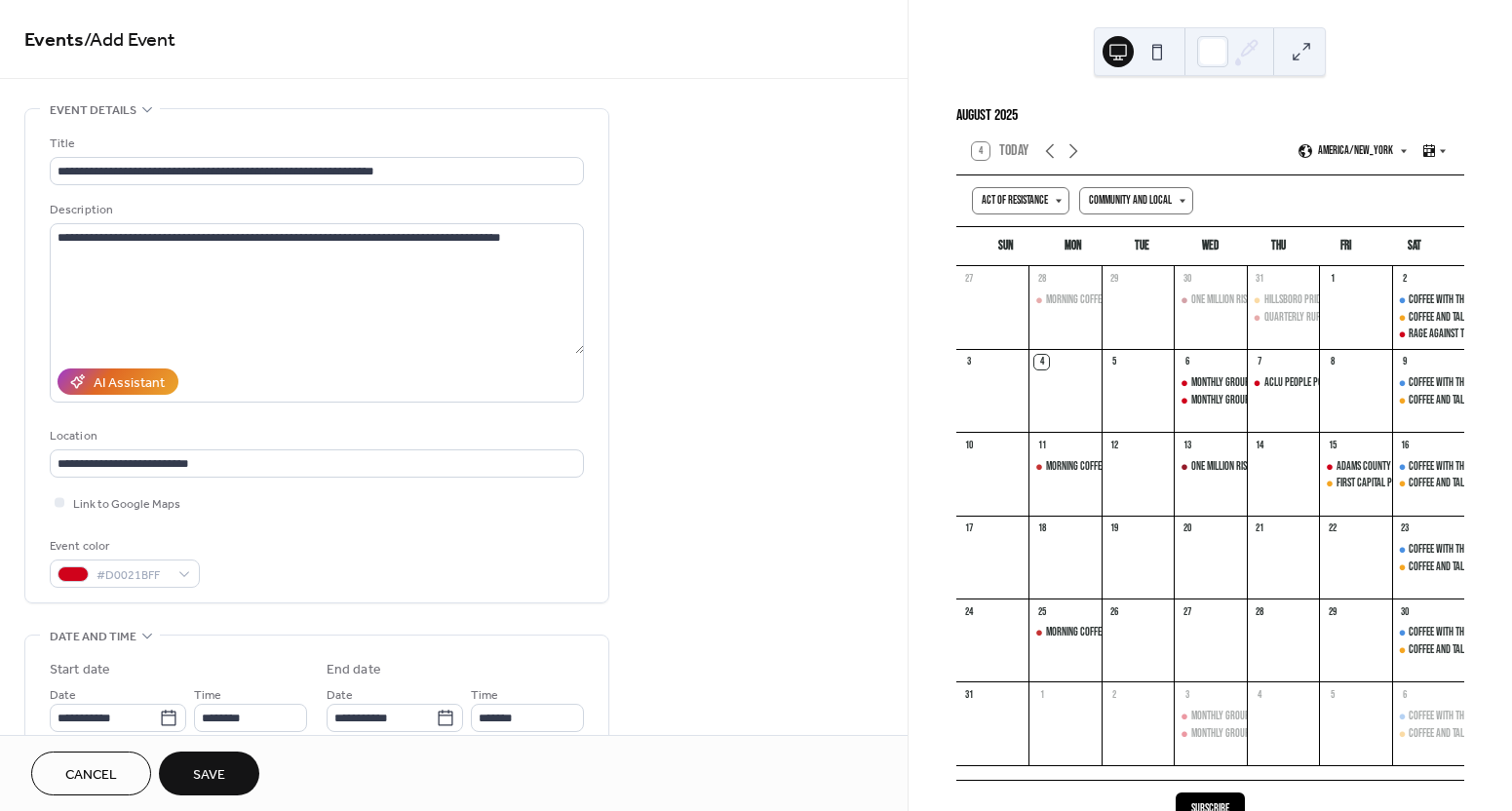 click on "**********" at bounding box center (317, 361) 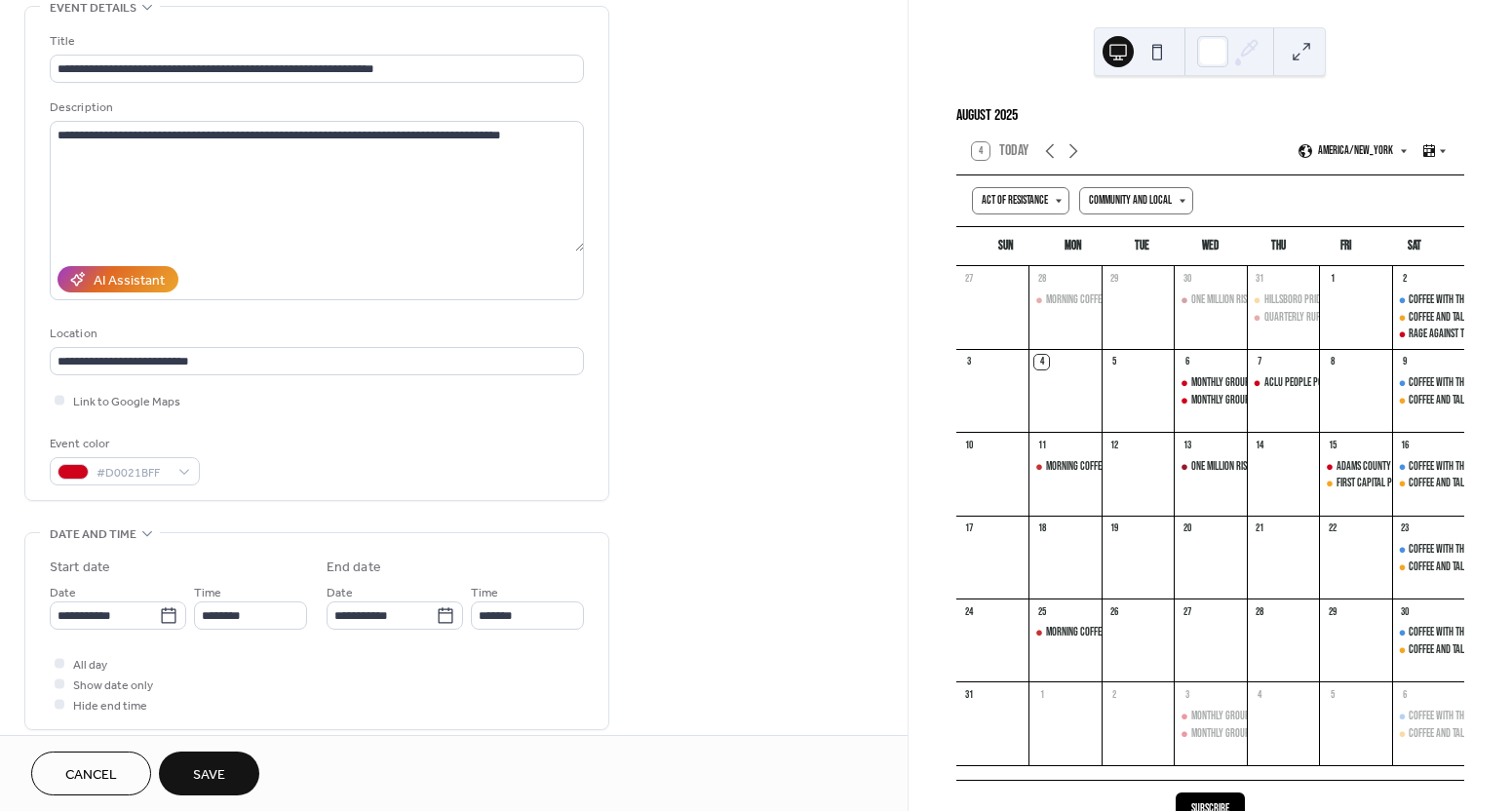 scroll, scrollTop: 108, scrollLeft: 0, axis: vertical 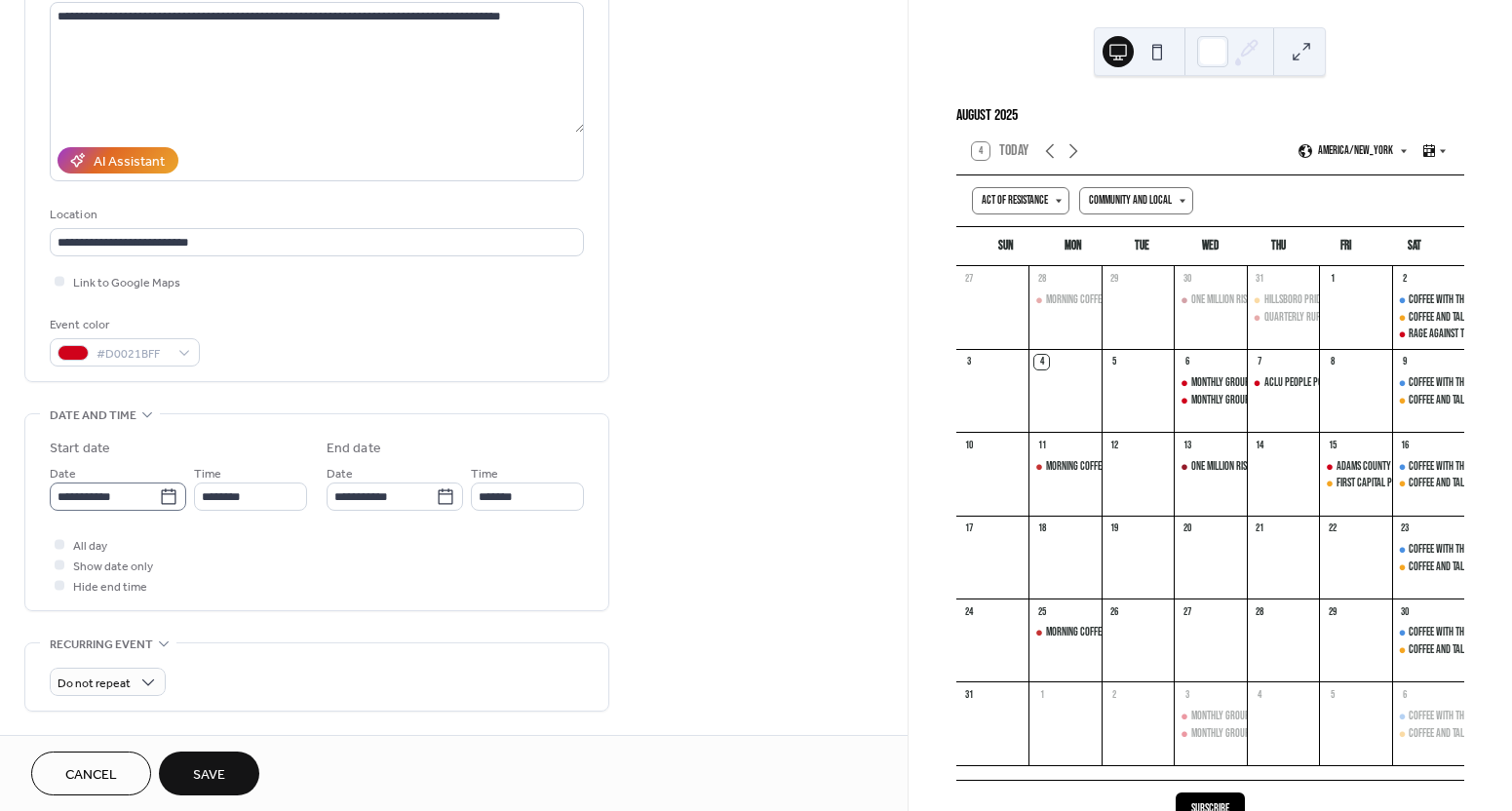 click 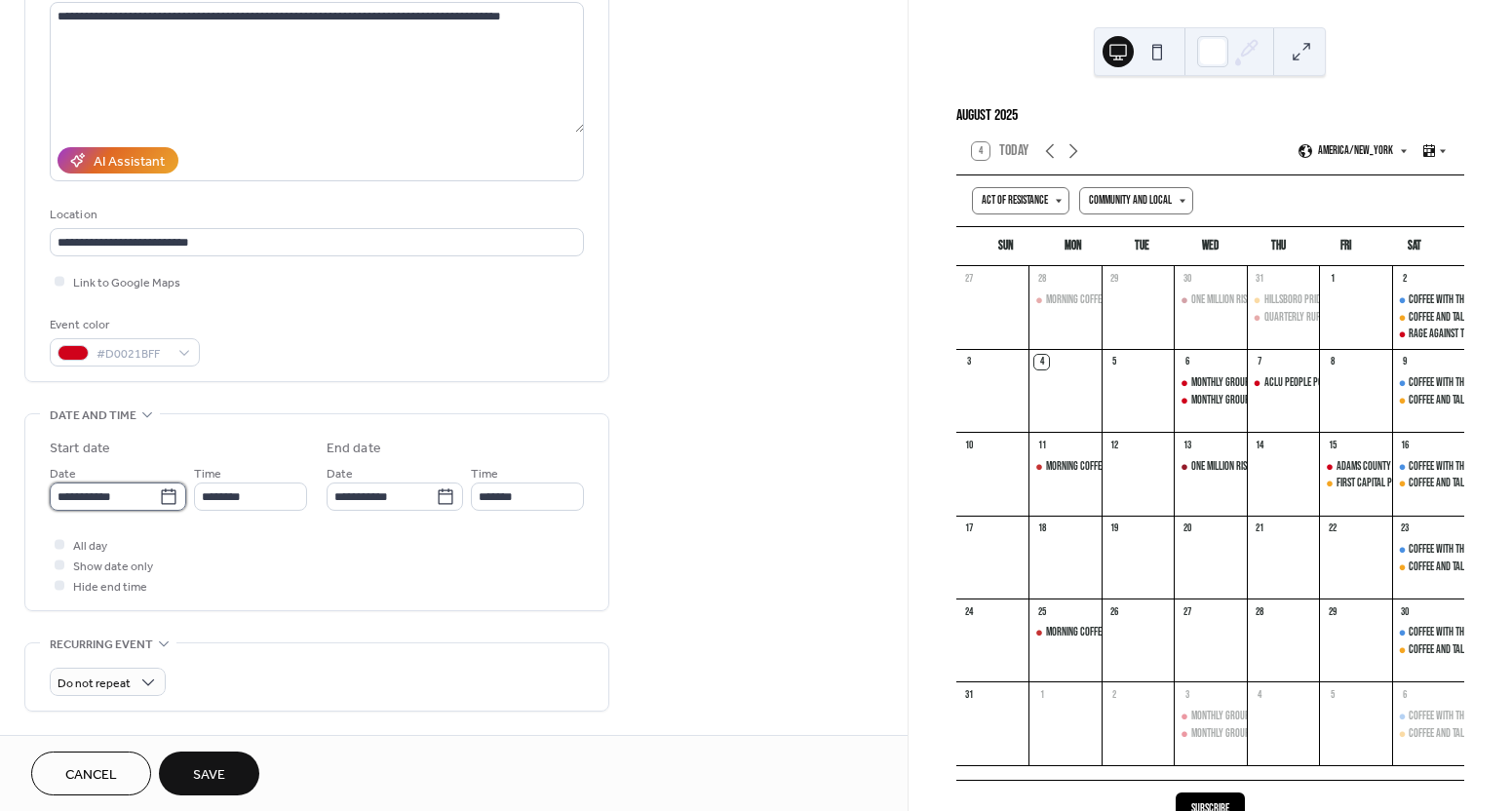 click on "**********" at bounding box center [104, 496] 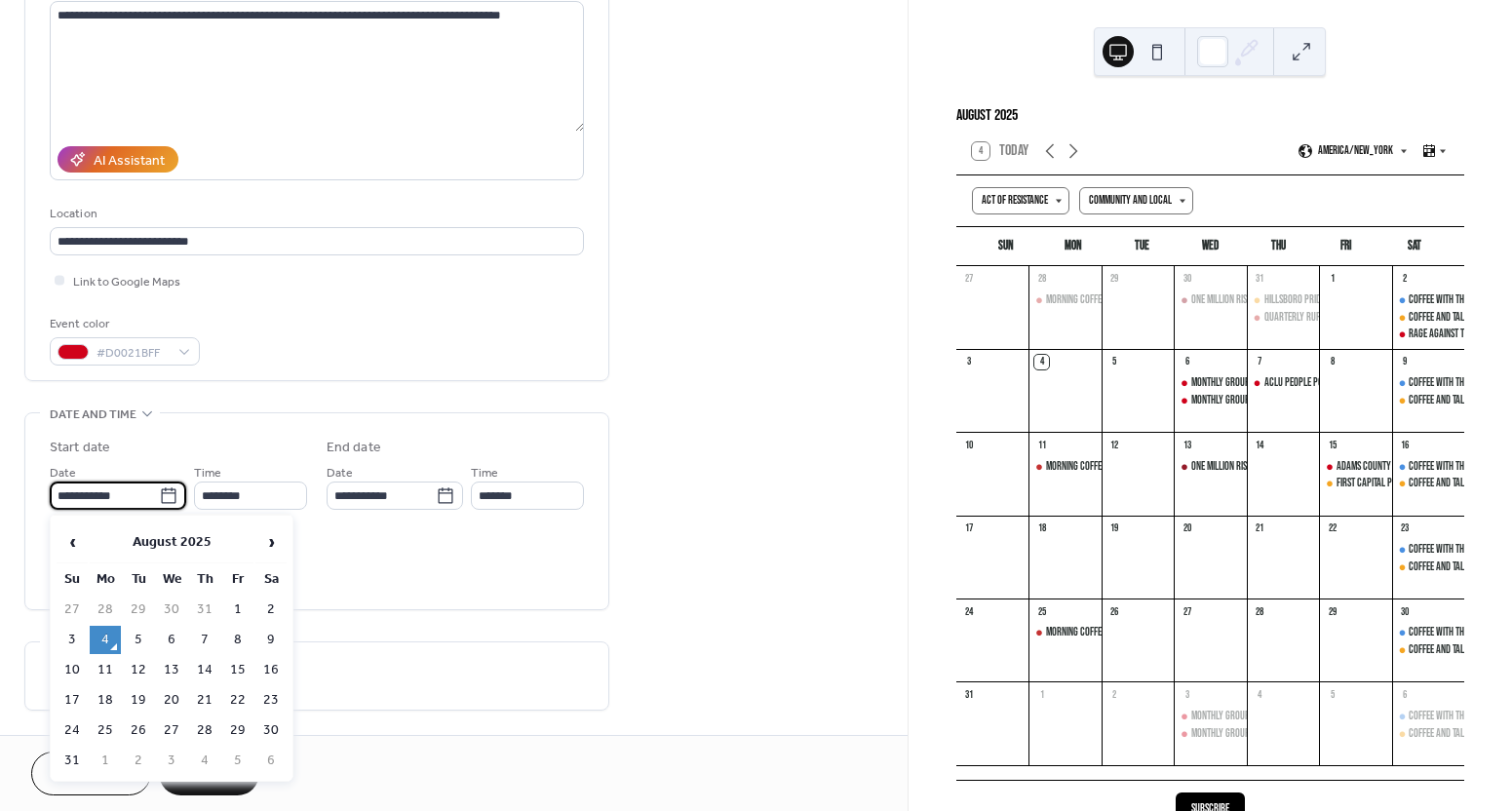 scroll, scrollTop: 220, scrollLeft: 0, axis: vertical 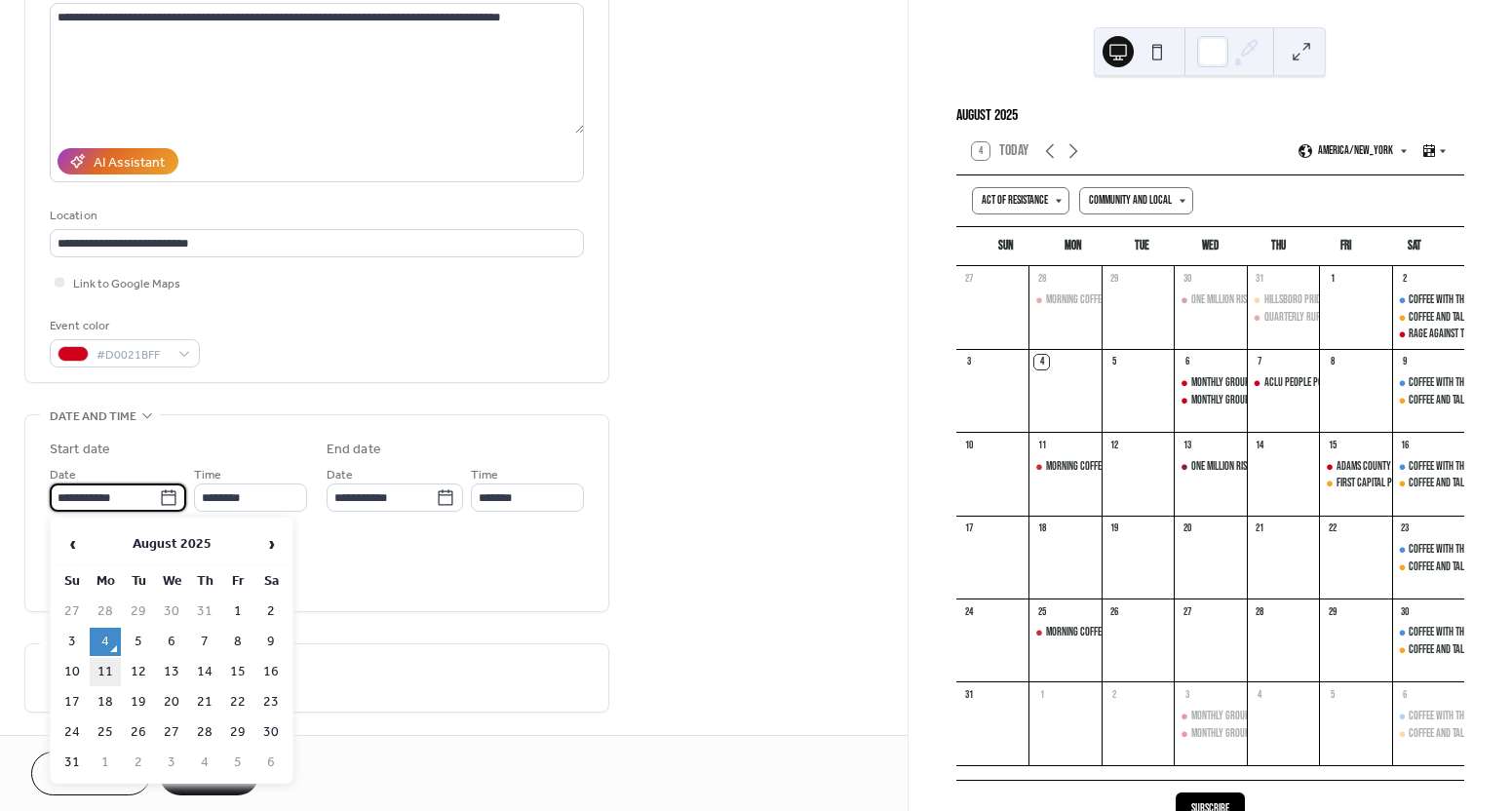 click on "11" at bounding box center (105, 672) 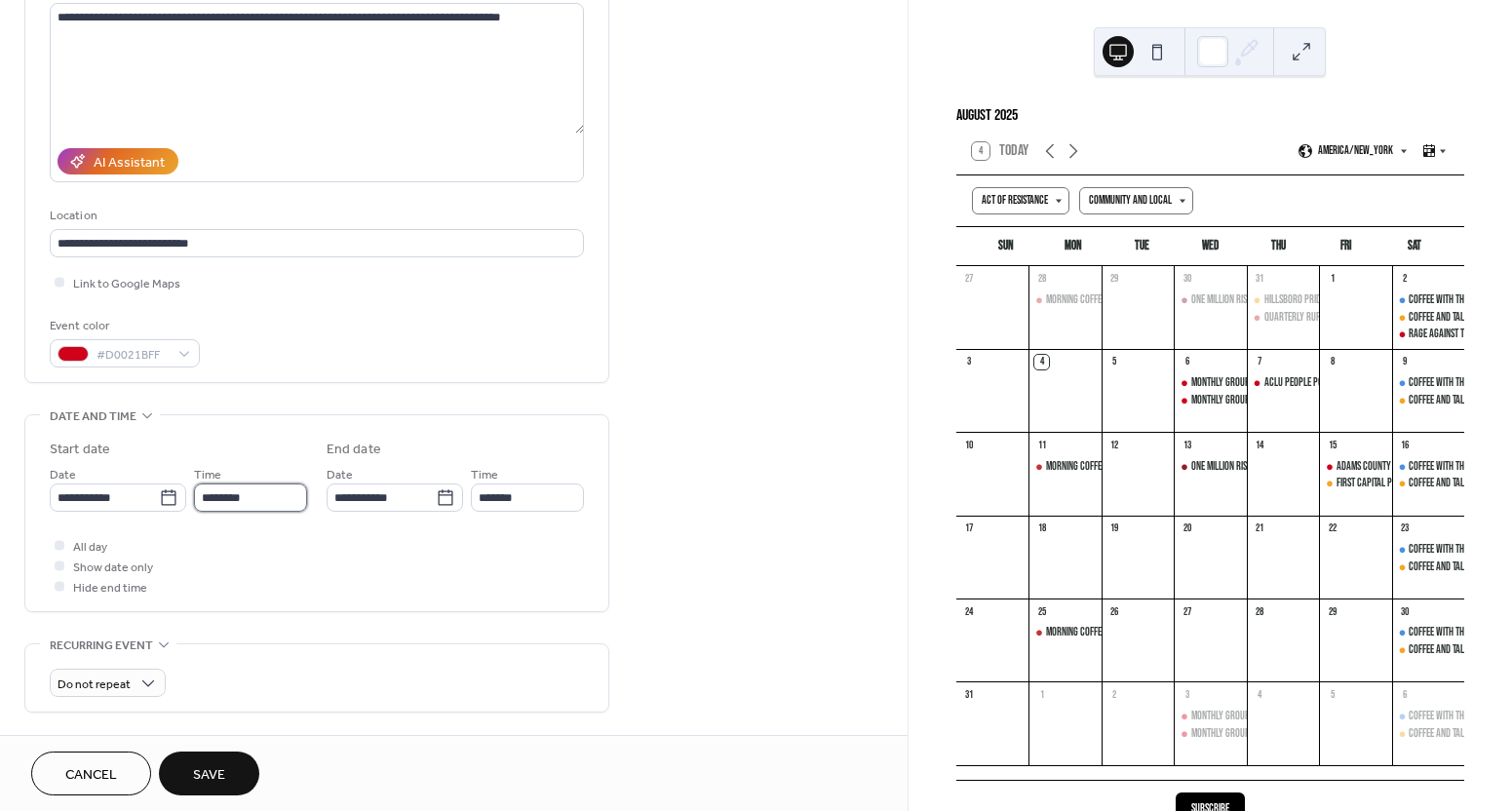 click on "********" at bounding box center (251, 497) 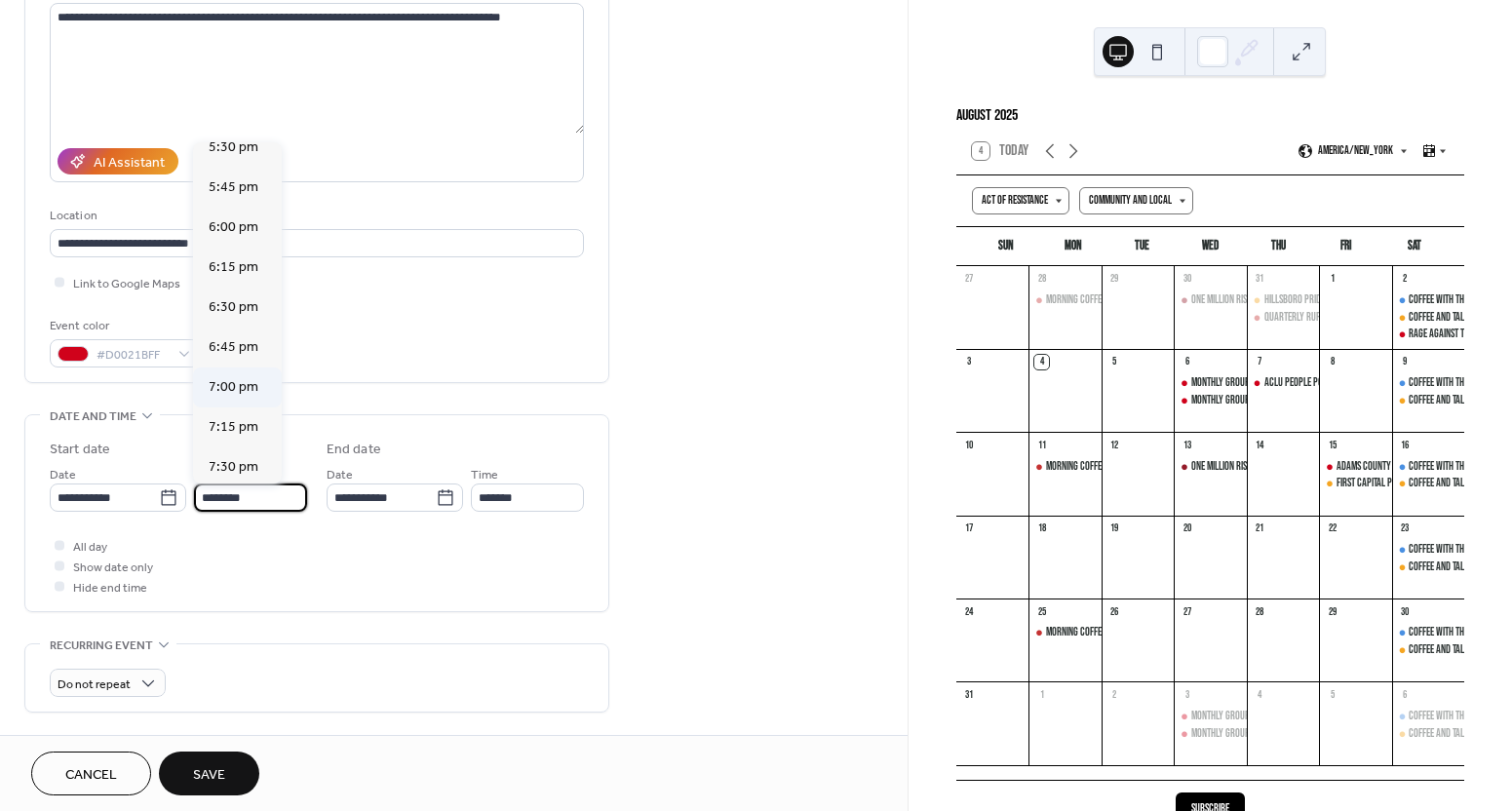 scroll, scrollTop: 2793, scrollLeft: 0, axis: vertical 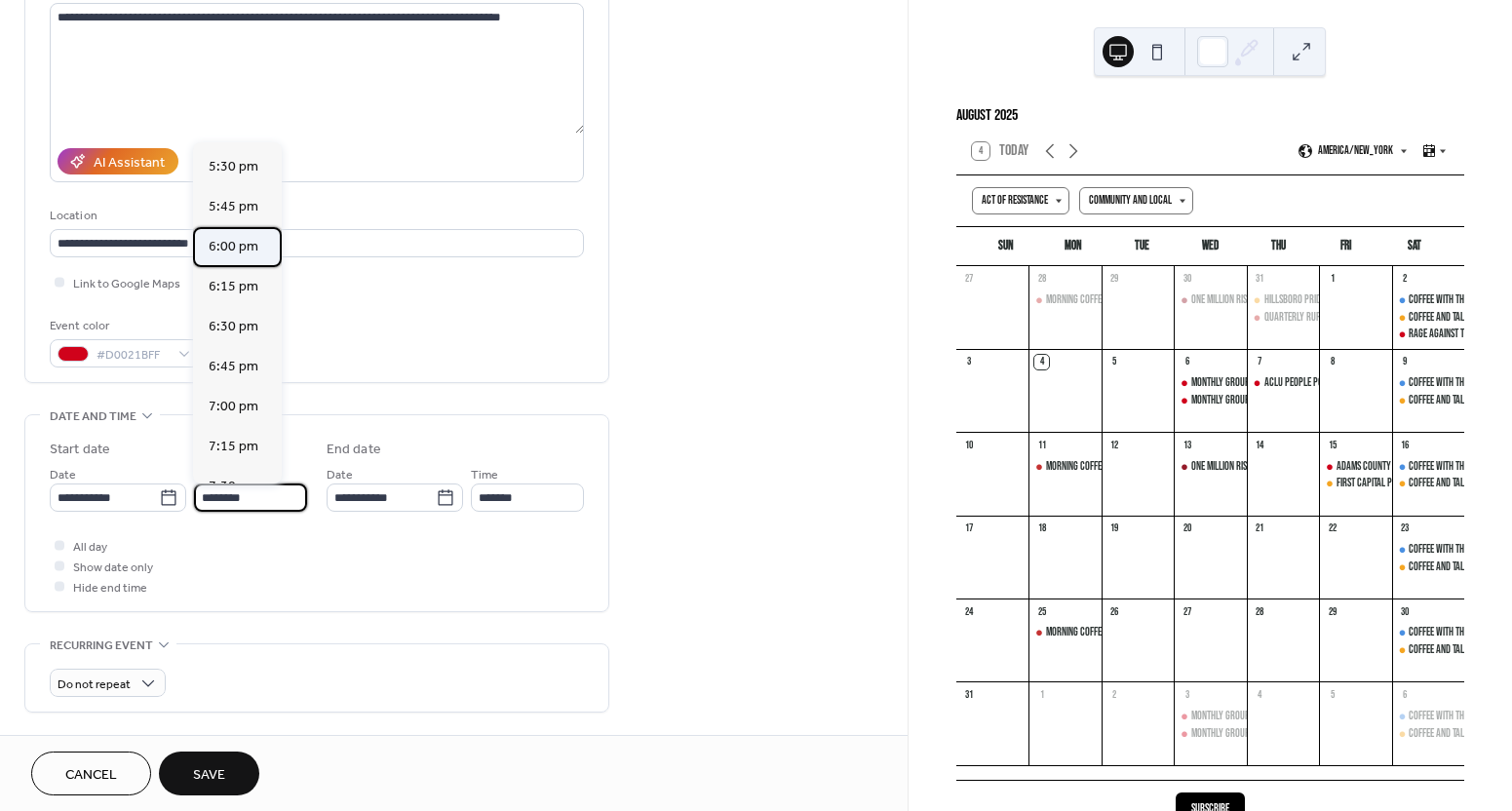 click on "6:00 pm" at bounding box center [233, 247] 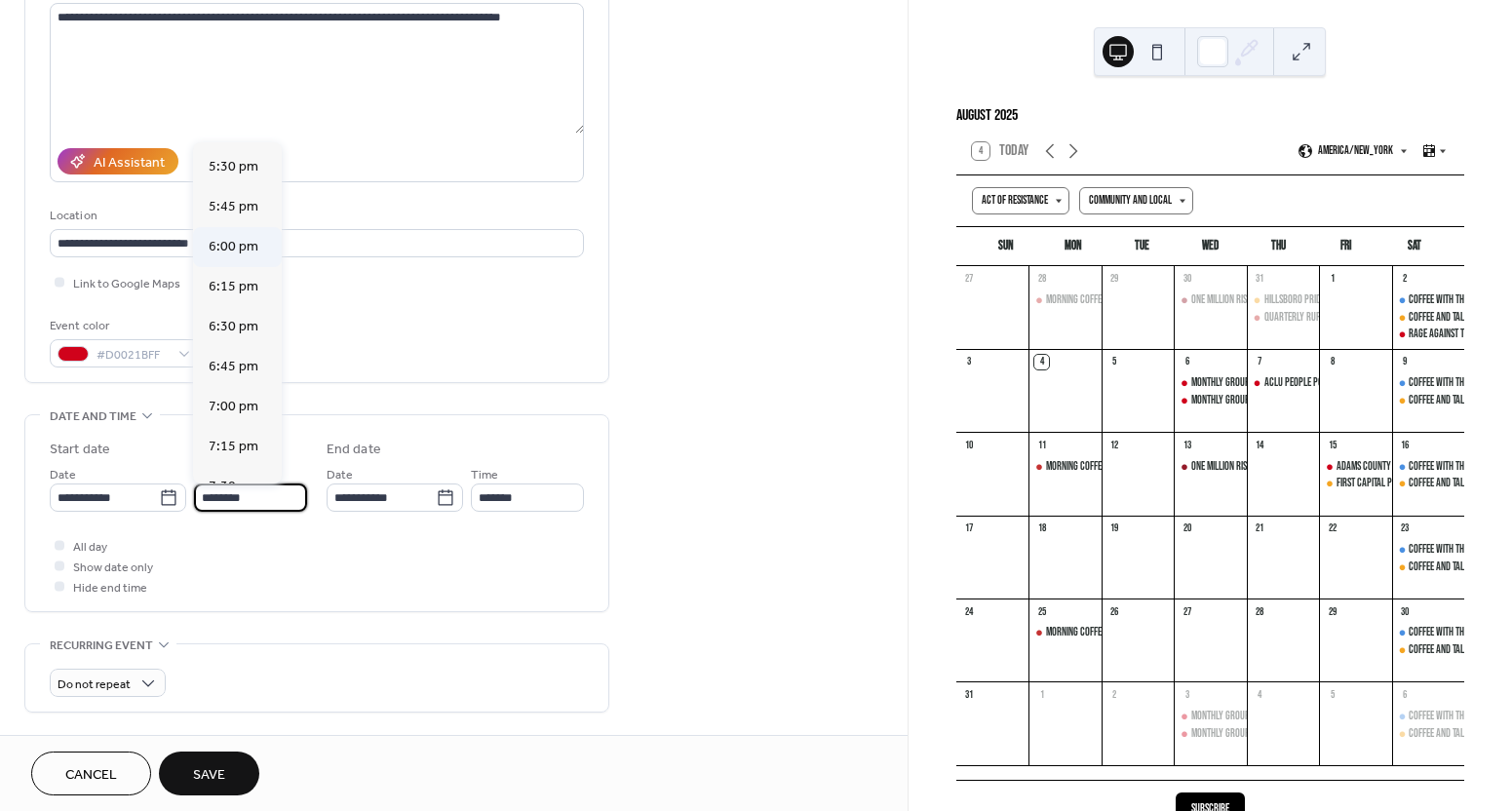 type on "*******" 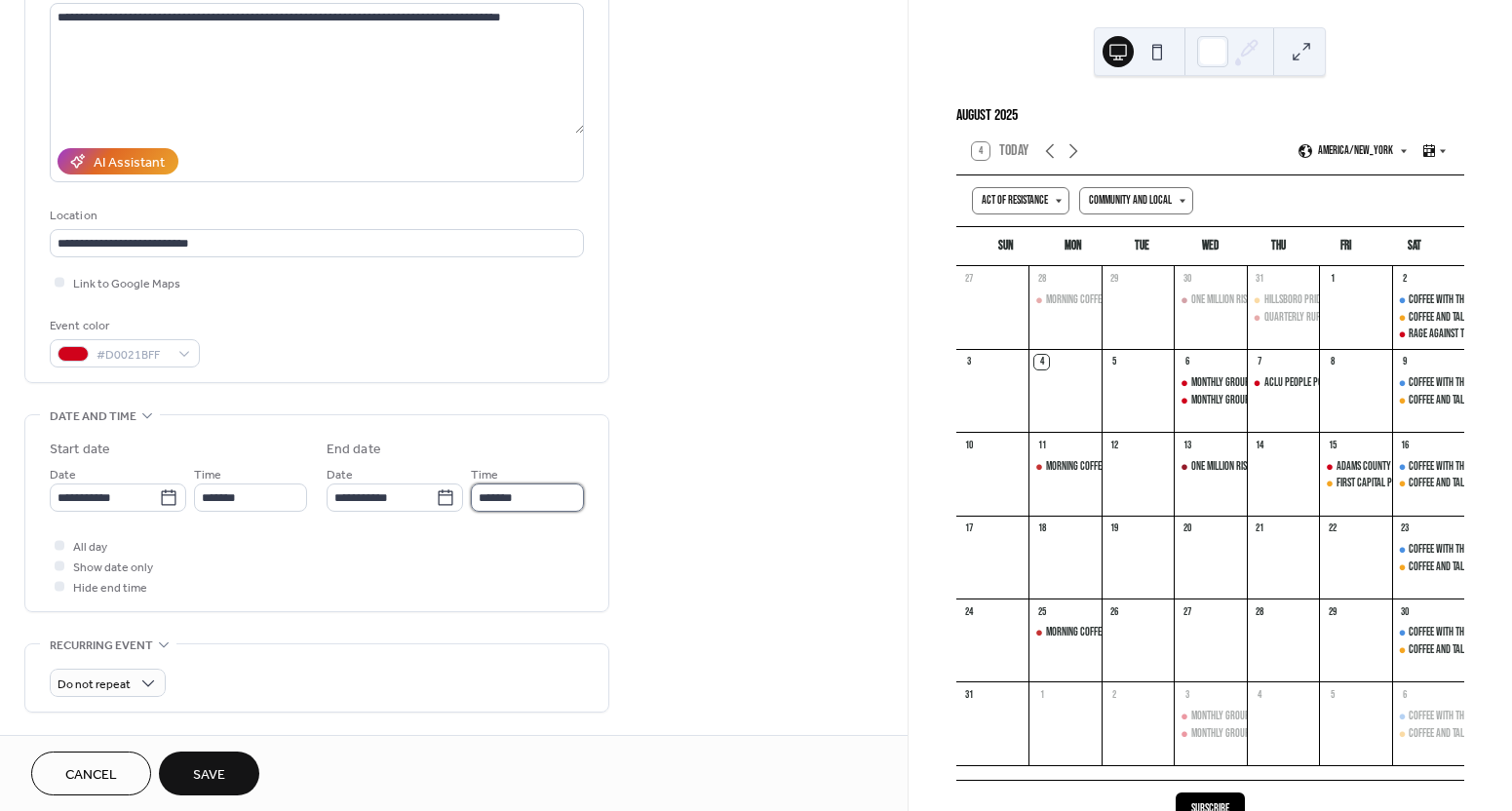 click on "*******" at bounding box center [527, 497] 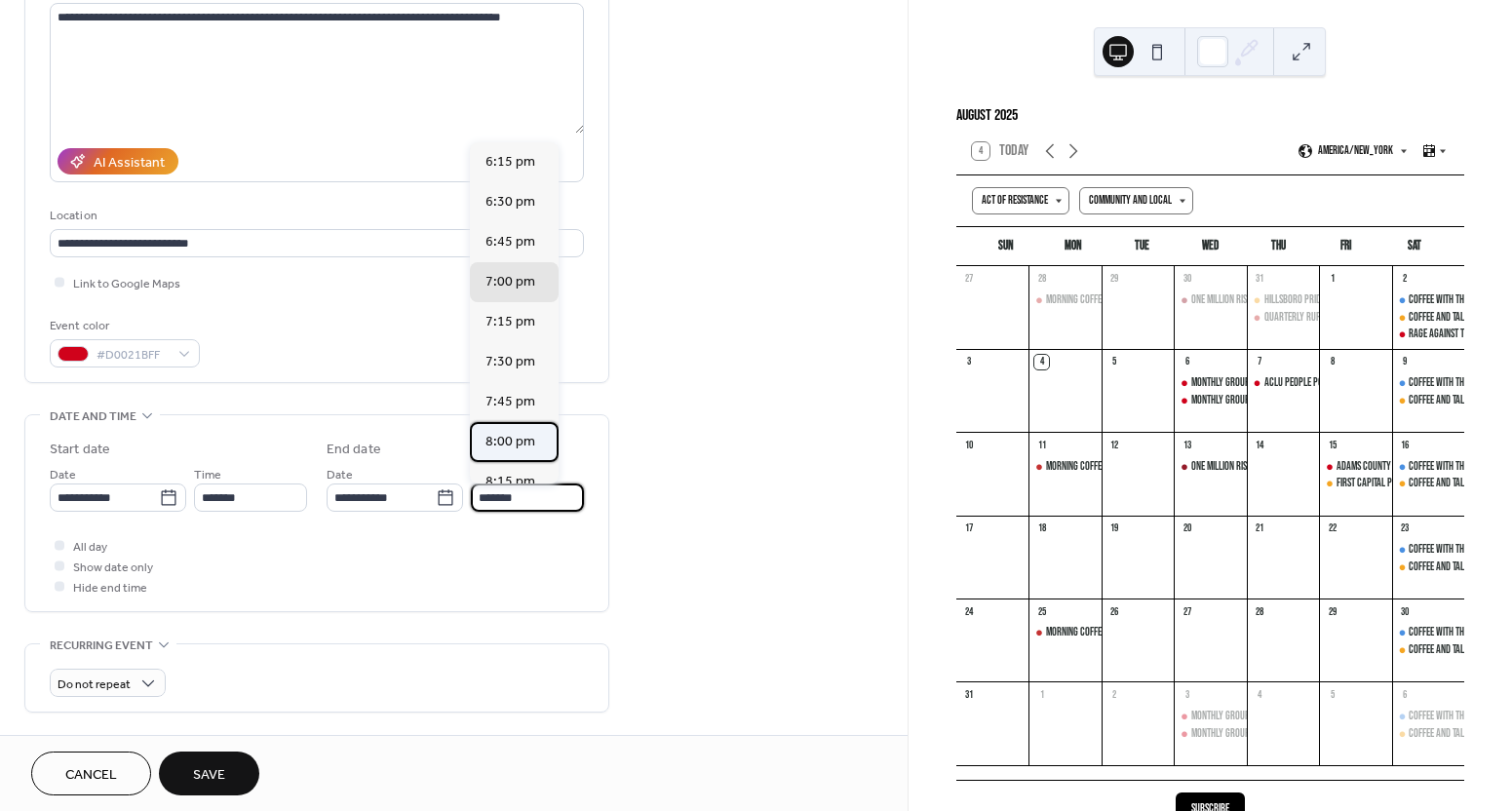 click on "8:00 pm" at bounding box center (510, 442) 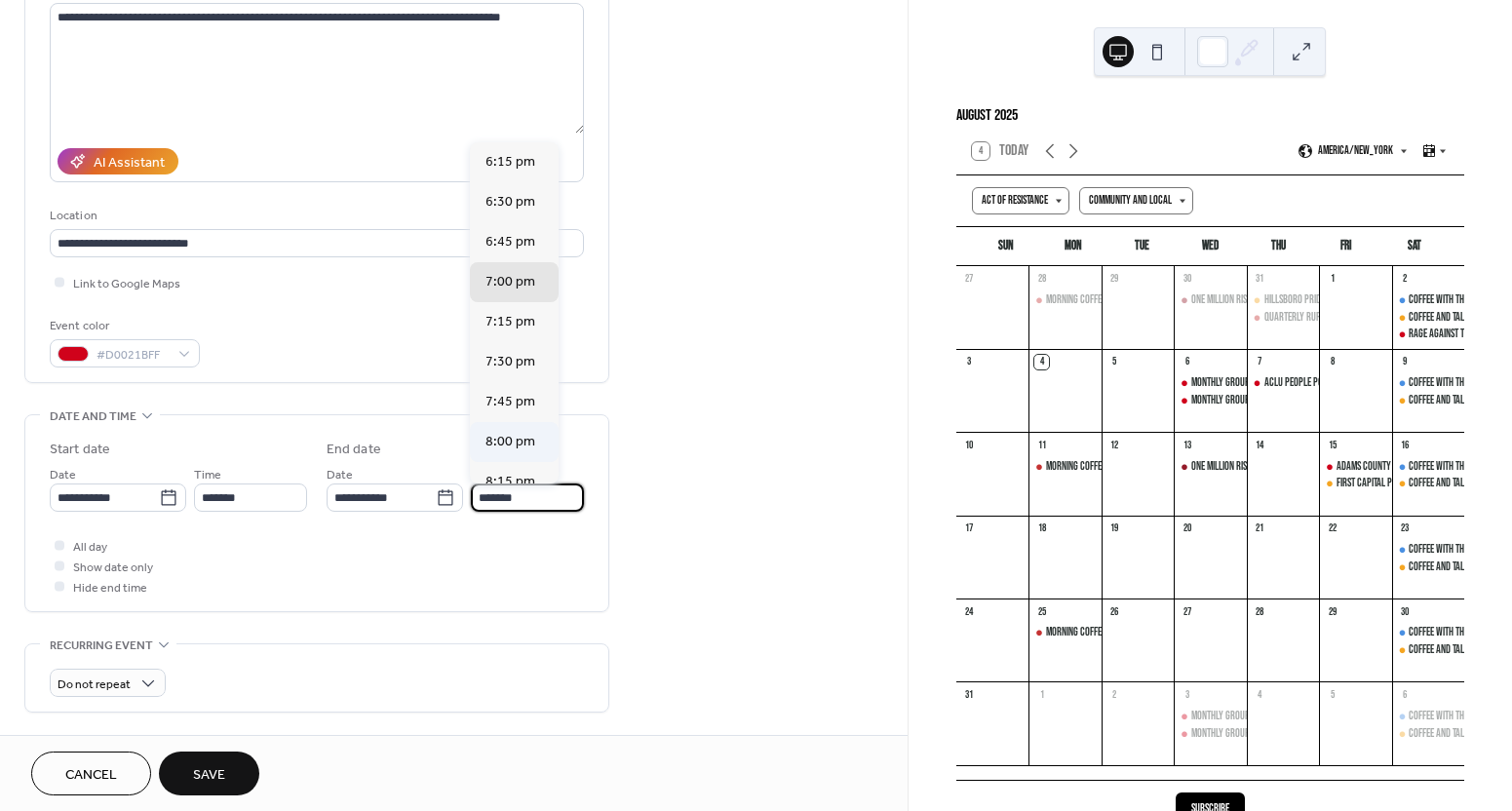 type on "*******" 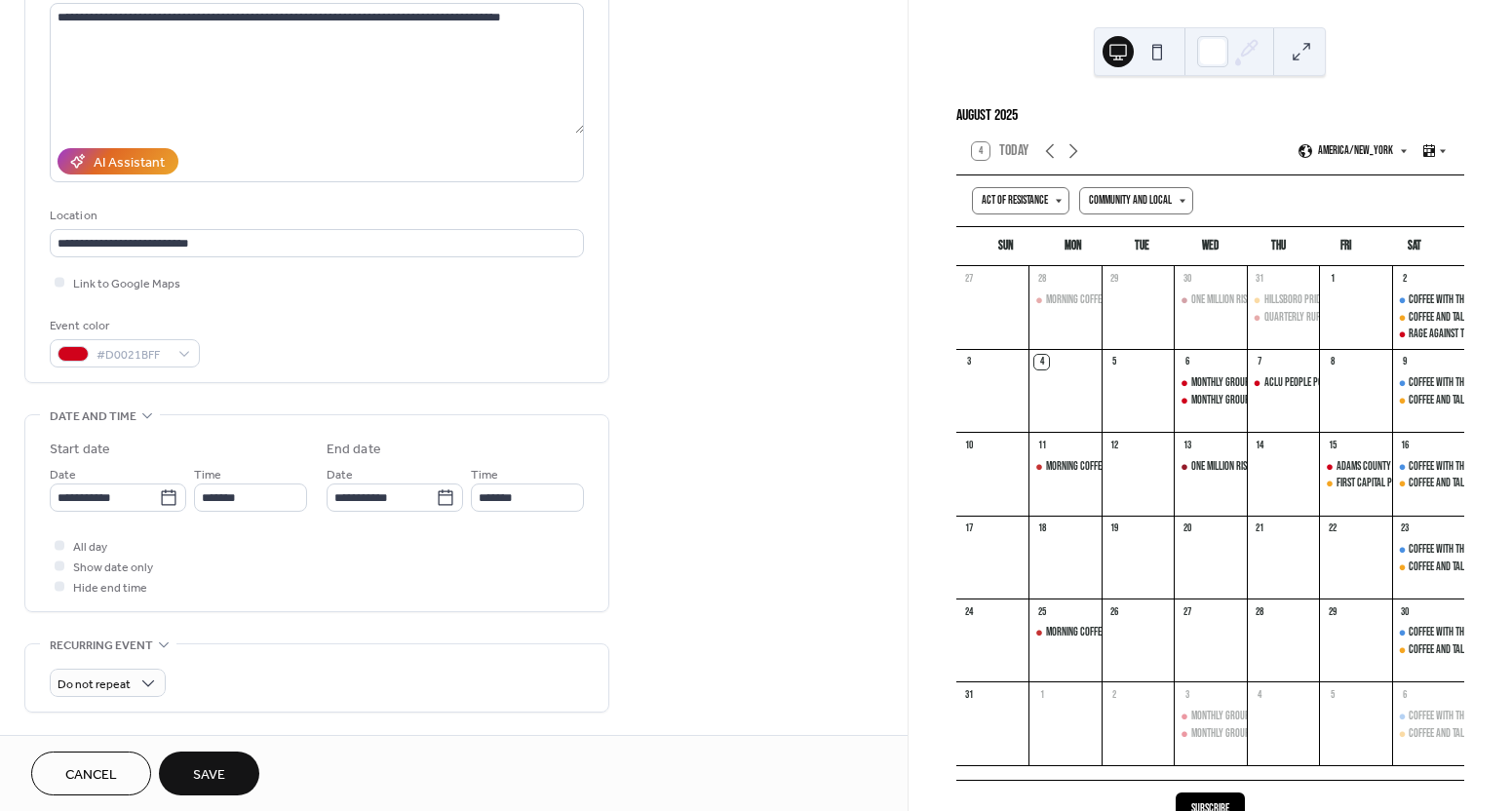 click on "**********" at bounding box center [317, 513] 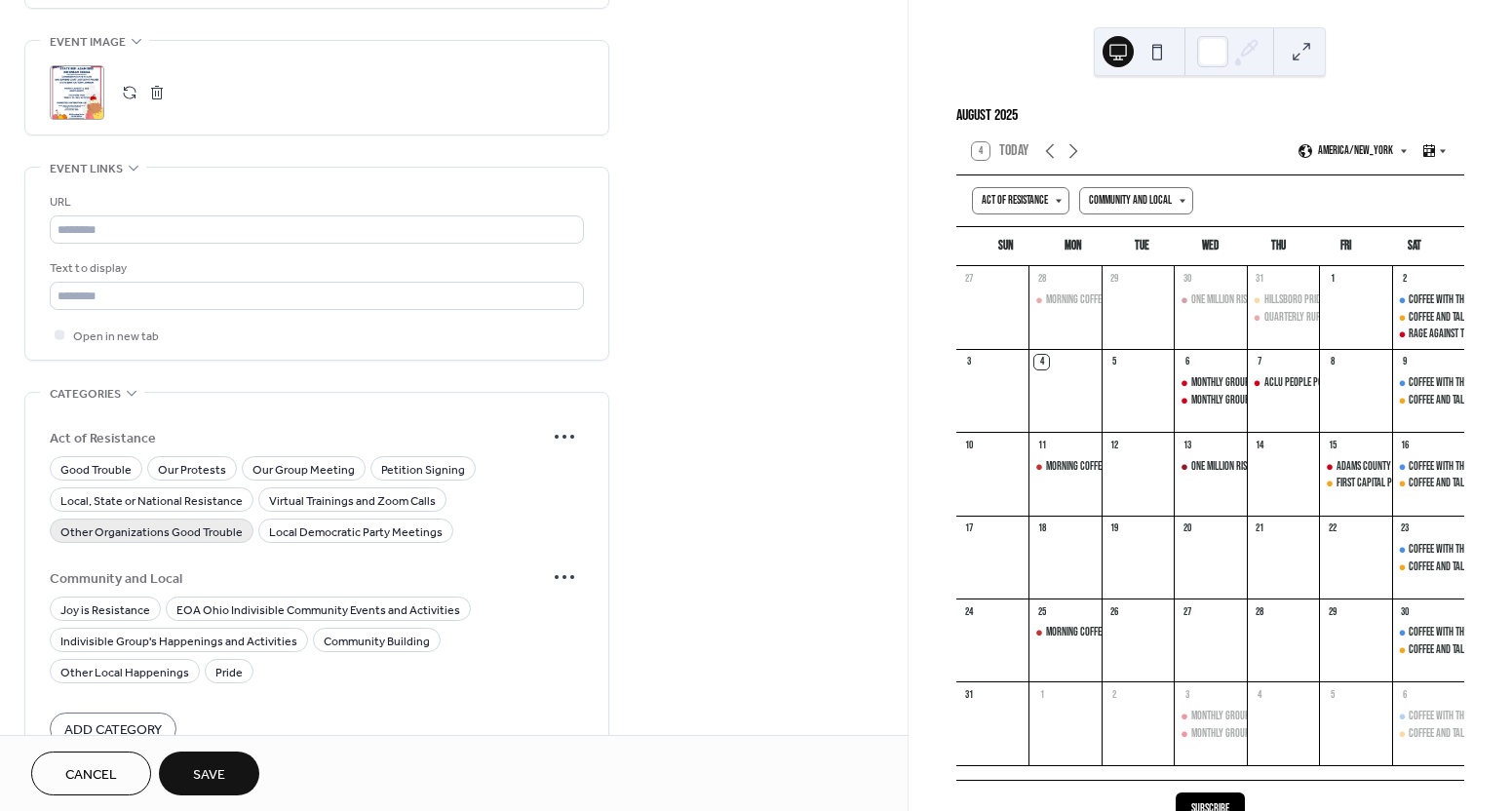 scroll, scrollTop: 931, scrollLeft: 0, axis: vertical 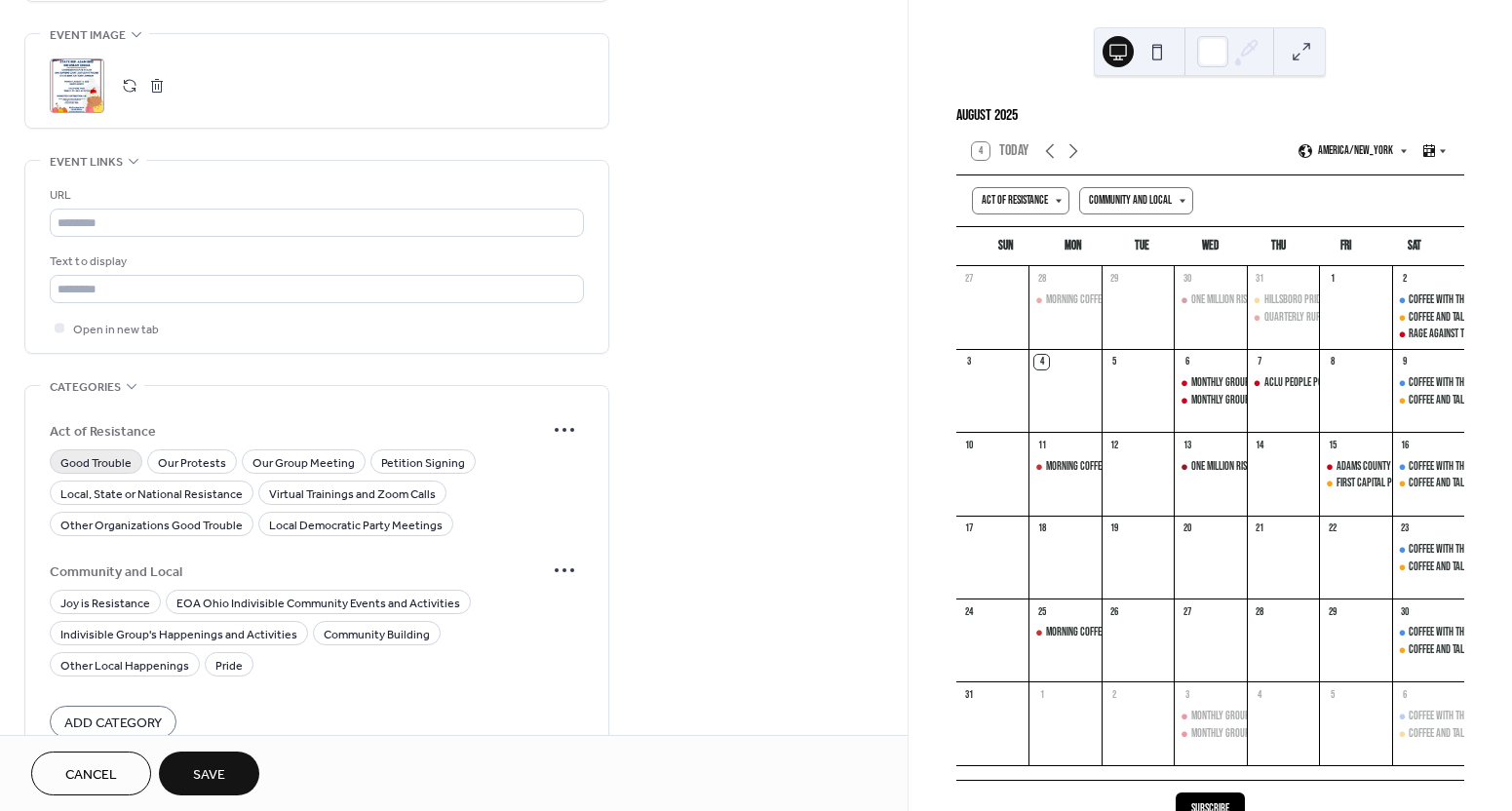 drag, startPoint x: 97, startPoint y: 458, endPoint x: 134, endPoint y: 460, distance: 37.054015 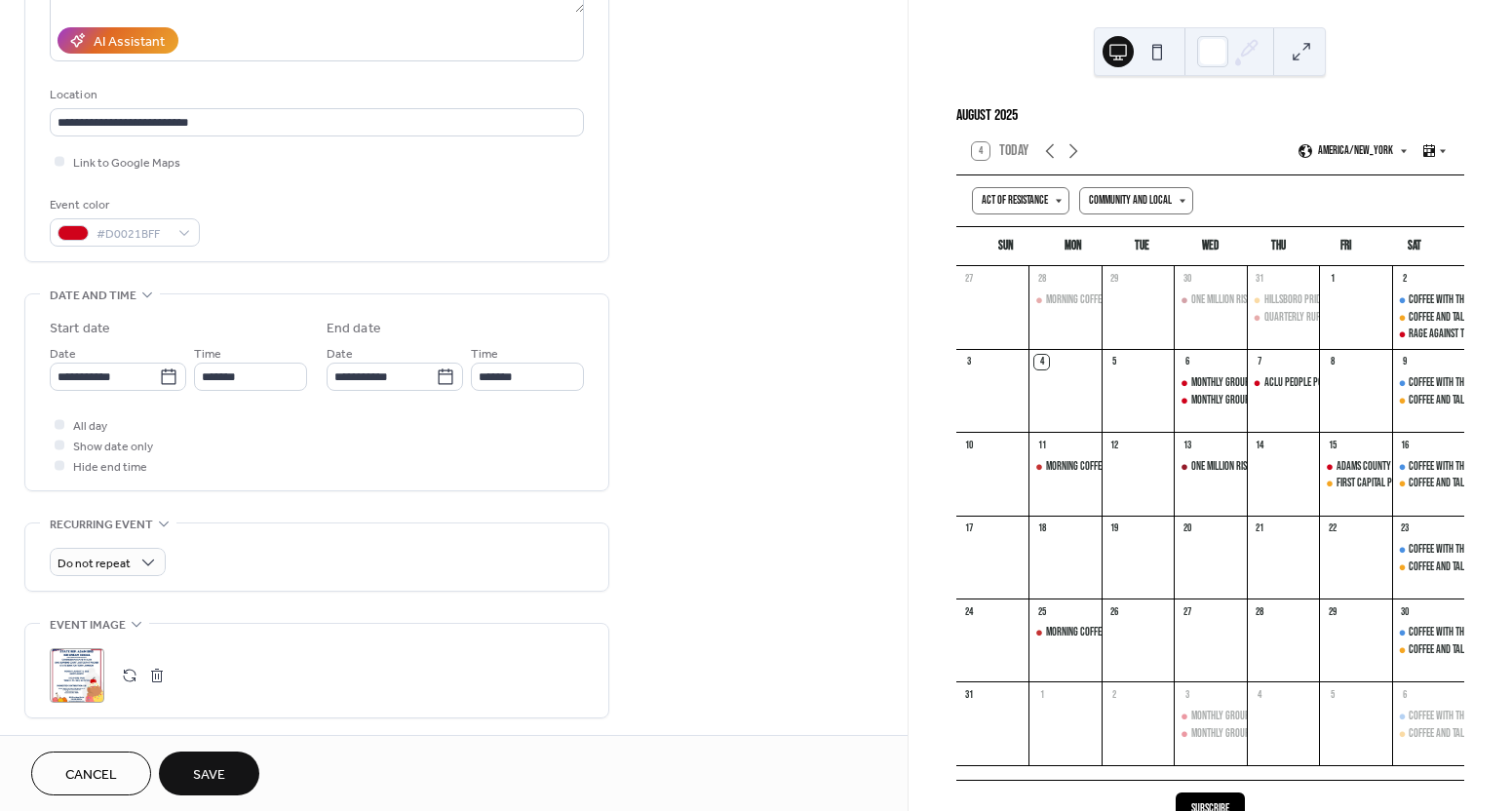 scroll, scrollTop: 0, scrollLeft: 0, axis: both 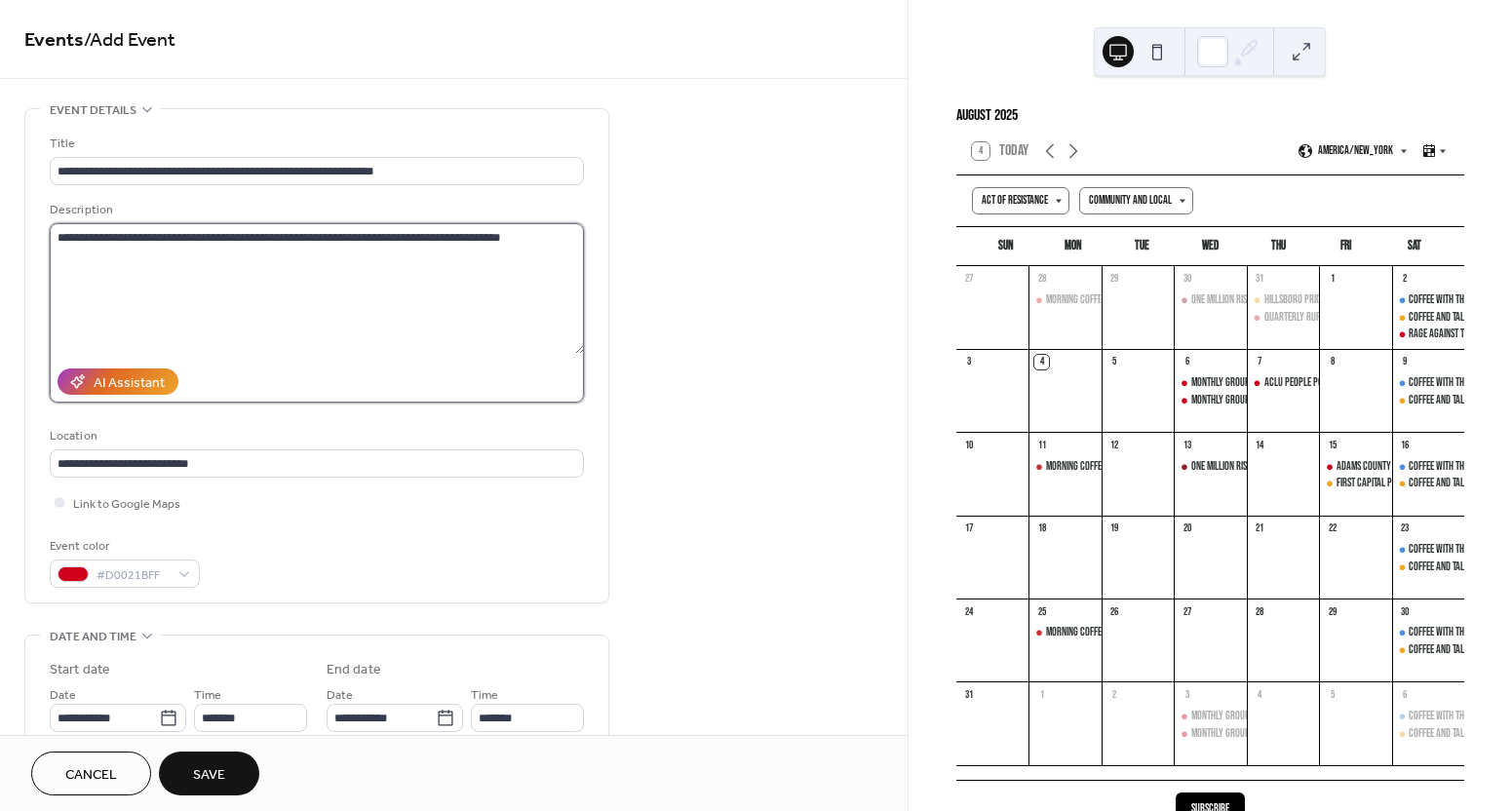 click on "**********" at bounding box center (317, 289) 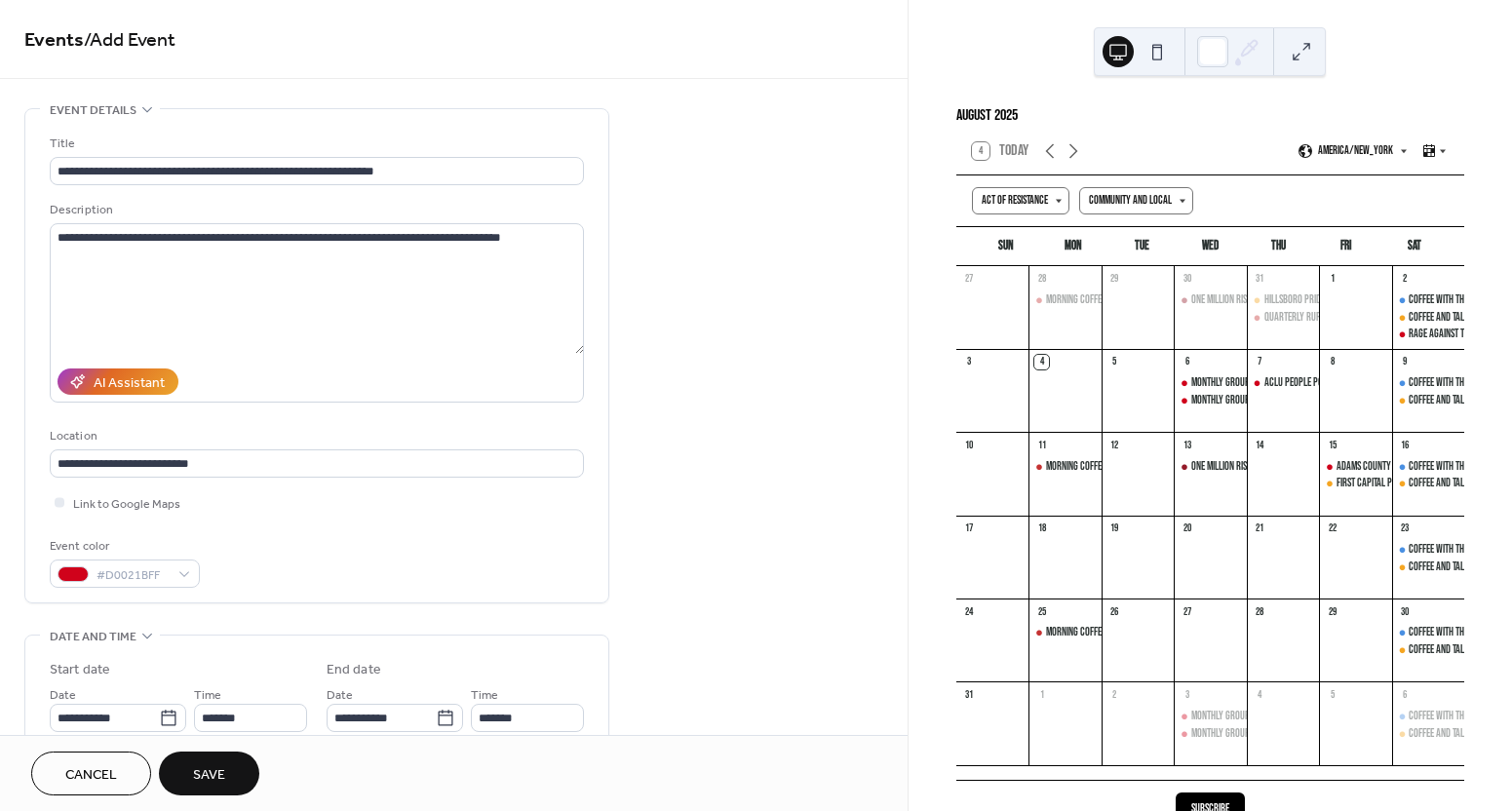 click on "**********" at bounding box center [453, 974] 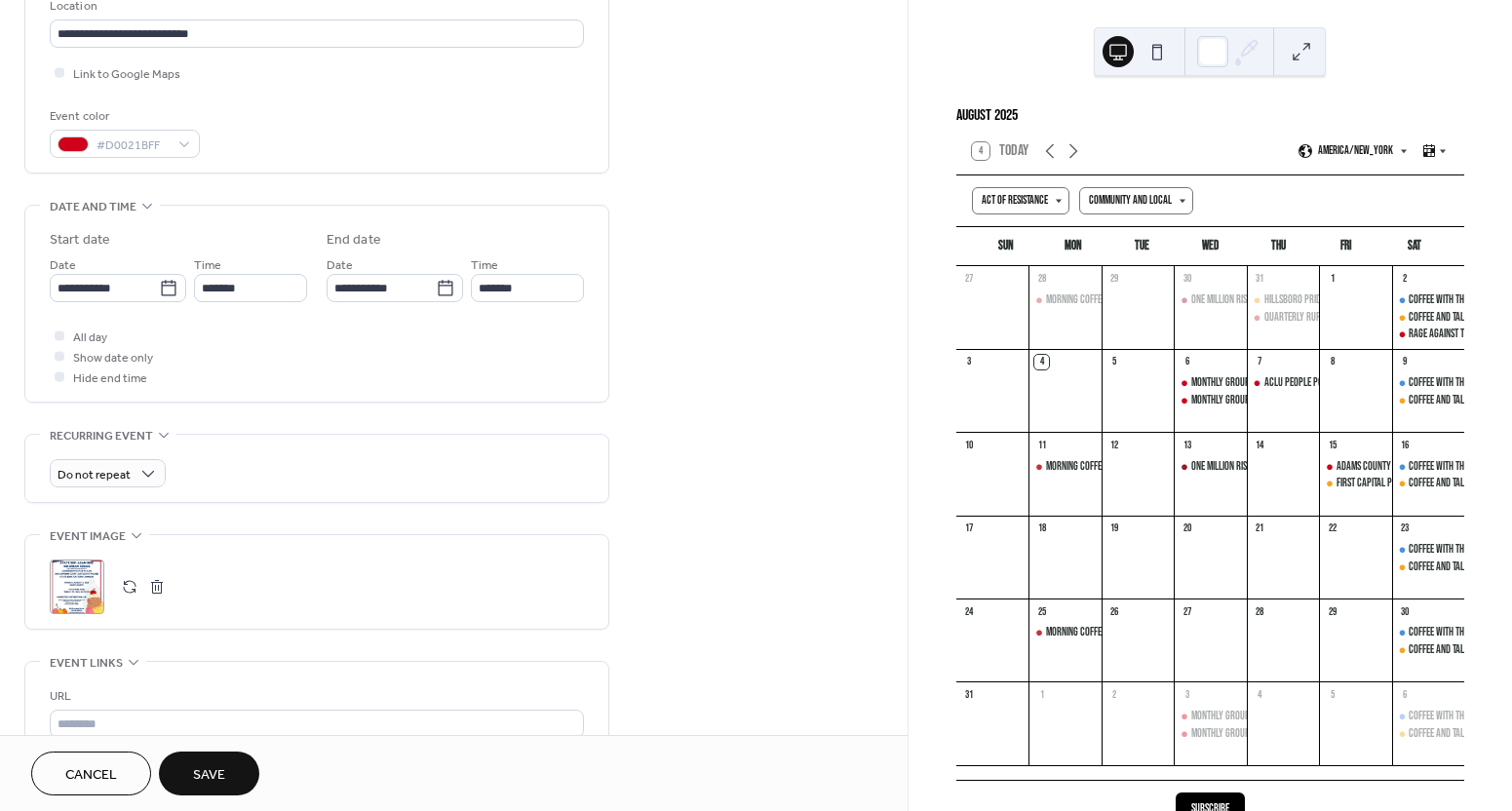 scroll, scrollTop: 0, scrollLeft: 0, axis: both 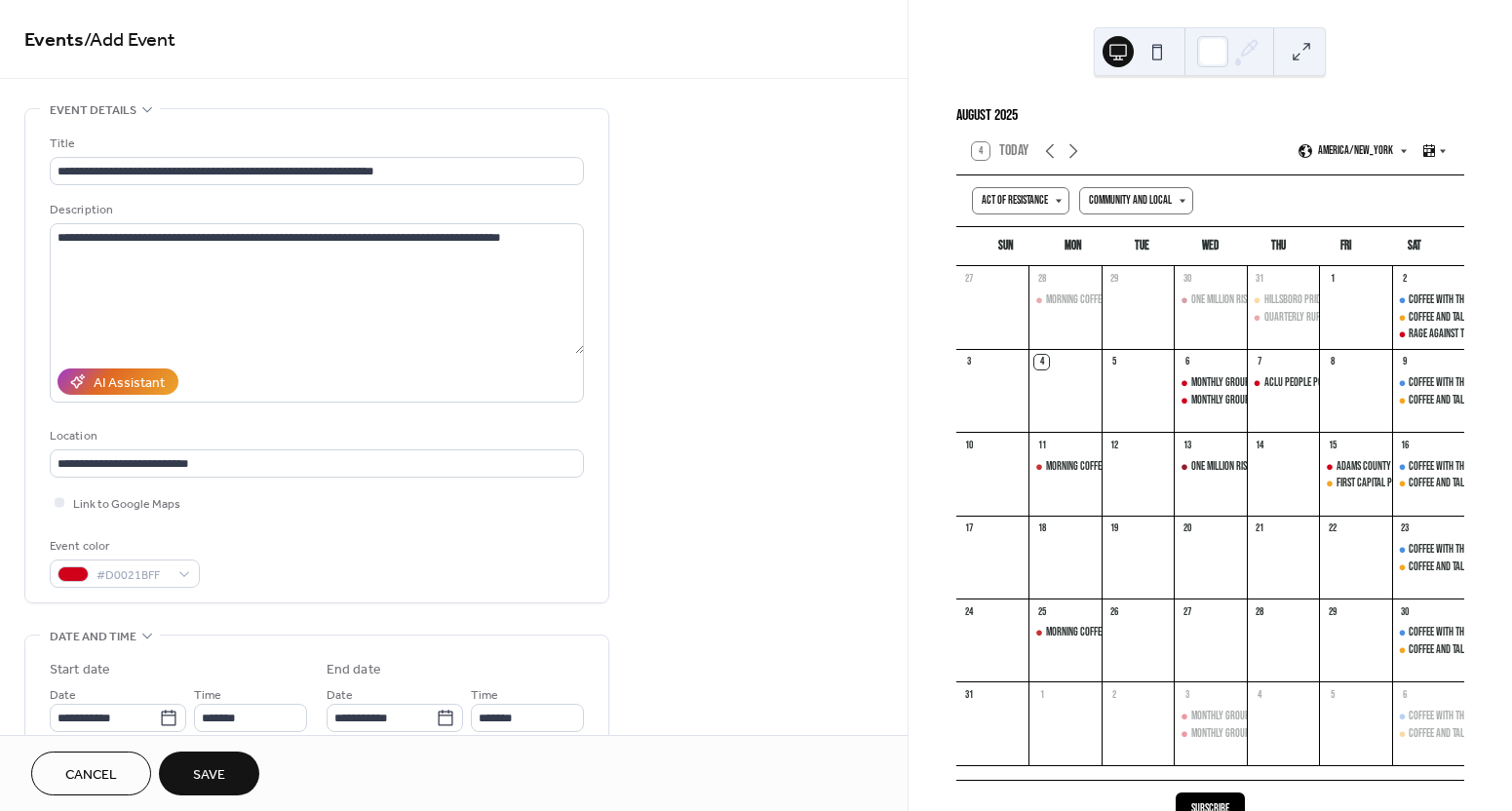 click on "Save" at bounding box center [209, 775] 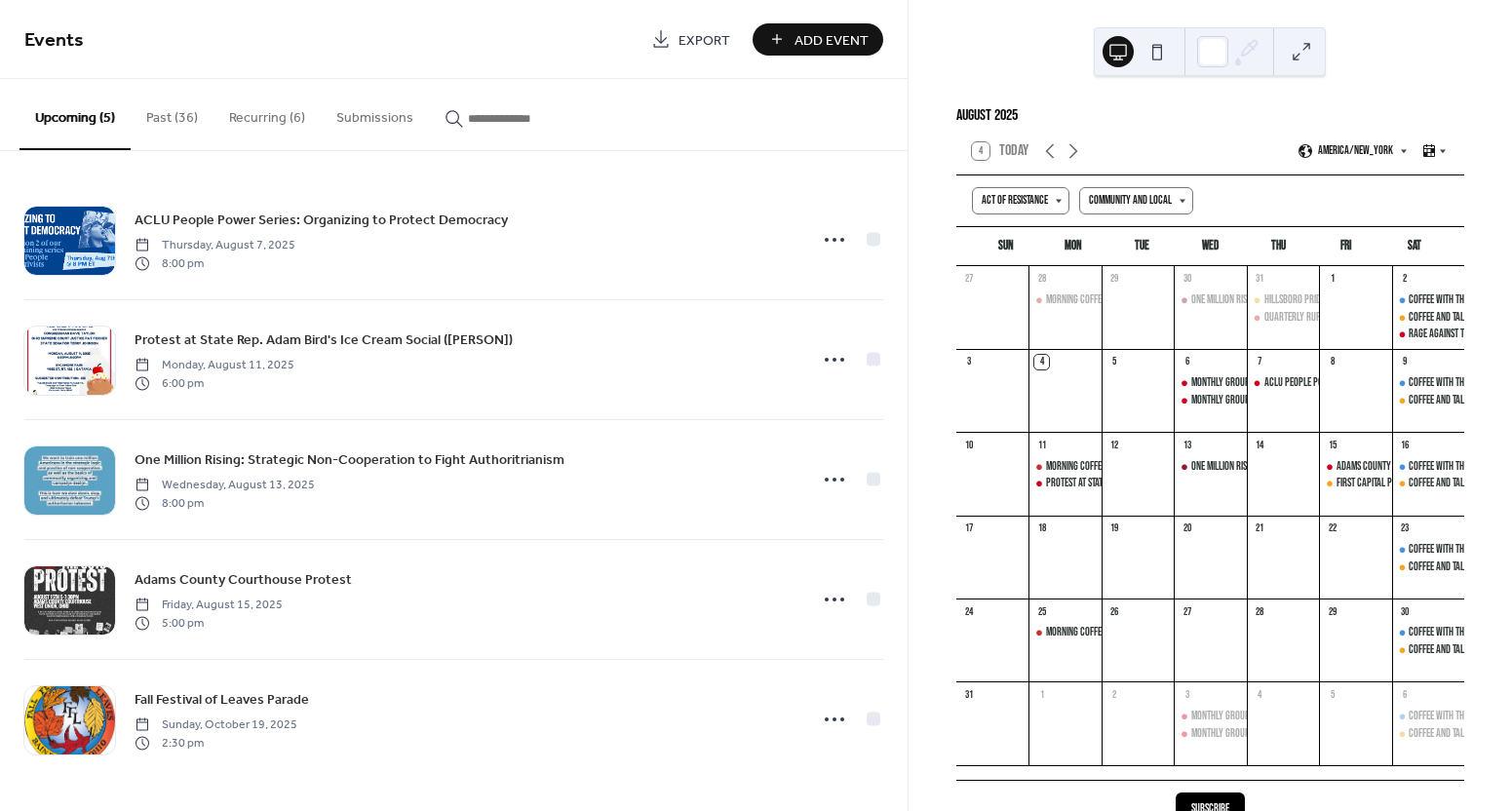 click on "Add Event" at bounding box center [832, 40] 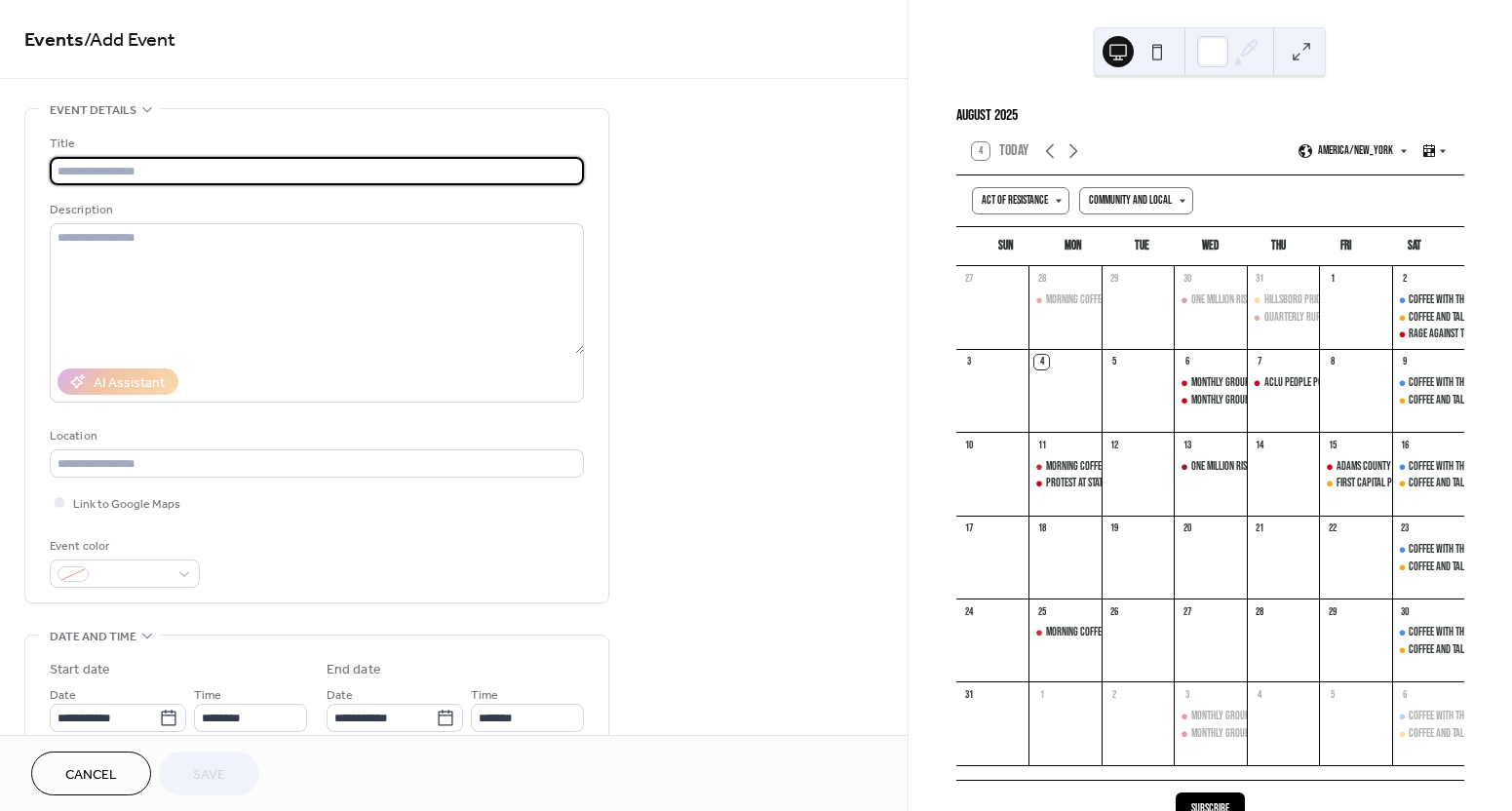 click at bounding box center (317, 171) 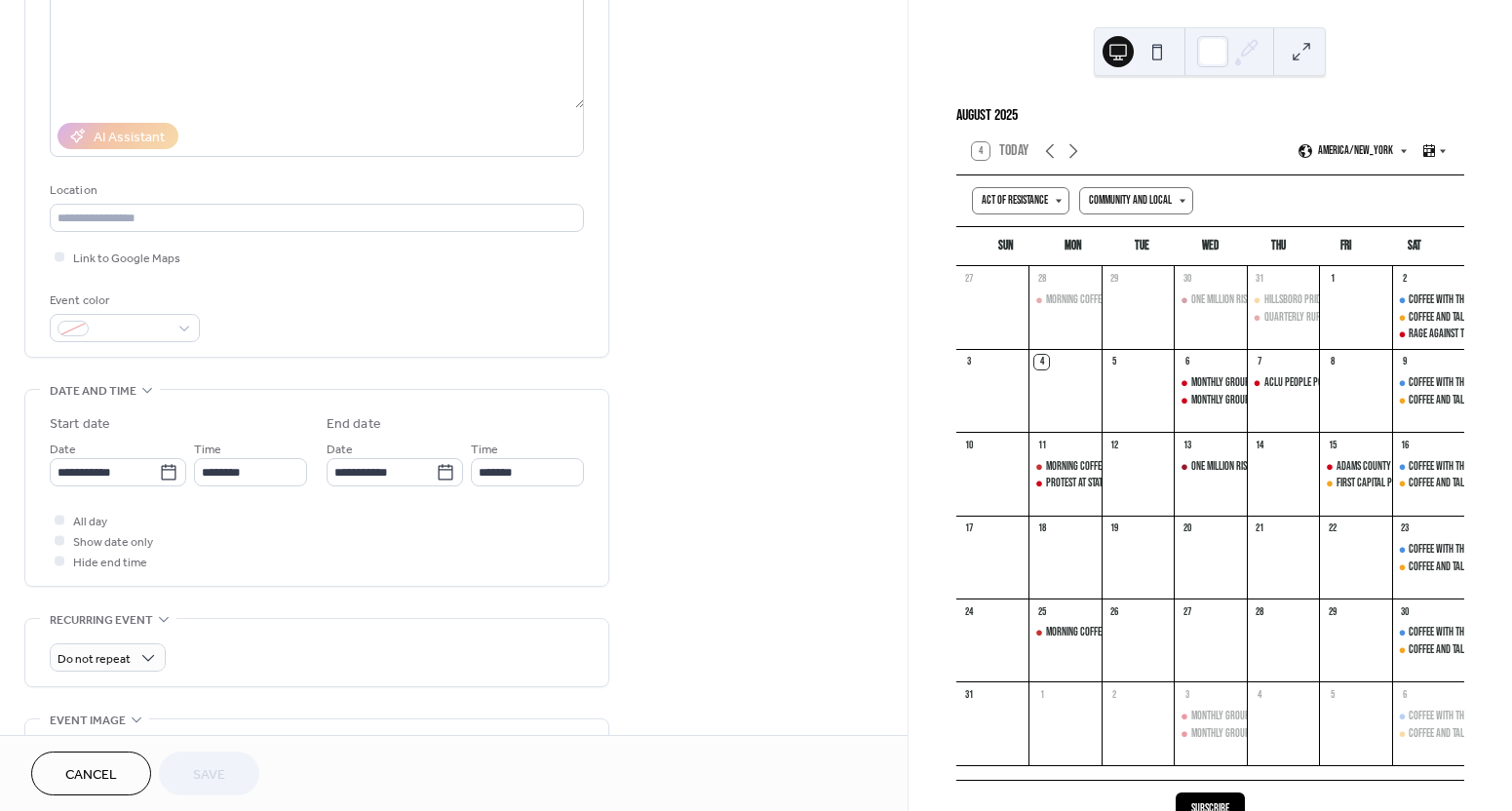 scroll, scrollTop: 606, scrollLeft: 0, axis: vertical 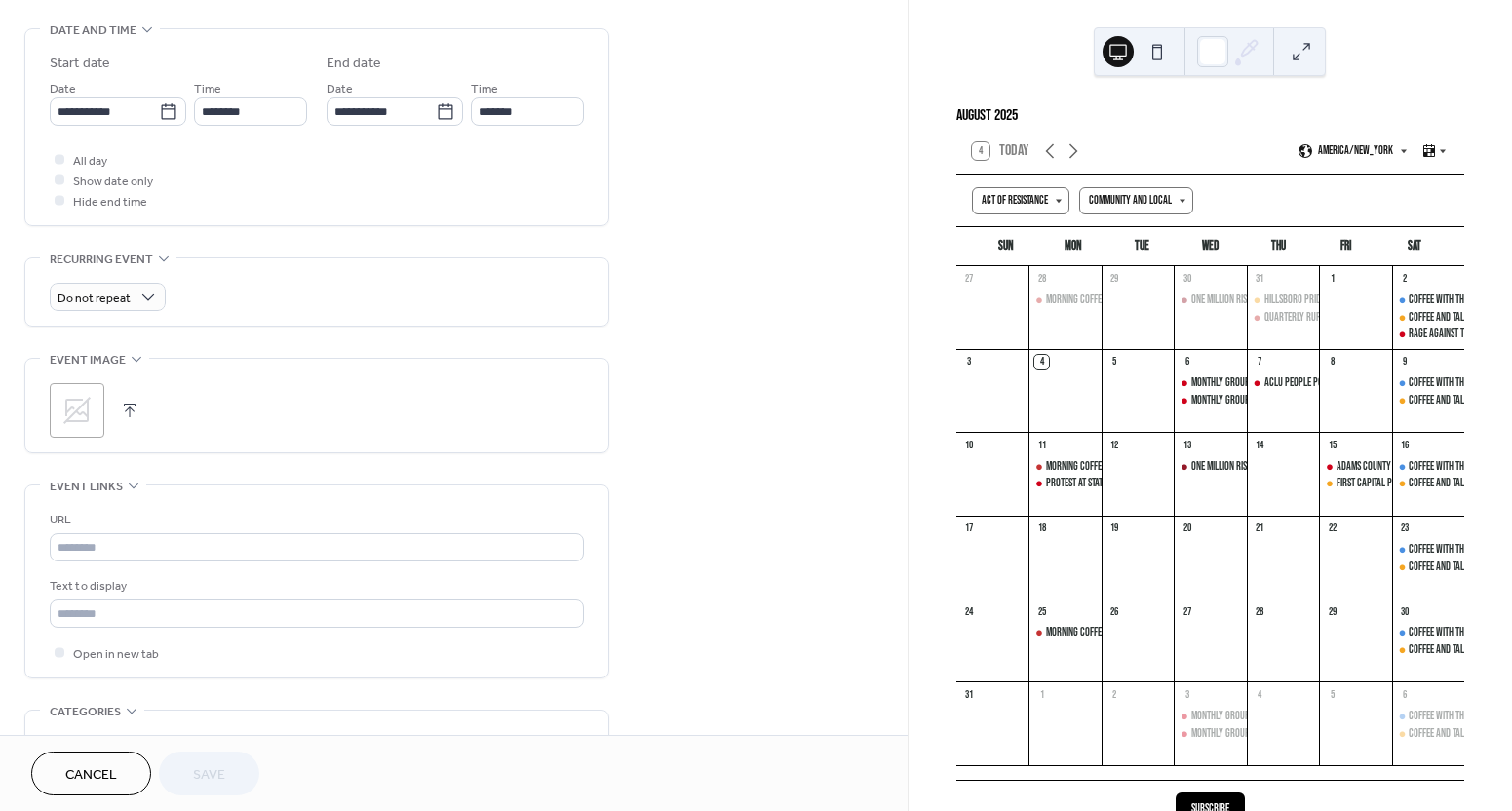 click on ";" at bounding box center (77, 410) 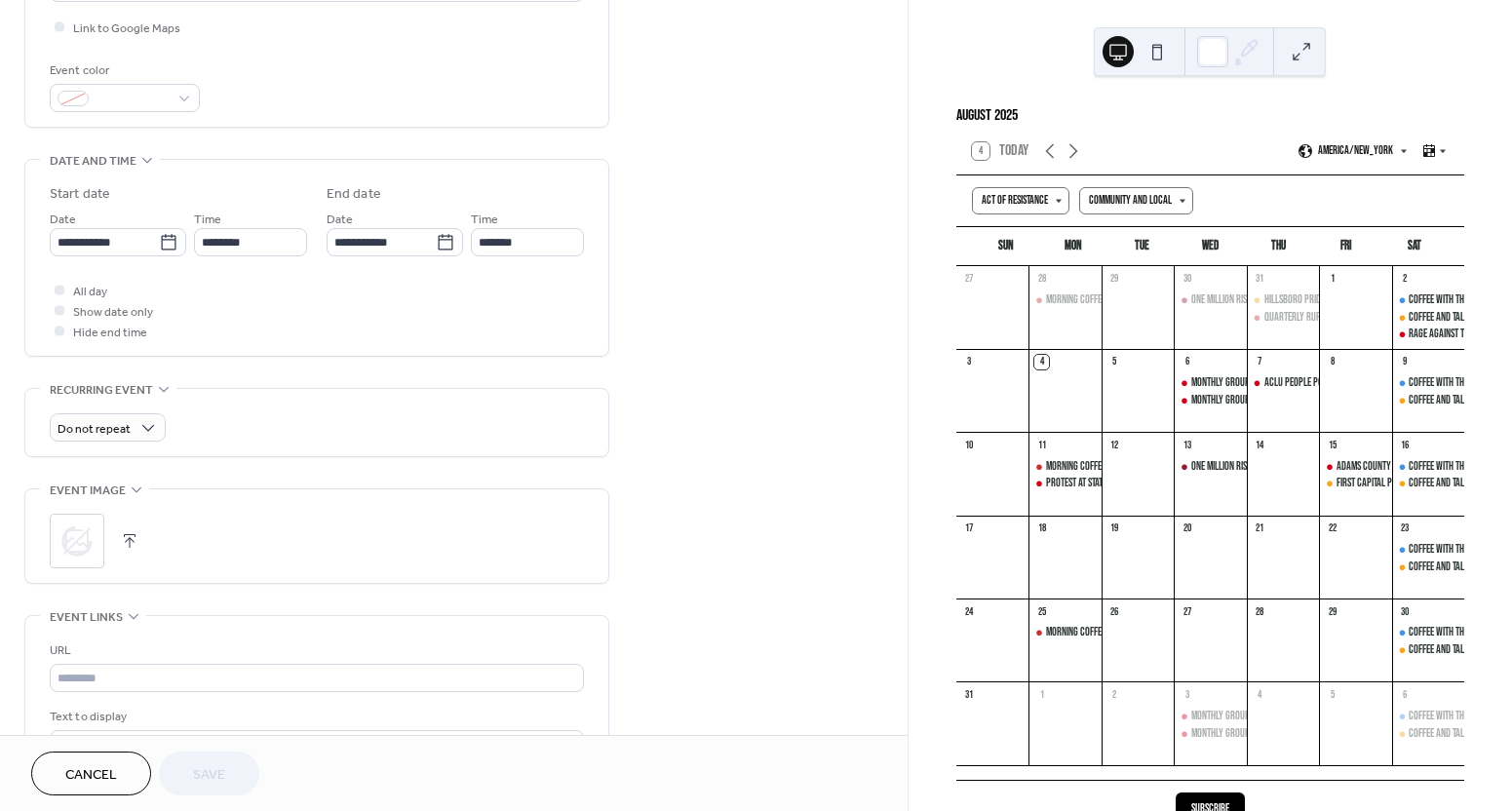 scroll, scrollTop: 425, scrollLeft: 0, axis: vertical 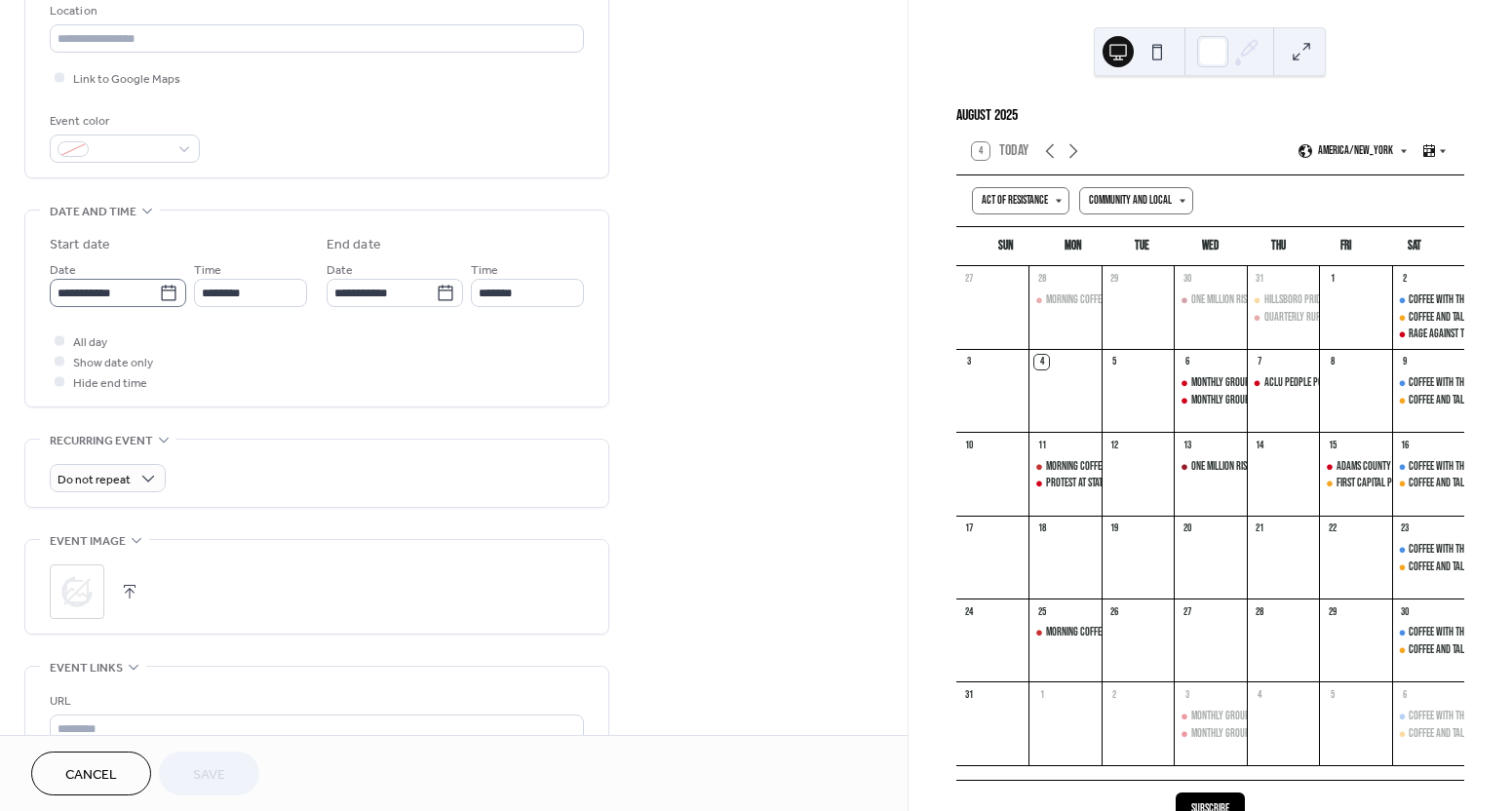 click 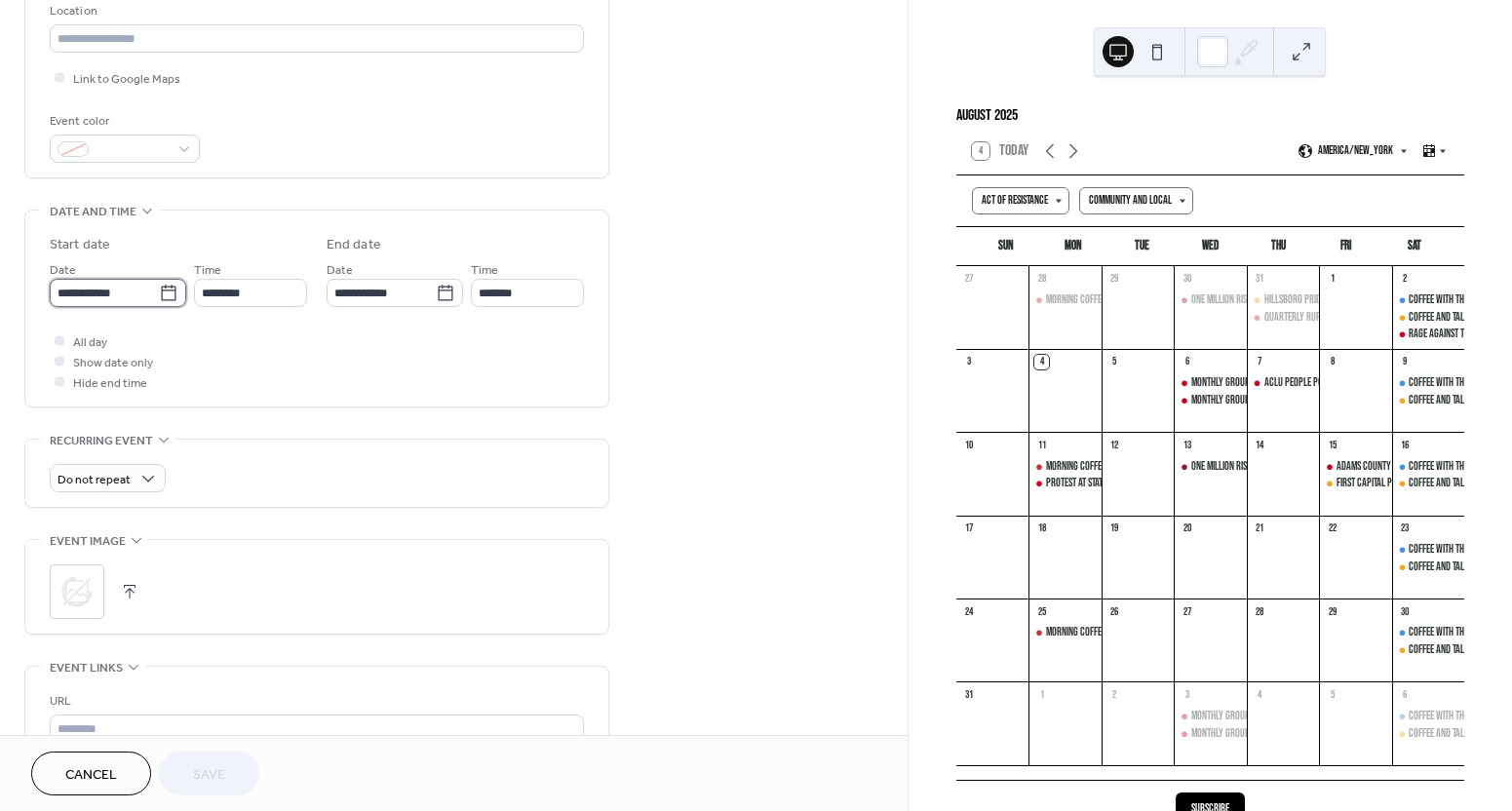 click on "**********" at bounding box center [104, 292] 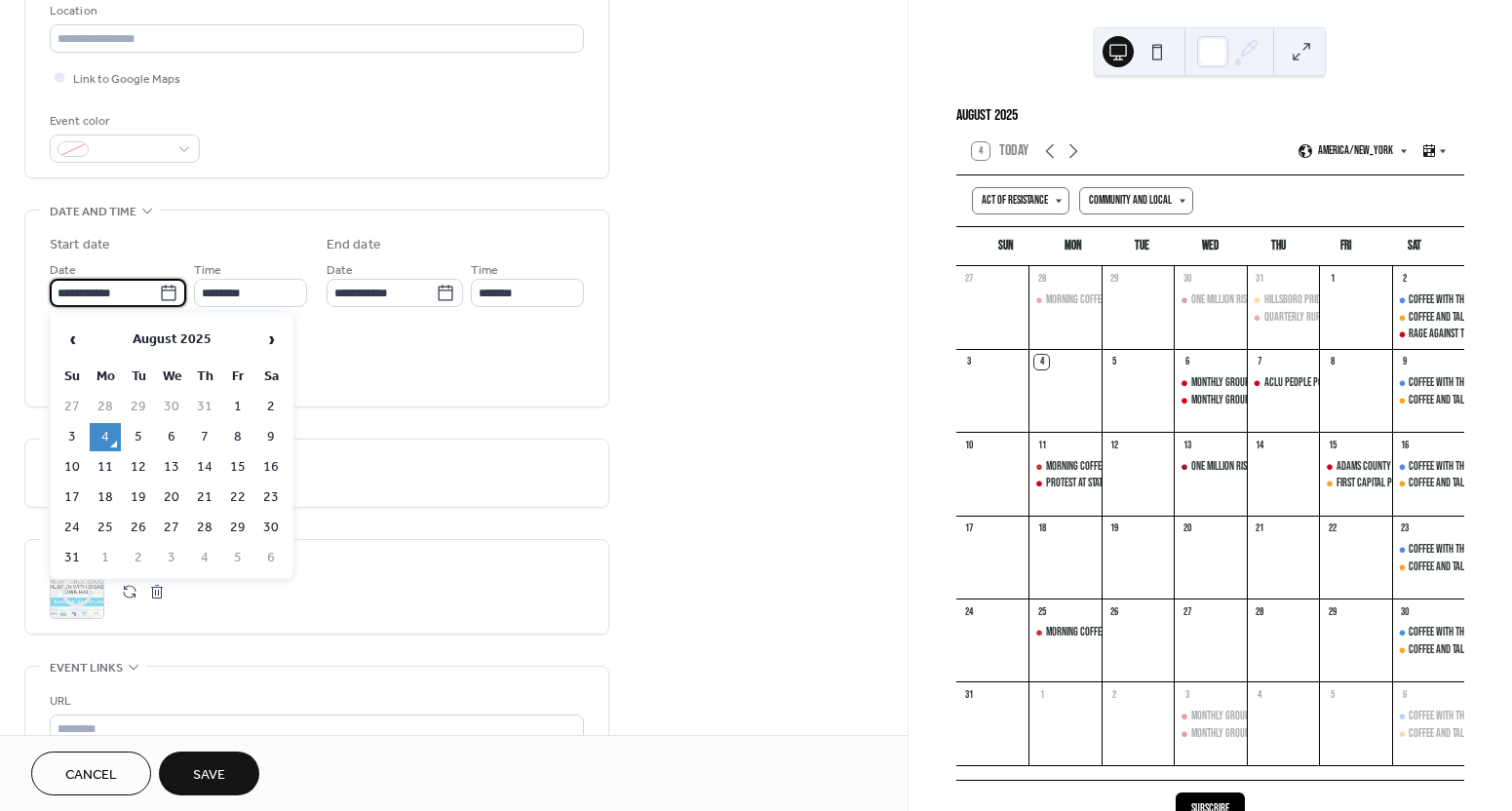 click on "5" at bounding box center (138, 437) 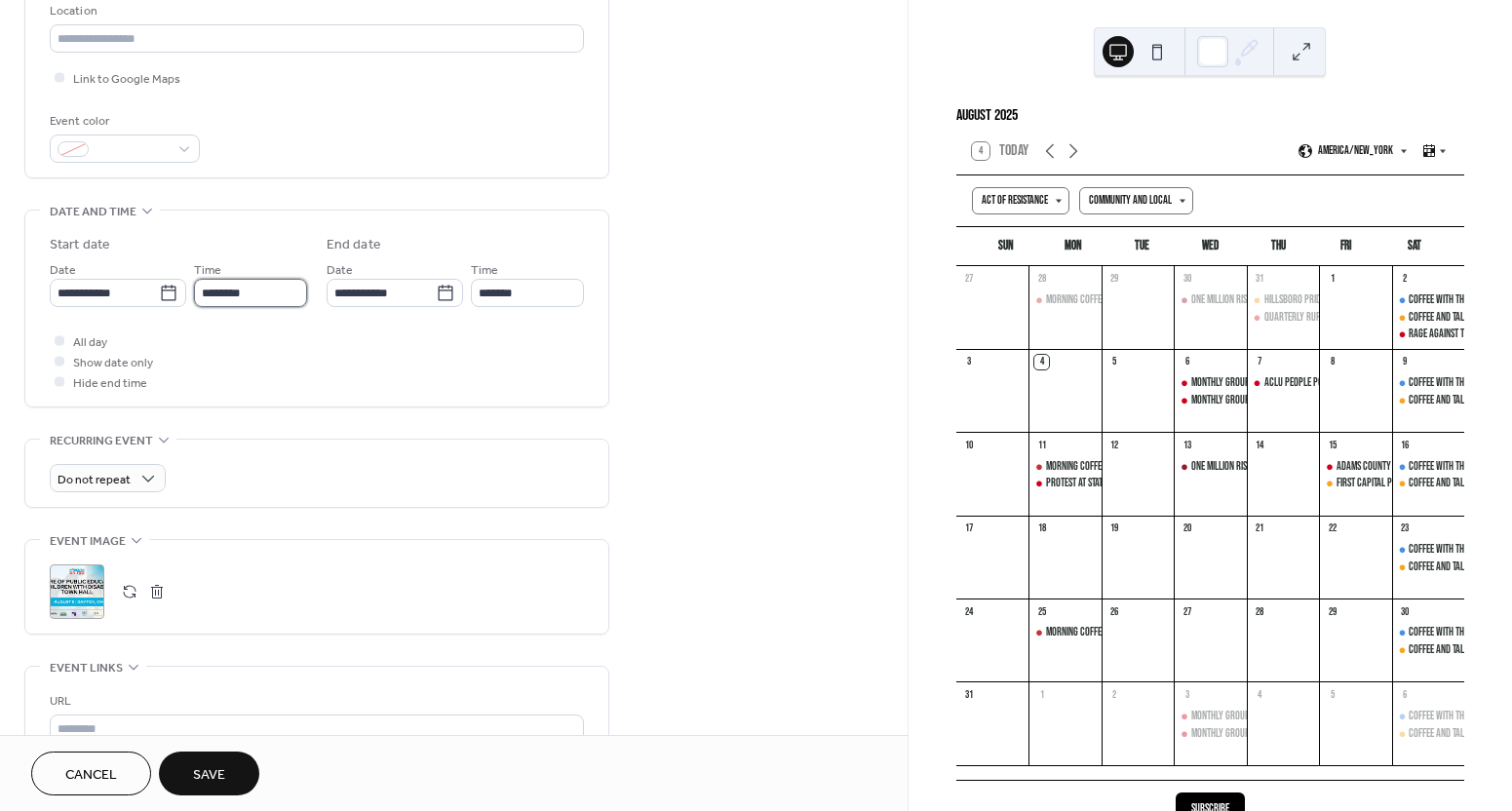 click on "********" at bounding box center (251, 292) 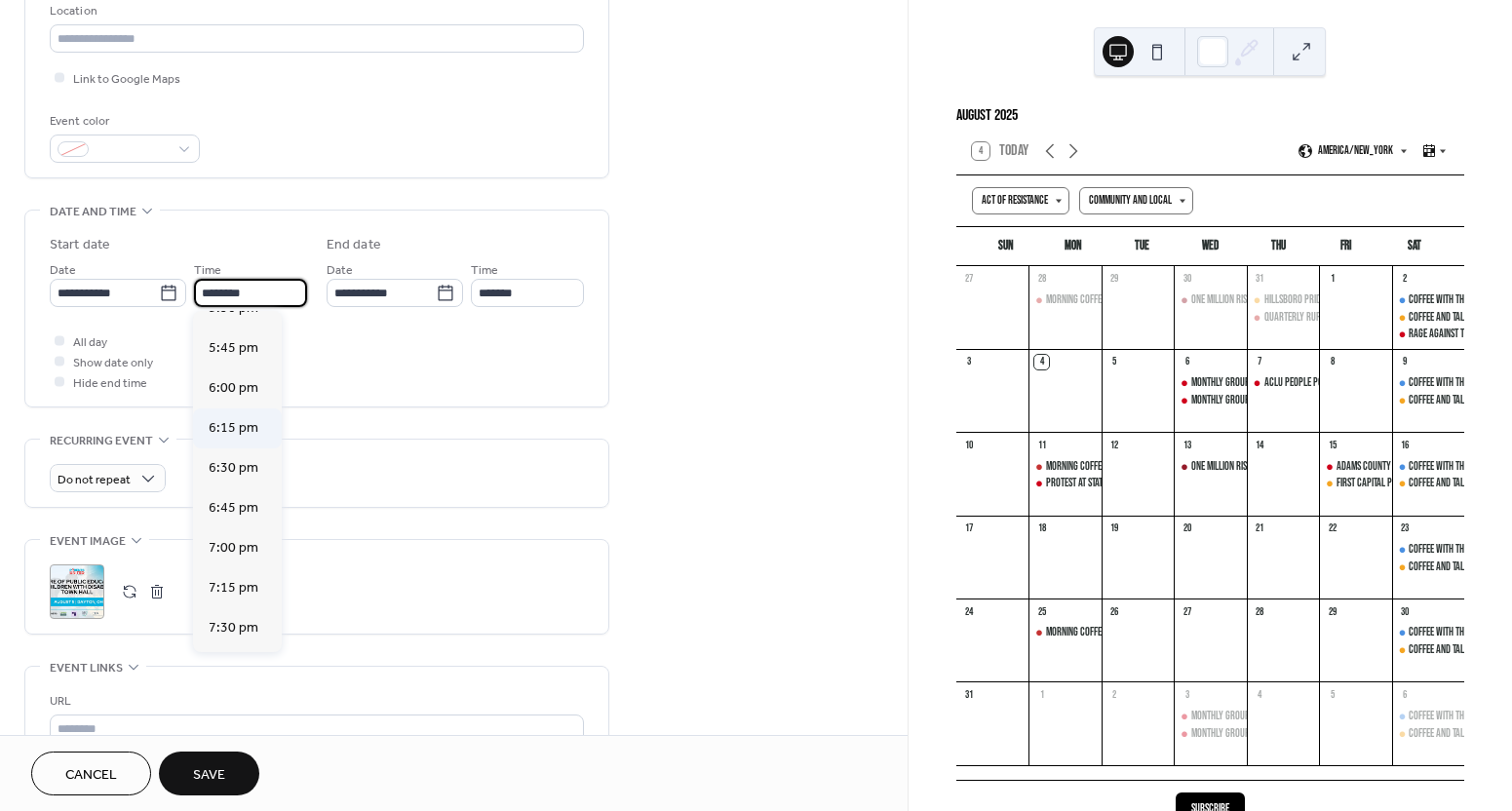 scroll, scrollTop: 2831, scrollLeft: 0, axis: vertical 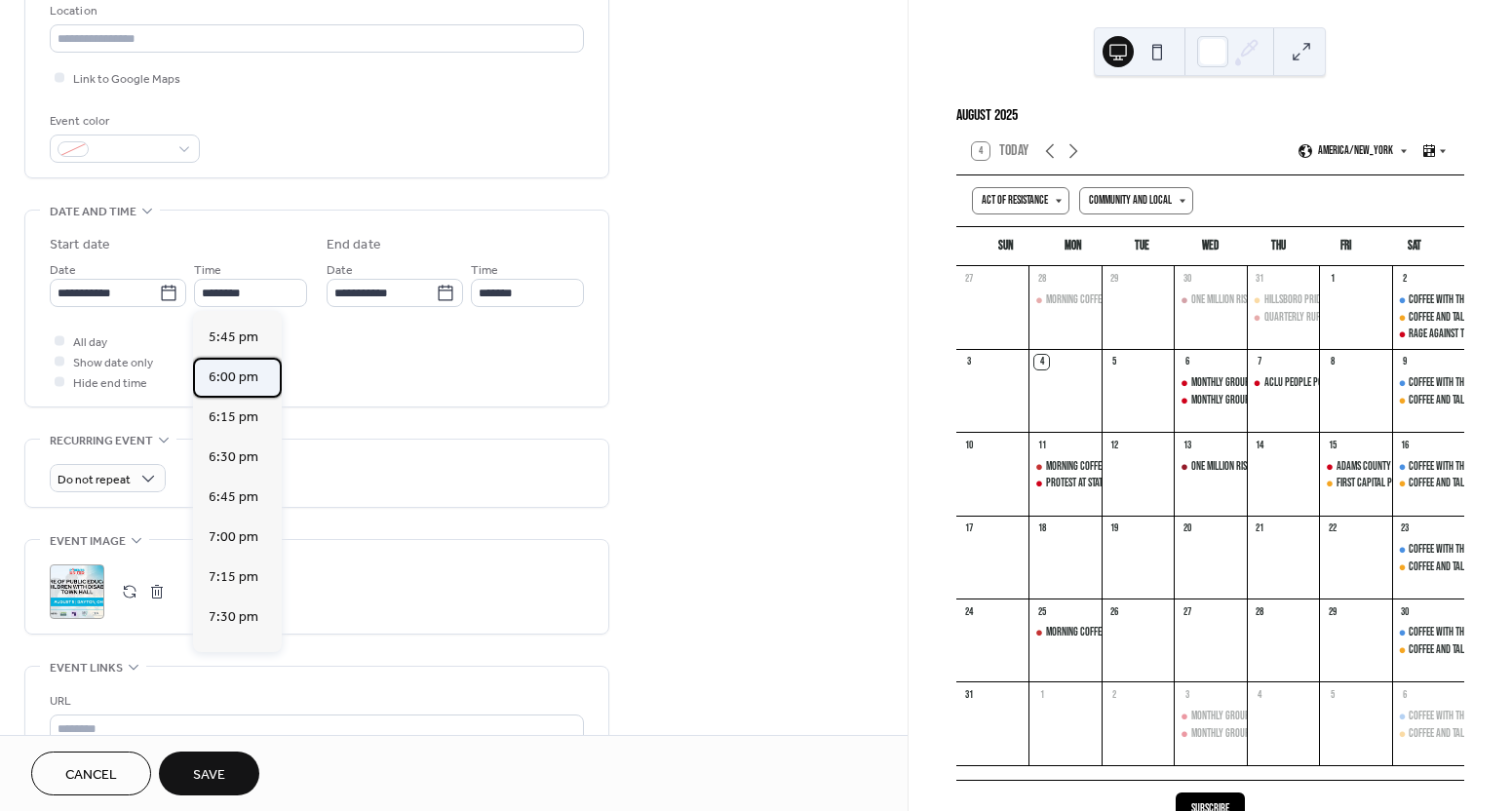 click on "6:00 pm" at bounding box center [233, 377] 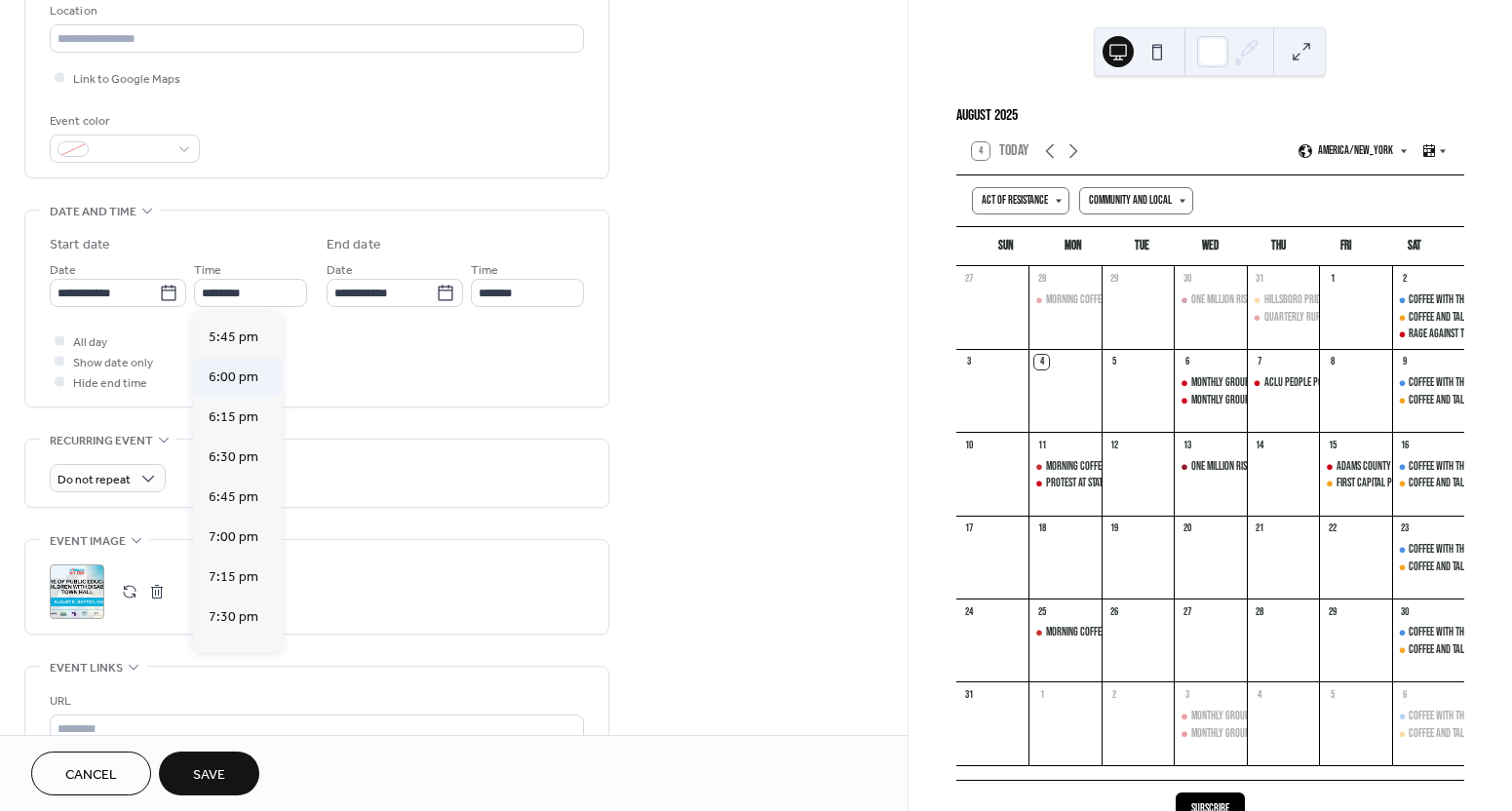 type on "*******" 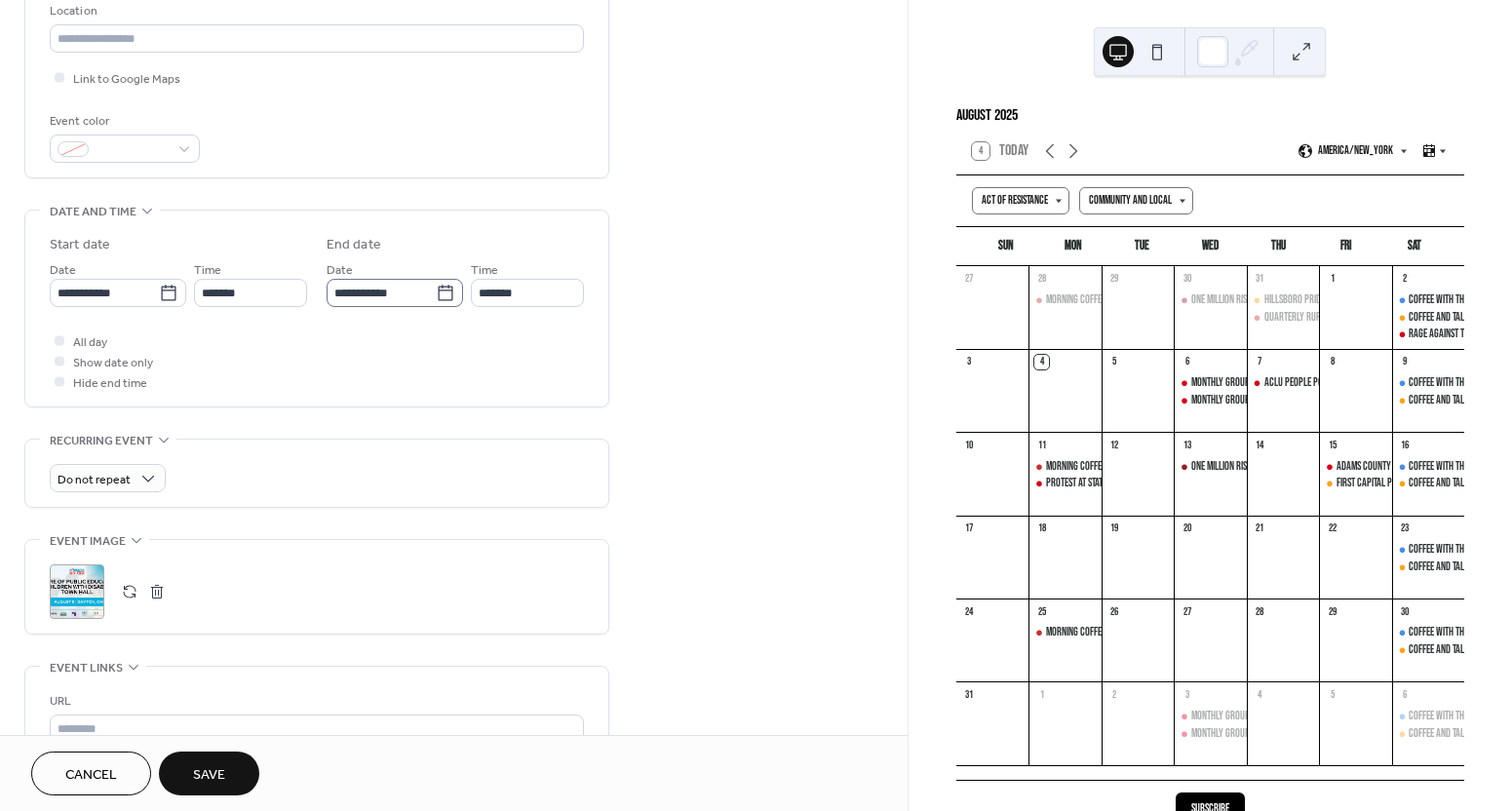 click 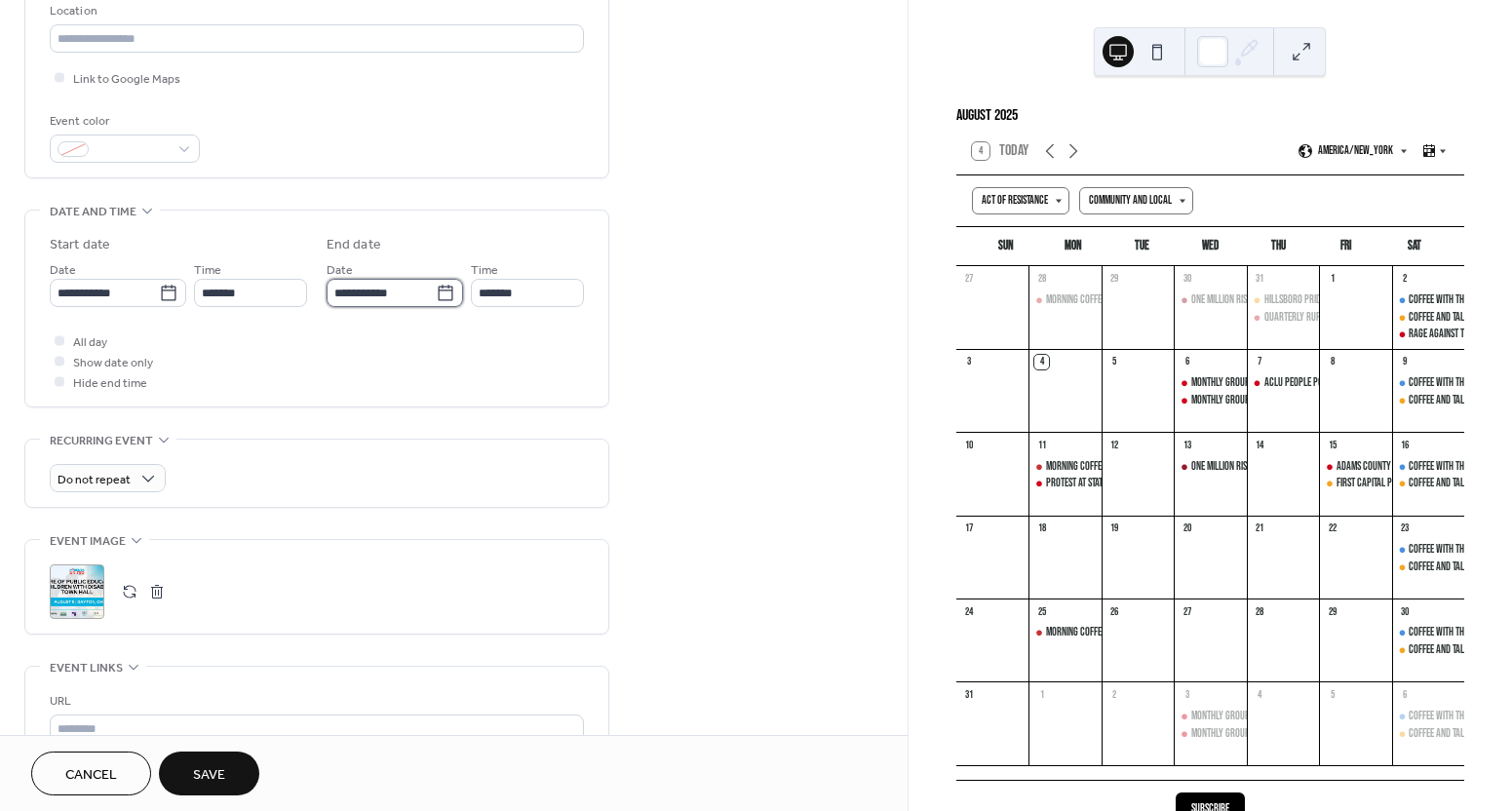 click on "**********" at bounding box center [381, 292] 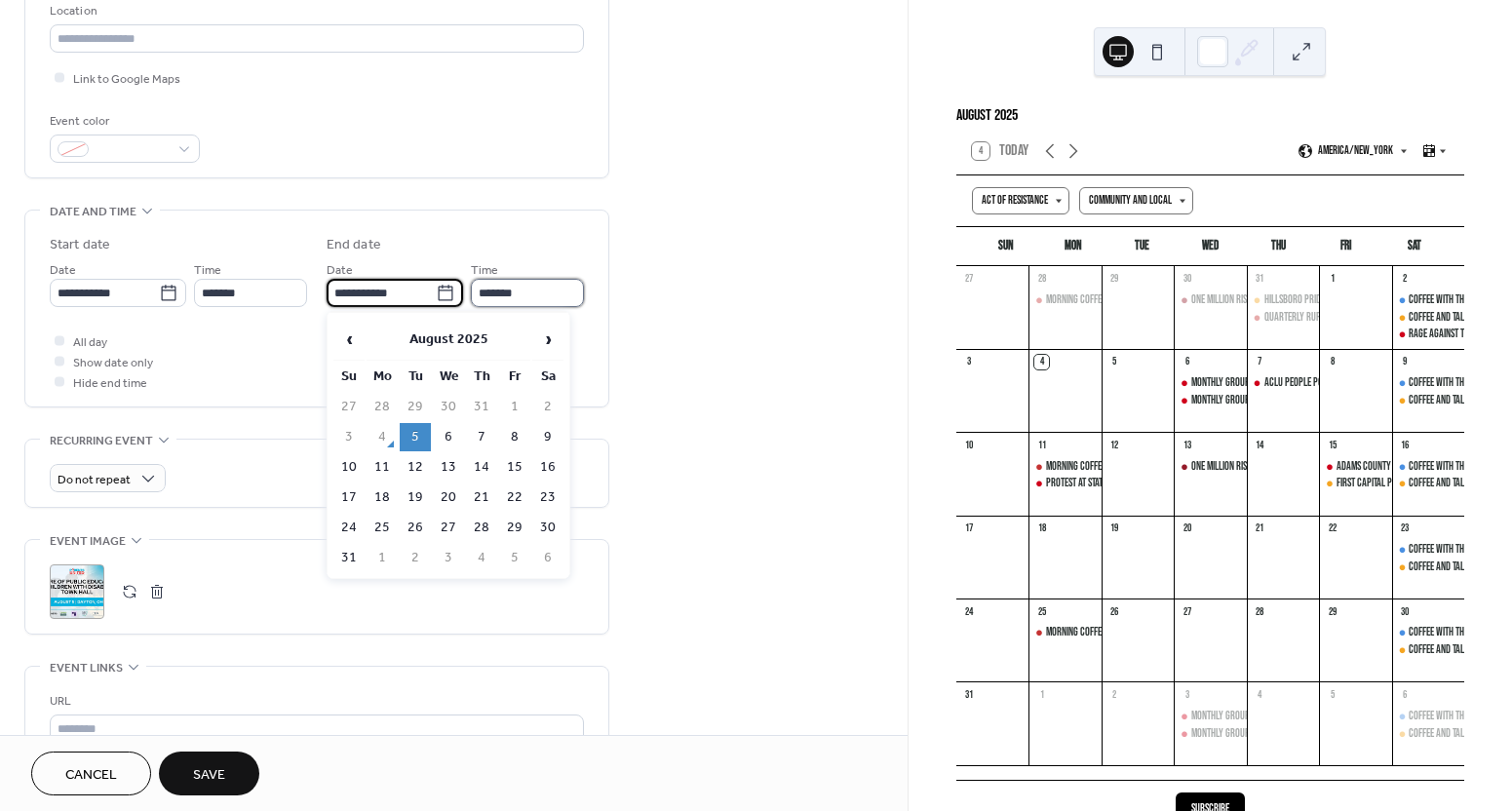 click on "*******" at bounding box center (527, 292) 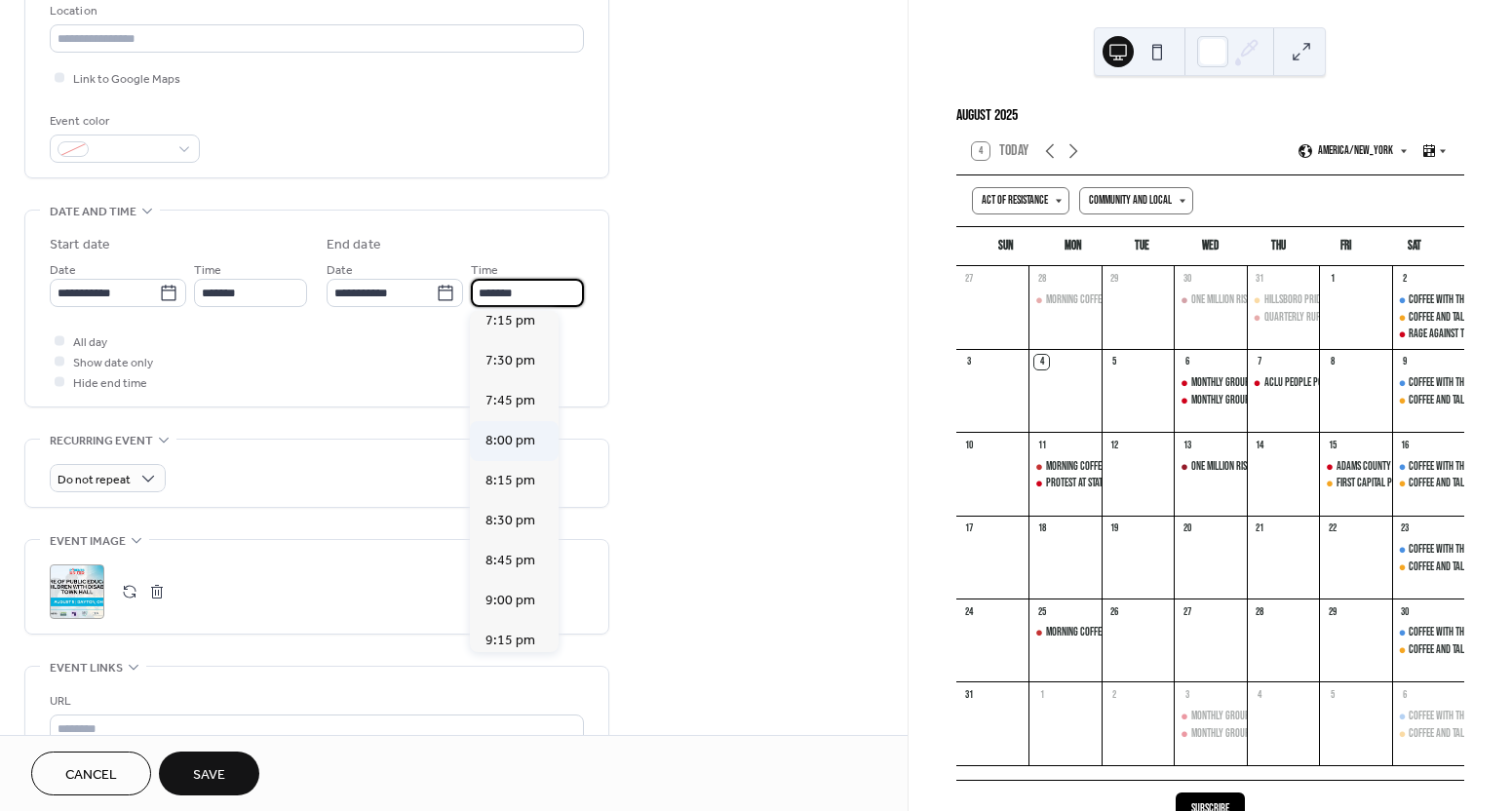 scroll, scrollTop: 169, scrollLeft: 0, axis: vertical 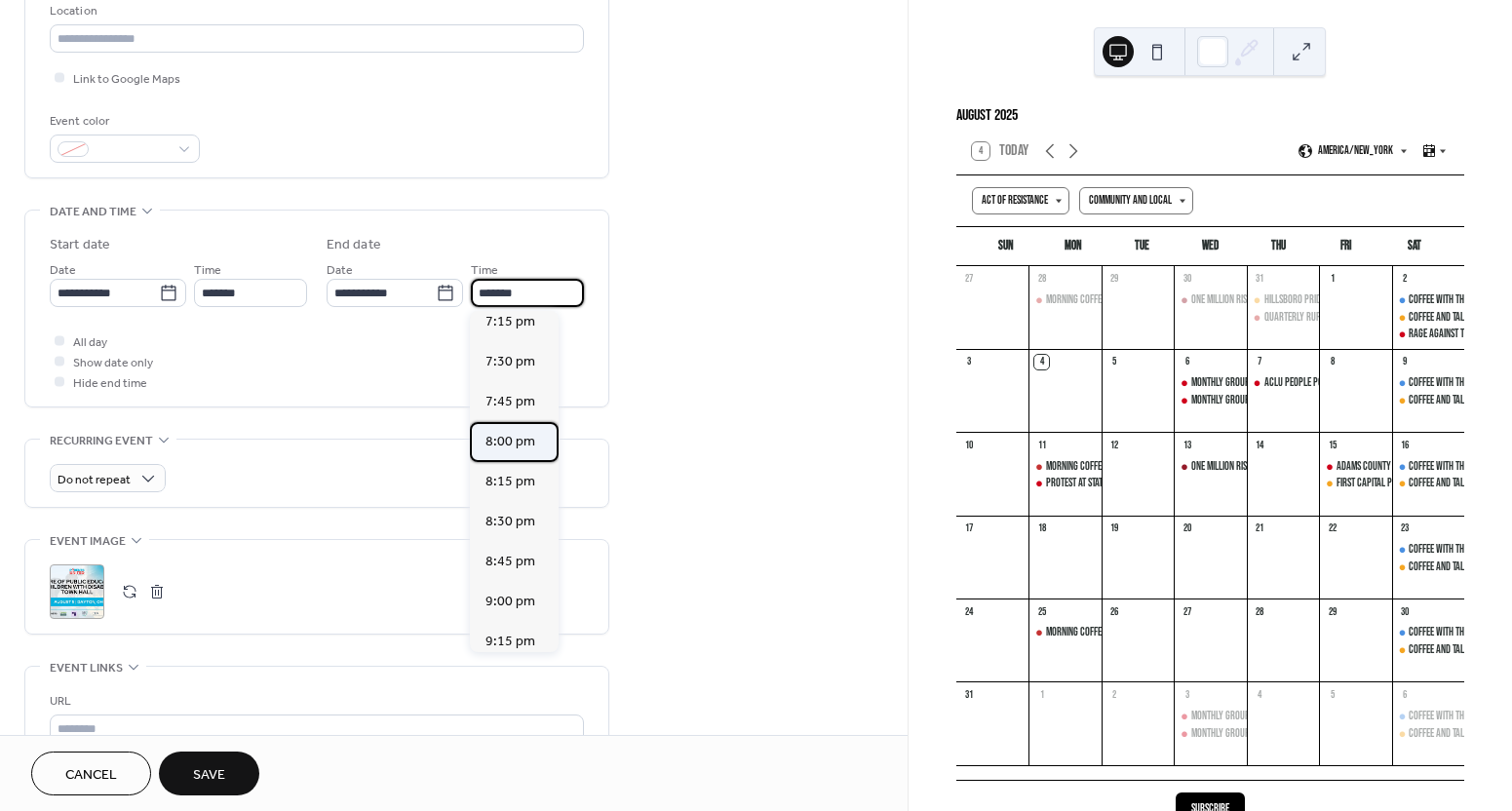 click on "8:00 pm" at bounding box center (510, 442) 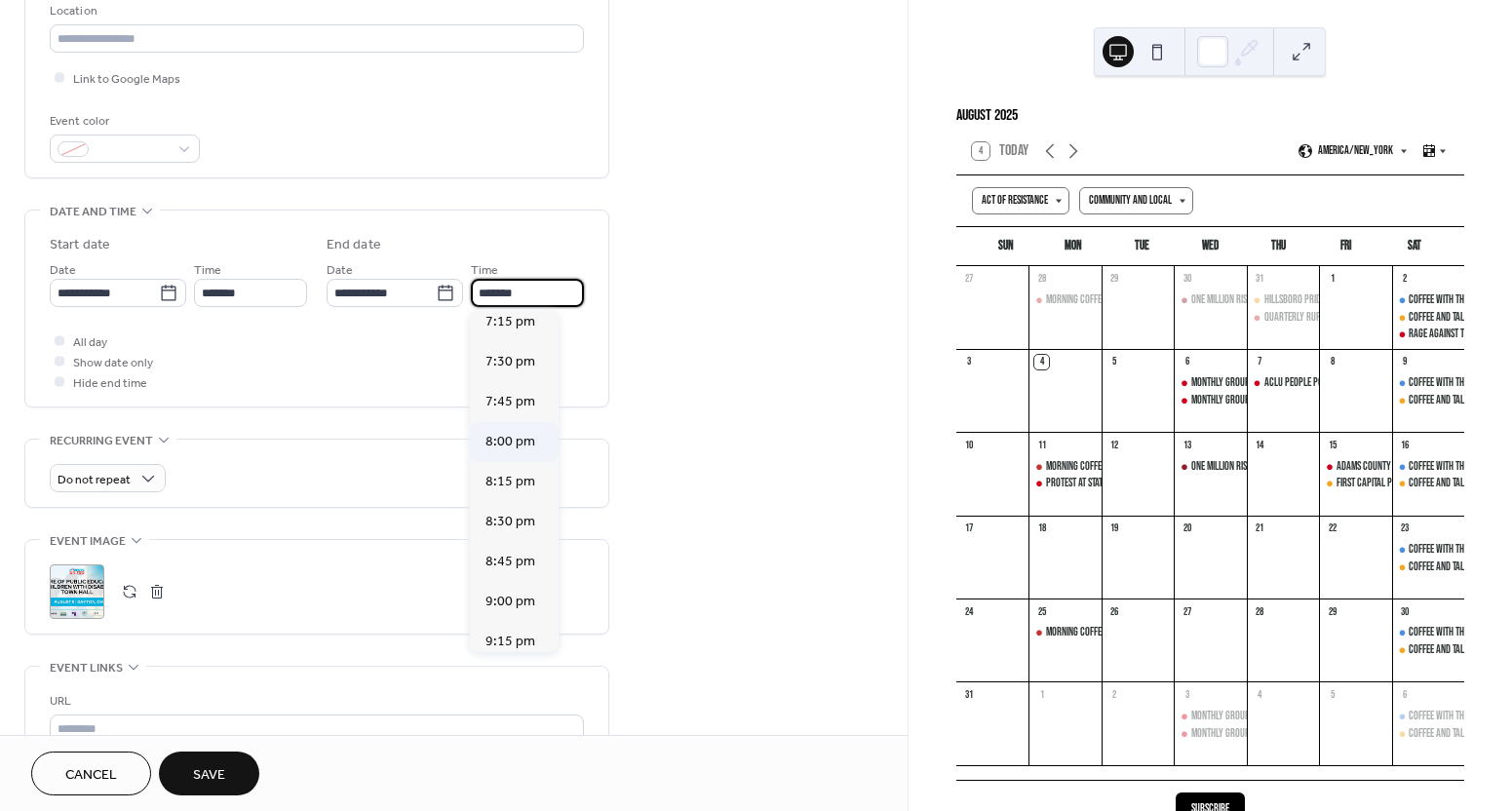 type on "*******" 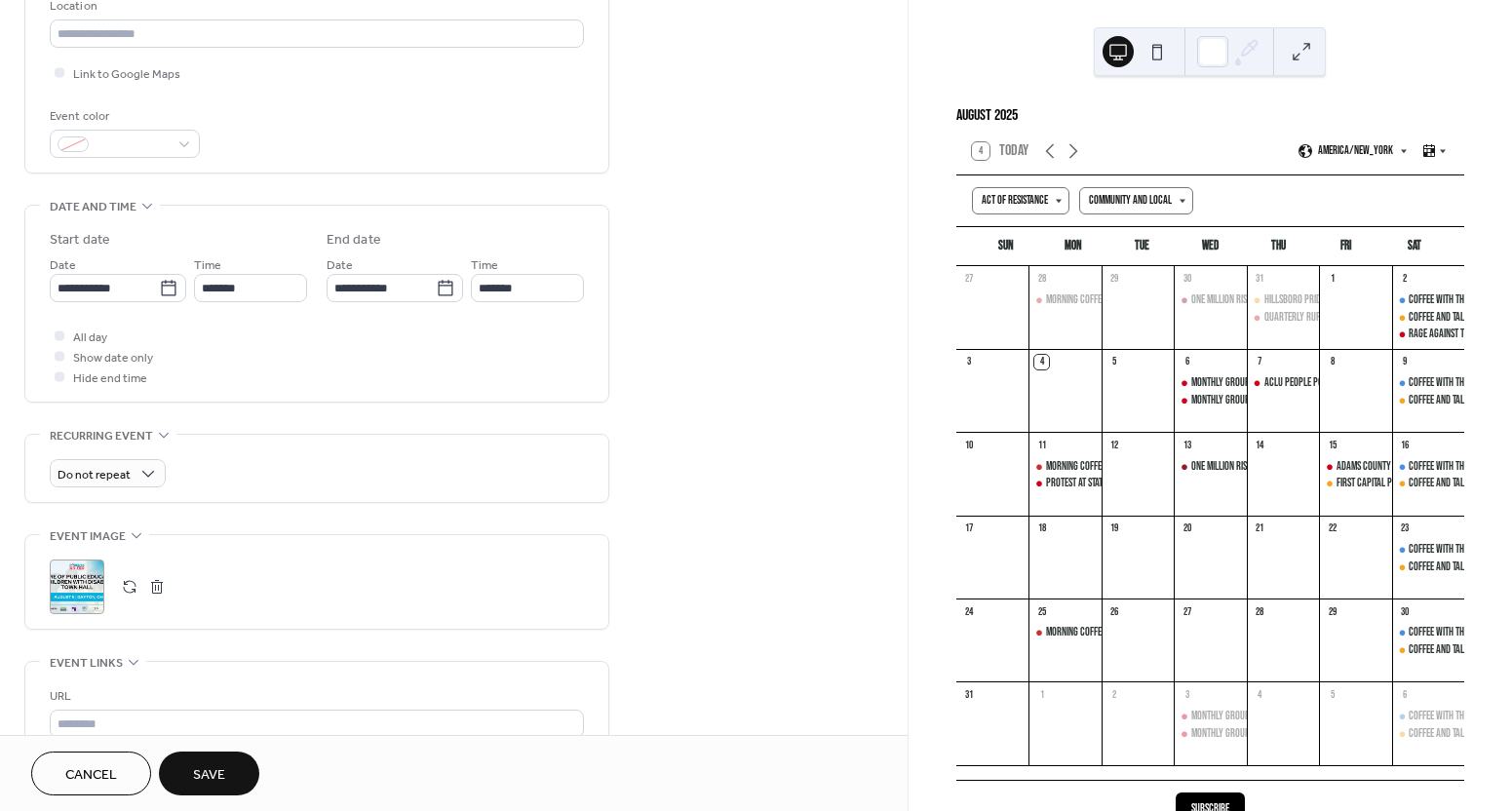 click on "All day Show date only Hide end time" at bounding box center (317, 356) 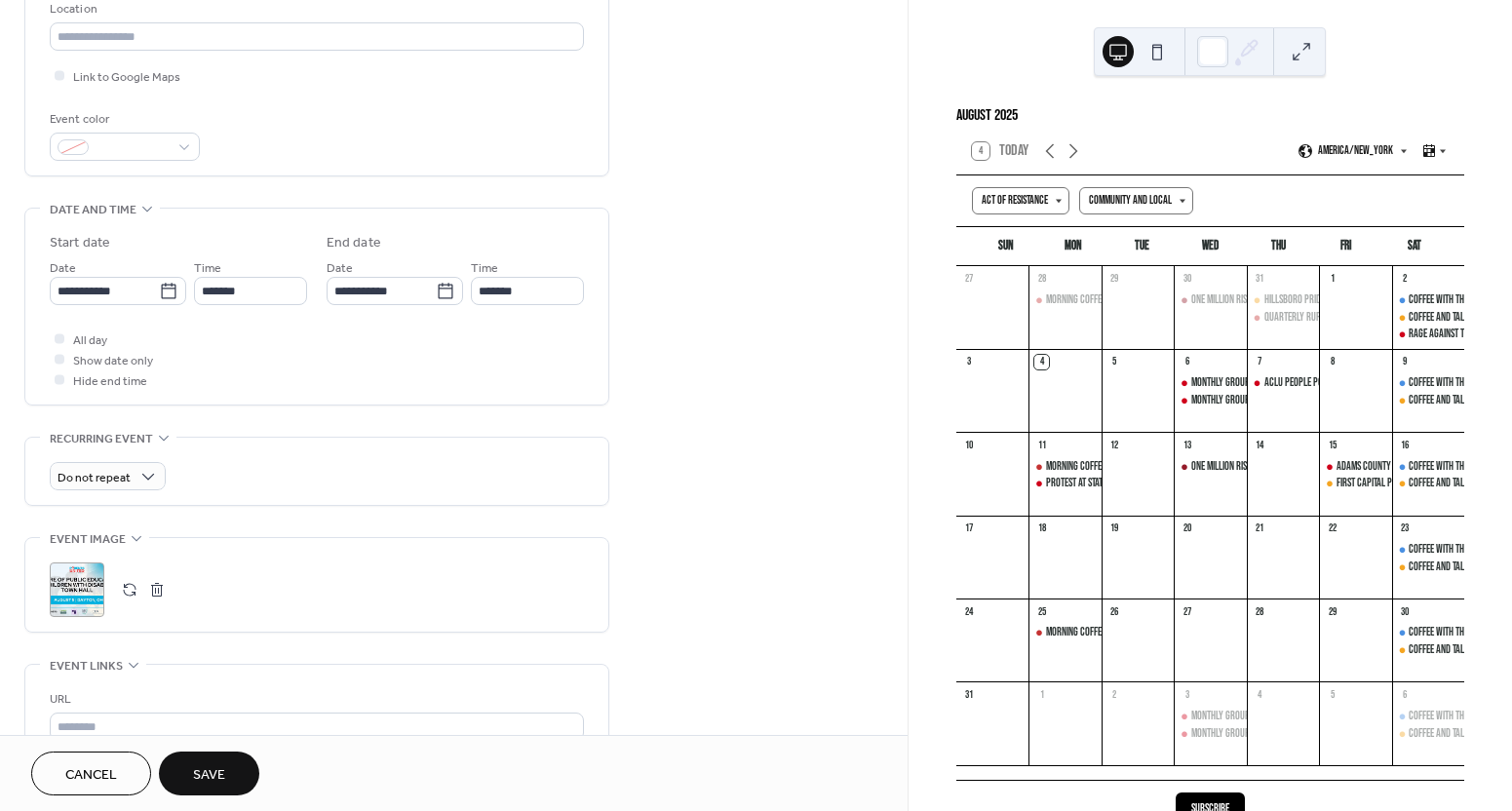 scroll, scrollTop: 0, scrollLeft: 0, axis: both 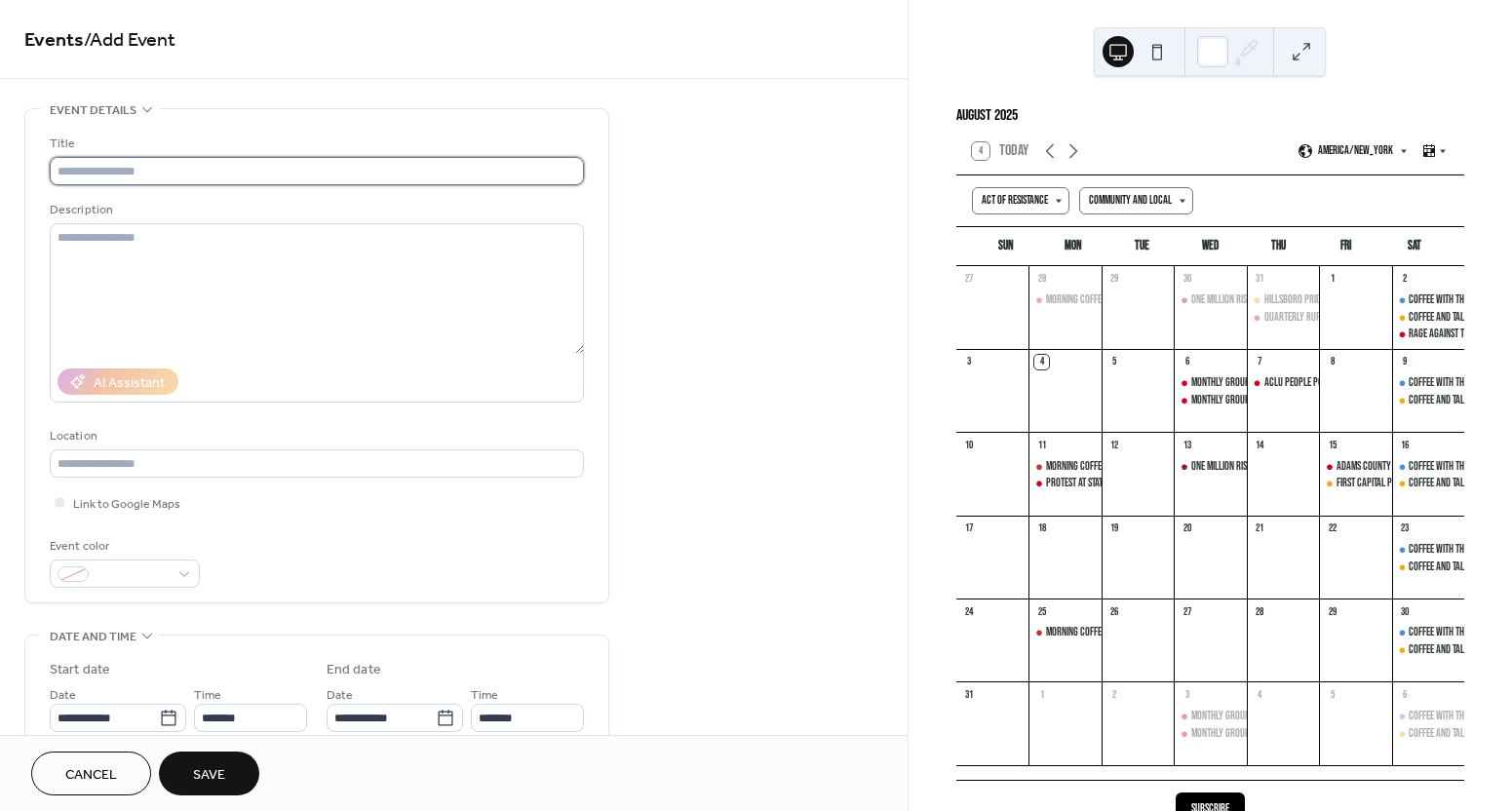 click at bounding box center [317, 171] 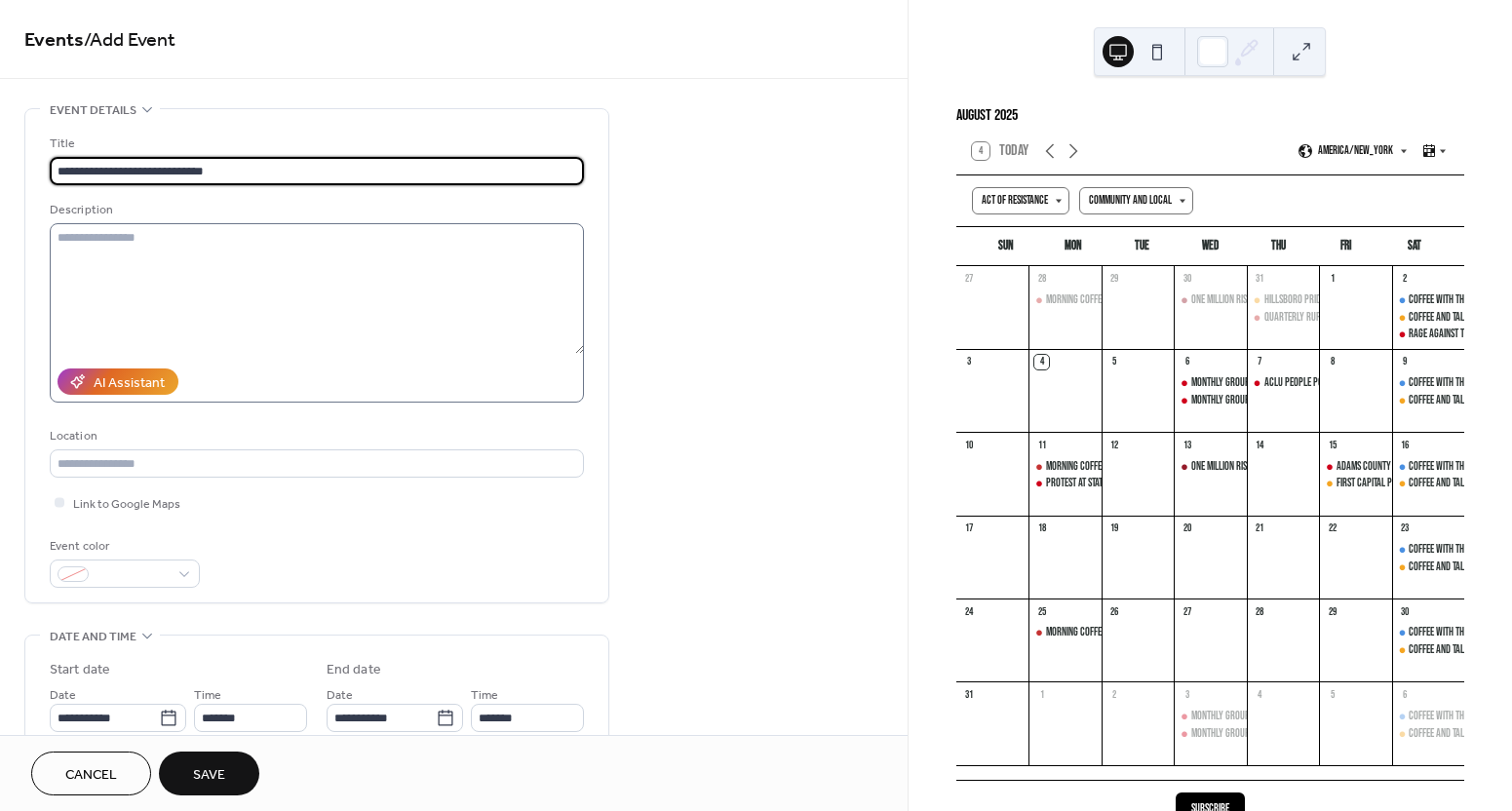 type on "**********" 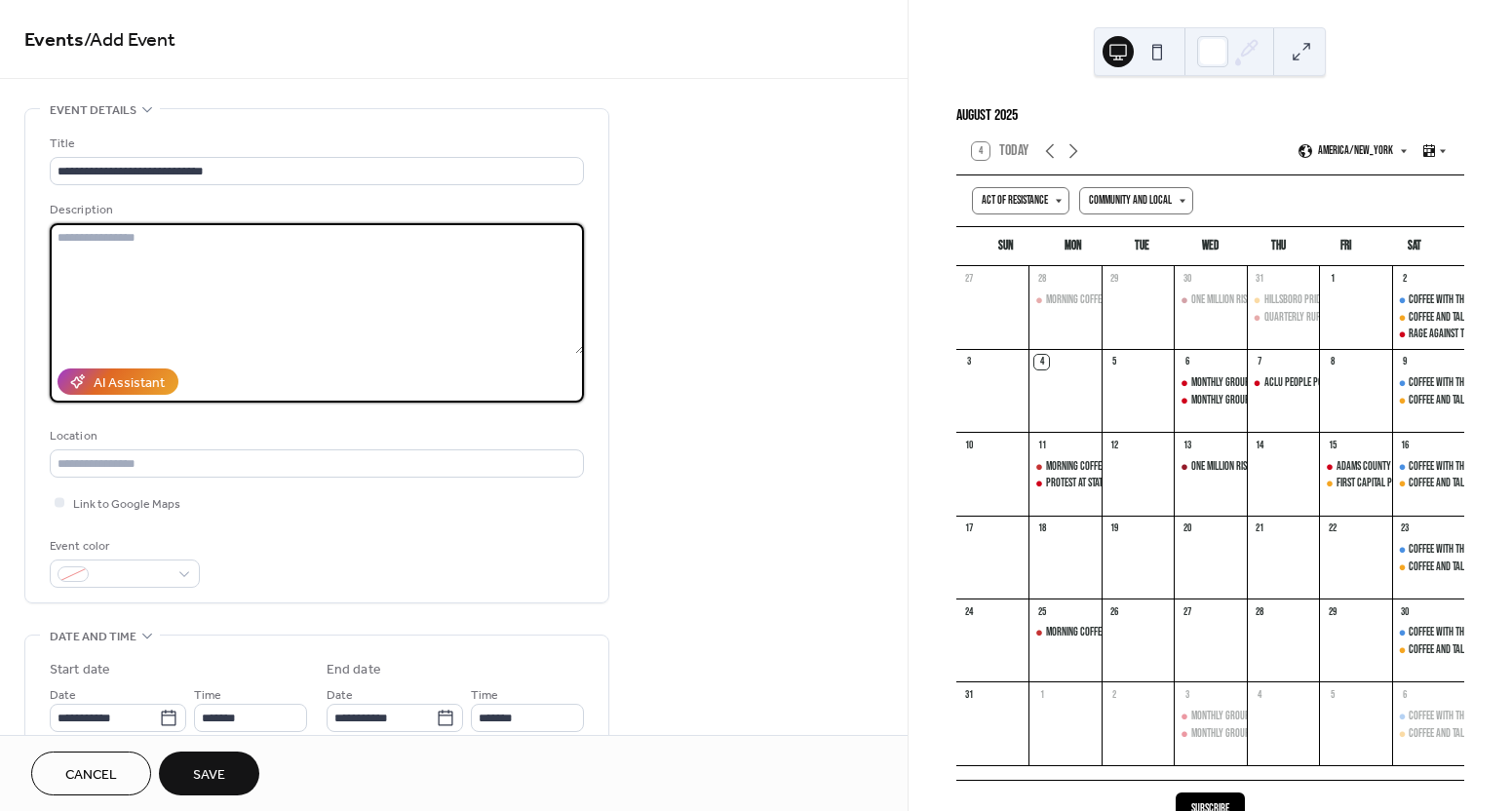 click at bounding box center [317, 289] 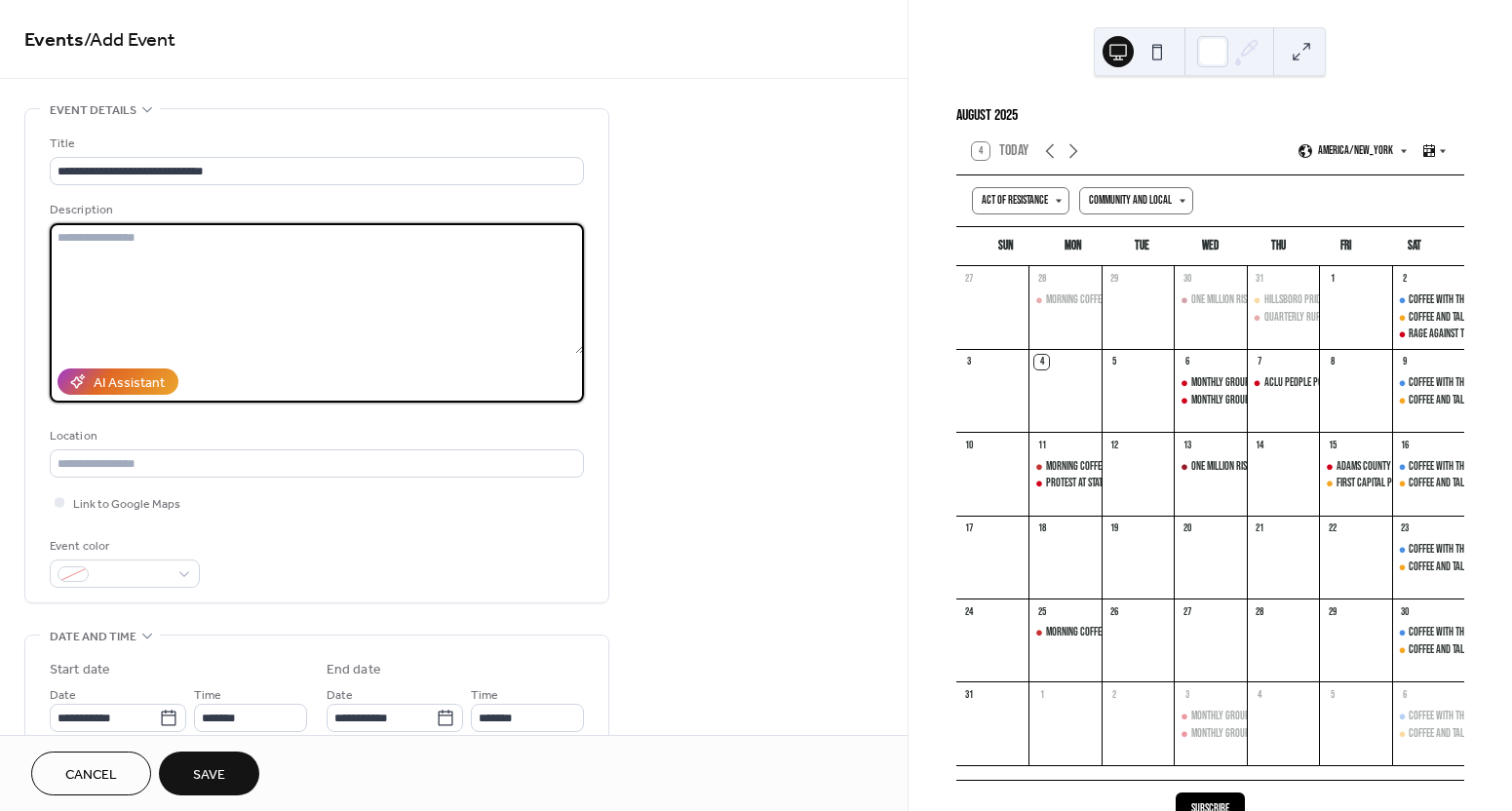 scroll, scrollTop: 15, scrollLeft: 0, axis: vertical 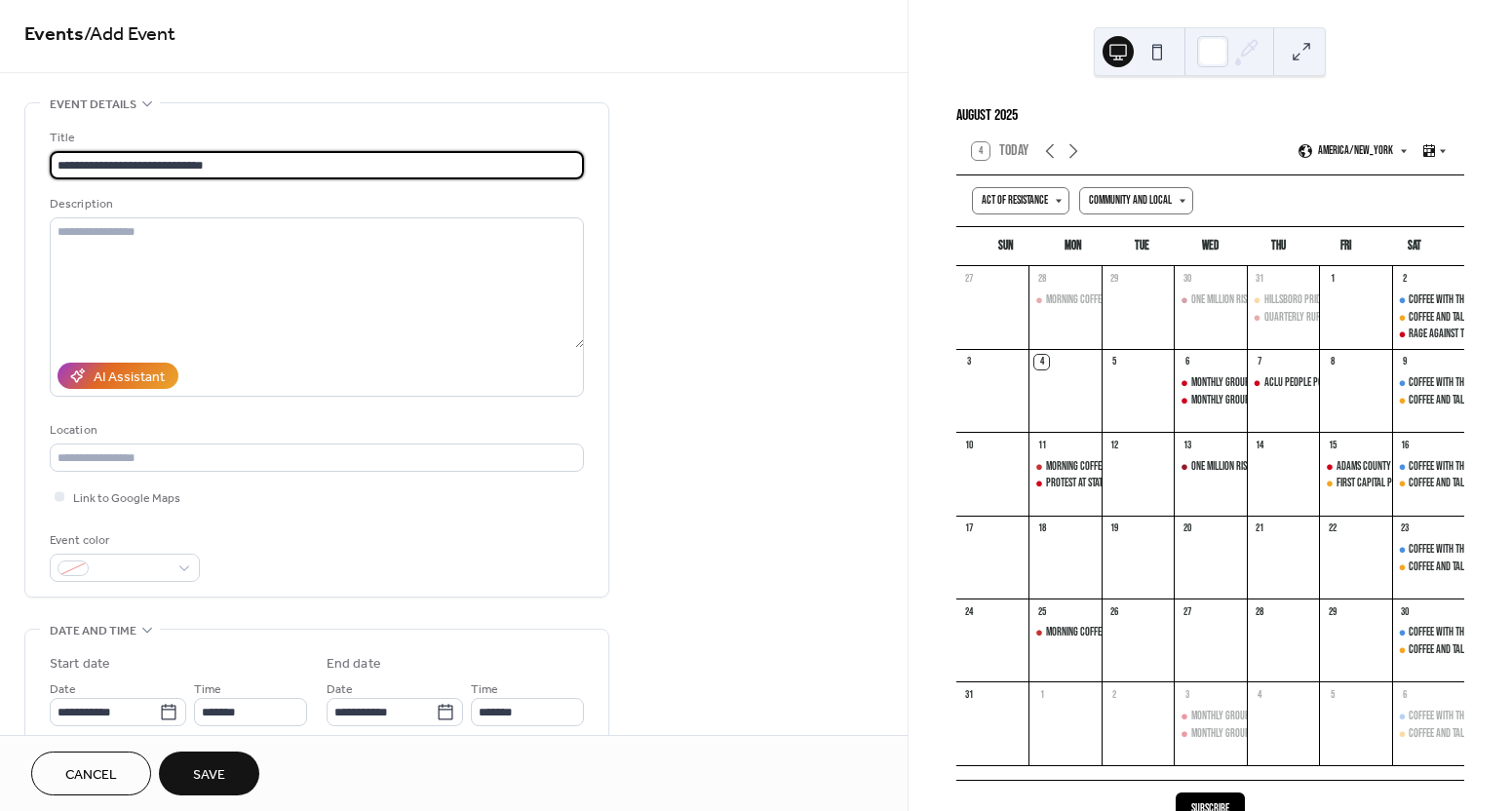 drag, startPoint x: 258, startPoint y: 161, endPoint x: 50, endPoint y: 161, distance: 208 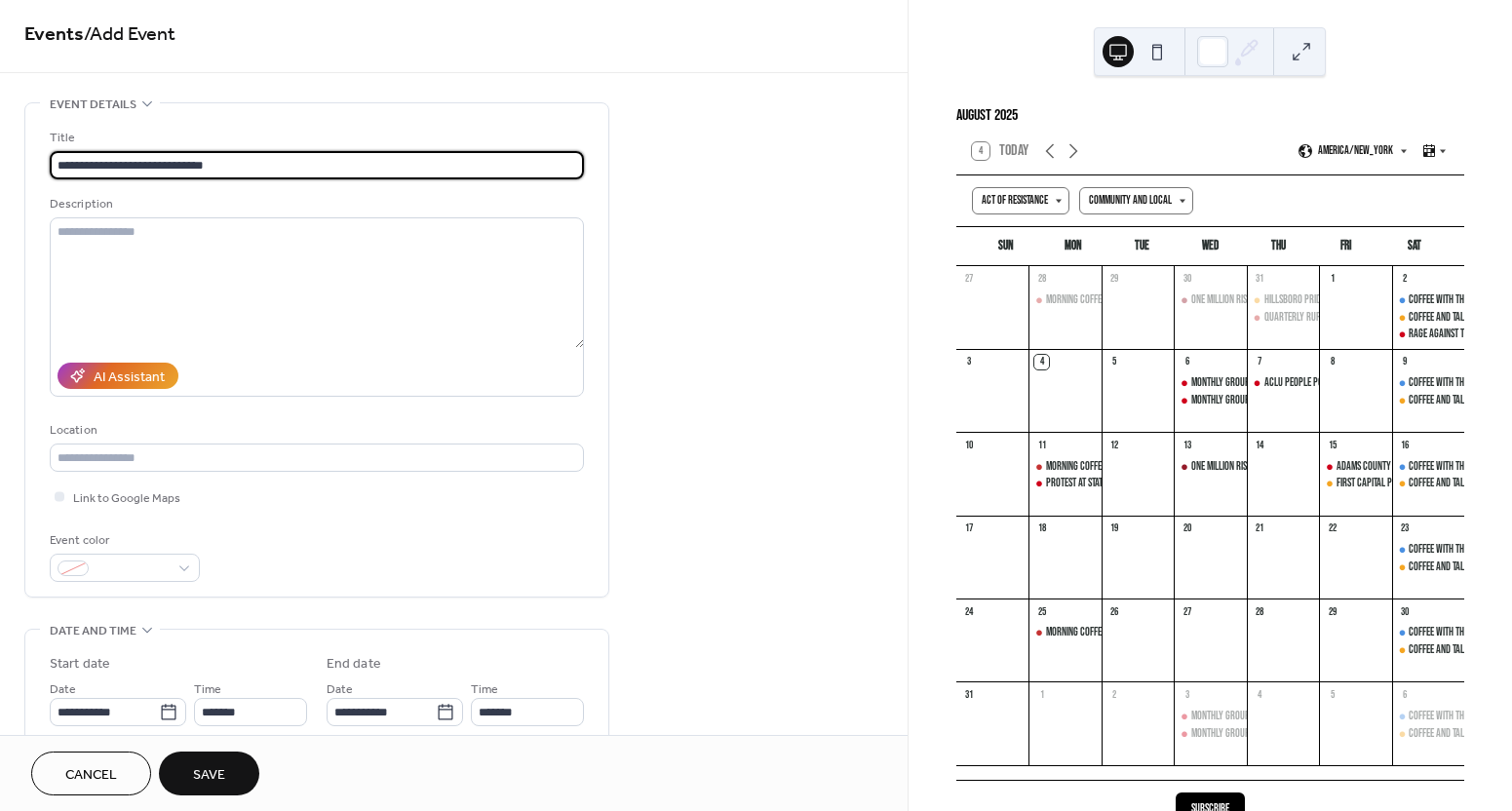 click on "**********" at bounding box center [317, 165] 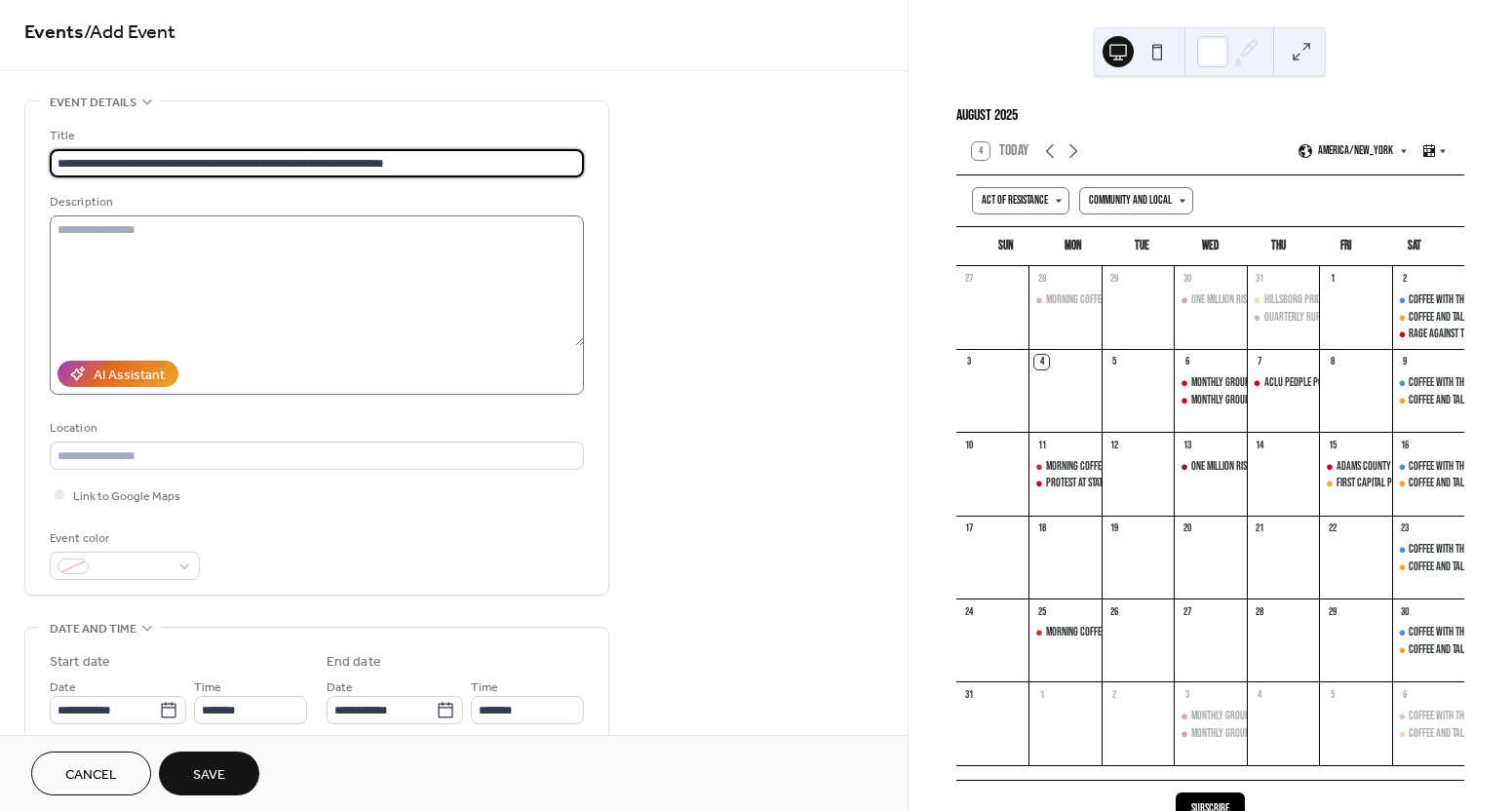 type on "**********" 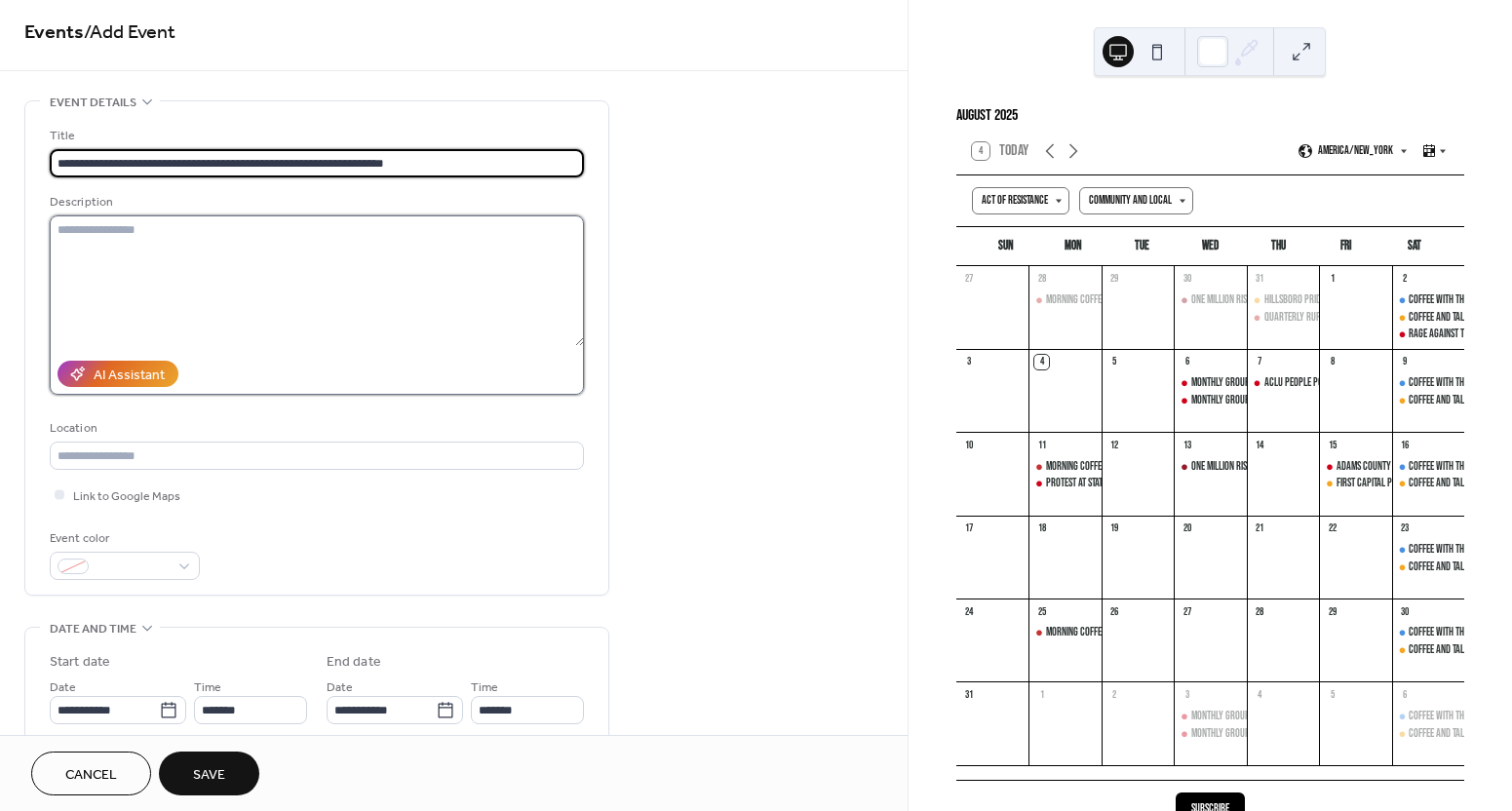 click at bounding box center [317, 281] 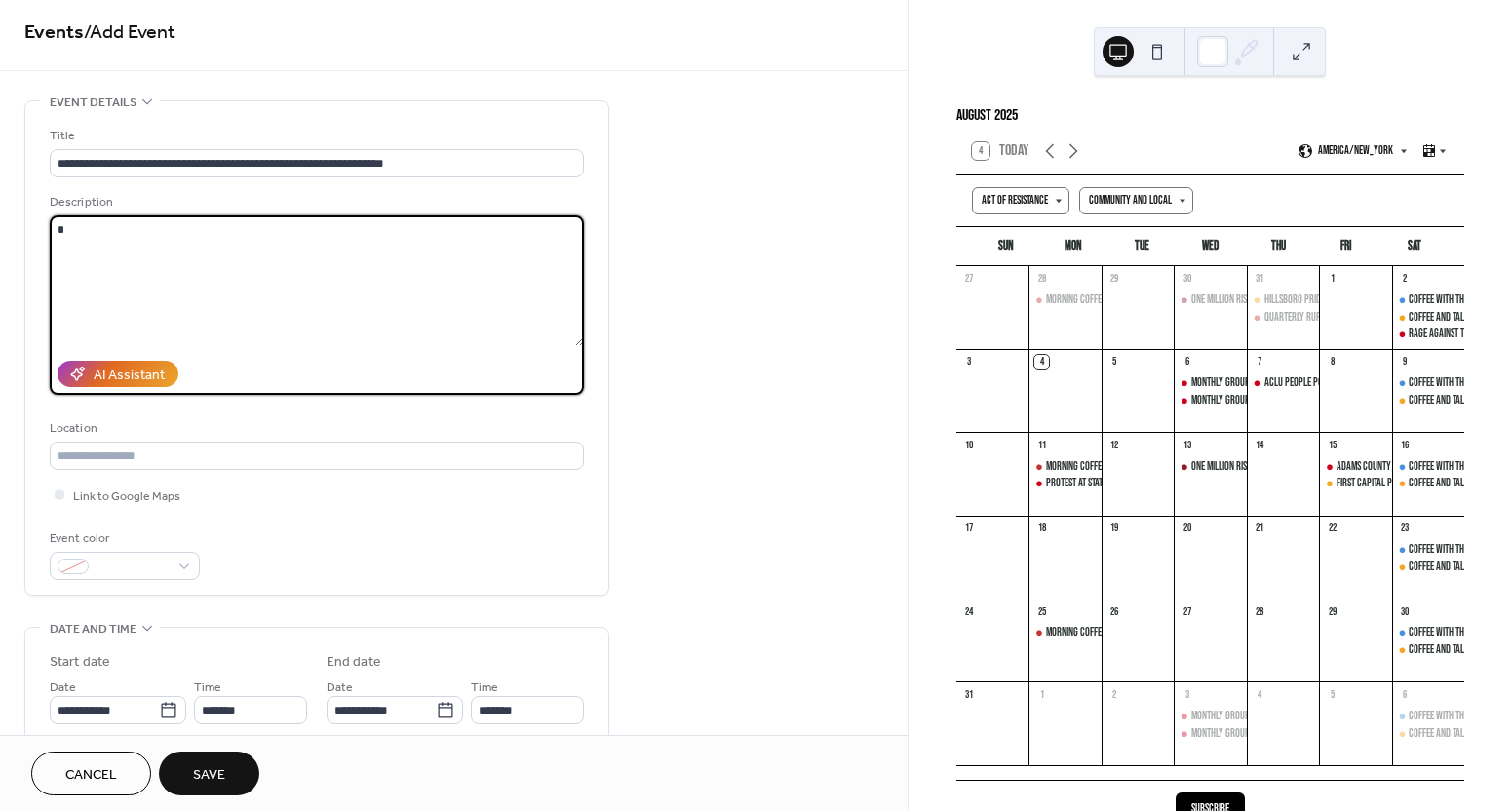 type on "*" 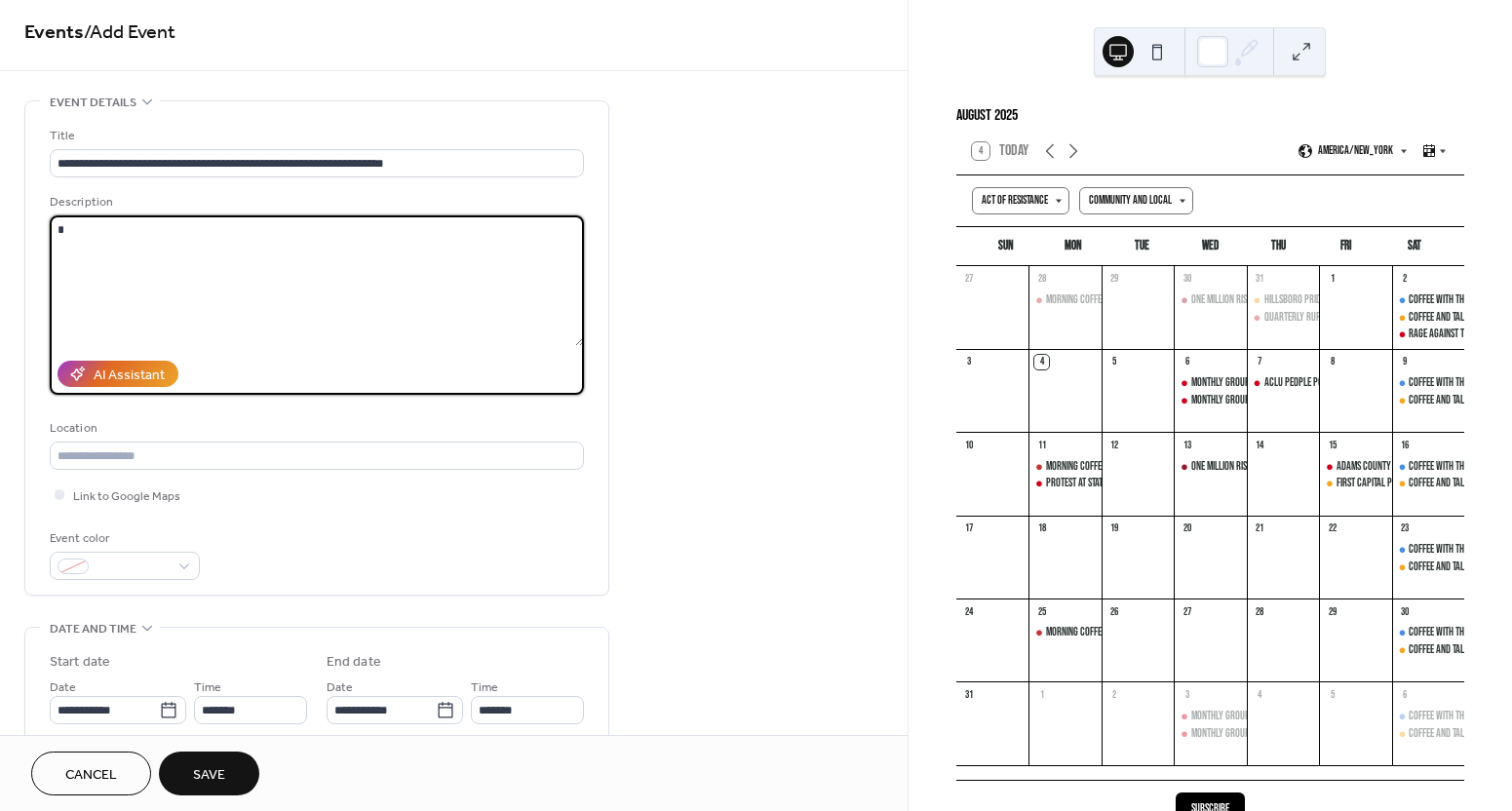 scroll, scrollTop: 9, scrollLeft: 0, axis: vertical 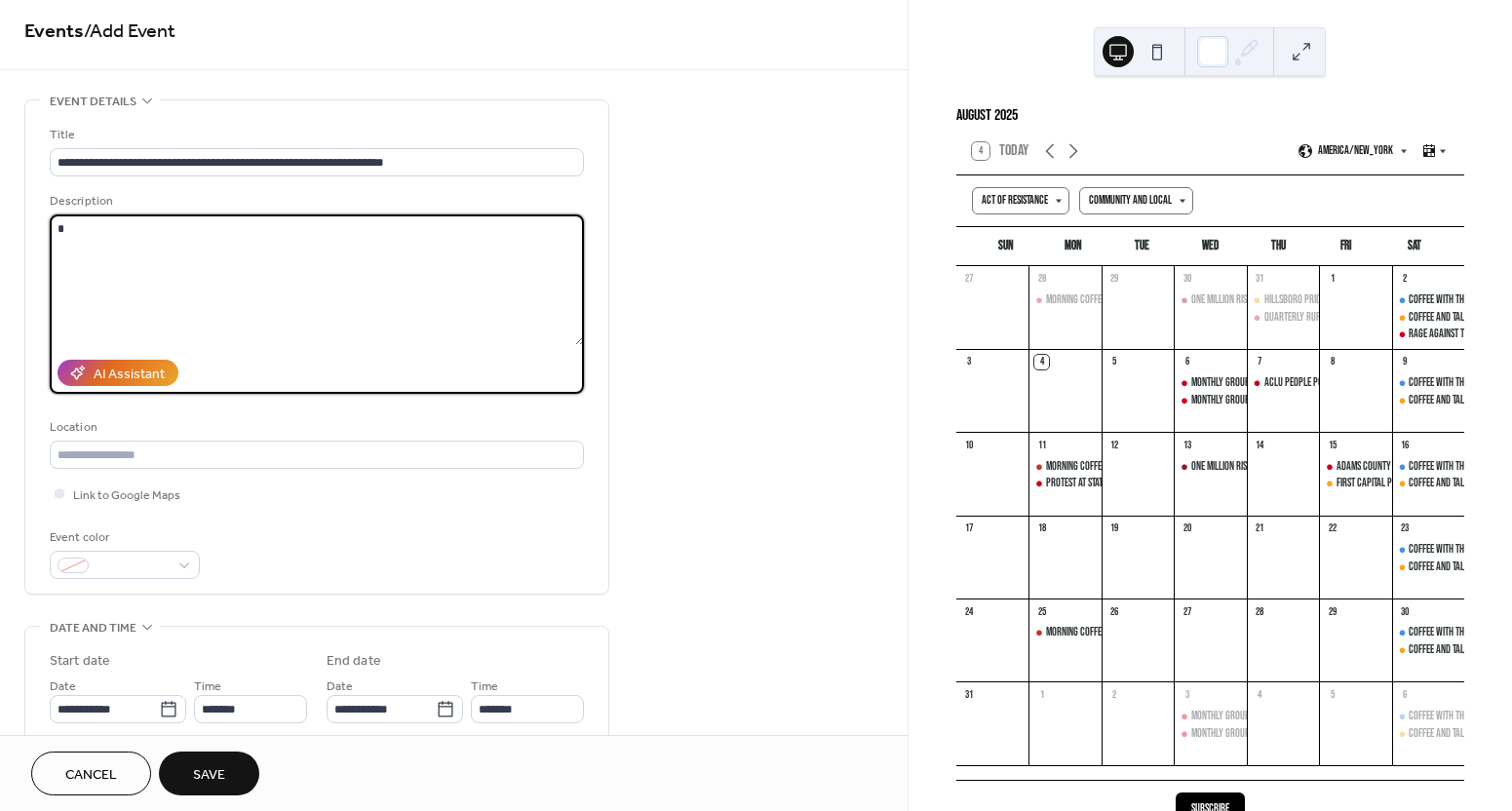 click on "*" at bounding box center (317, 280) 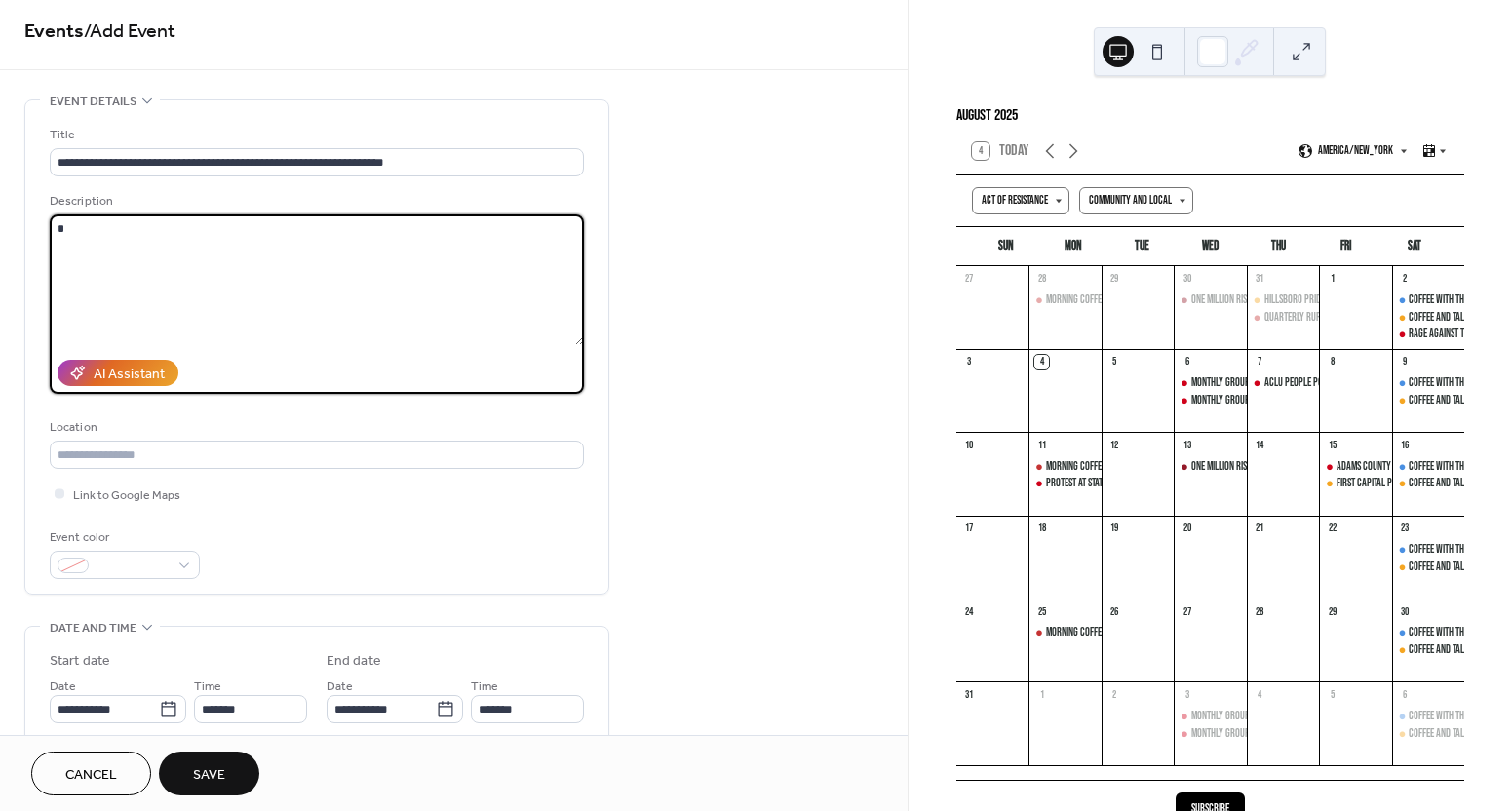 paste on "**********" 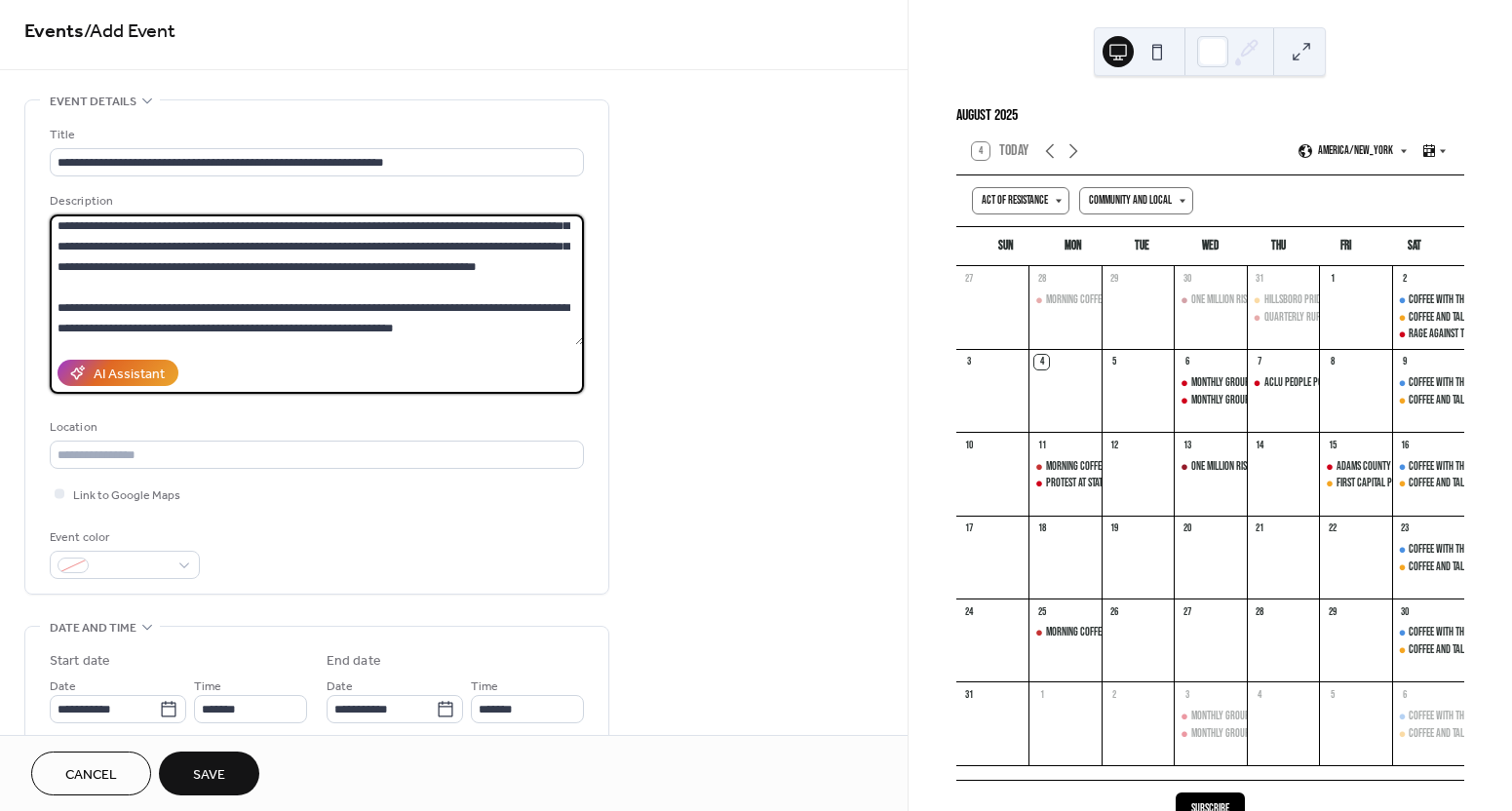 scroll, scrollTop: 0, scrollLeft: 0, axis: both 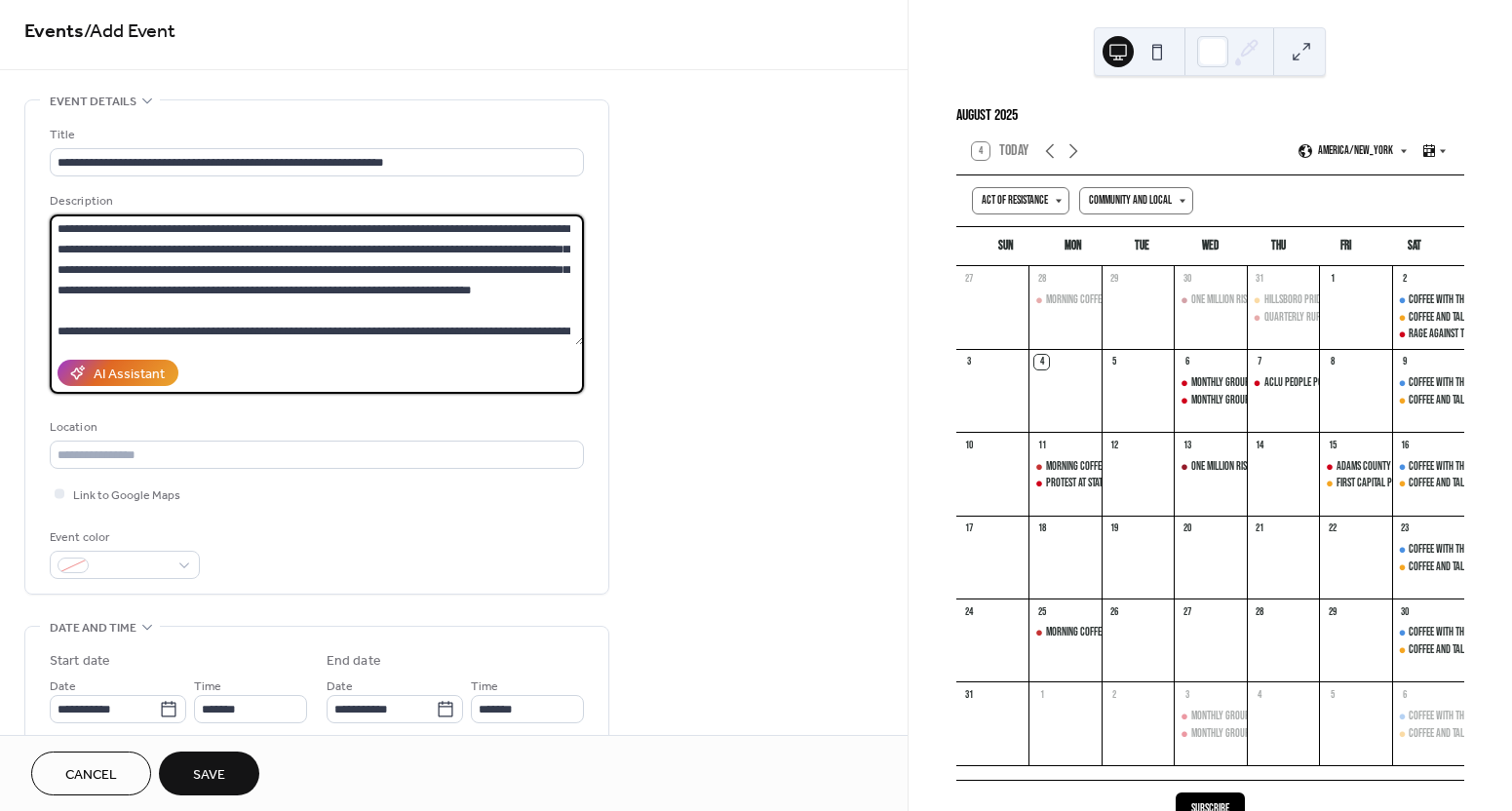 click on "**********" at bounding box center (317, 280) 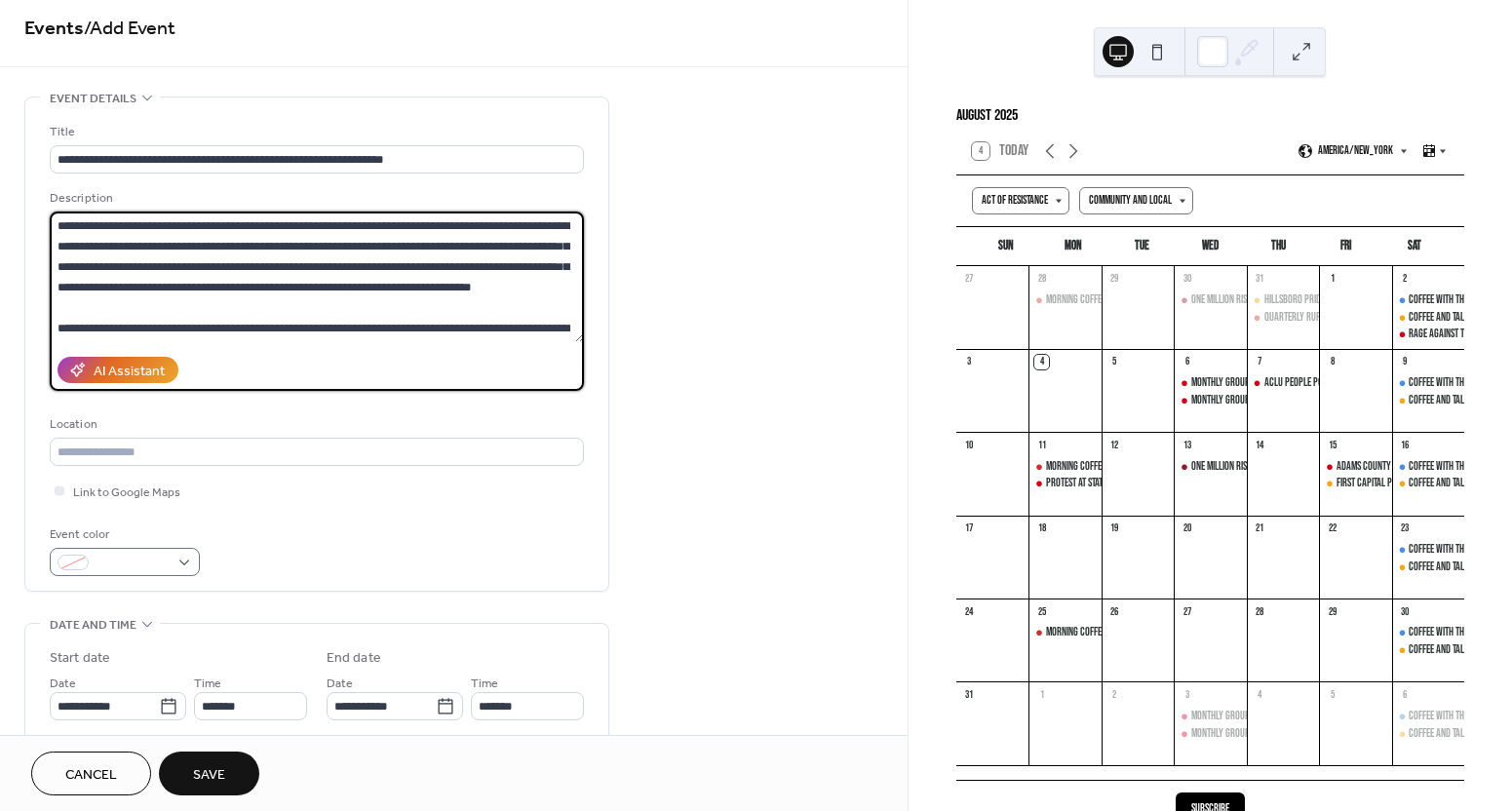 type on "**********" 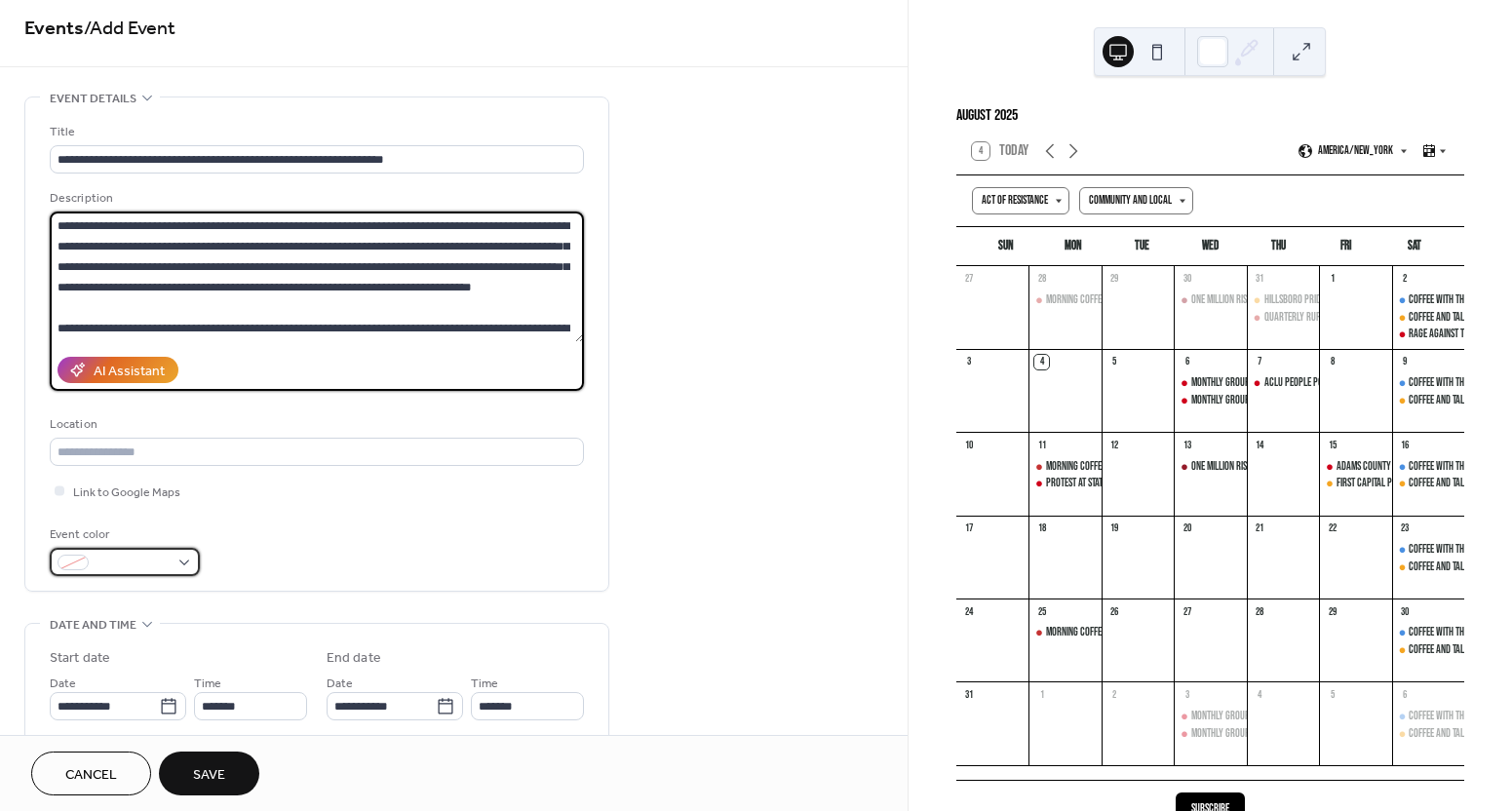click at bounding box center [125, 561] 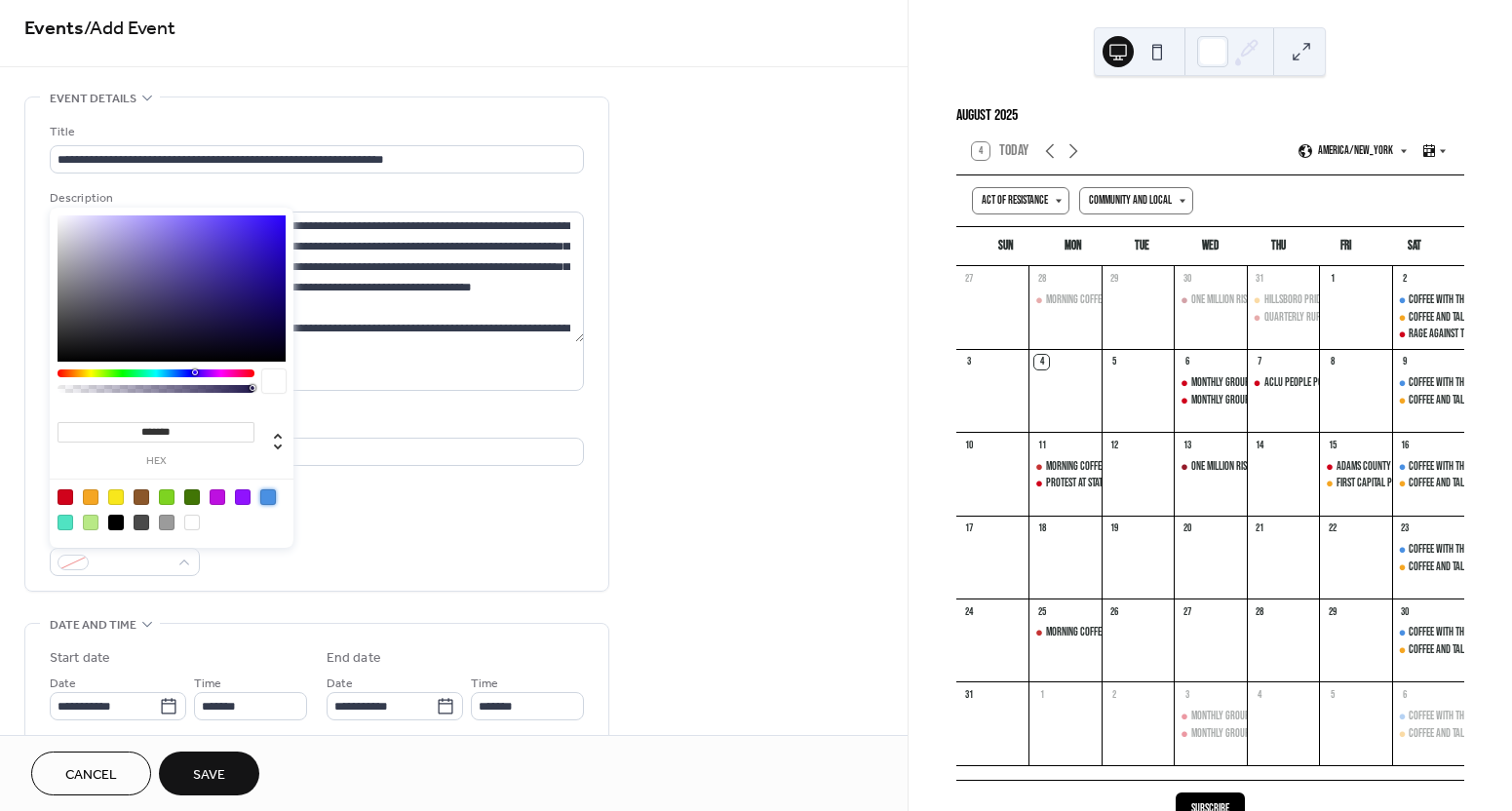 click at bounding box center [268, 497] 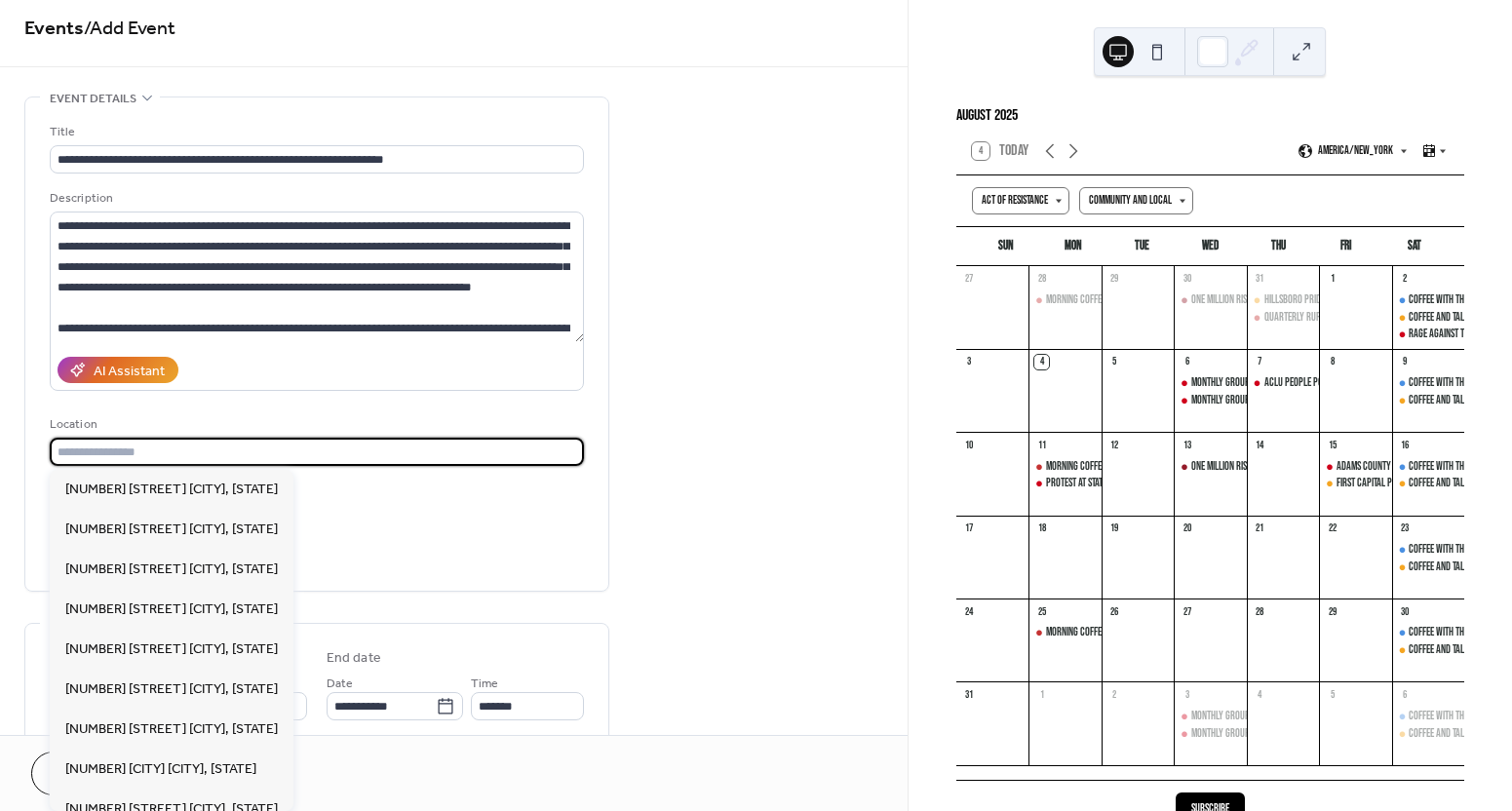 click at bounding box center [317, 451] 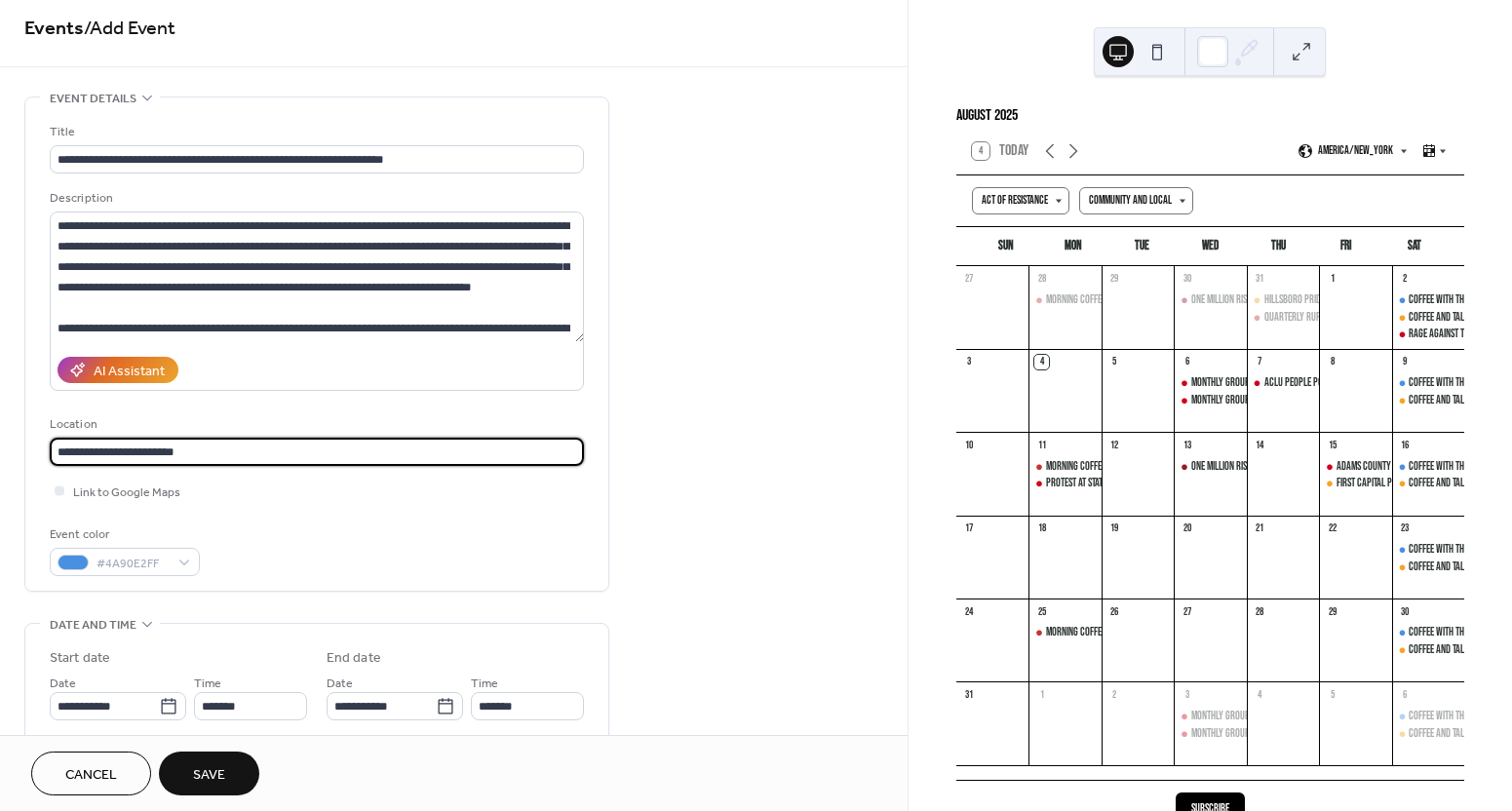 drag, startPoint x: 138, startPoint y: 450, endPoint x: 163, endPoint y: 444, distance: 25.70992 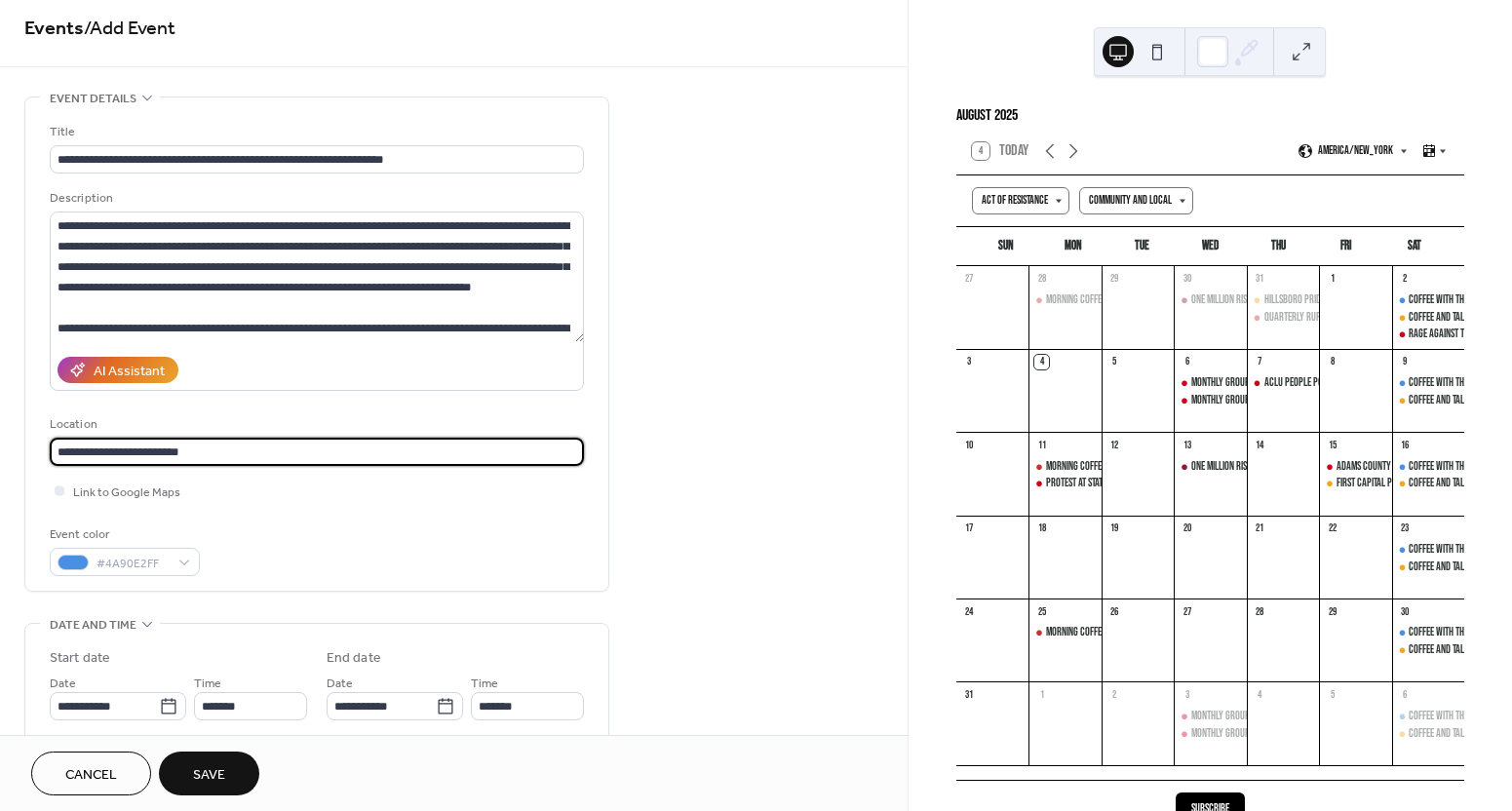 type on "**********" 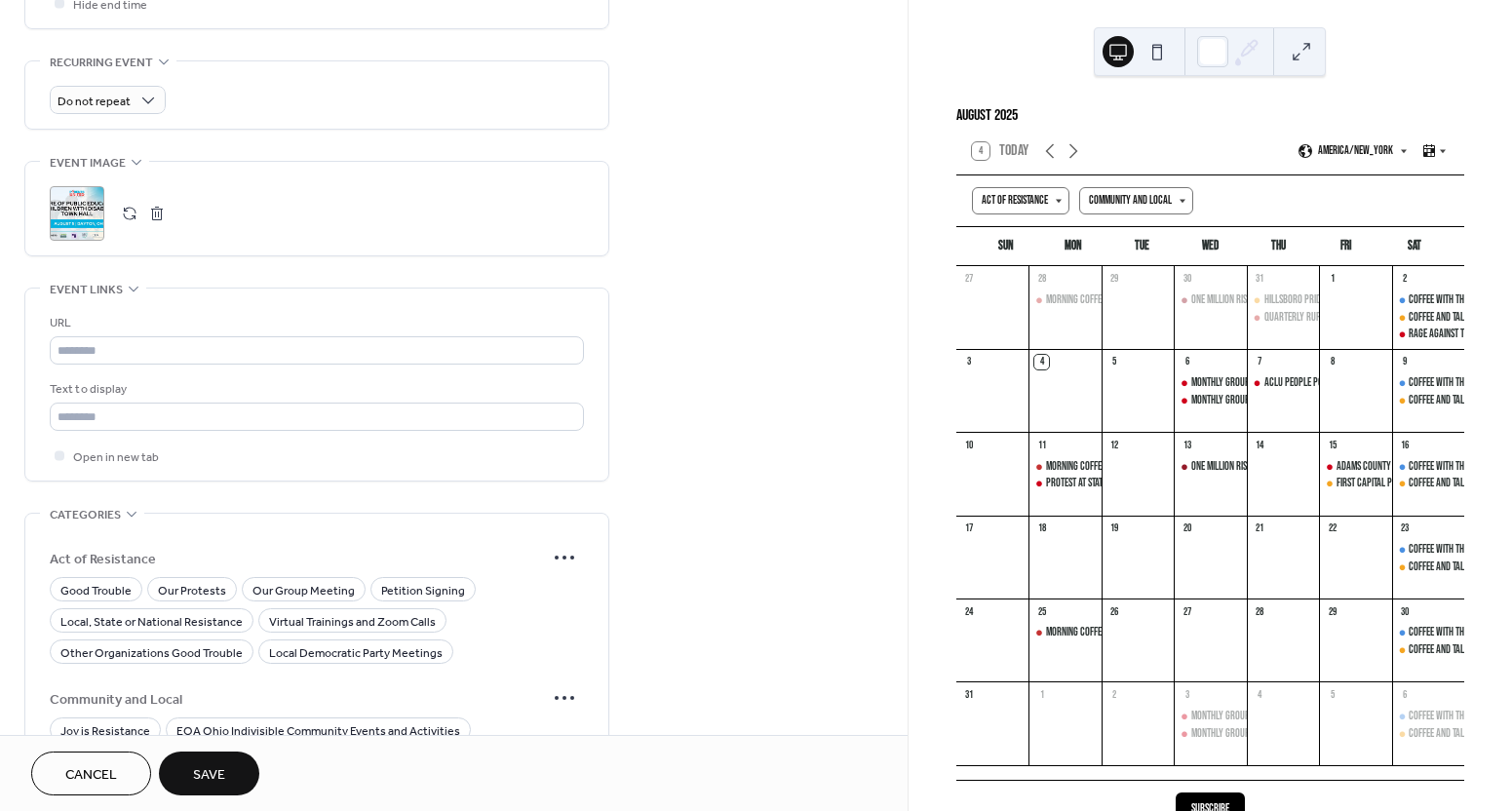 scroll, scrollTop: 813, scrollLeft: 0, axis: vertical 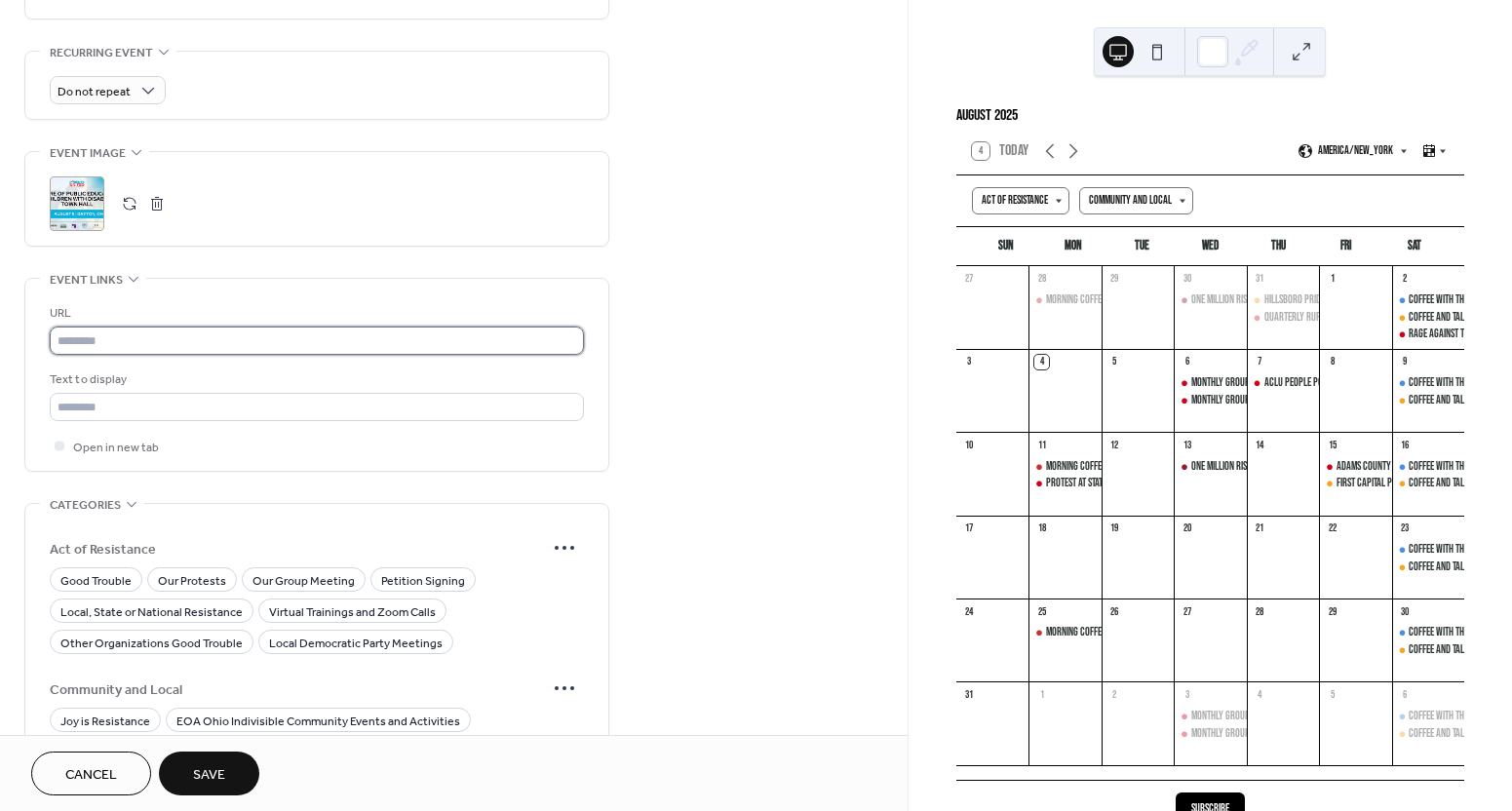 click at bounding box center [317, 340] 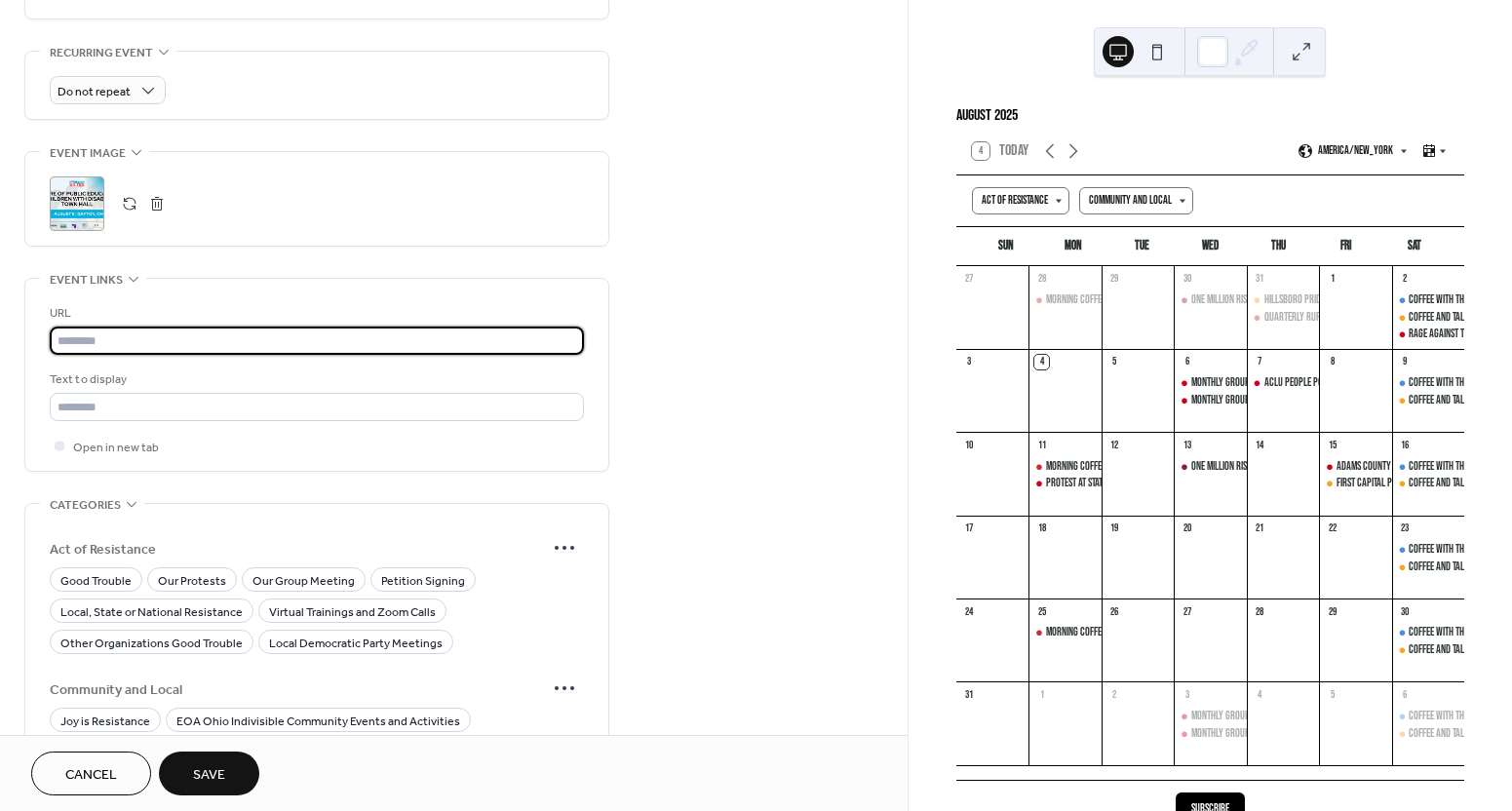paste on "**********" 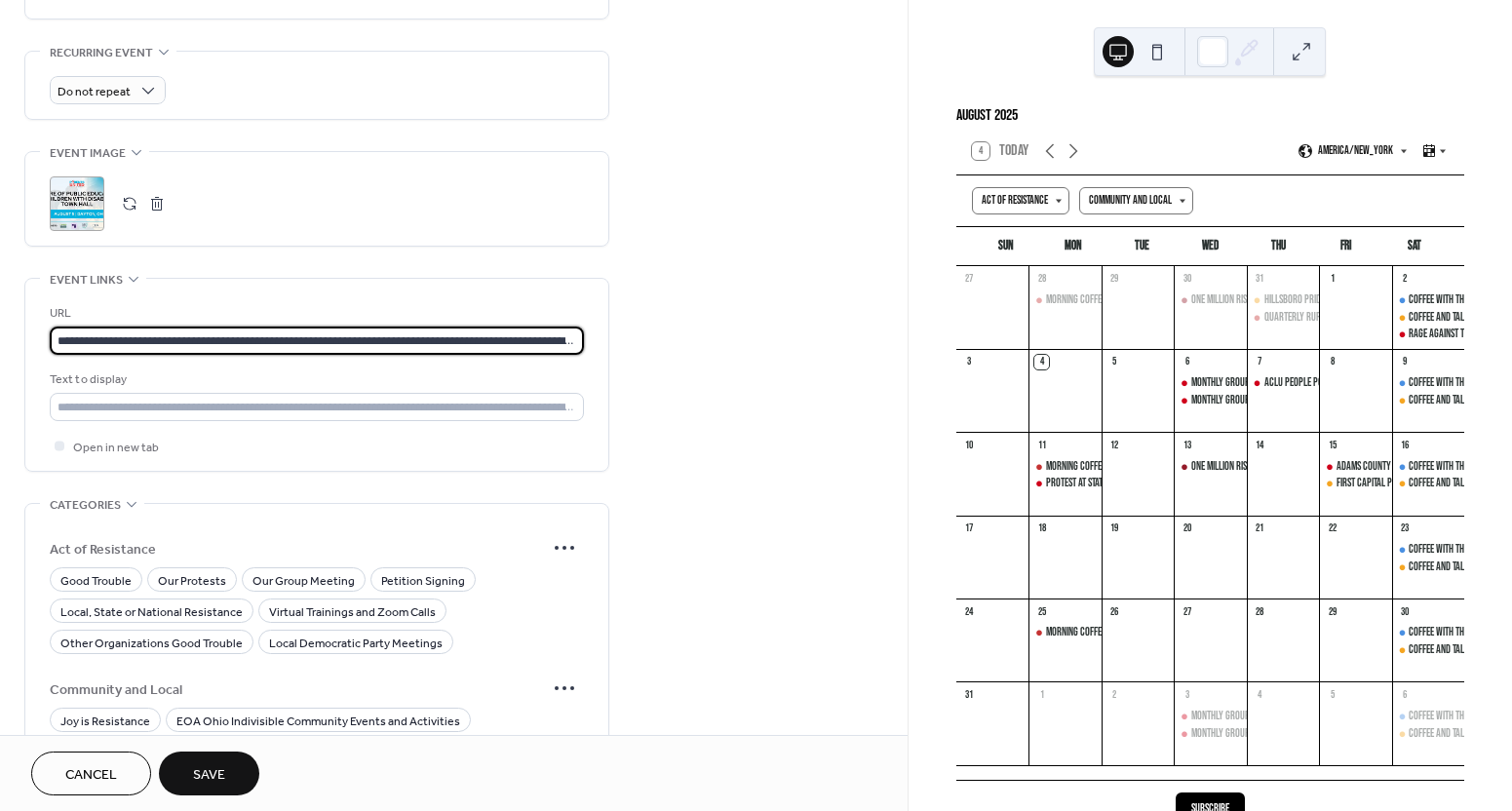scroll, scrollTop: 0, scrollLeft: 231, axis: horizontal 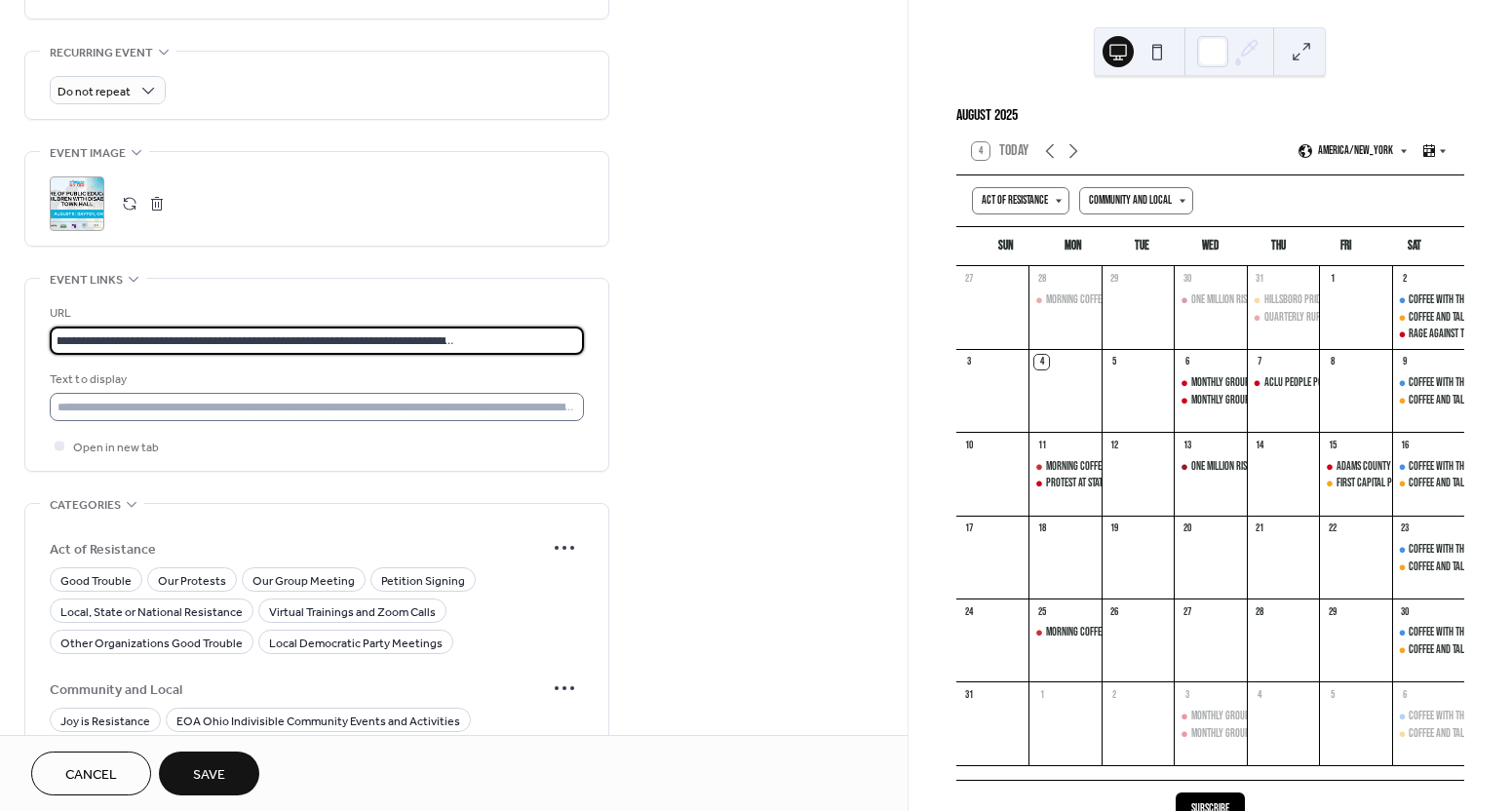 type on "**********" 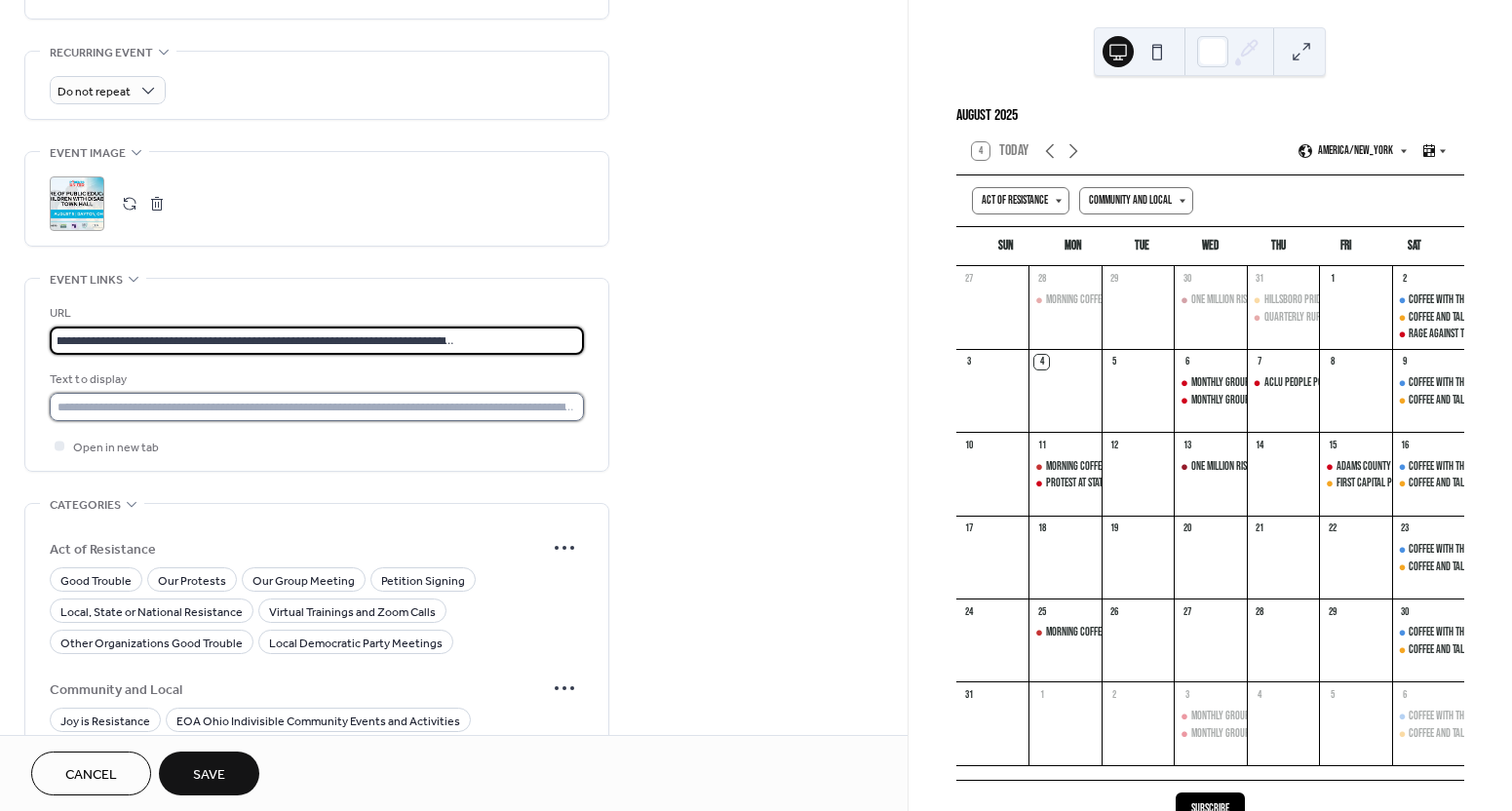 scroll, scrollTop: 0, scrollLeft: 0, axis: both 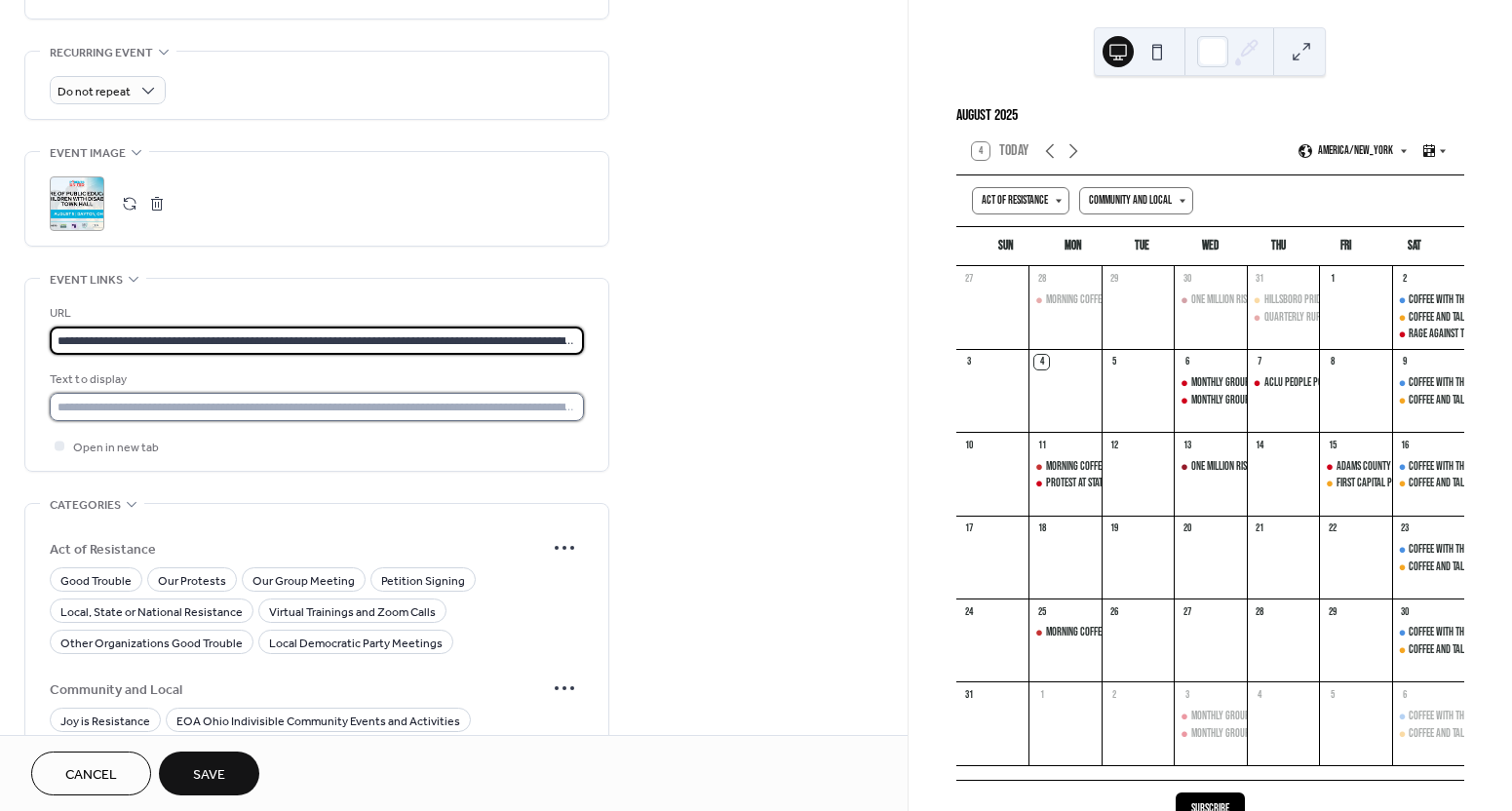click at bounding box center (317, 406) 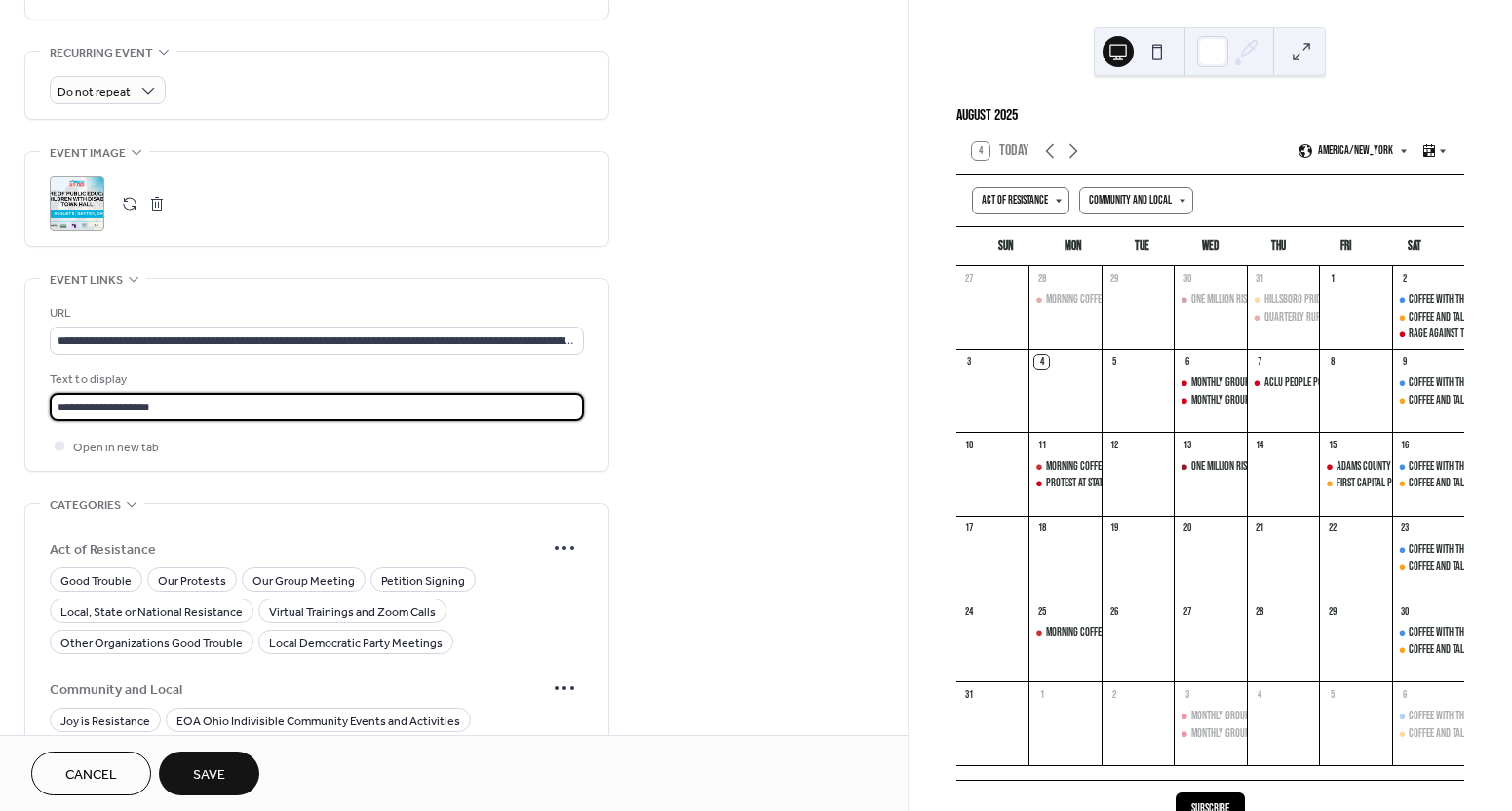 type on "**********" 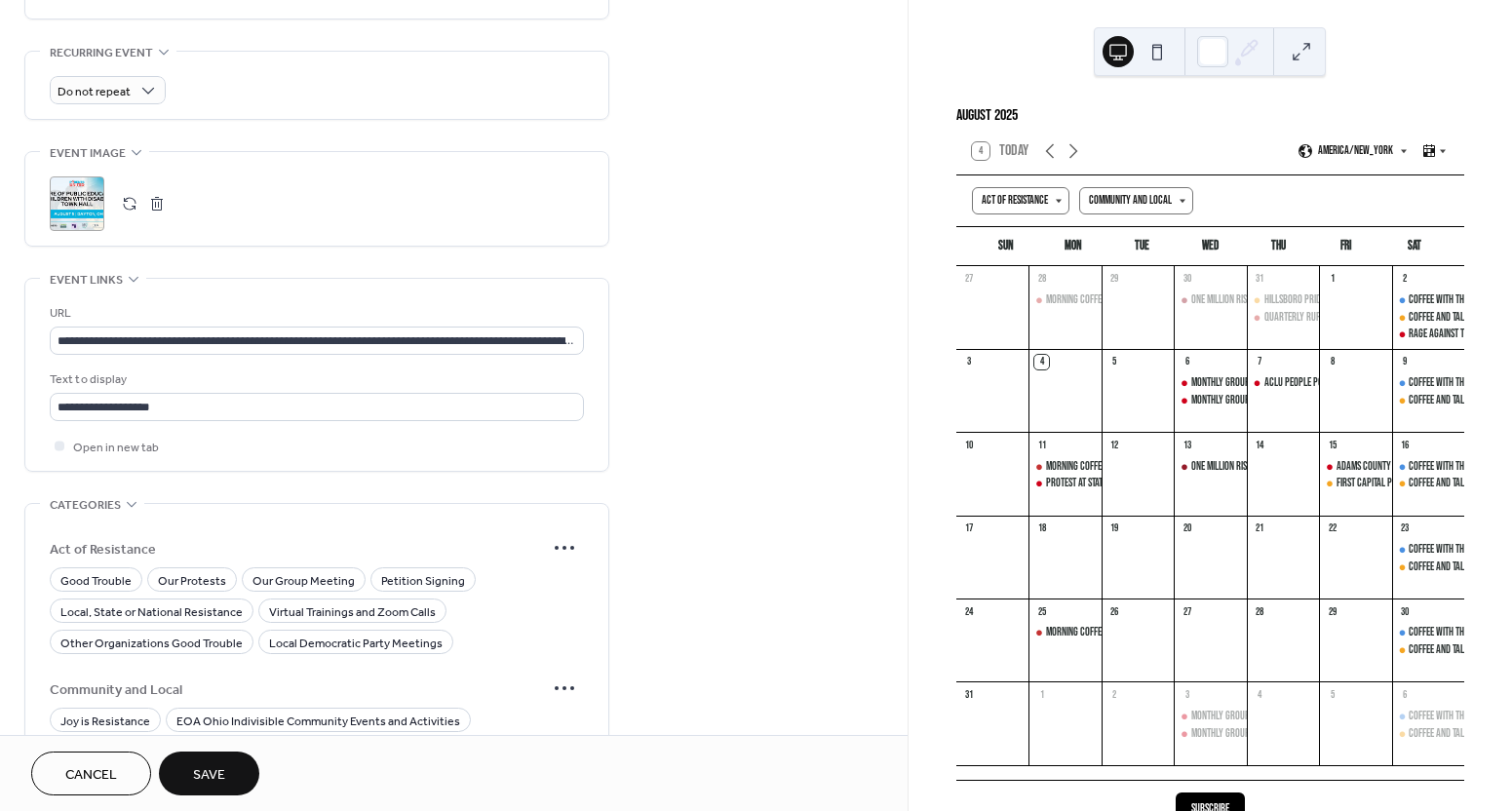 click on "**********" at bounding box center [453, 161] 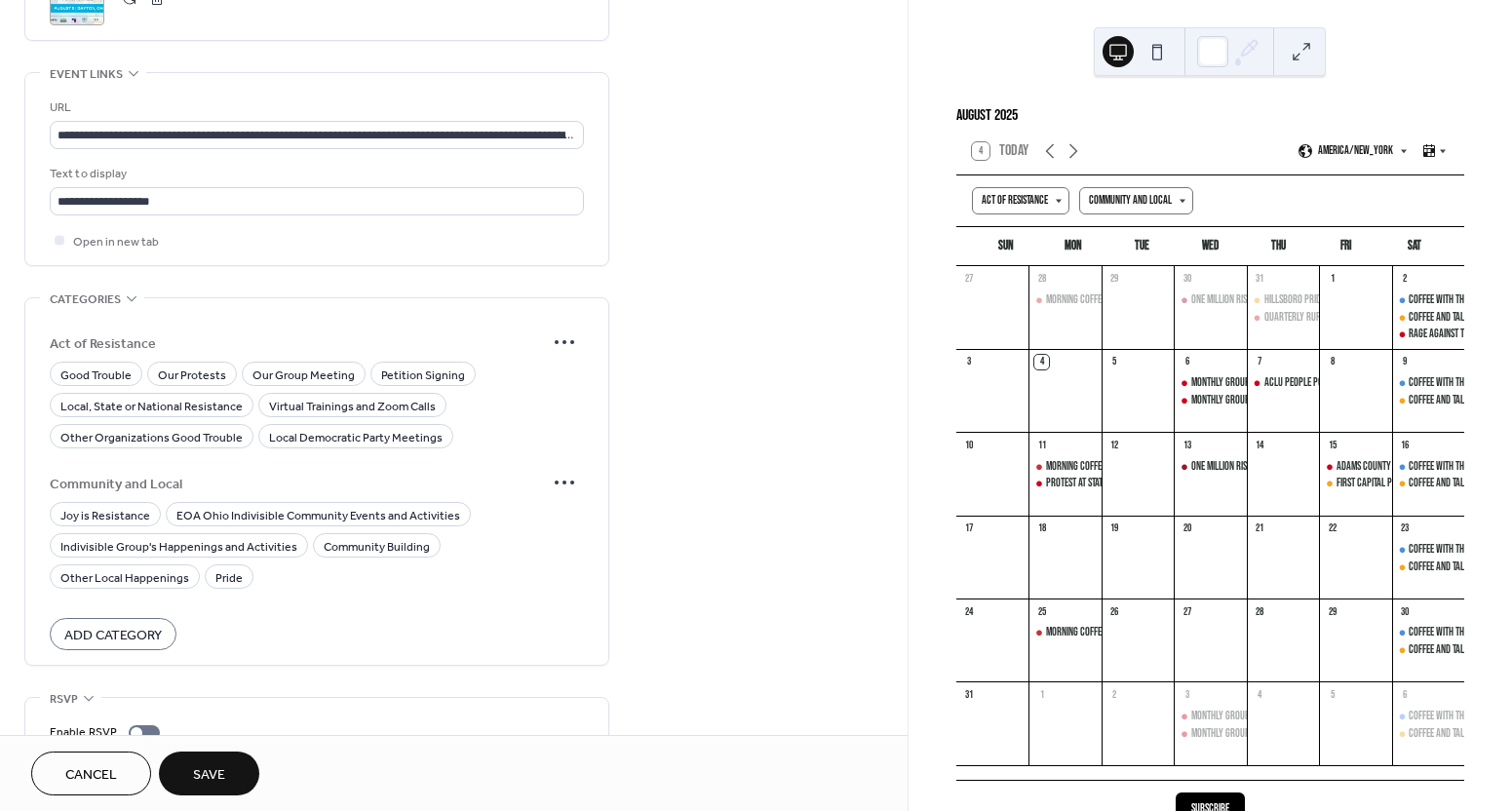 scroll, scrollTop: 1020, scrollLeft: 0, axis: vertical 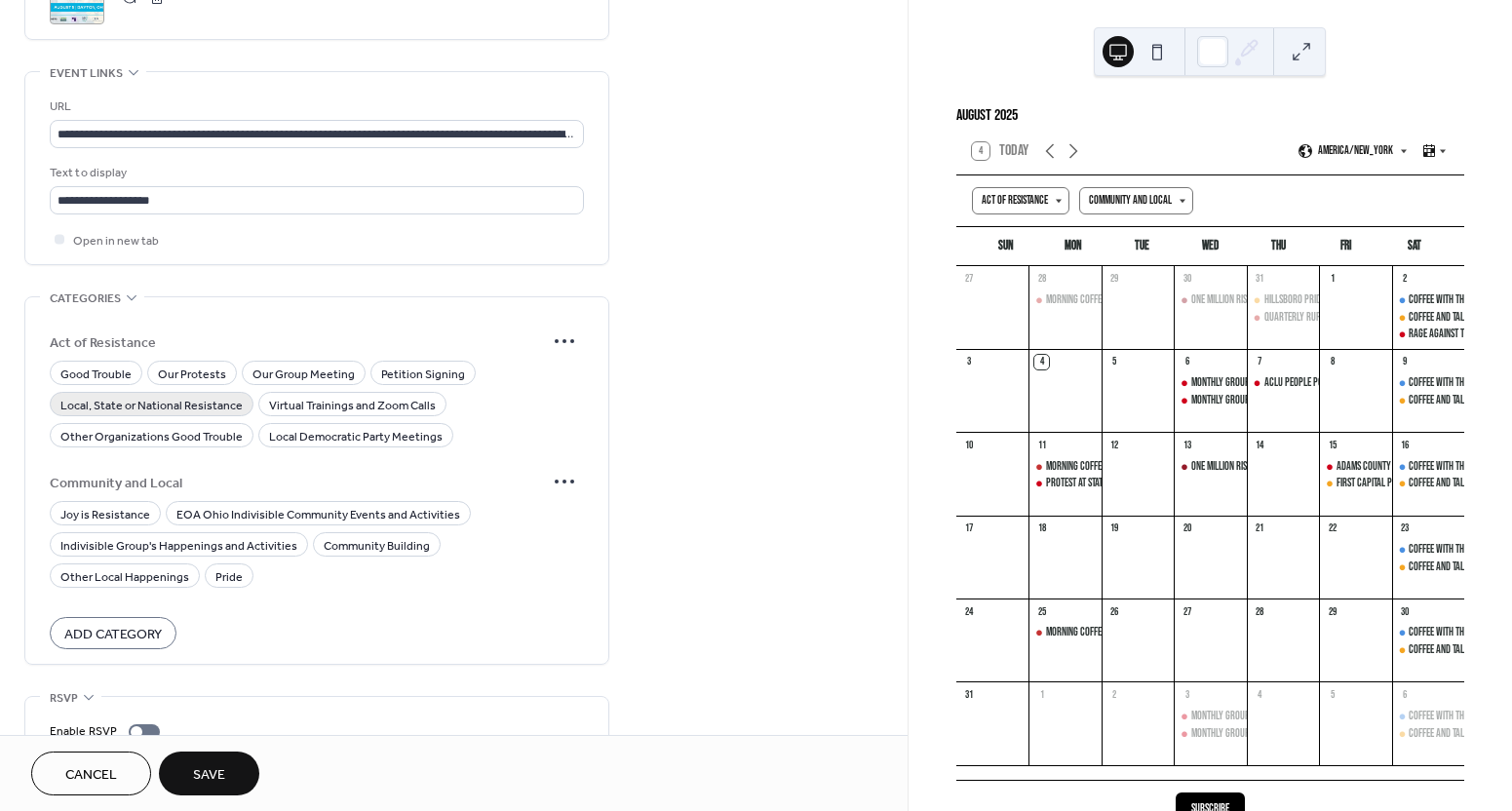 click on "Local, State or National Resistance" at bounding box center (151, 406) 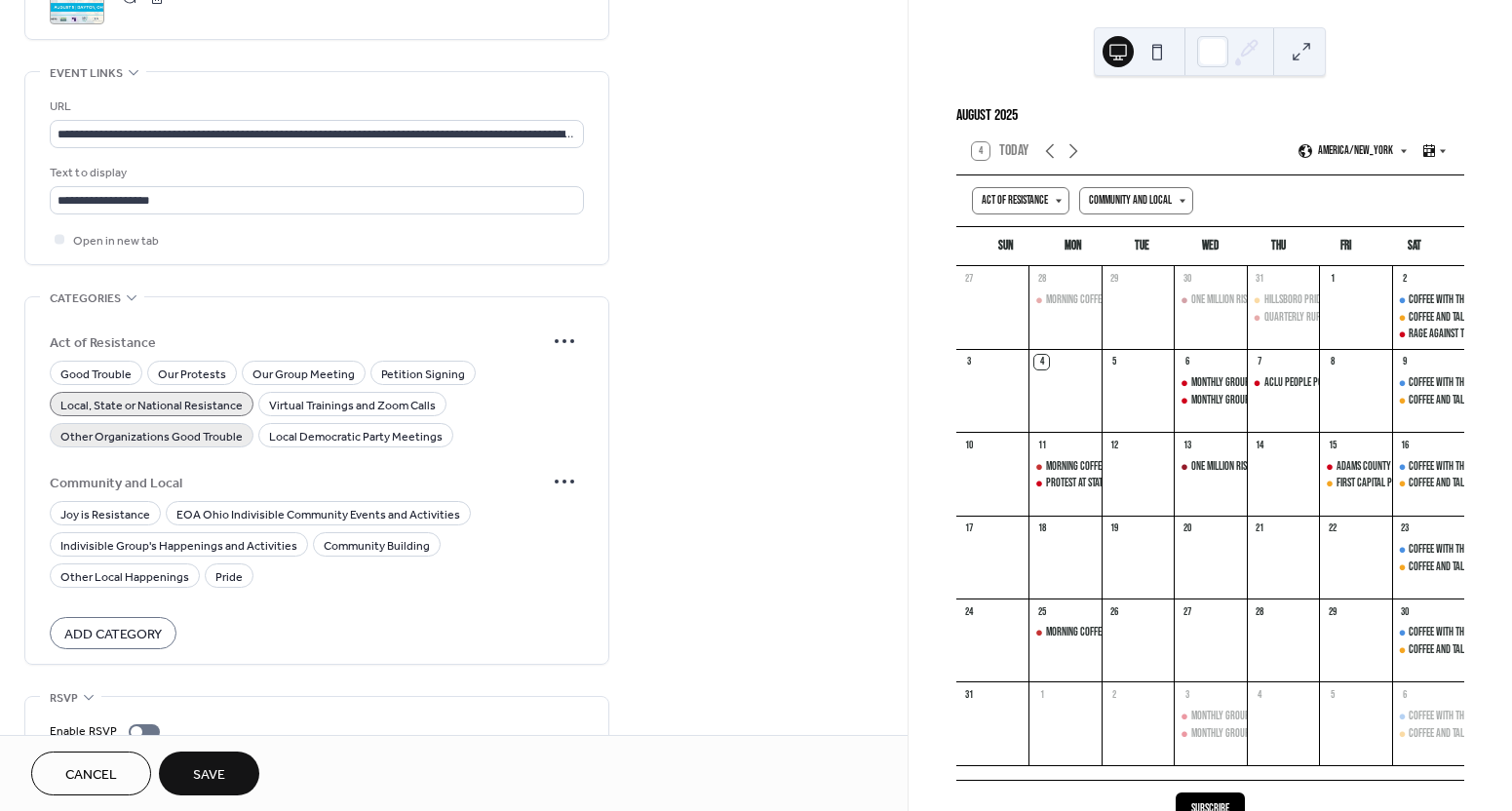 click on "Other Organizations Good Trouble" at bounding box center [151, 437] 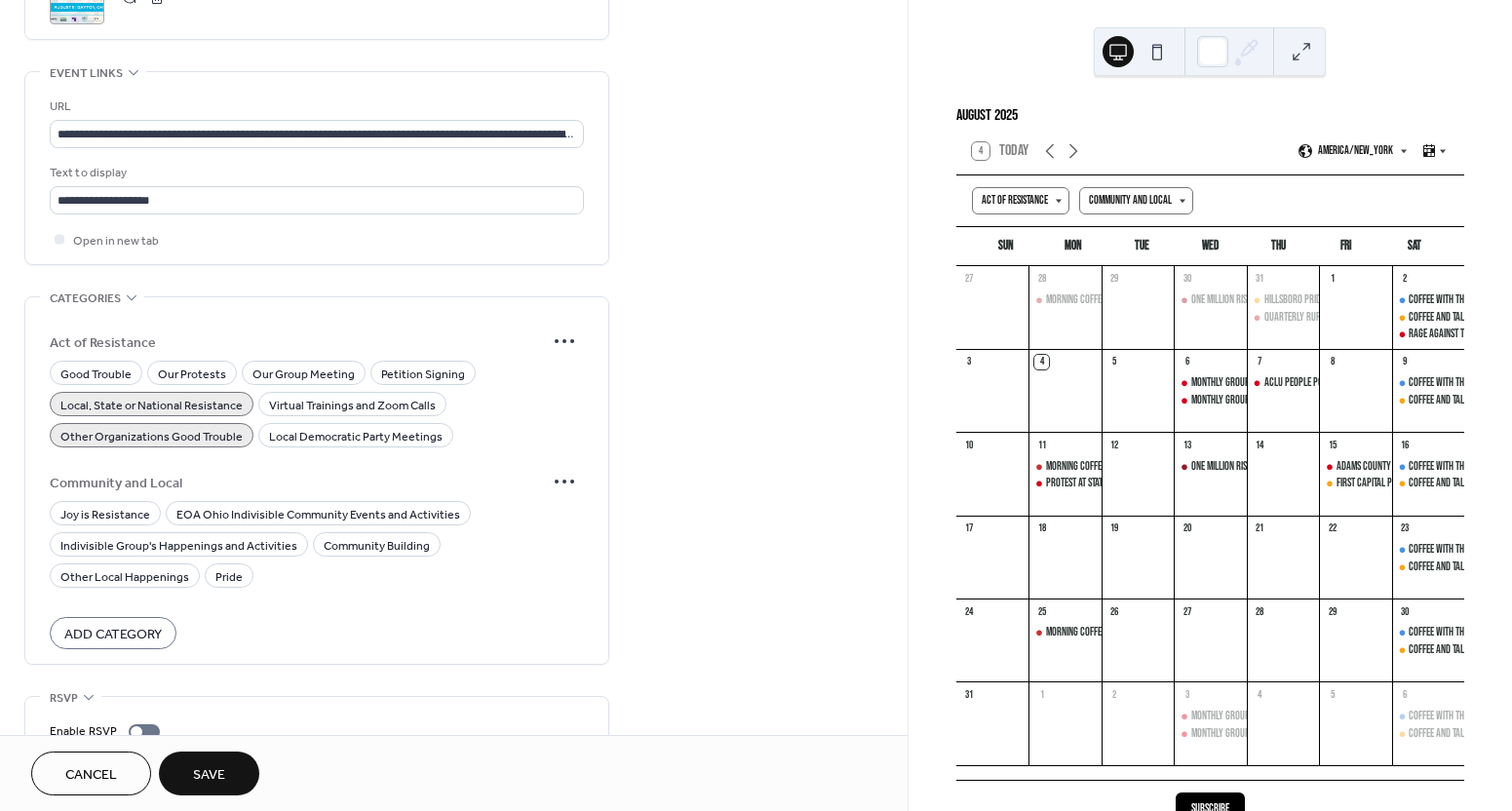 scroll, scrollTop: 1105, scrollLeft: 0, axis: vertical 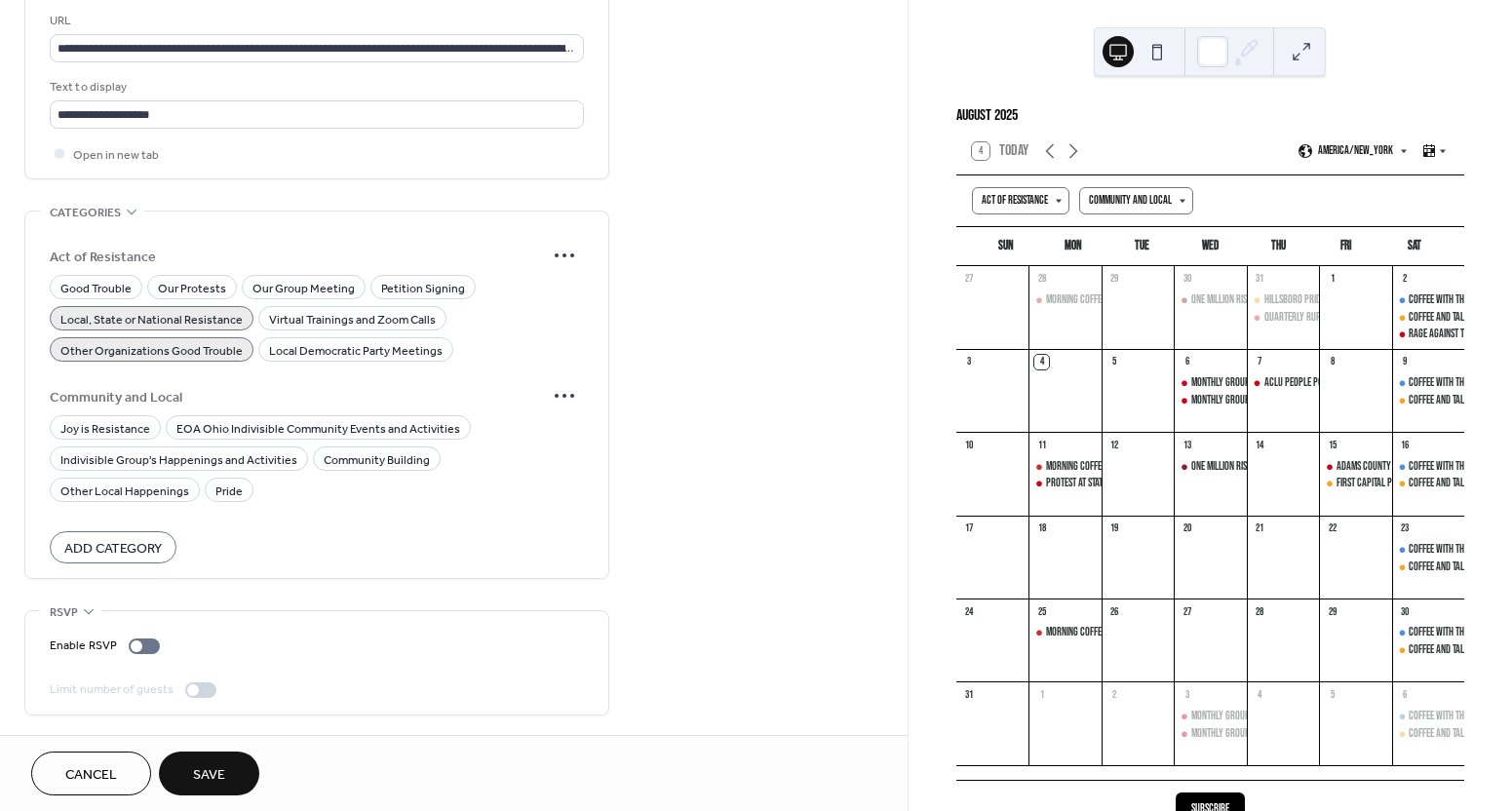 click on "Save" at bounding box center [209, 775] 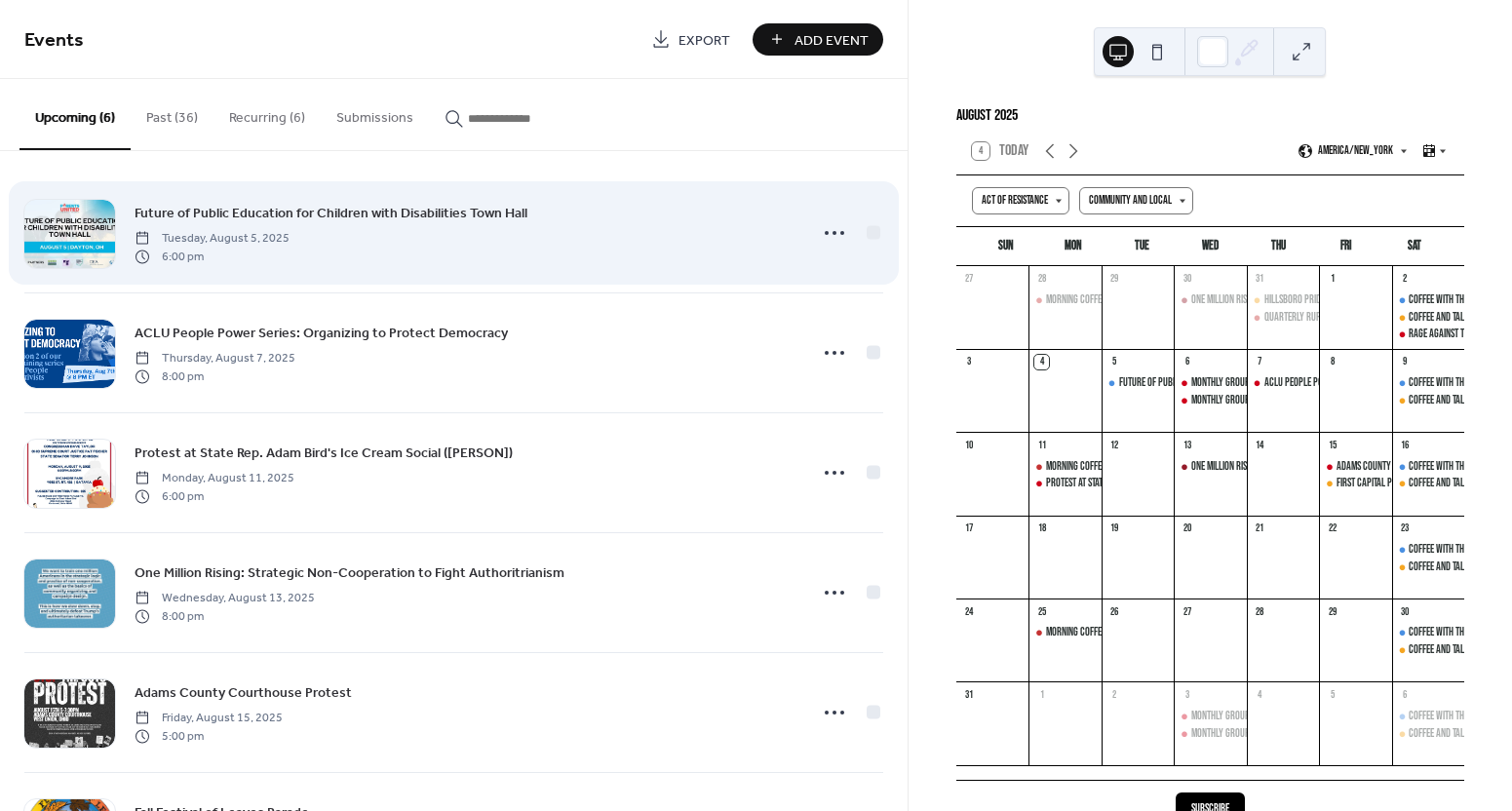 scroll, scrollTop: 15, scrollLeft: 0, axis: vertical 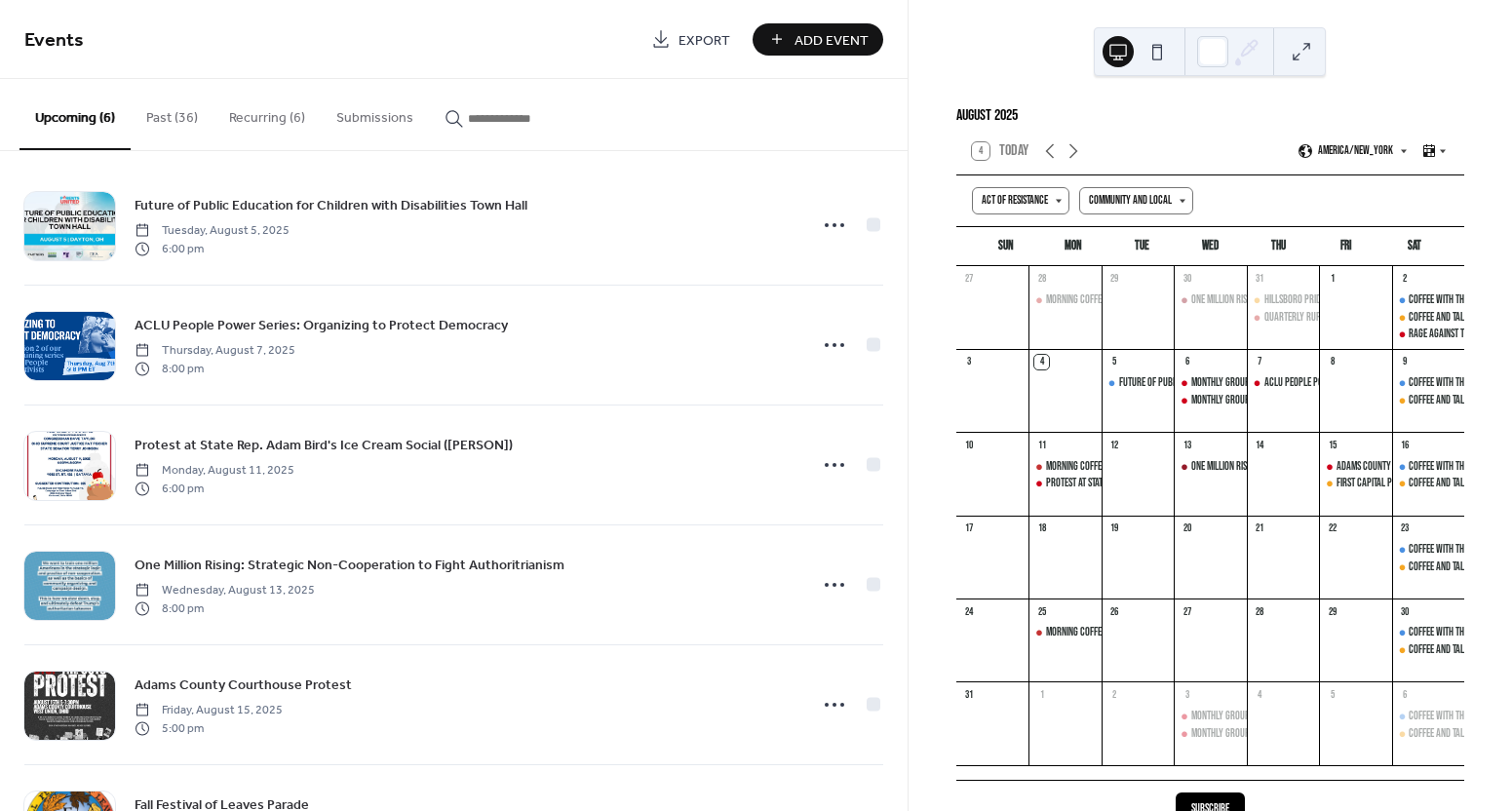 click on "Add Event" at bounding box center [832, 40] 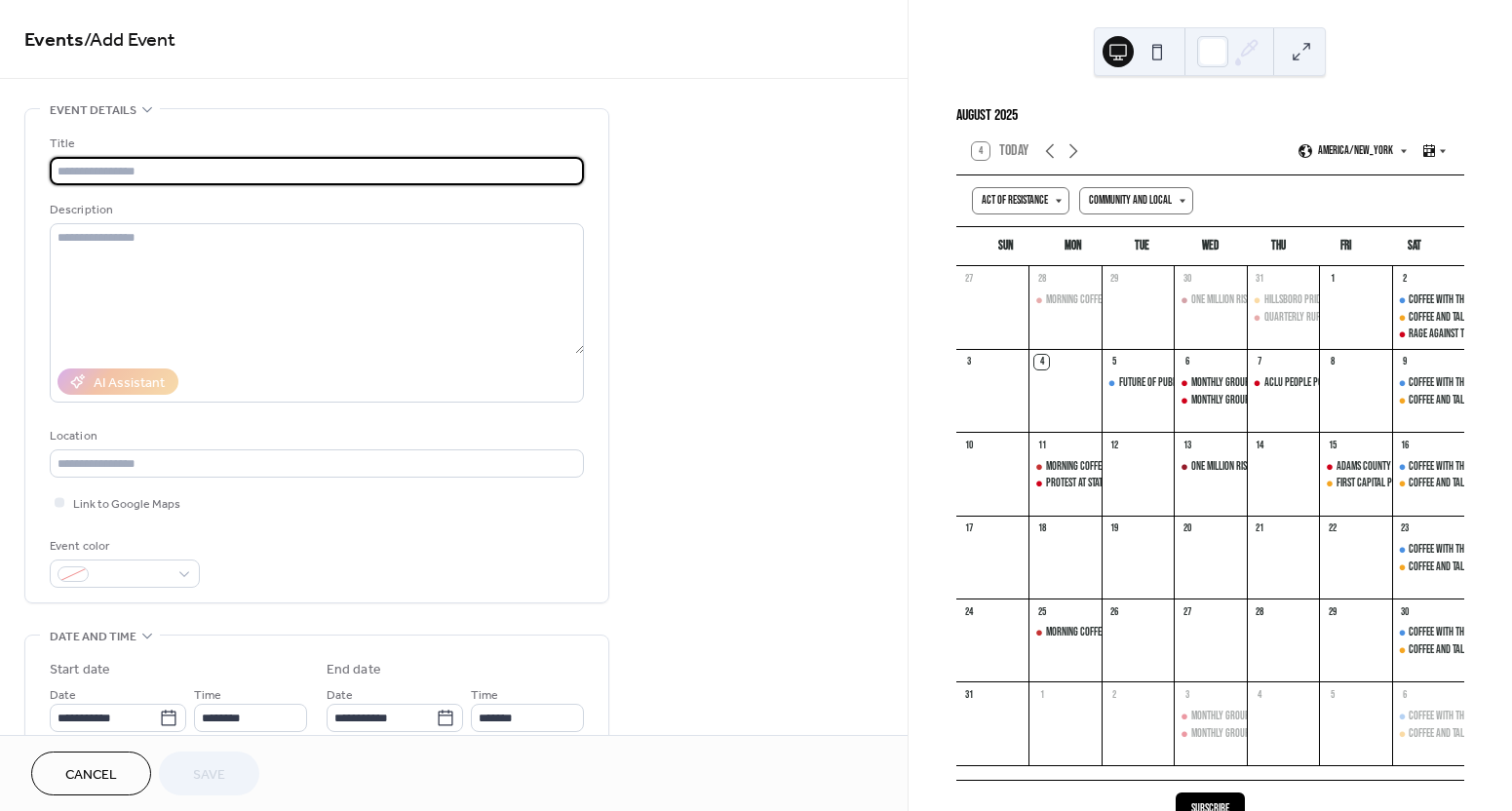 click at bounding box center [317, 171] 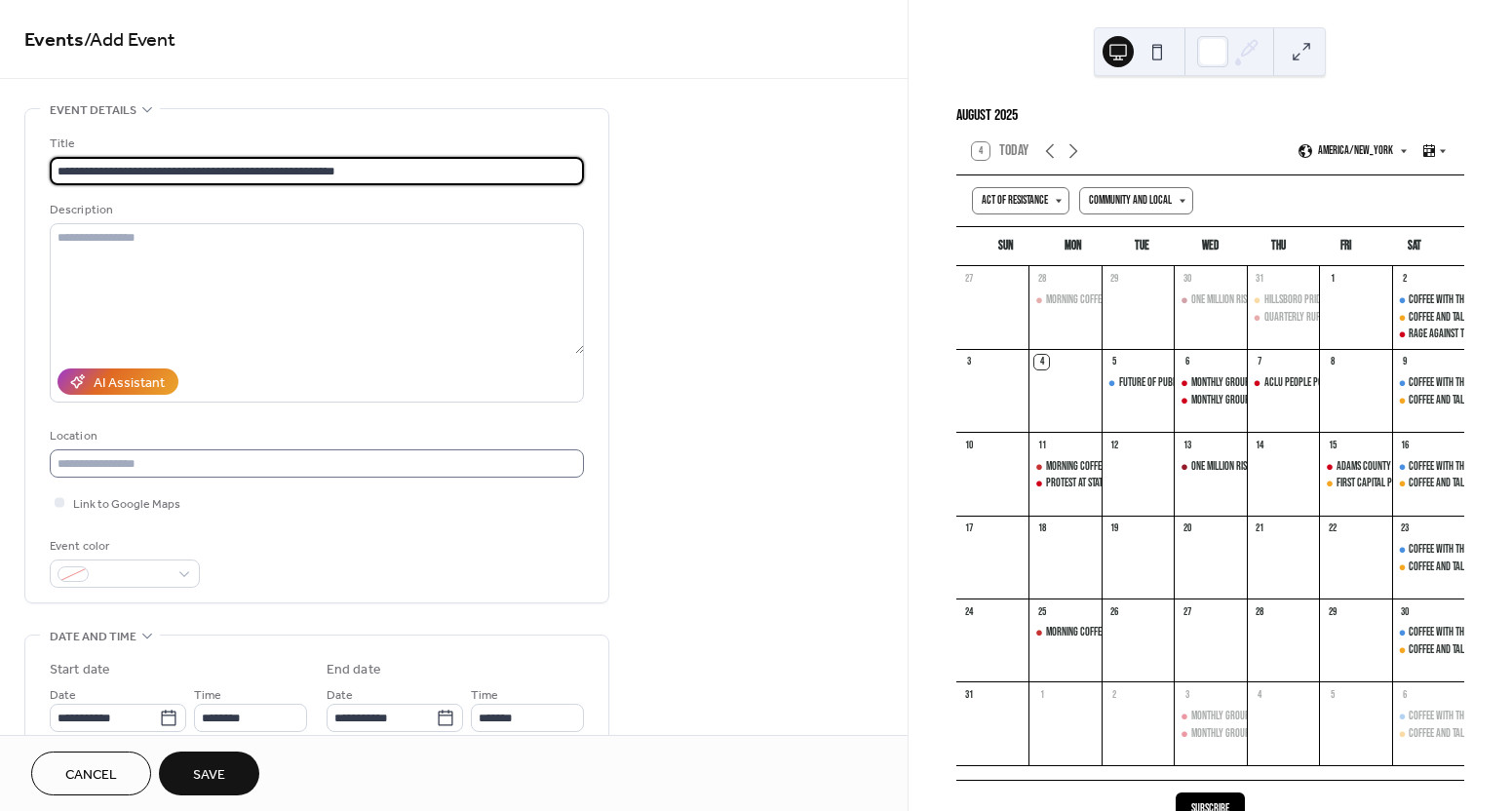 type on "**********" 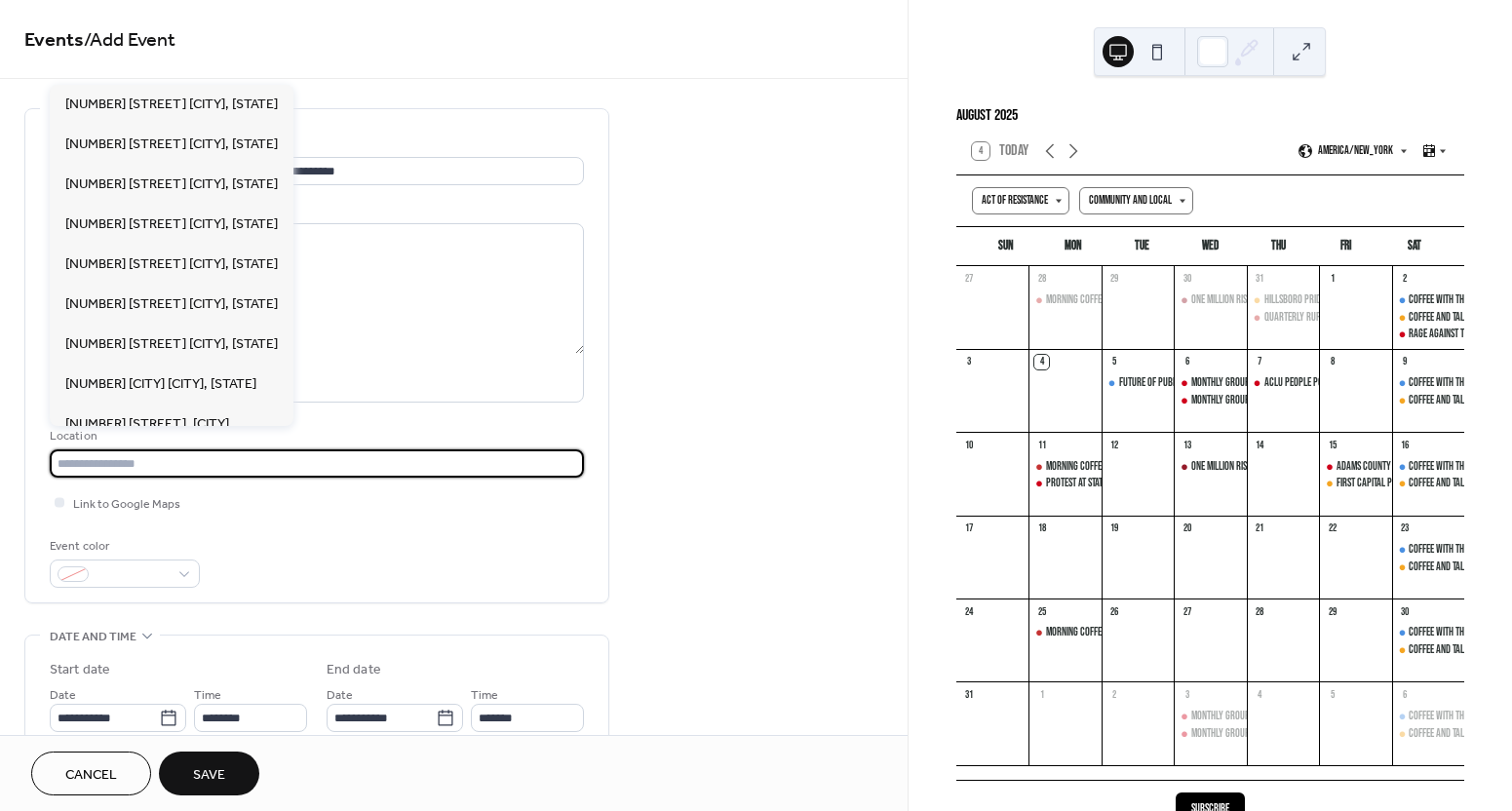 click at bounding box center (317, 463) 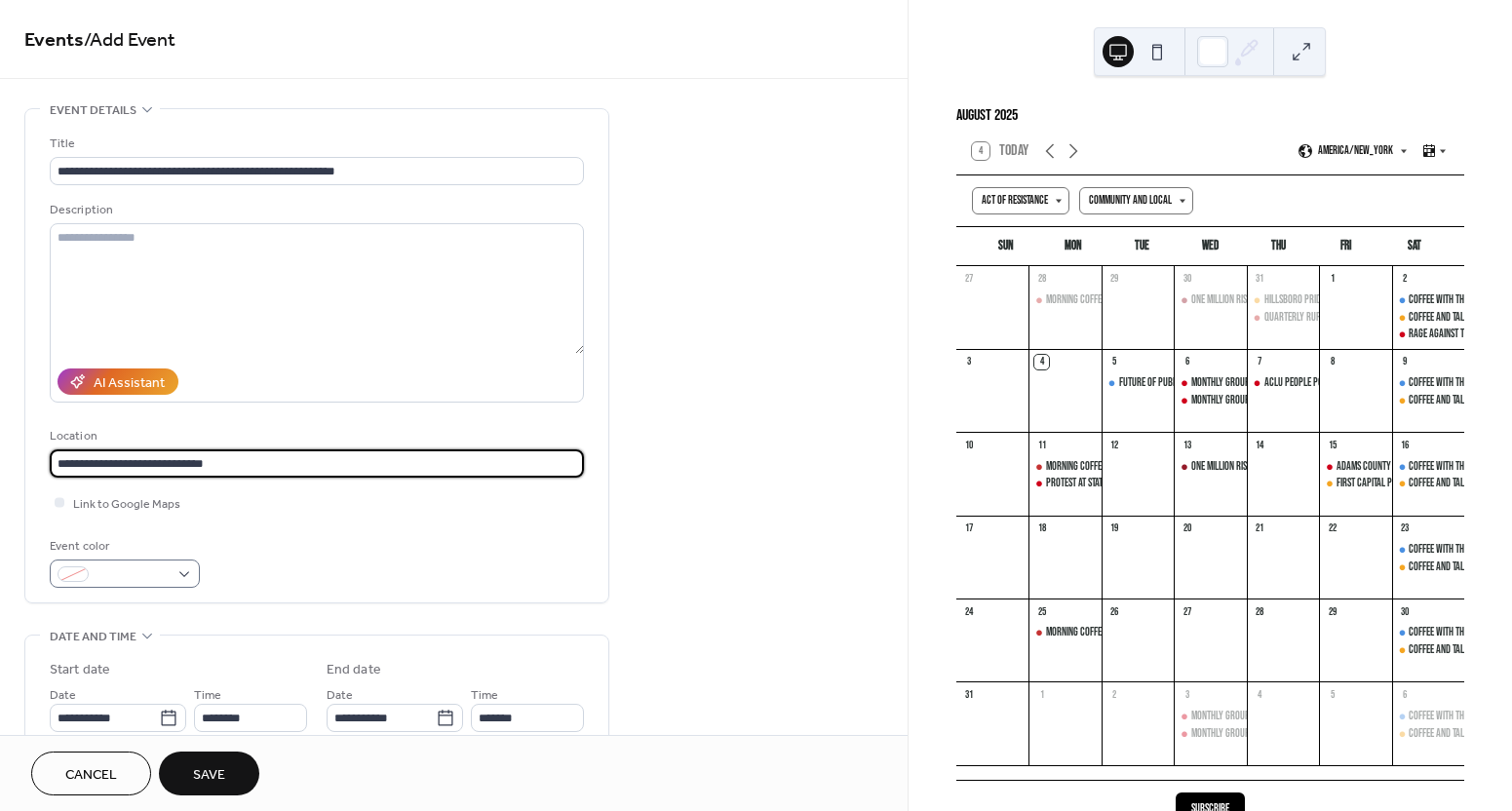 type on "**********" 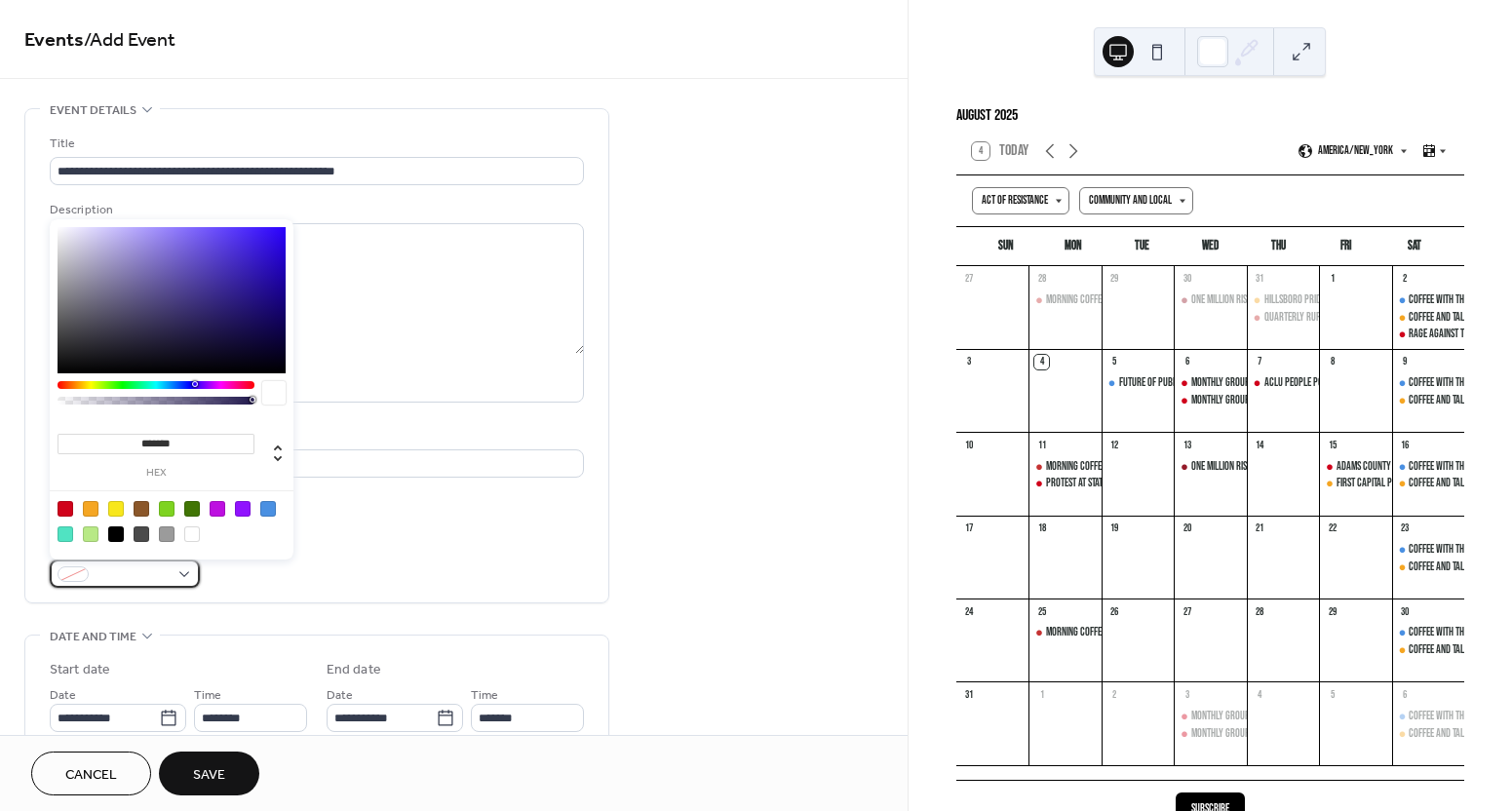 click at bounding box center [133, 575] 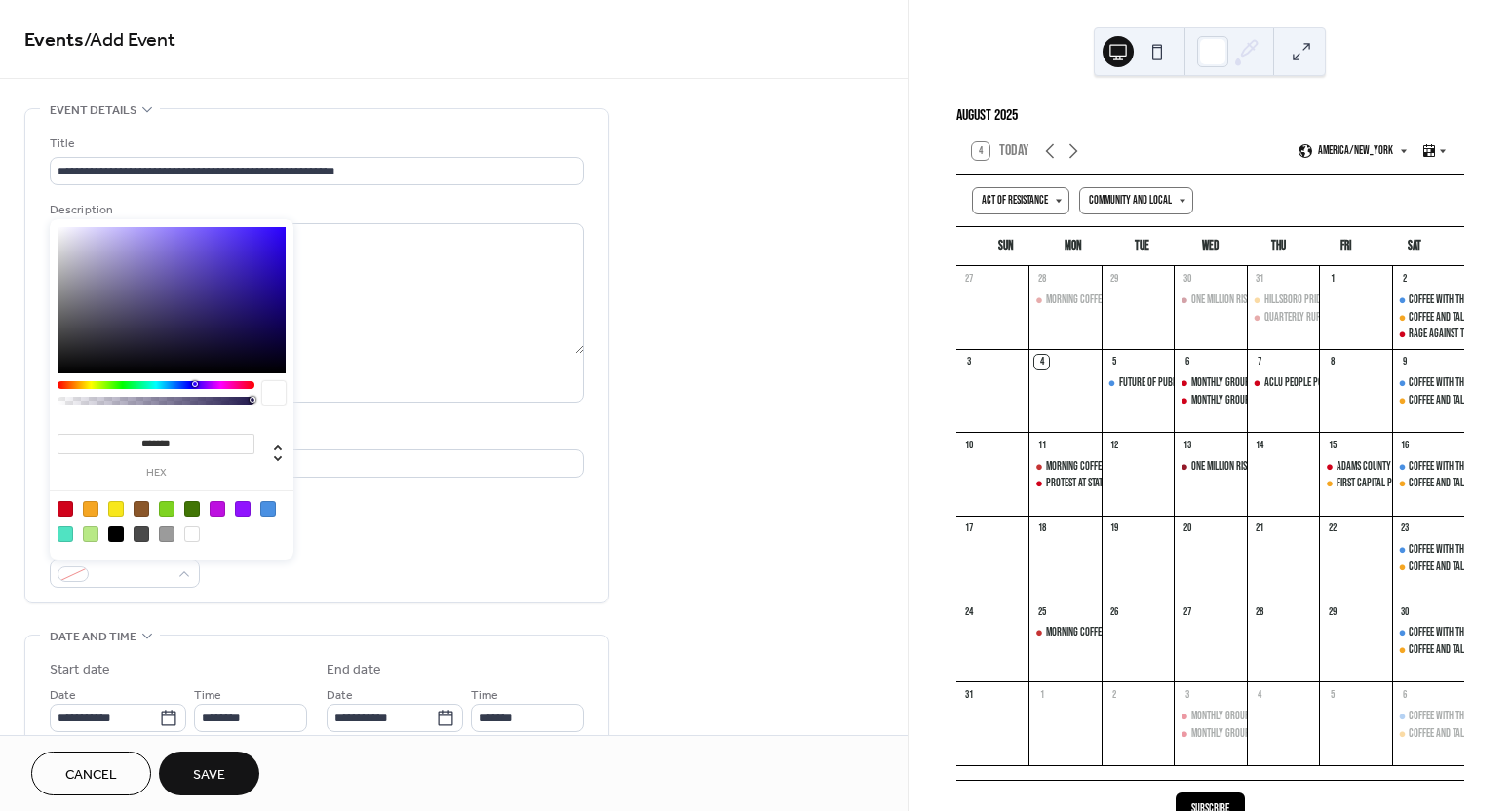 click at bounding box center (268, 509) 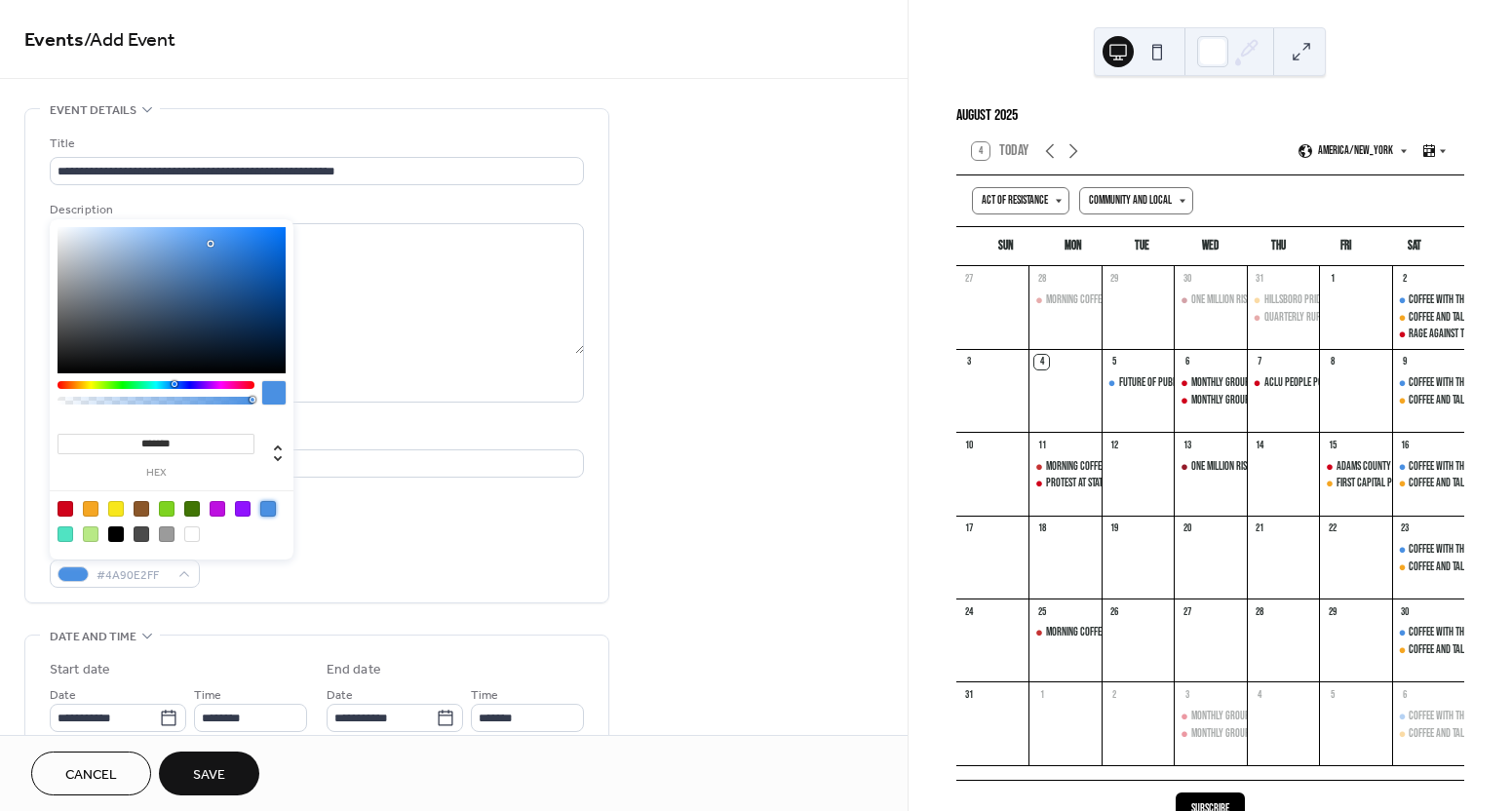 click at bounding box center [268, 509] 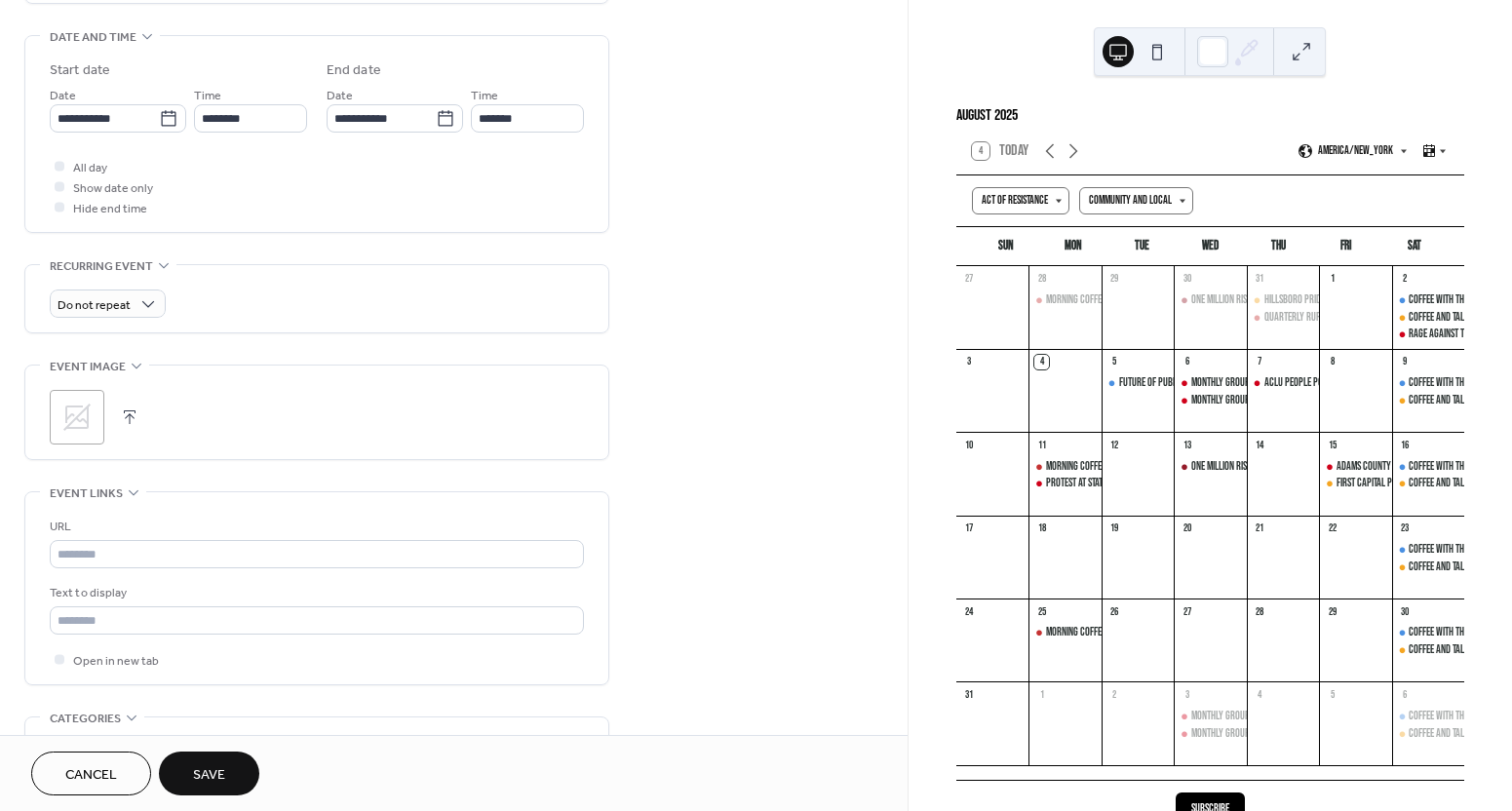click at bounding box center (130, 417) 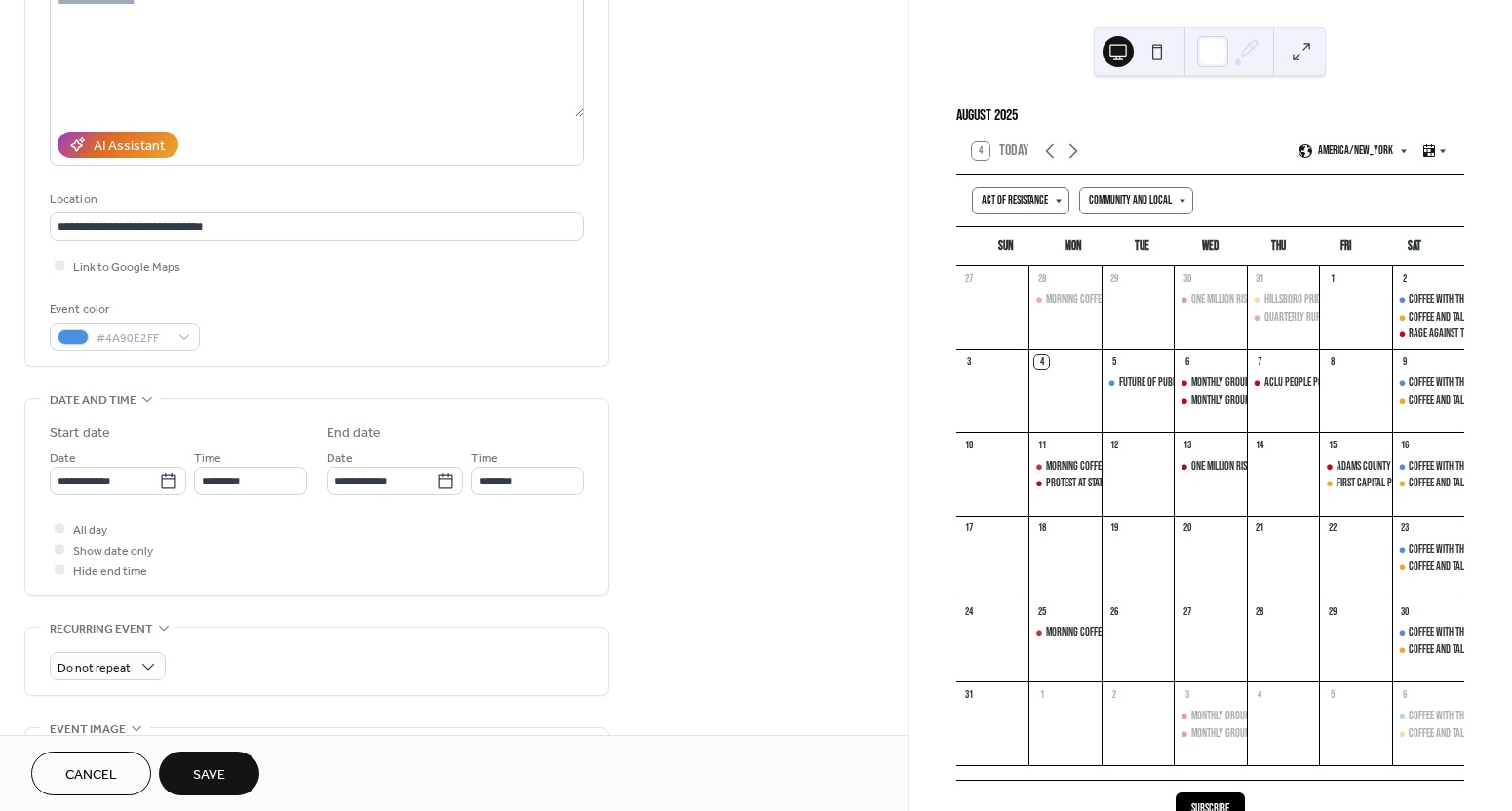 scroll, scrollTop: 230, scrollLeft: 0, axis: vertical 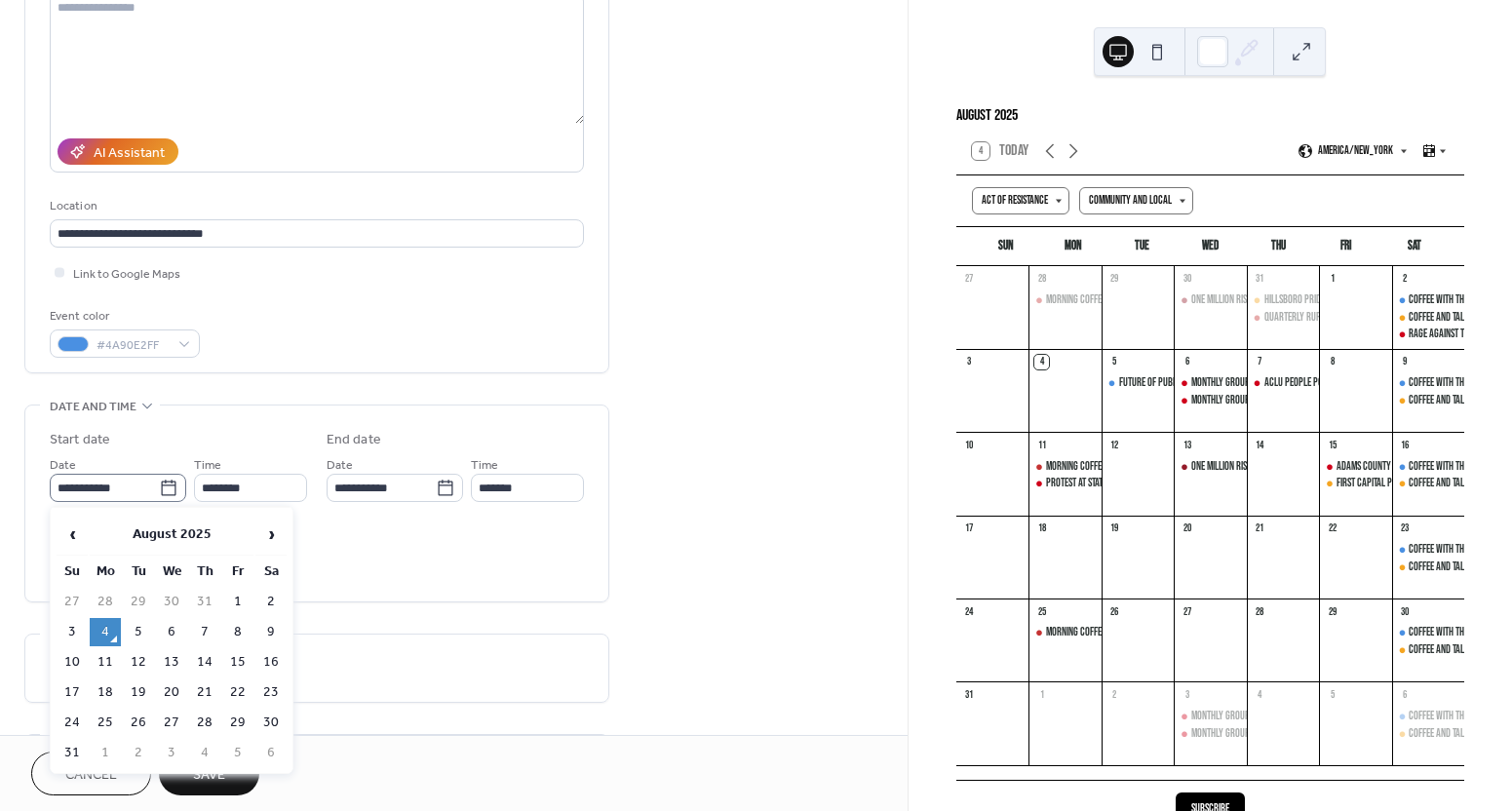 click 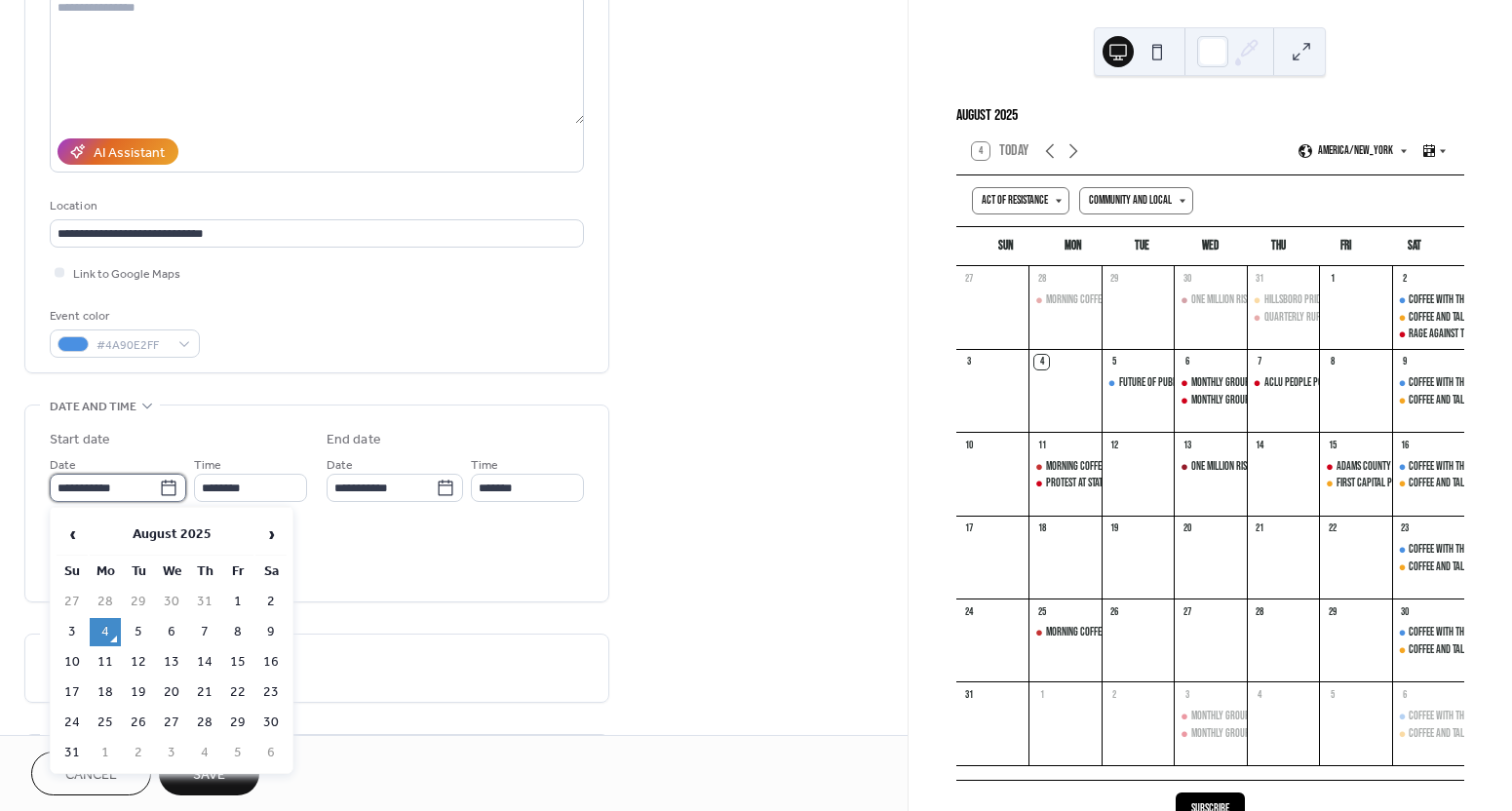 click on "**********" at bounding box center [104, 487] 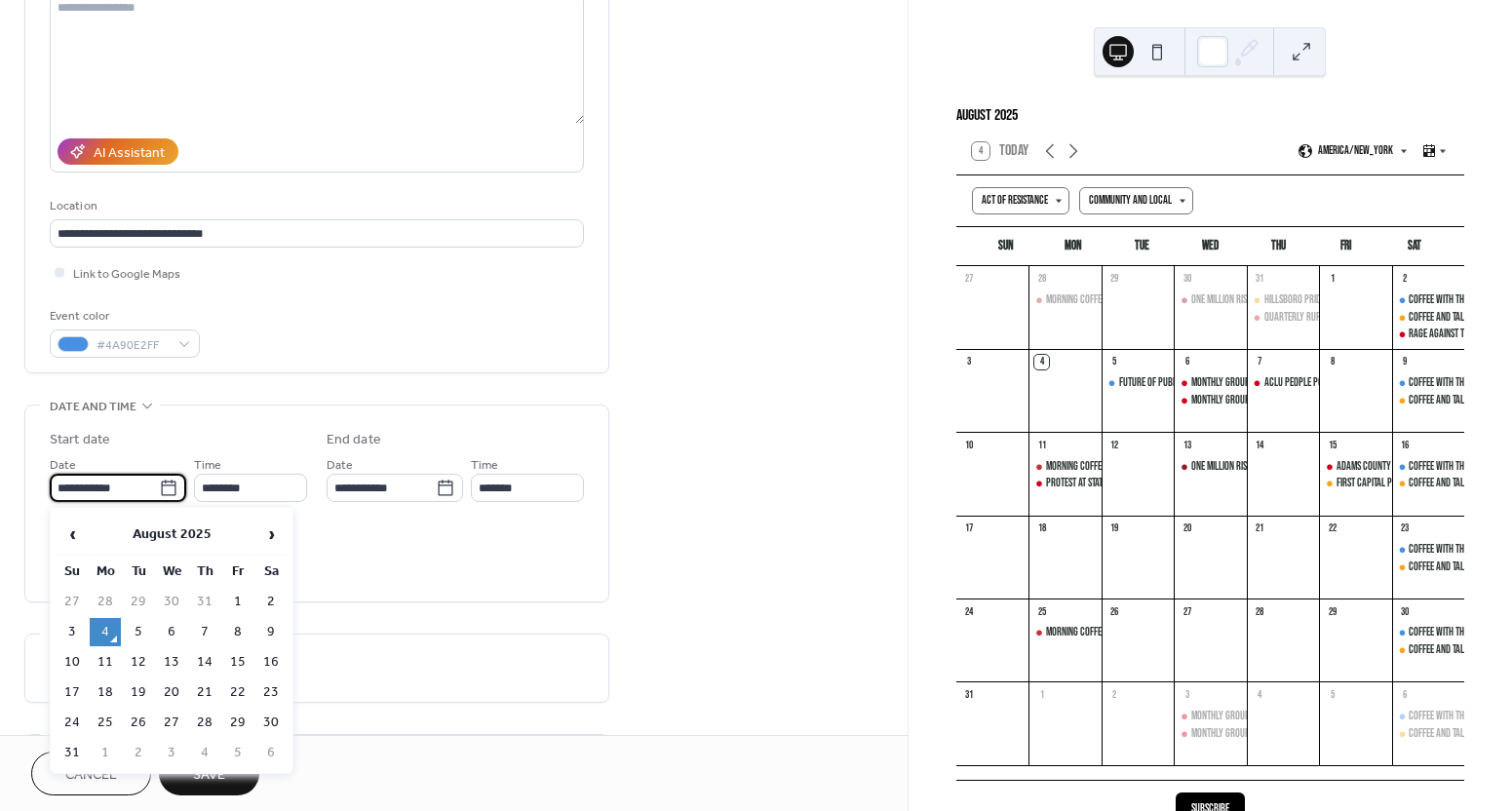 click on "23" at bounding box center [271, 692] 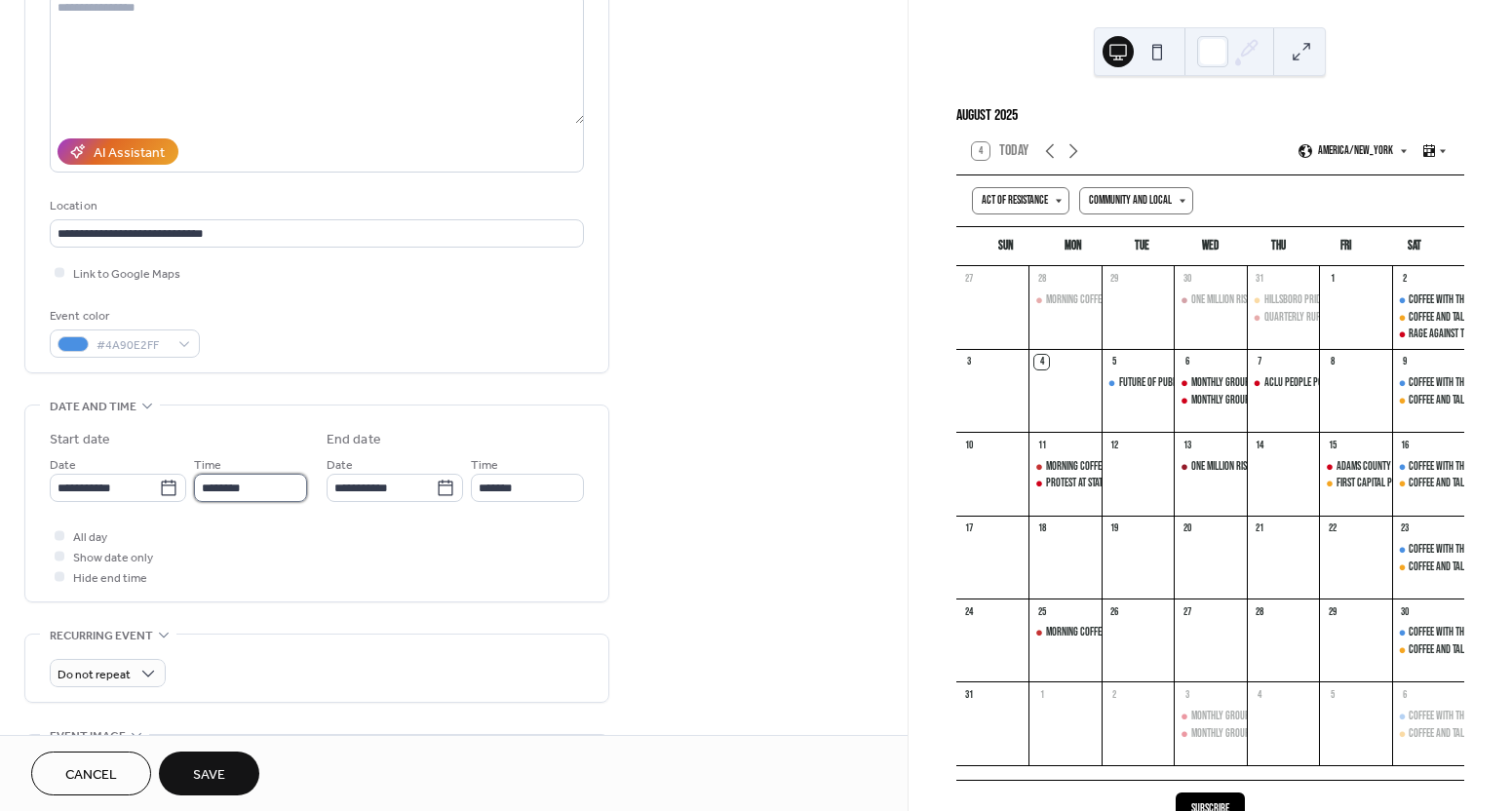 click on "********" at bounding box center [251, 487] 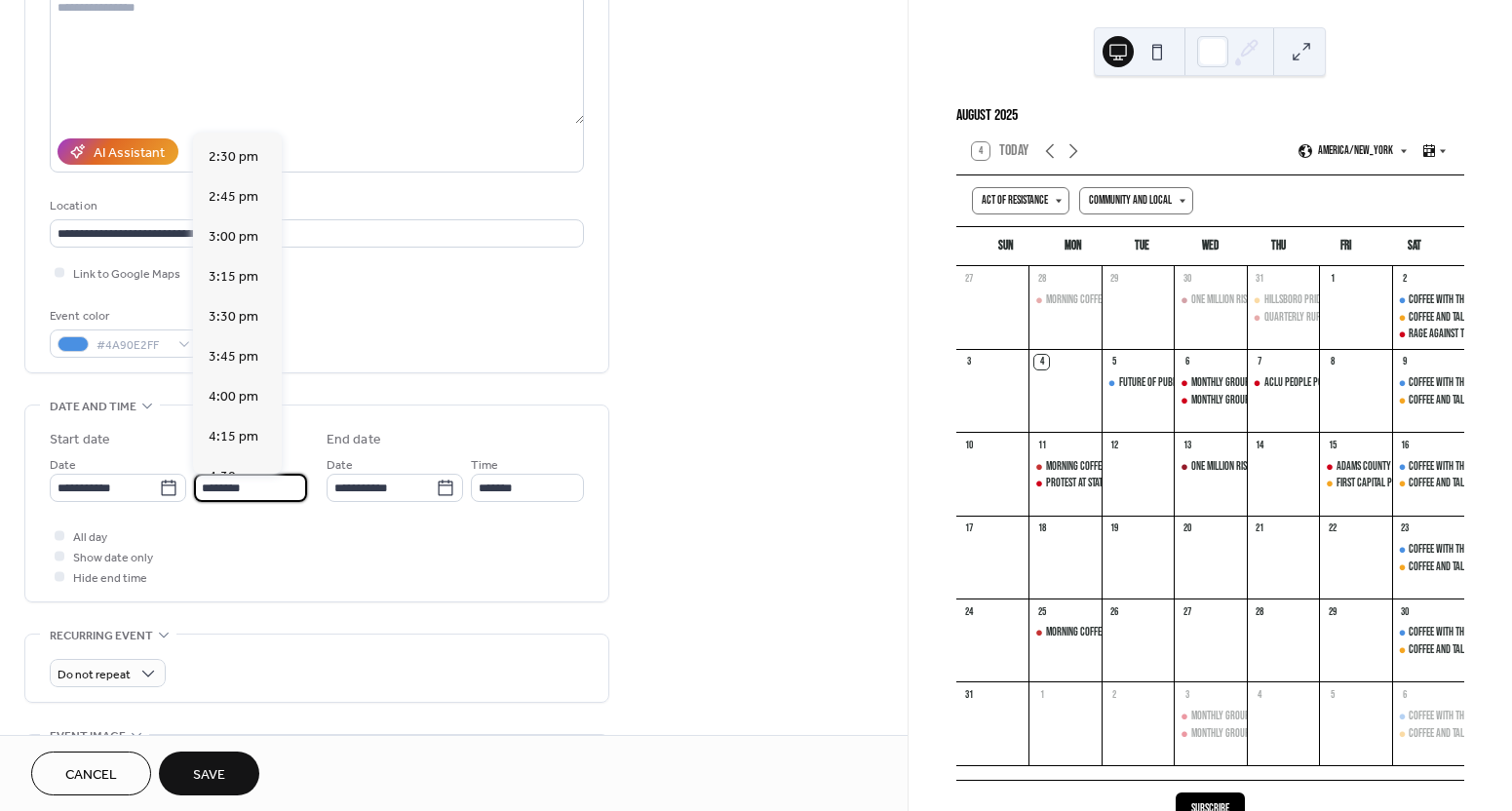 scroll, scrollTop: 2330, scrollLeft: 0, axis: vertical 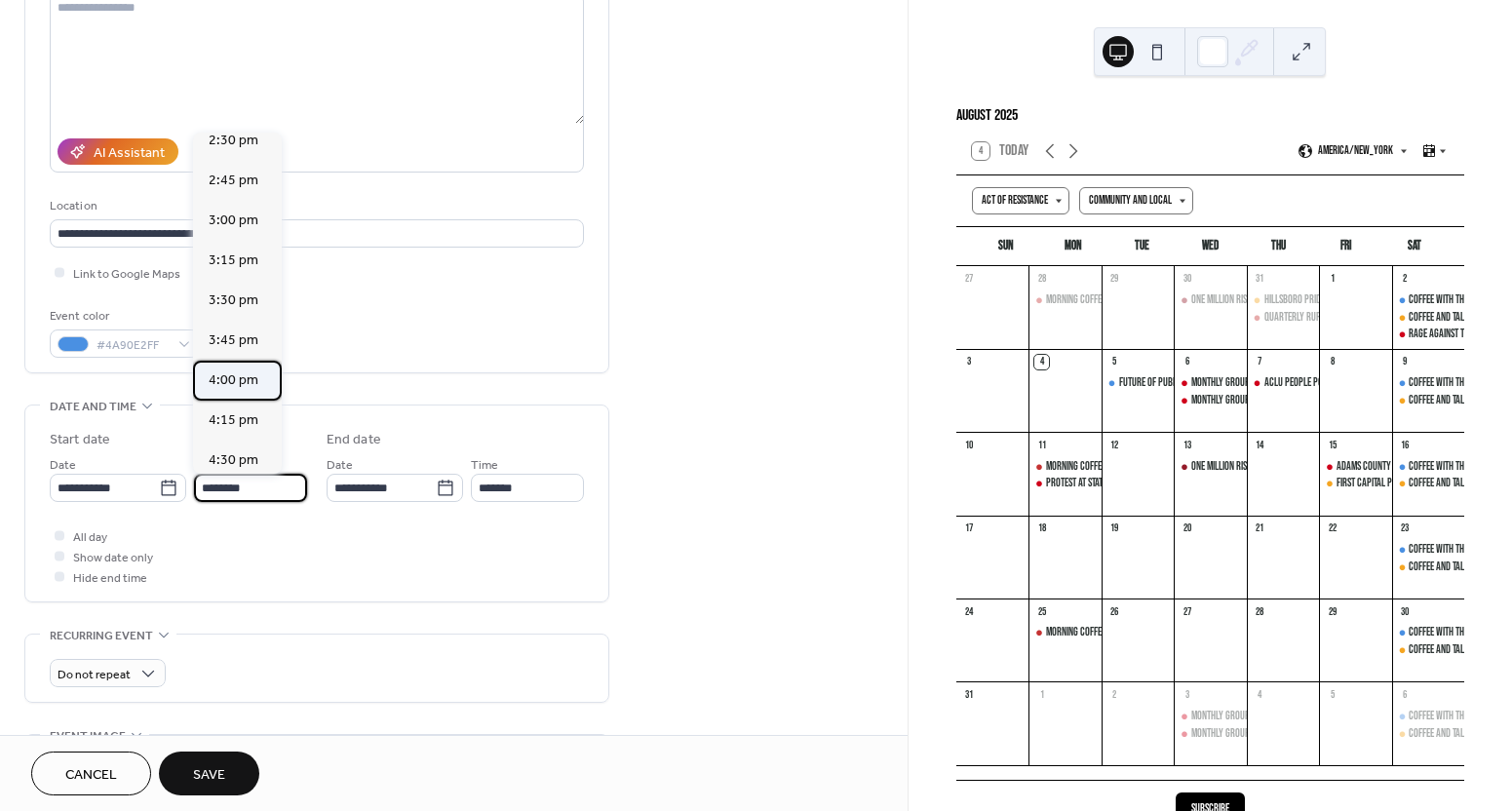 click on "4:00 pm" at bounding box center (237, 380) 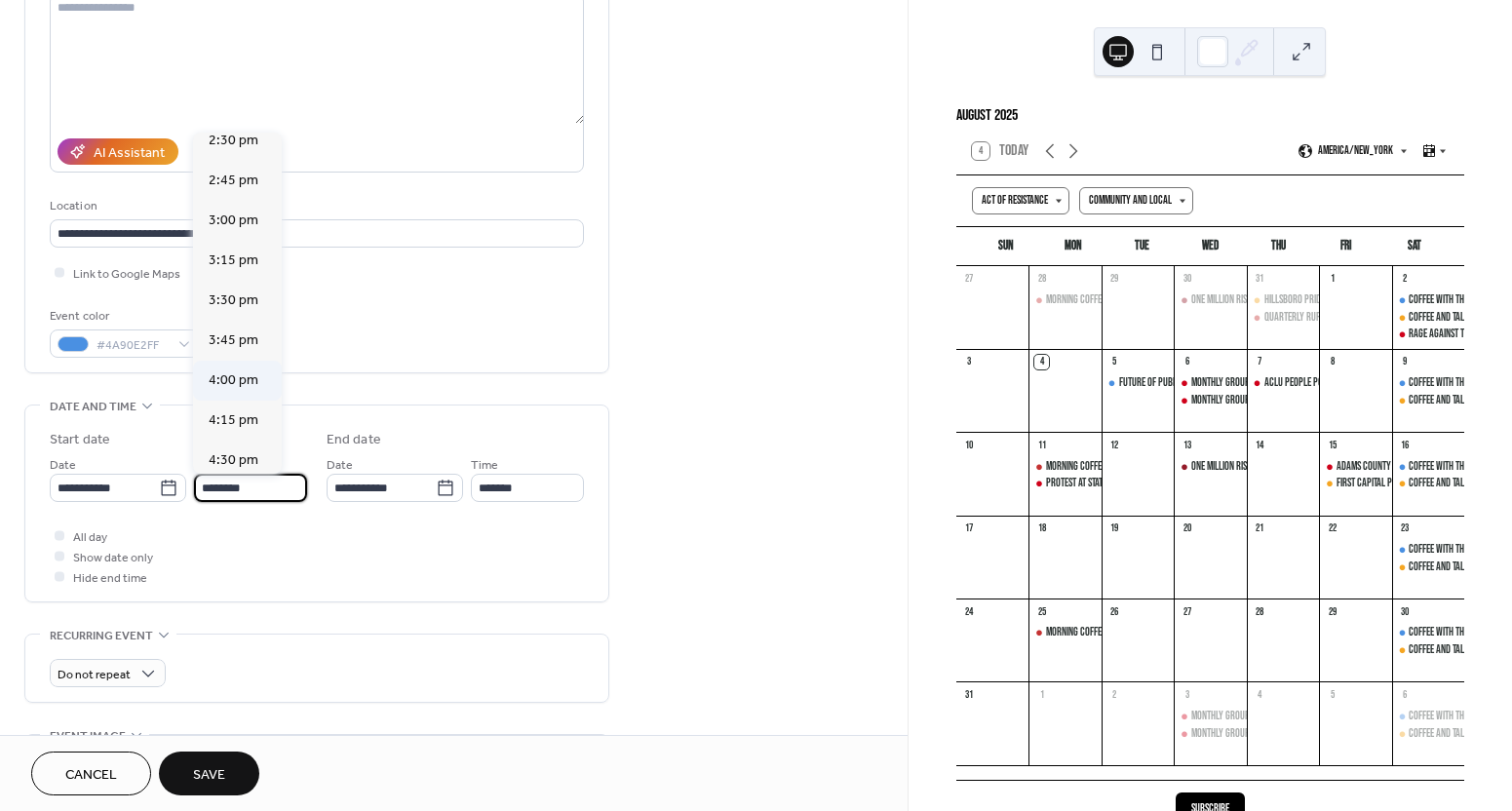 type on "*******" 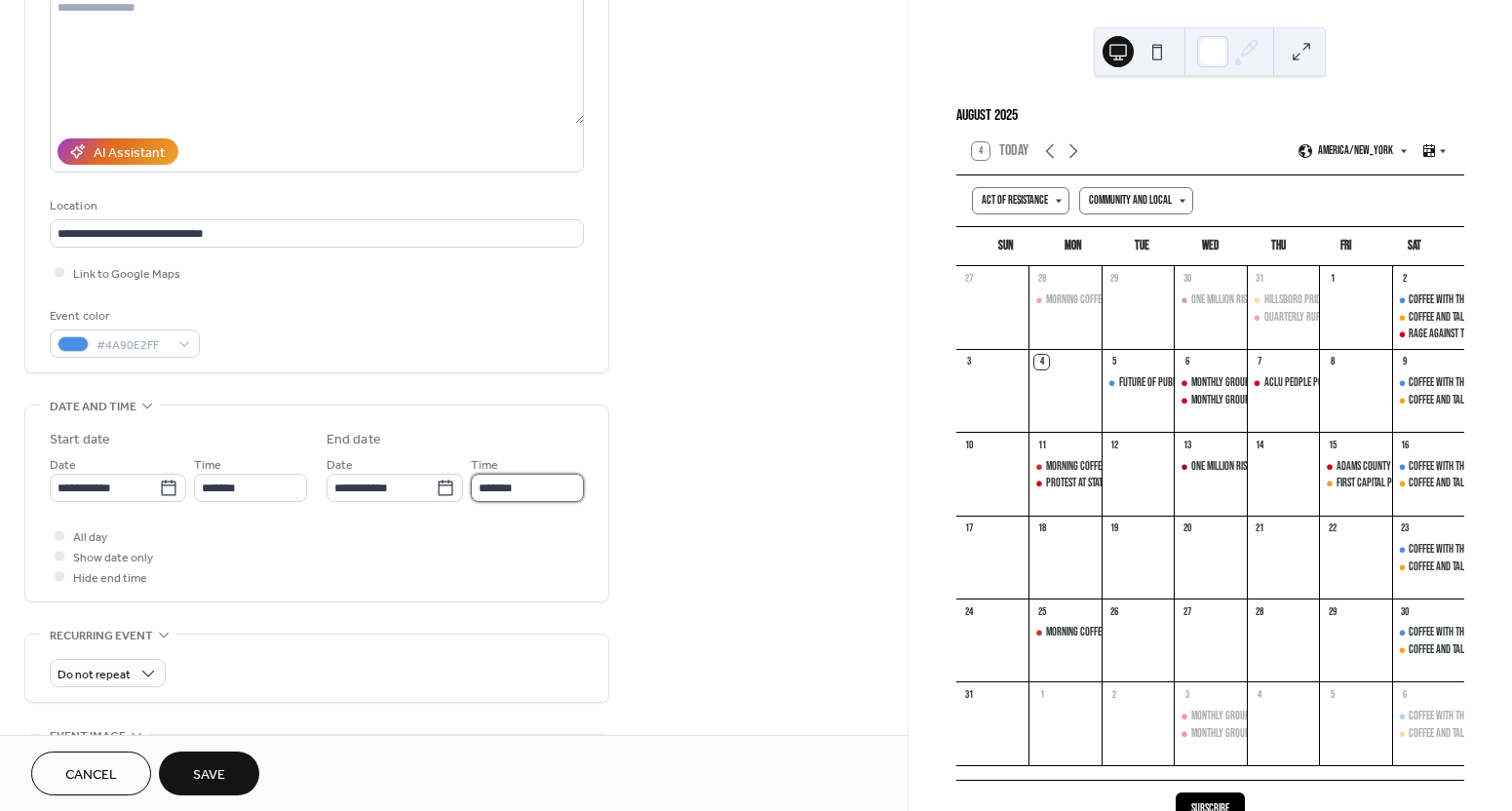 click on "*******" at bounding box center [527, 487] 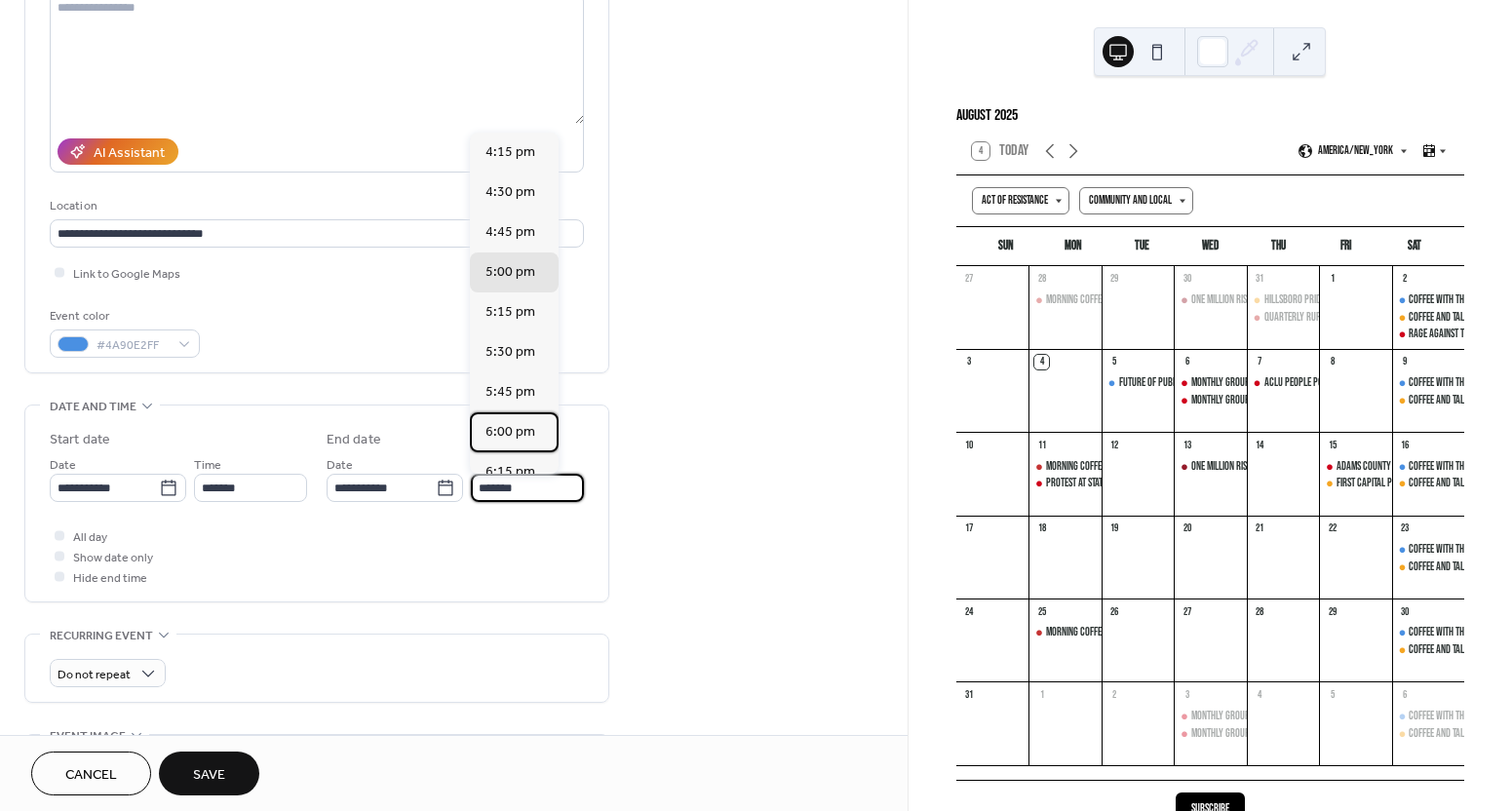 click on "6:00 pm" at bounding box center [514, 432] 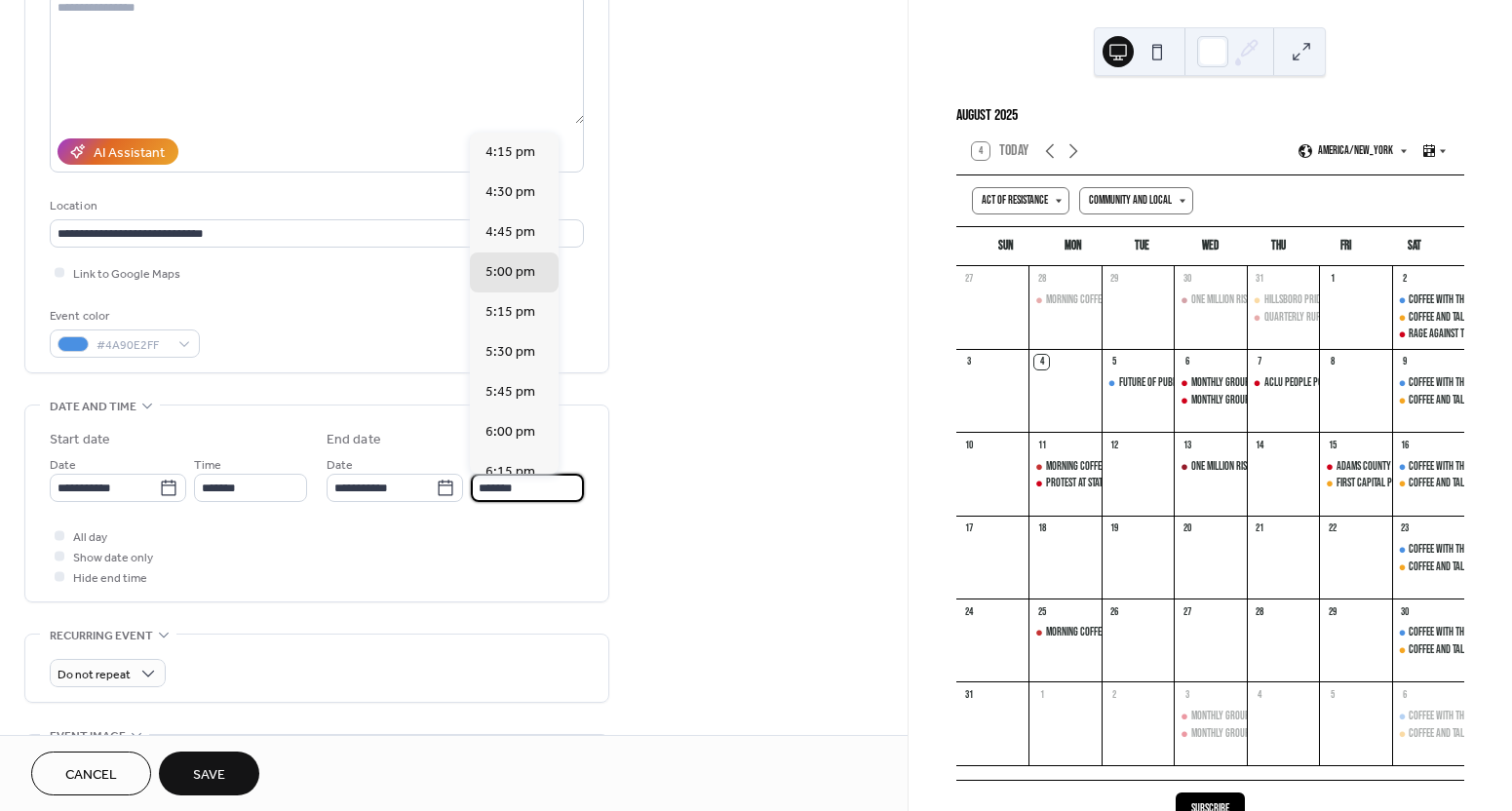 type on "*******" 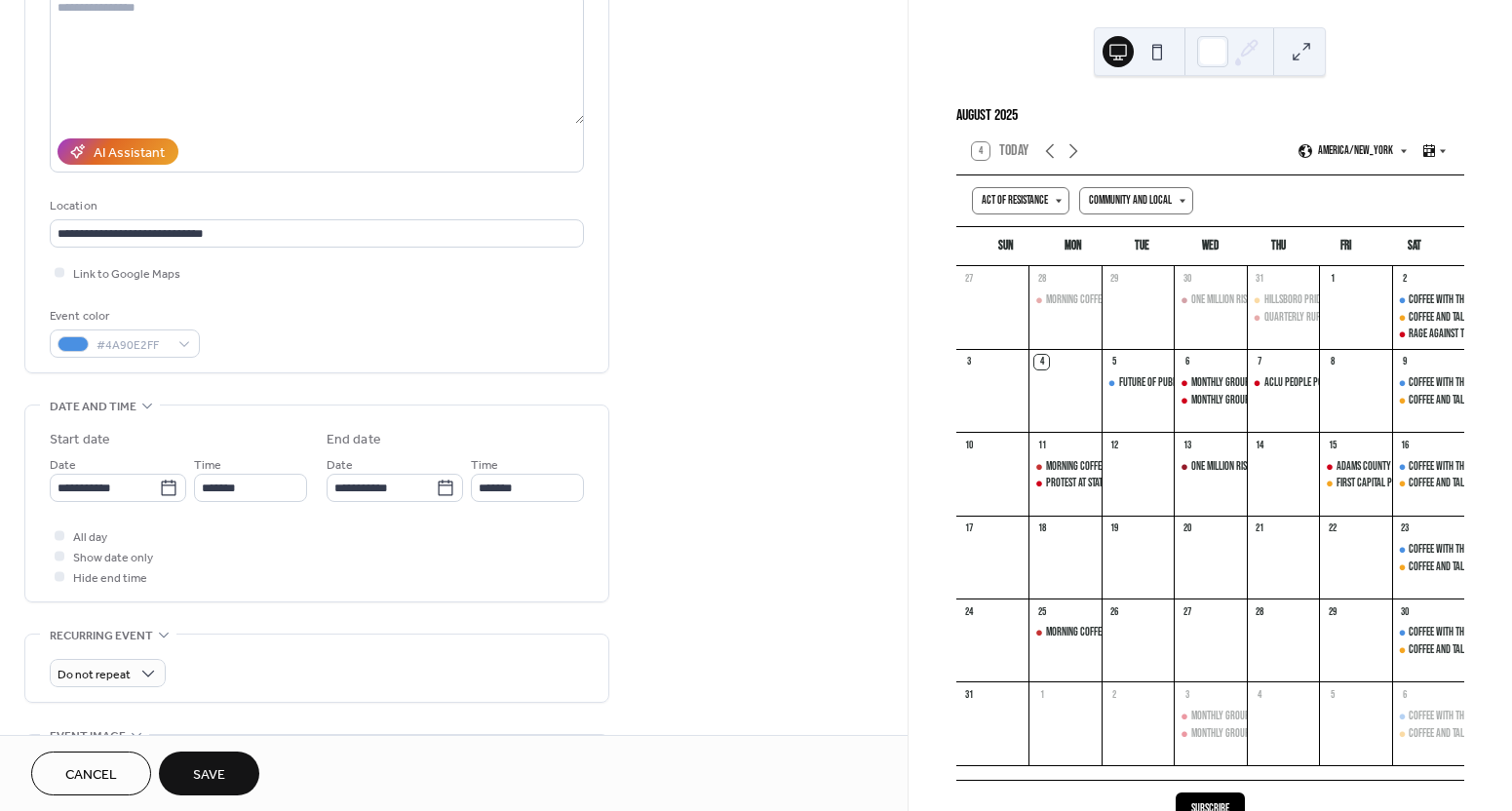 click on "All day Show date only Hide end time" at bounding box center (317, 556) 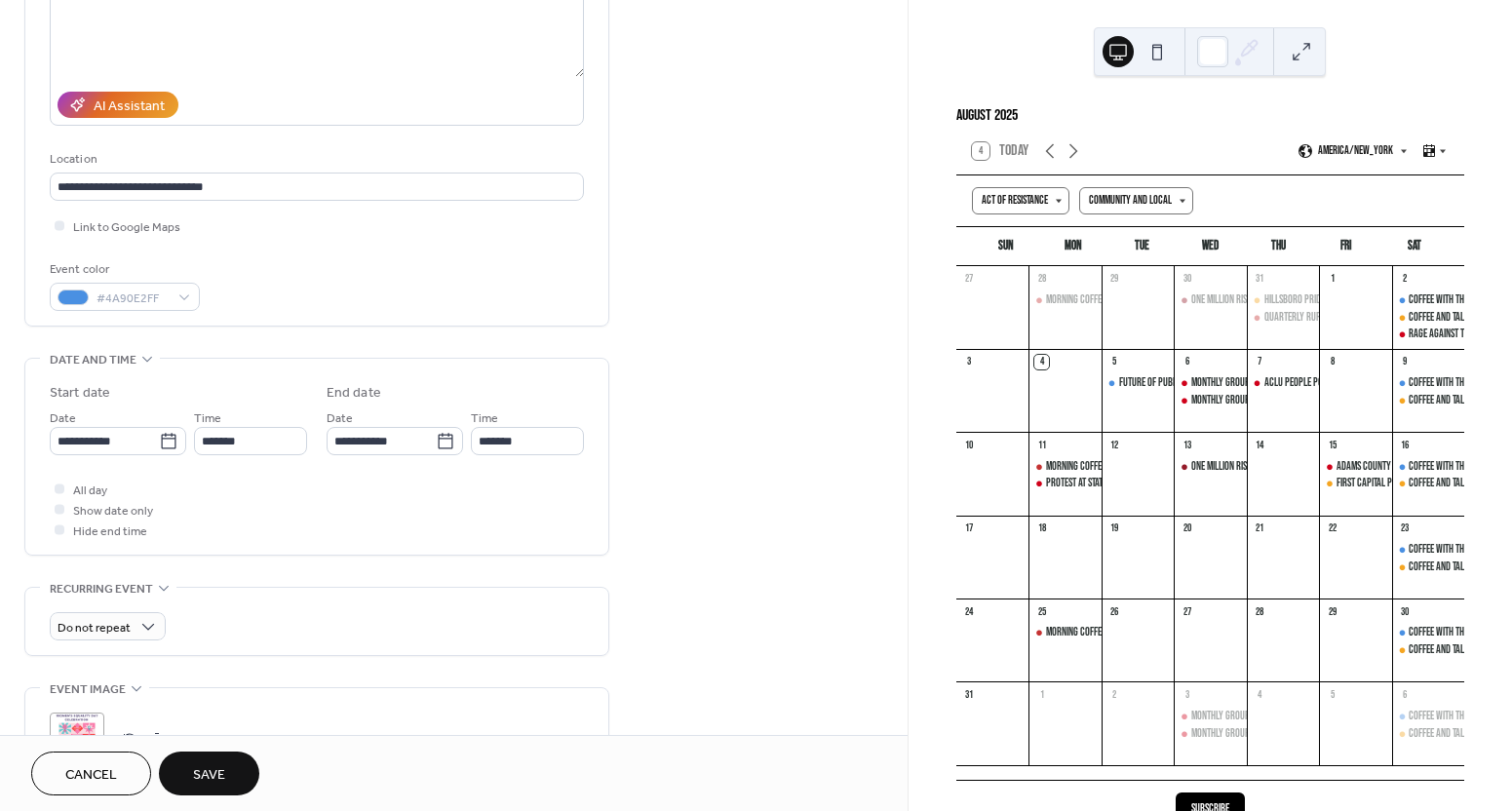 scroll, scrollTop: 404, scrollLeft: 0, axis: vertical 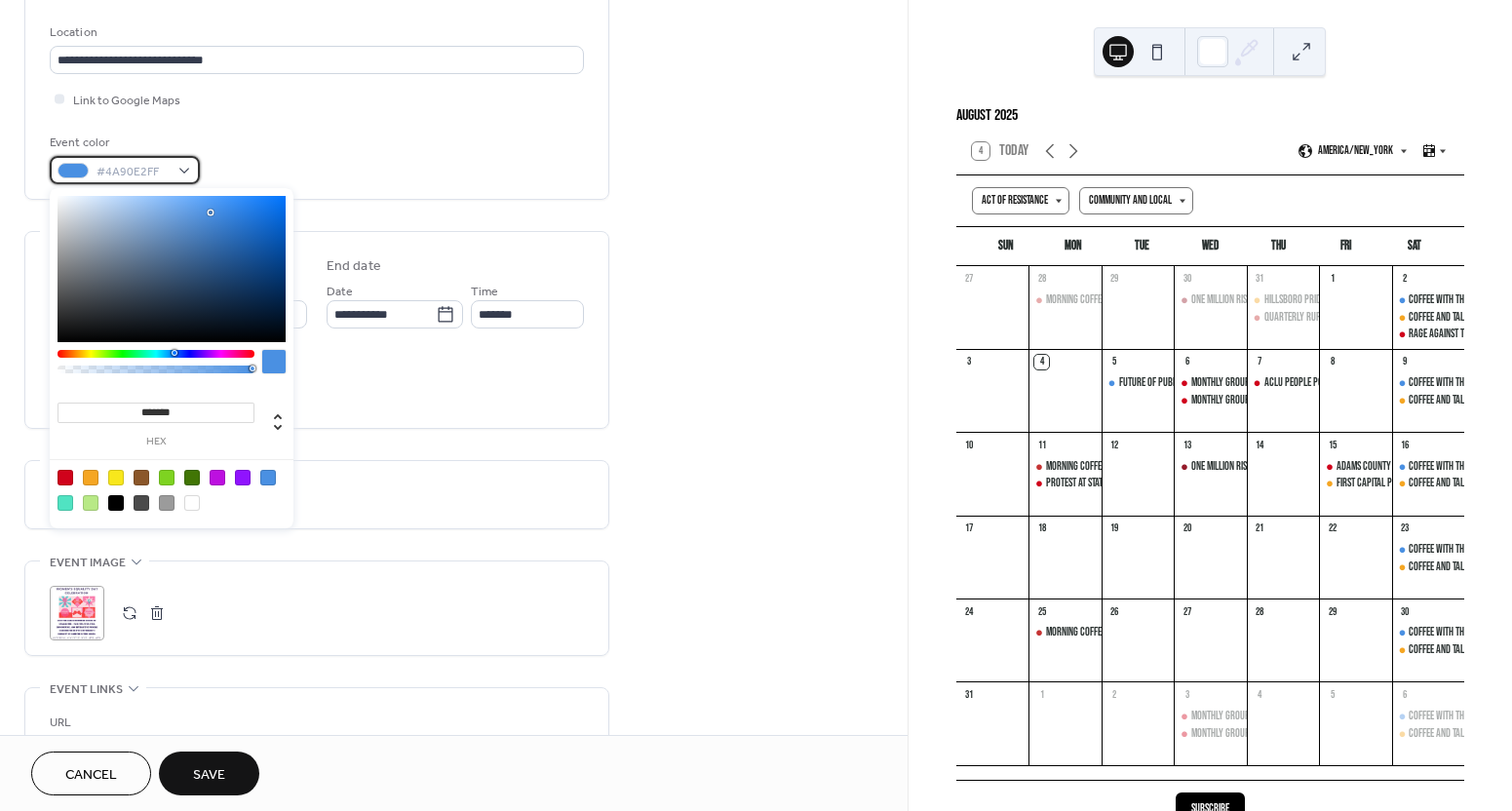 click on "#4A90E2FF" at bounding box center (125, 170) 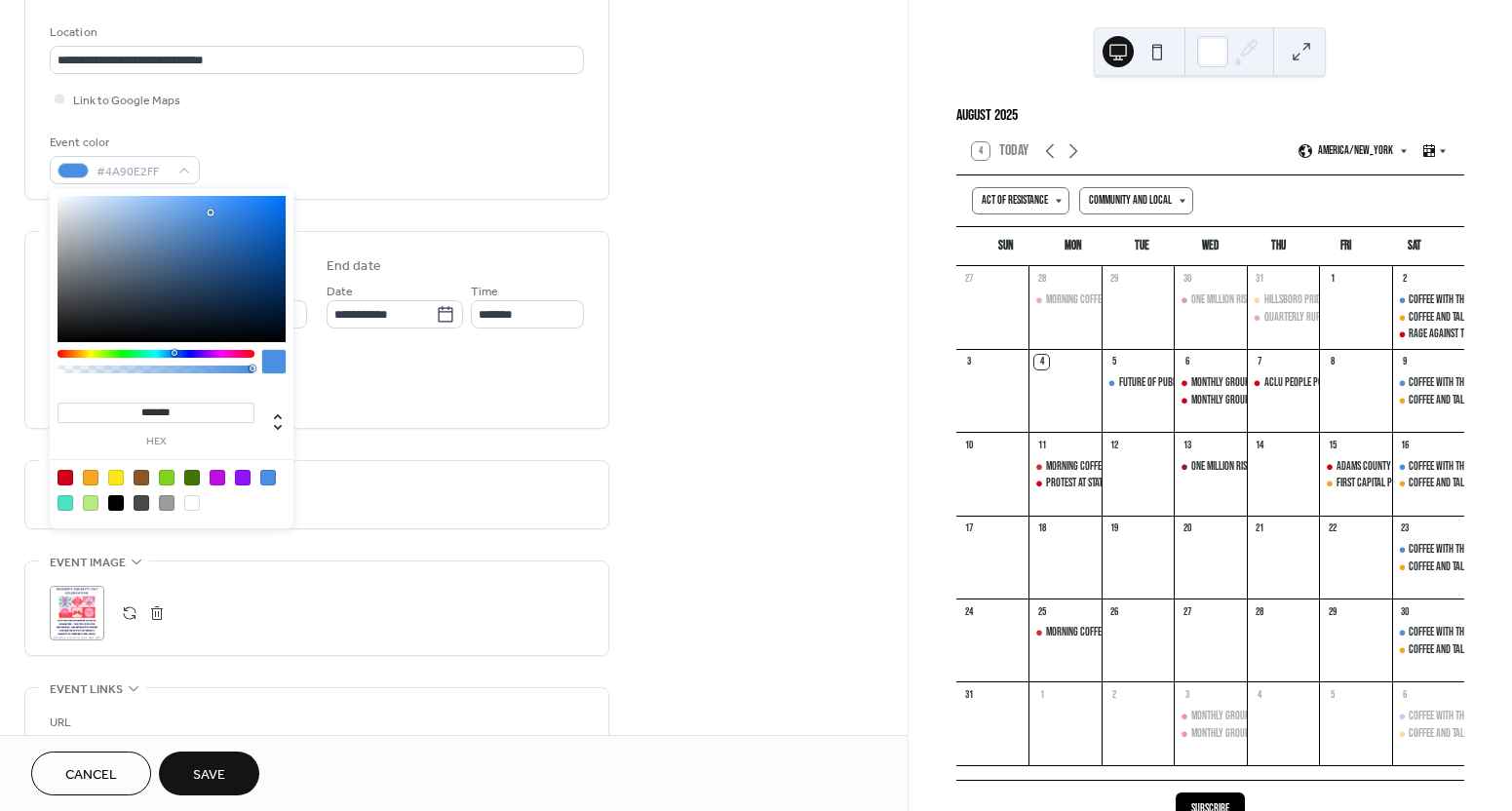 click at bounding box center (156, 354) 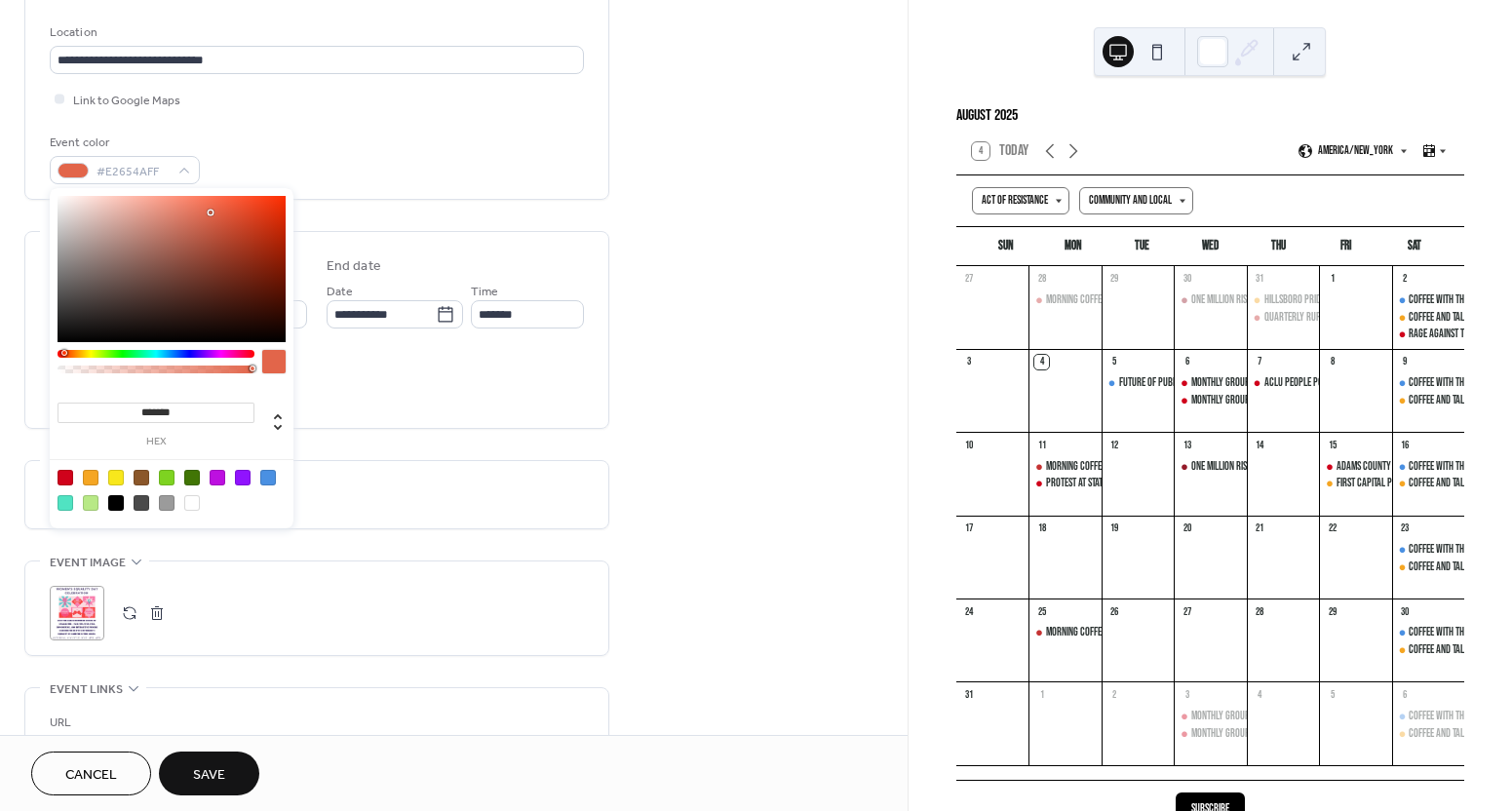 click at bounding box center (156, 354) 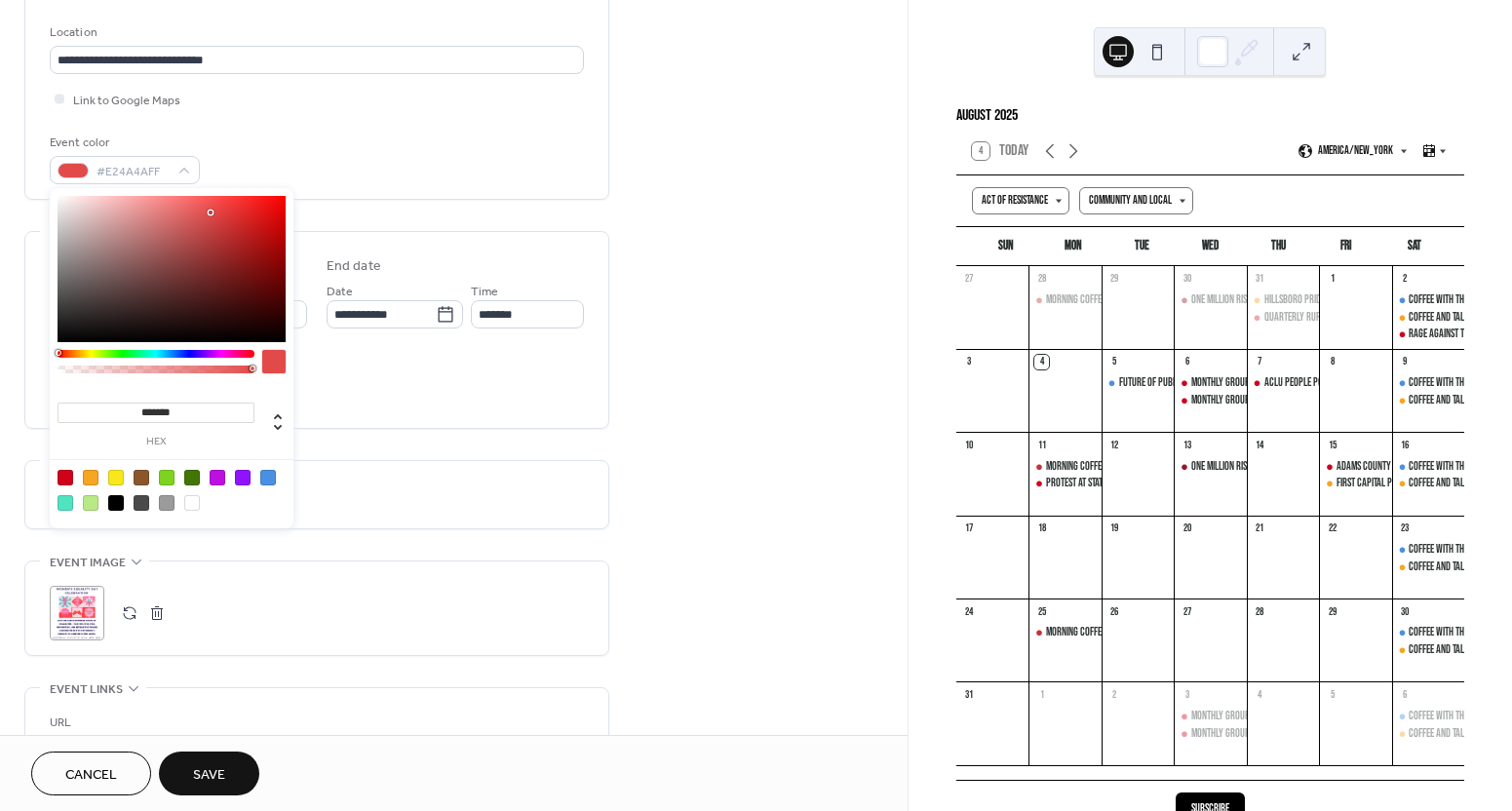 click at bounding box center [172, 269] 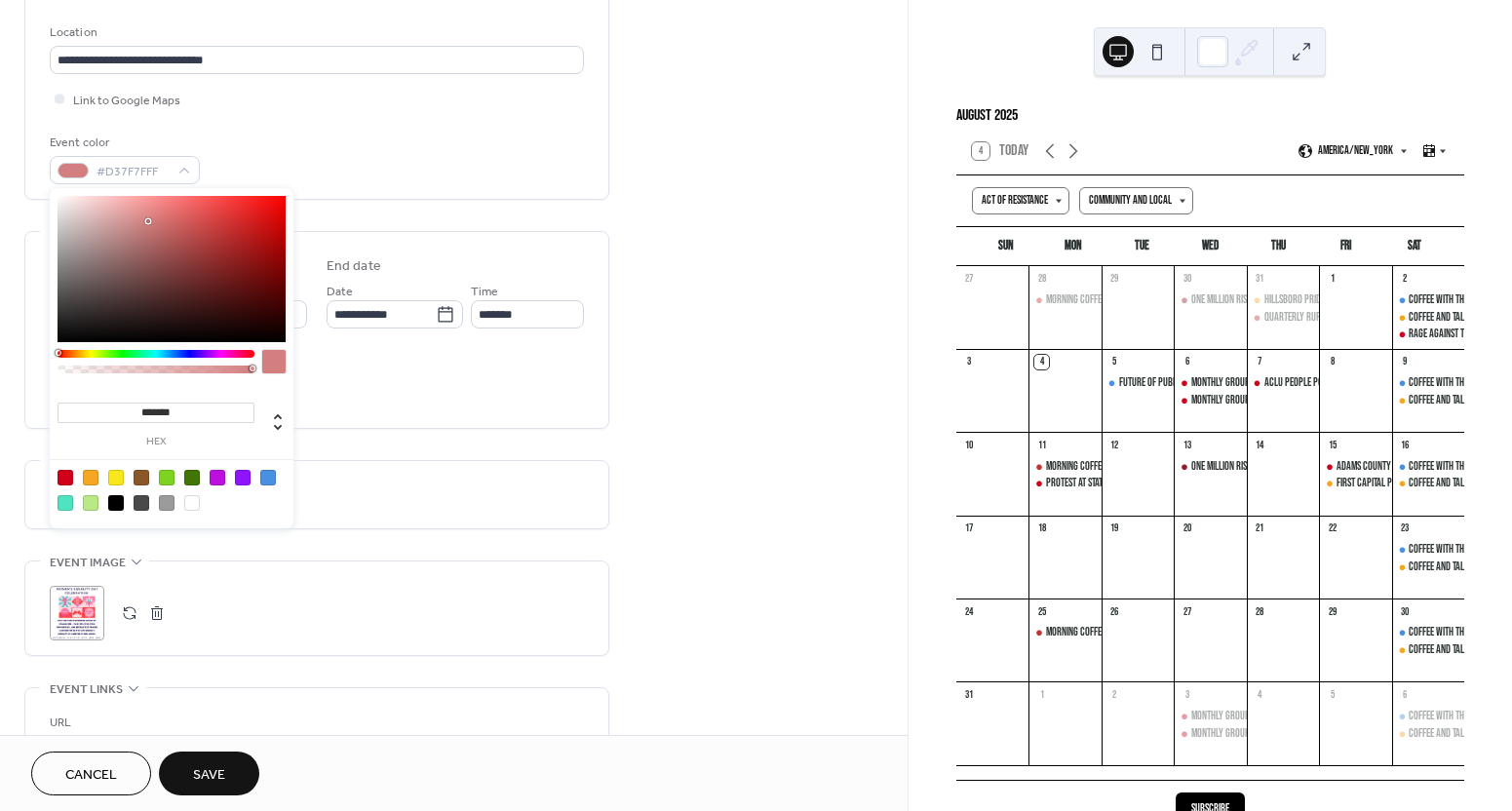 type on "*******" 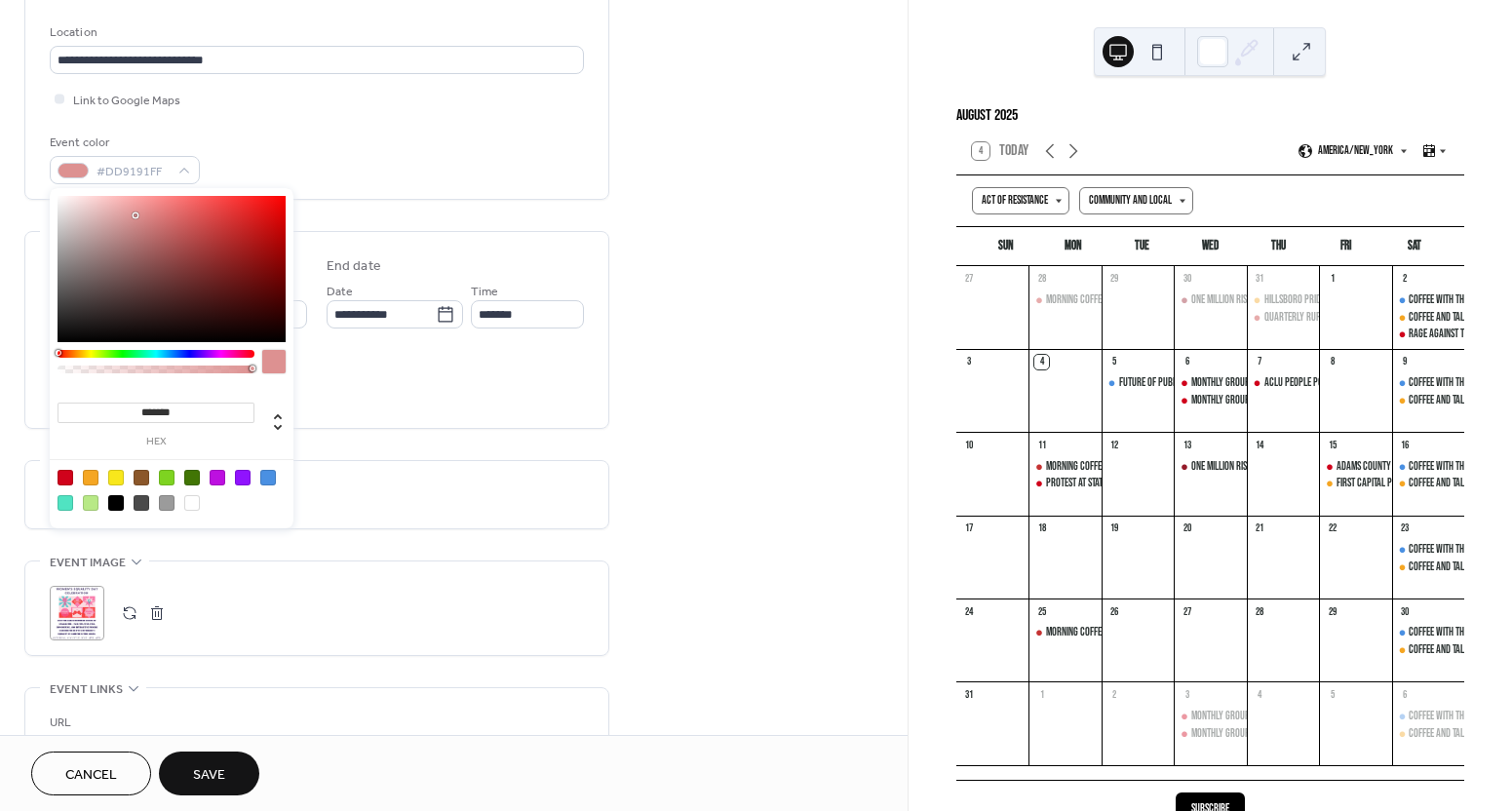 drag, startPoint x: 149, startPoint y: 222, endPoint x: 136, endPoint y: 215, distance: 14.764823 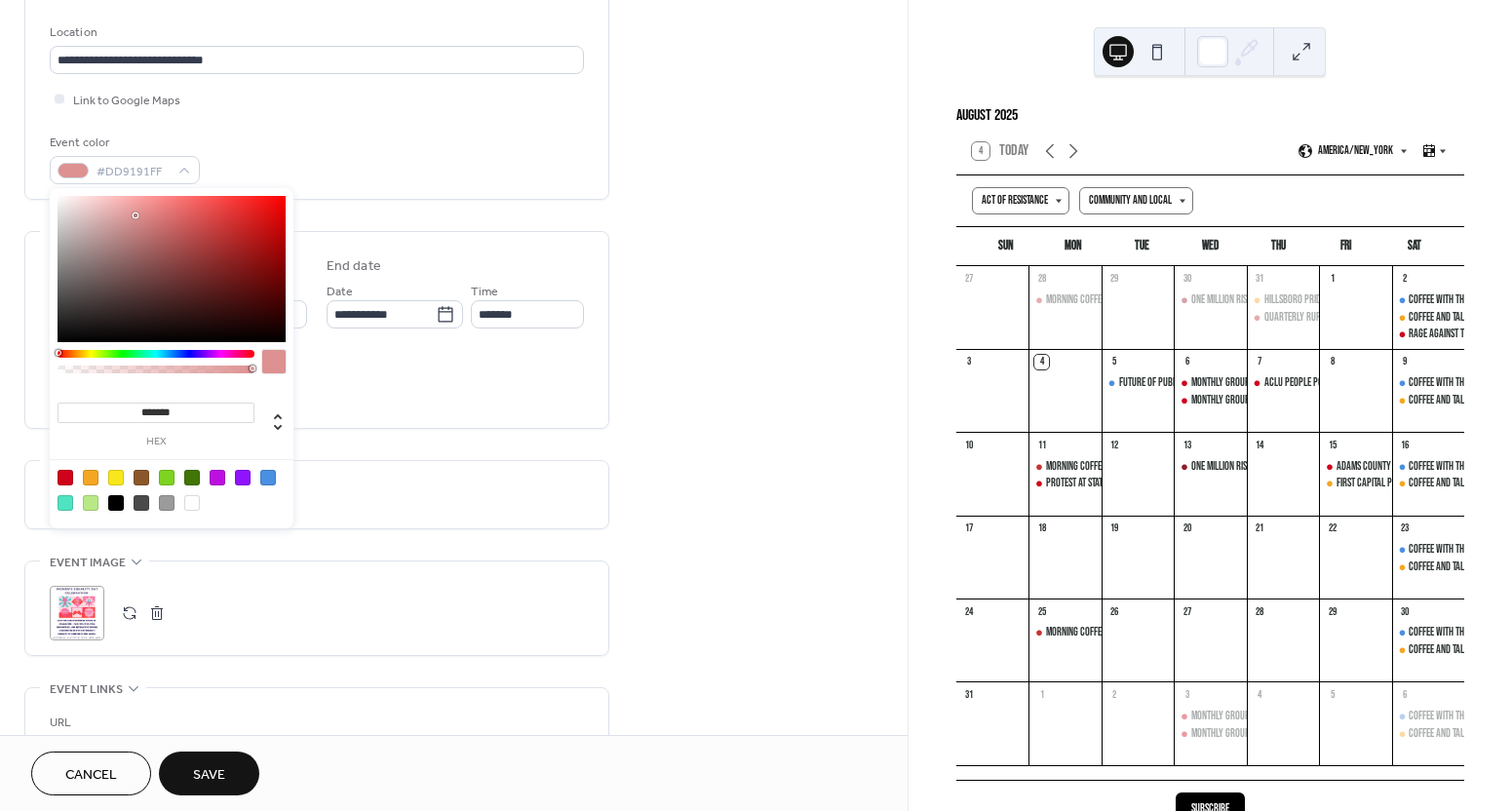 click on "All day Show date only Hide end time" at bounding box center [317, 382] 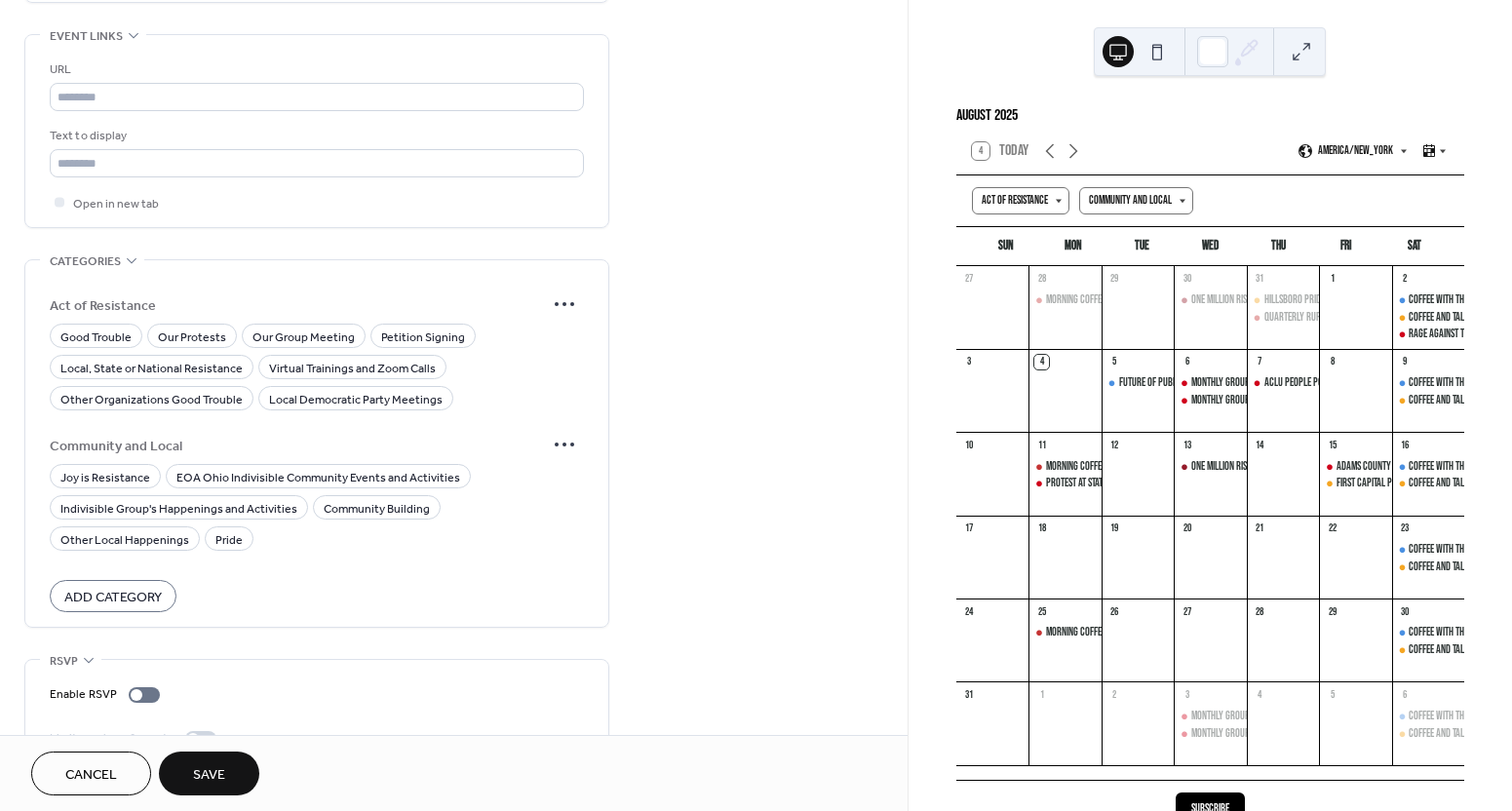 scroll, scrollTop: 1105, scrollLeft: 0, axis: vertical 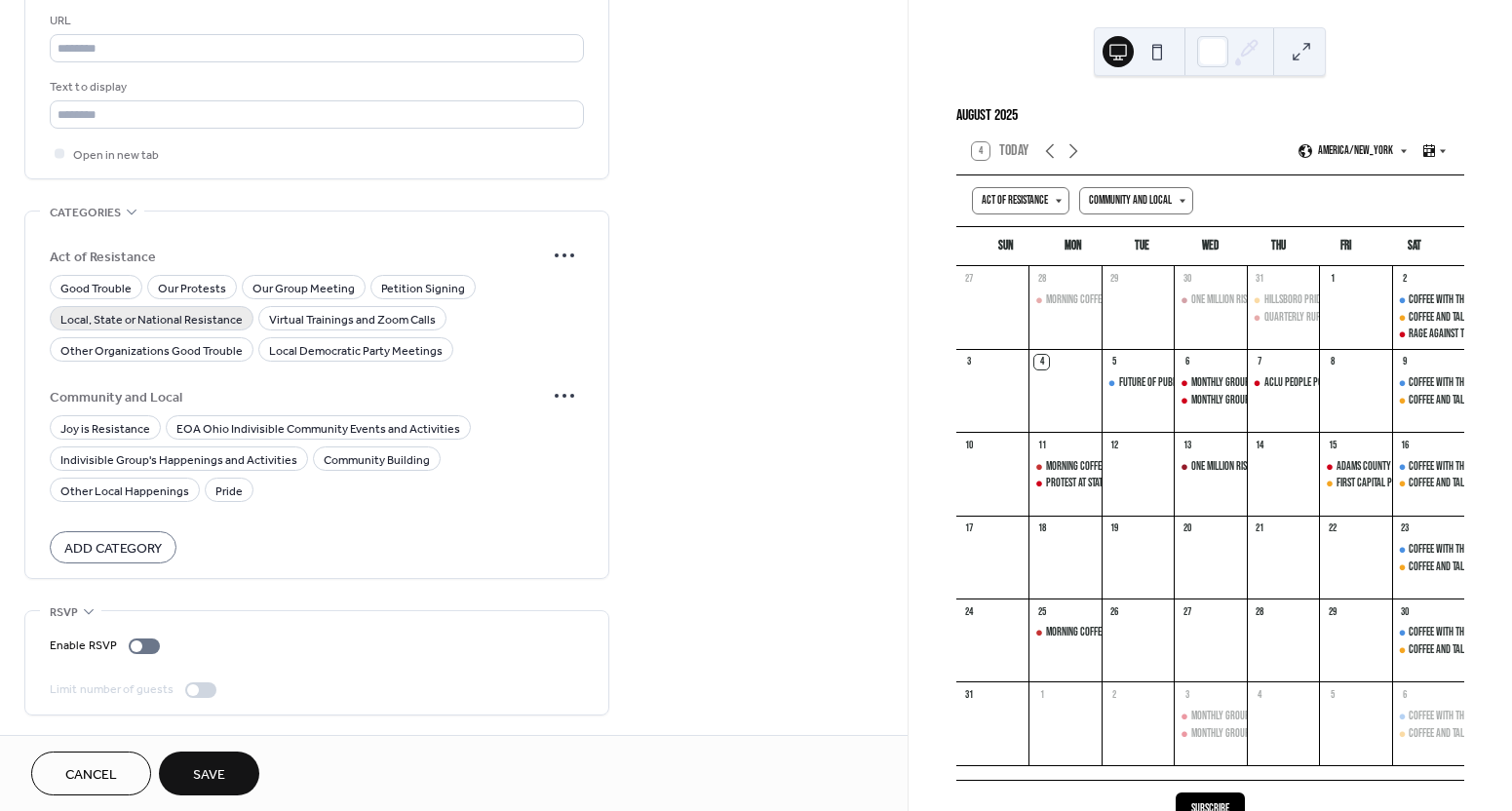 click on "Local, State or National Resistance" at bounding box center [151, 320] 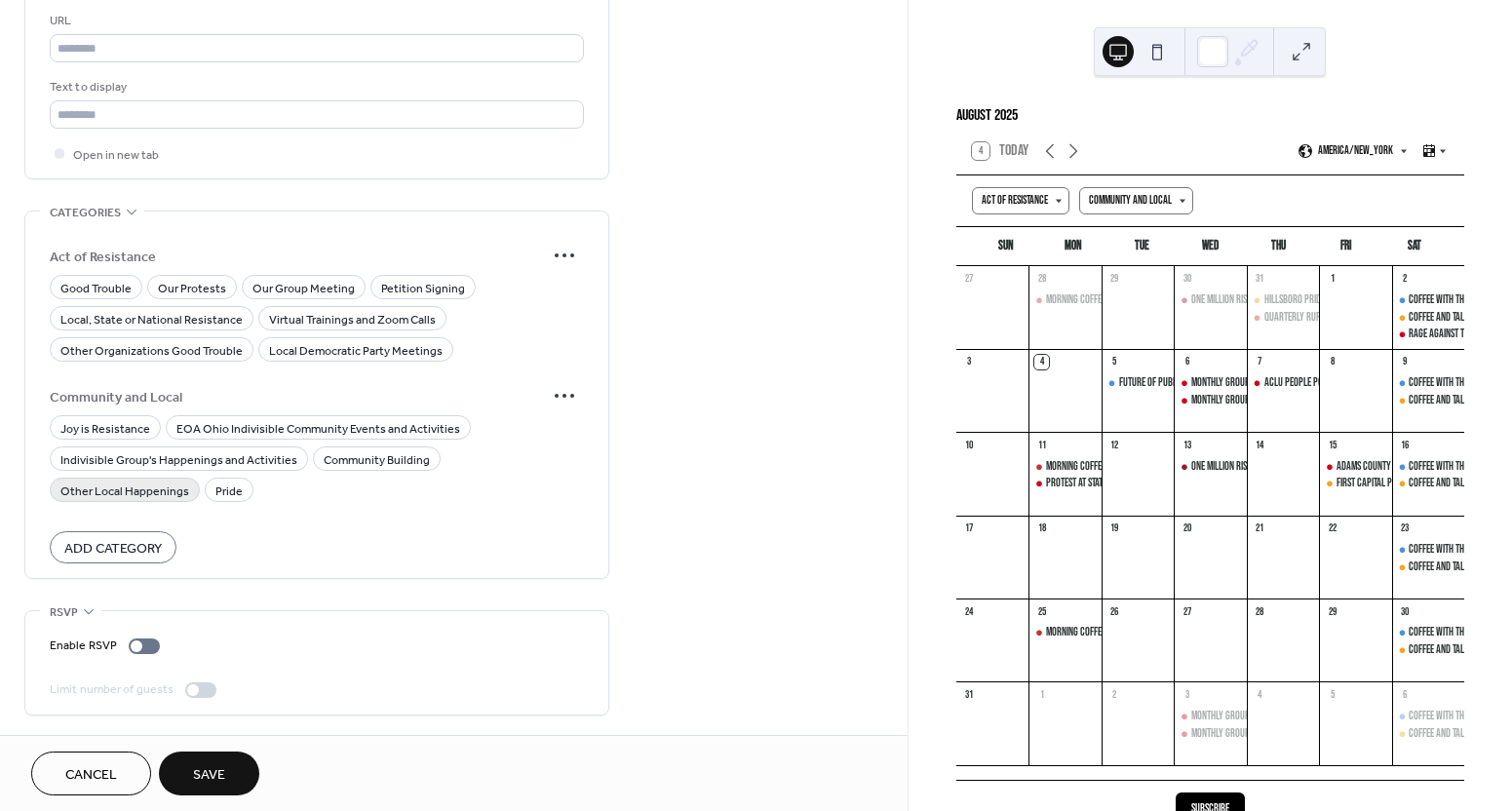click on "Joy is Resistance" at bounding box center [105, 429] 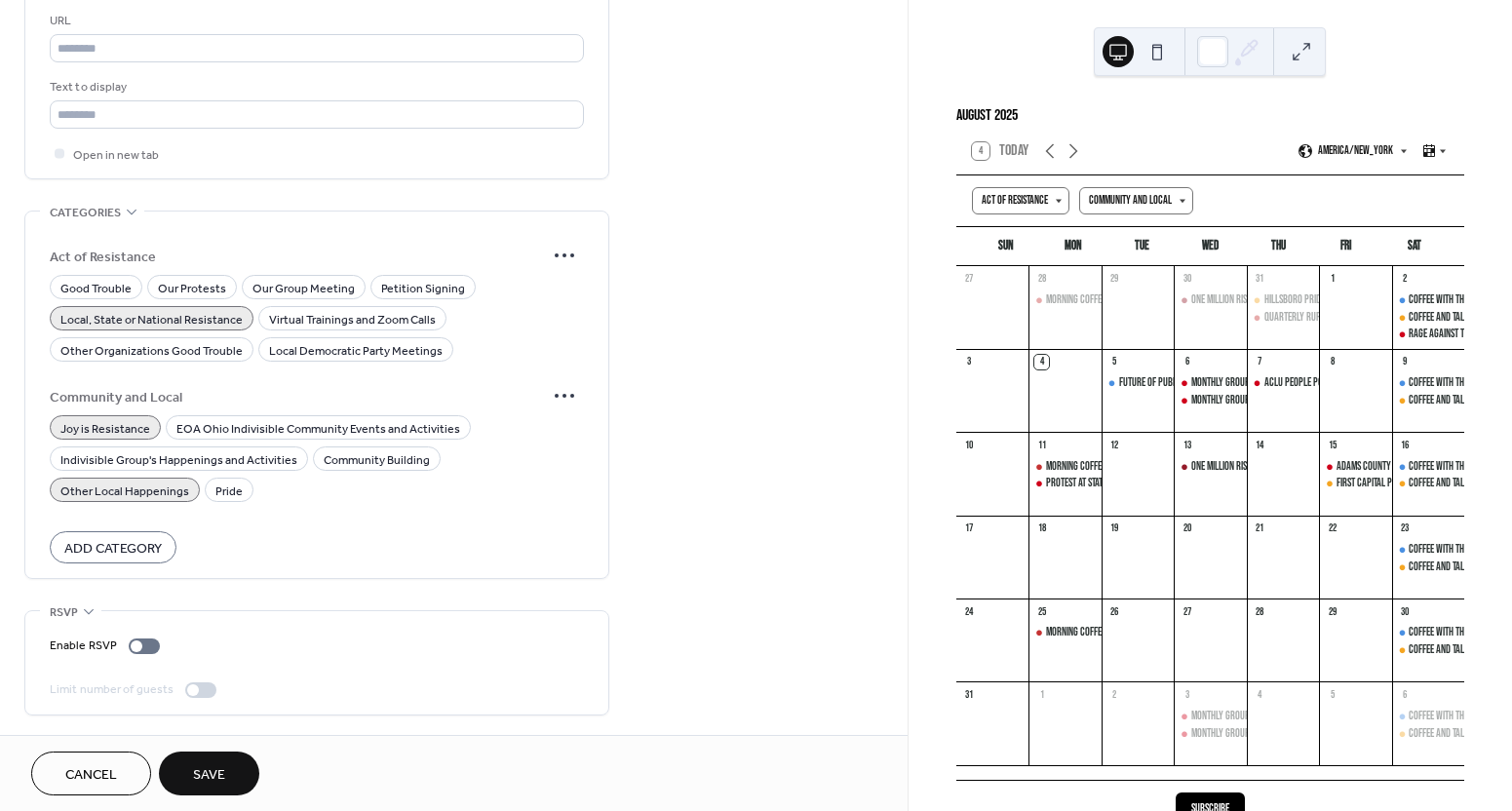 click on "Save" at bounding box center [209, 775] 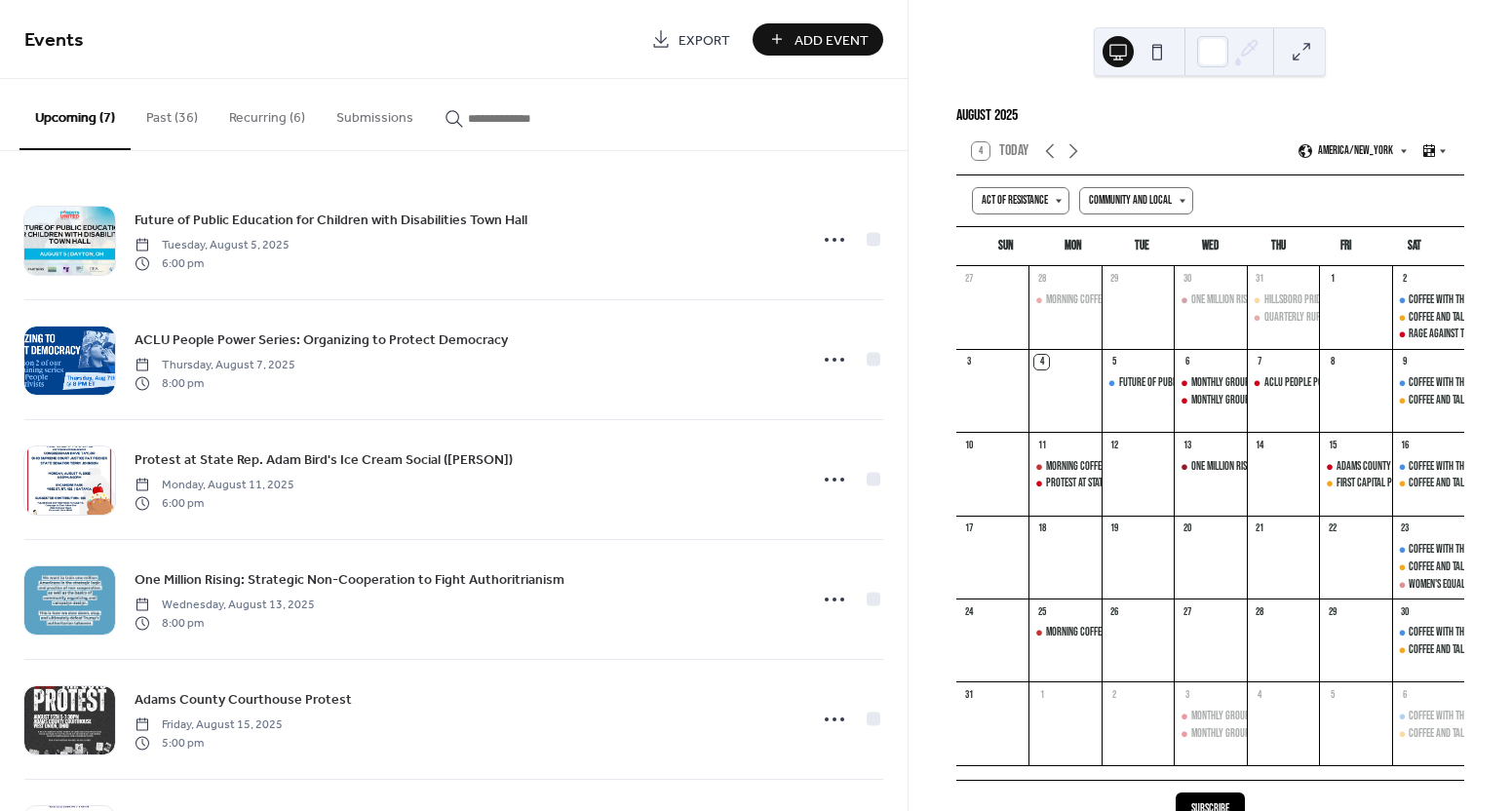 click on "Add Event" at bounding box center [832, 40] 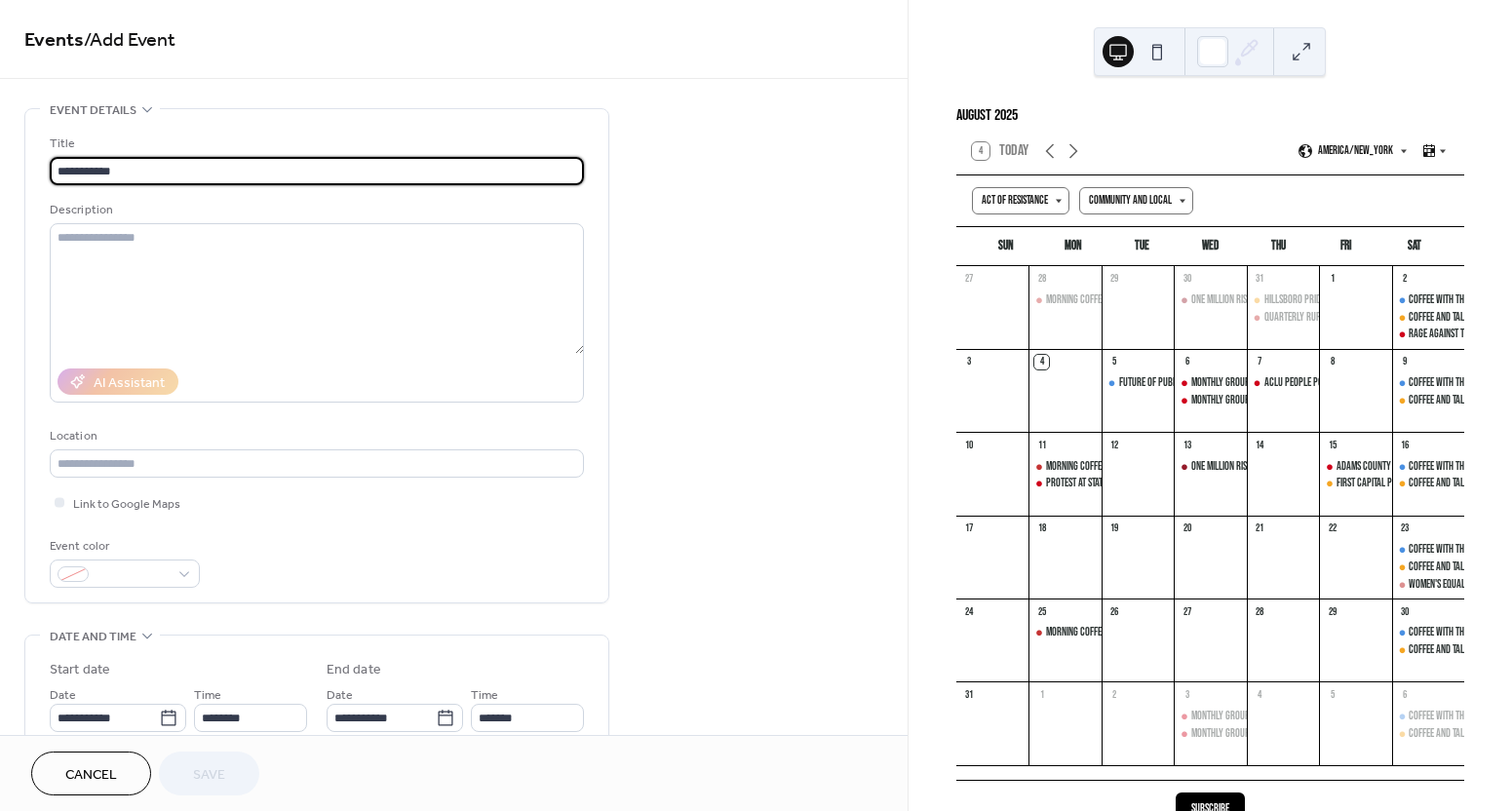 click on "**********" at bounding box center (317, 171) 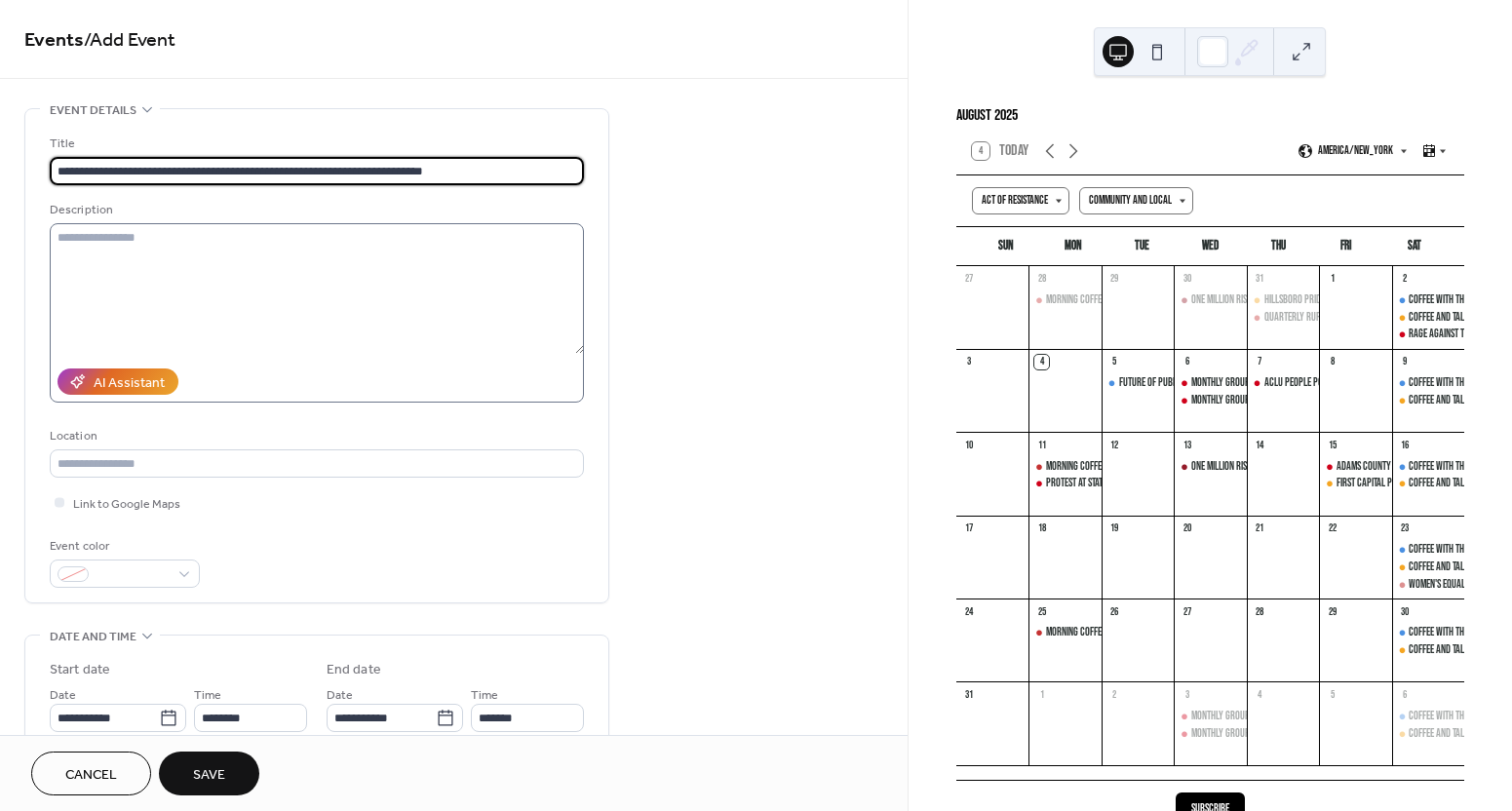 type on "**********" 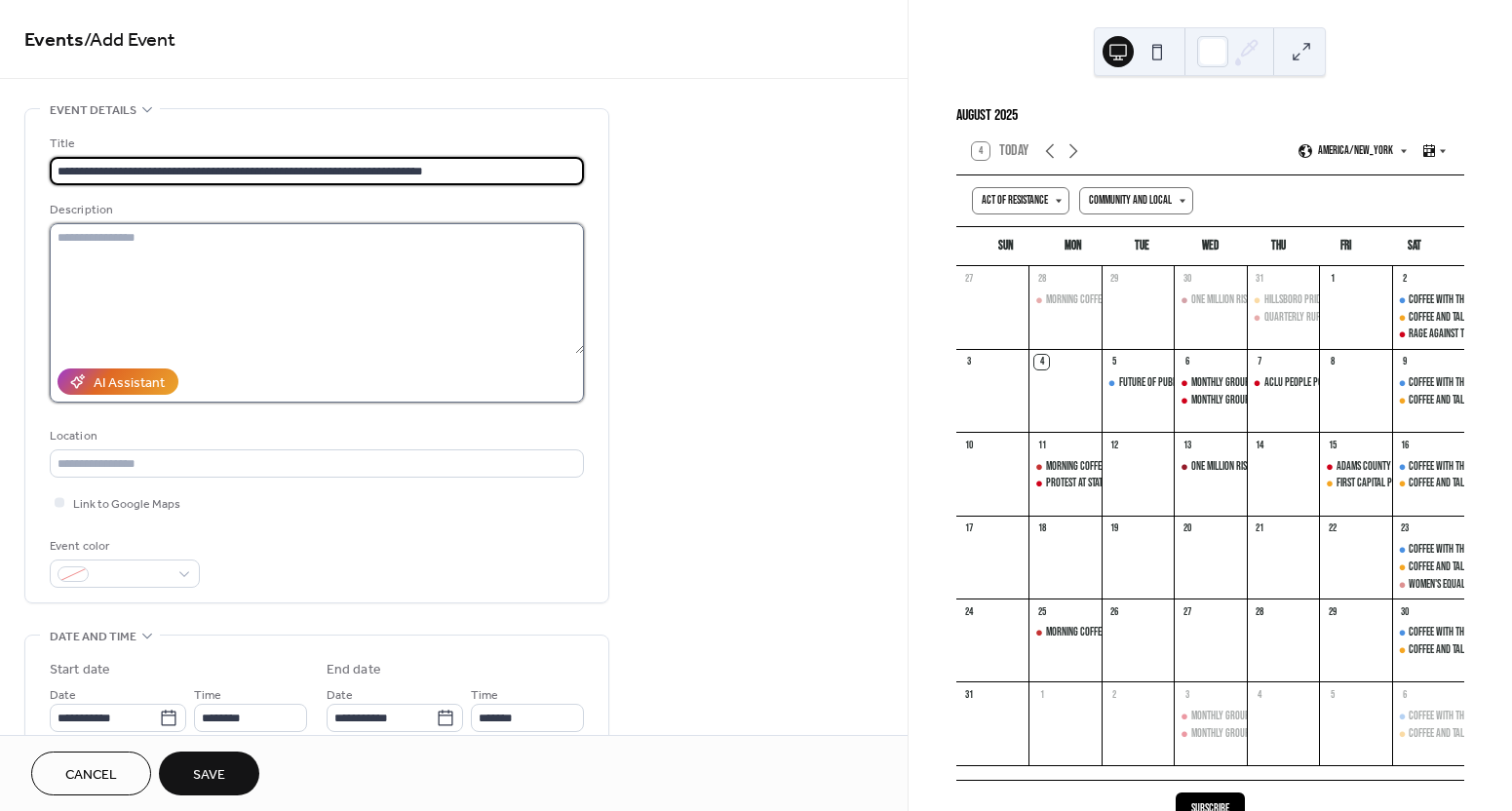 click at bounding box center (317, 289) 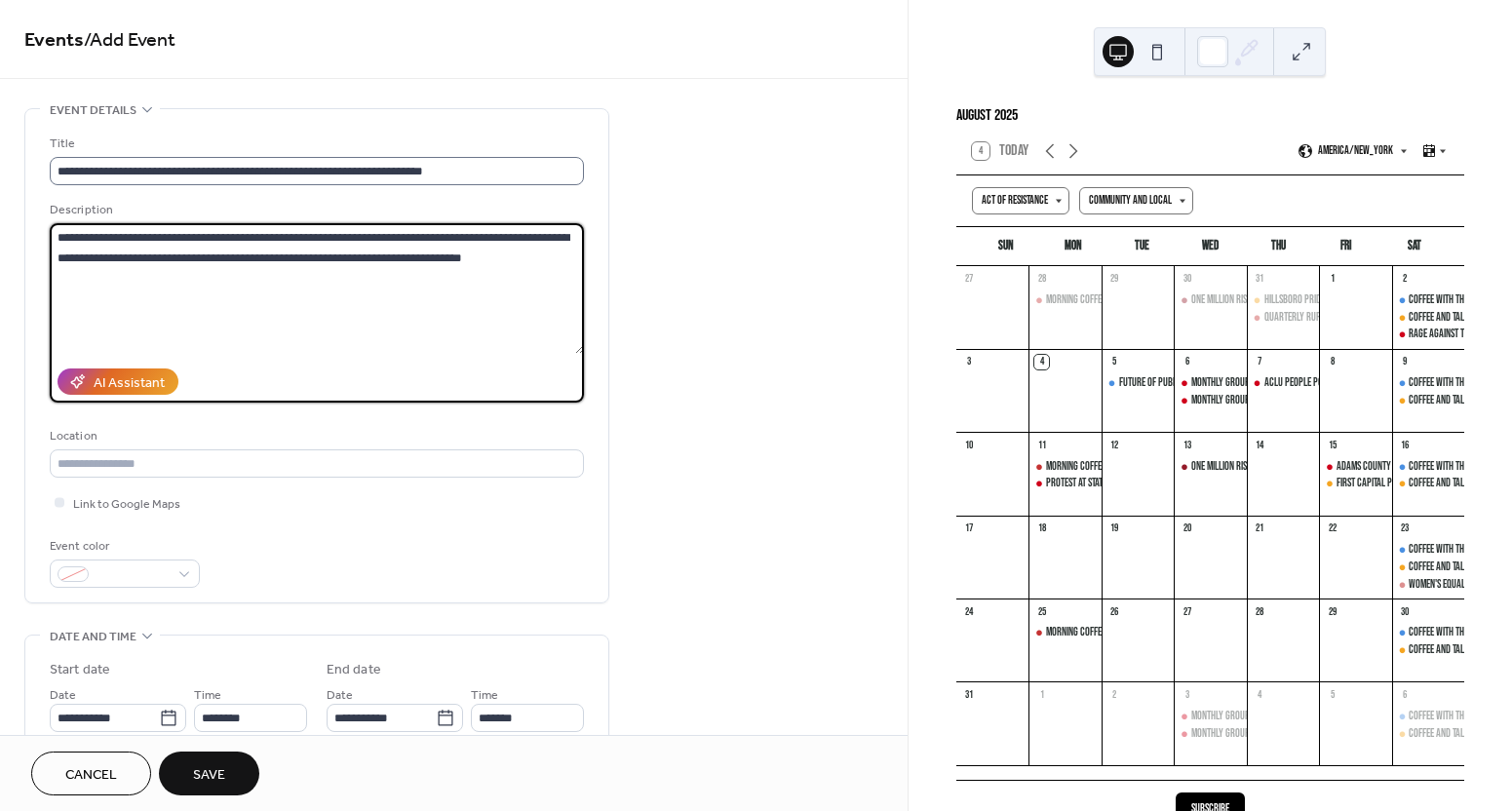 type on "**********" 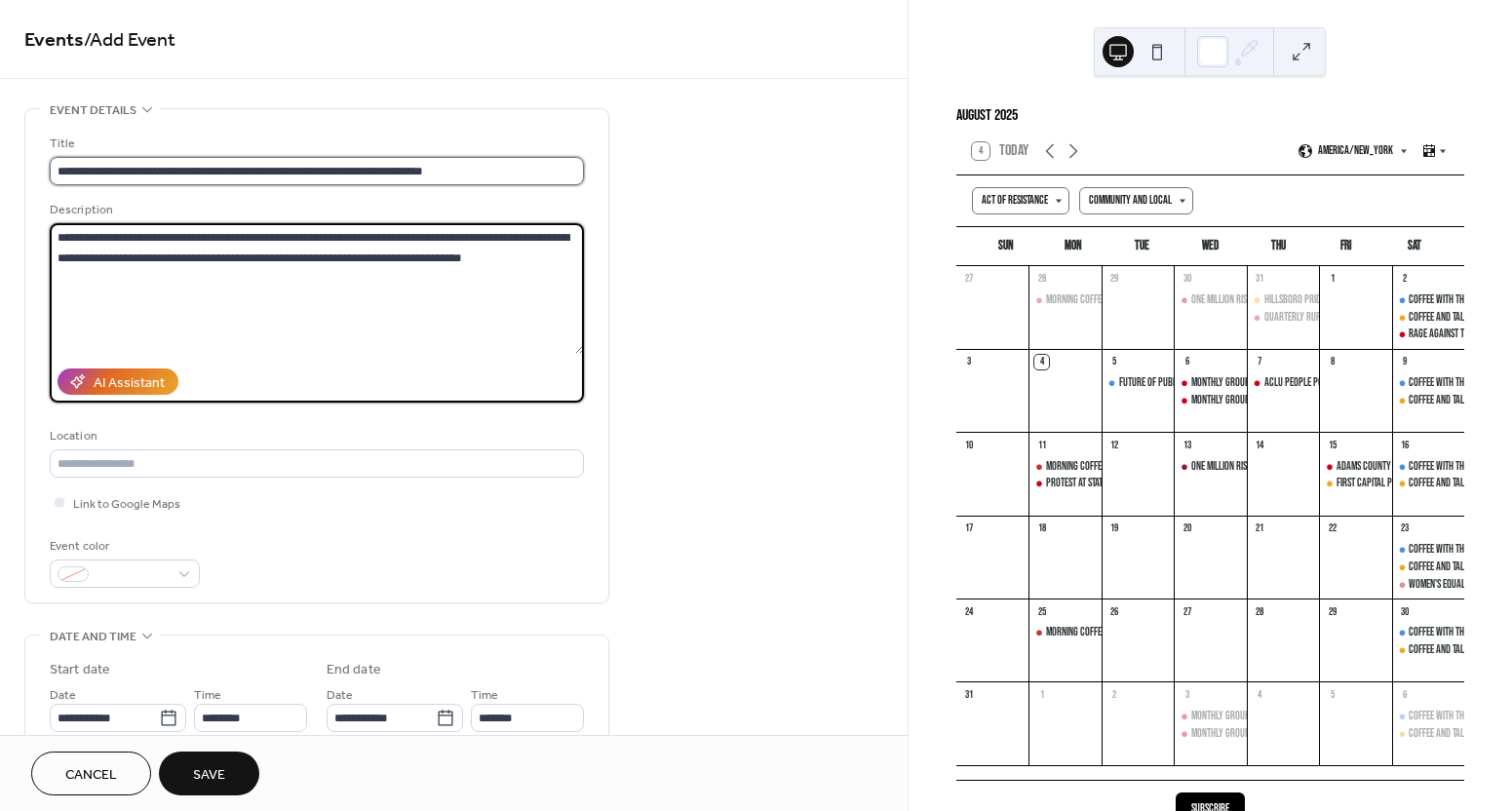 click on "**********" at bounding box center (317, 171) 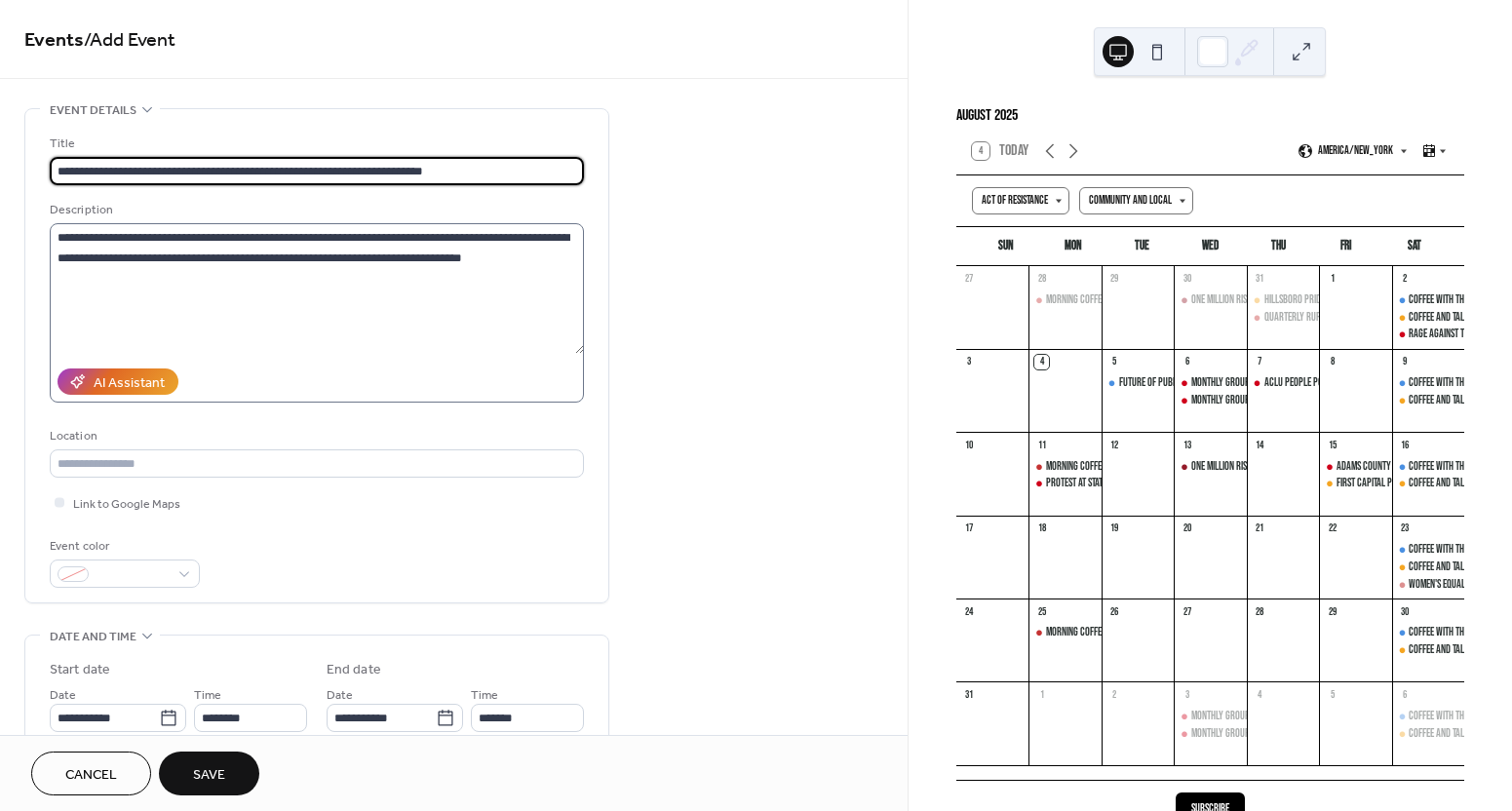 type on "**********" 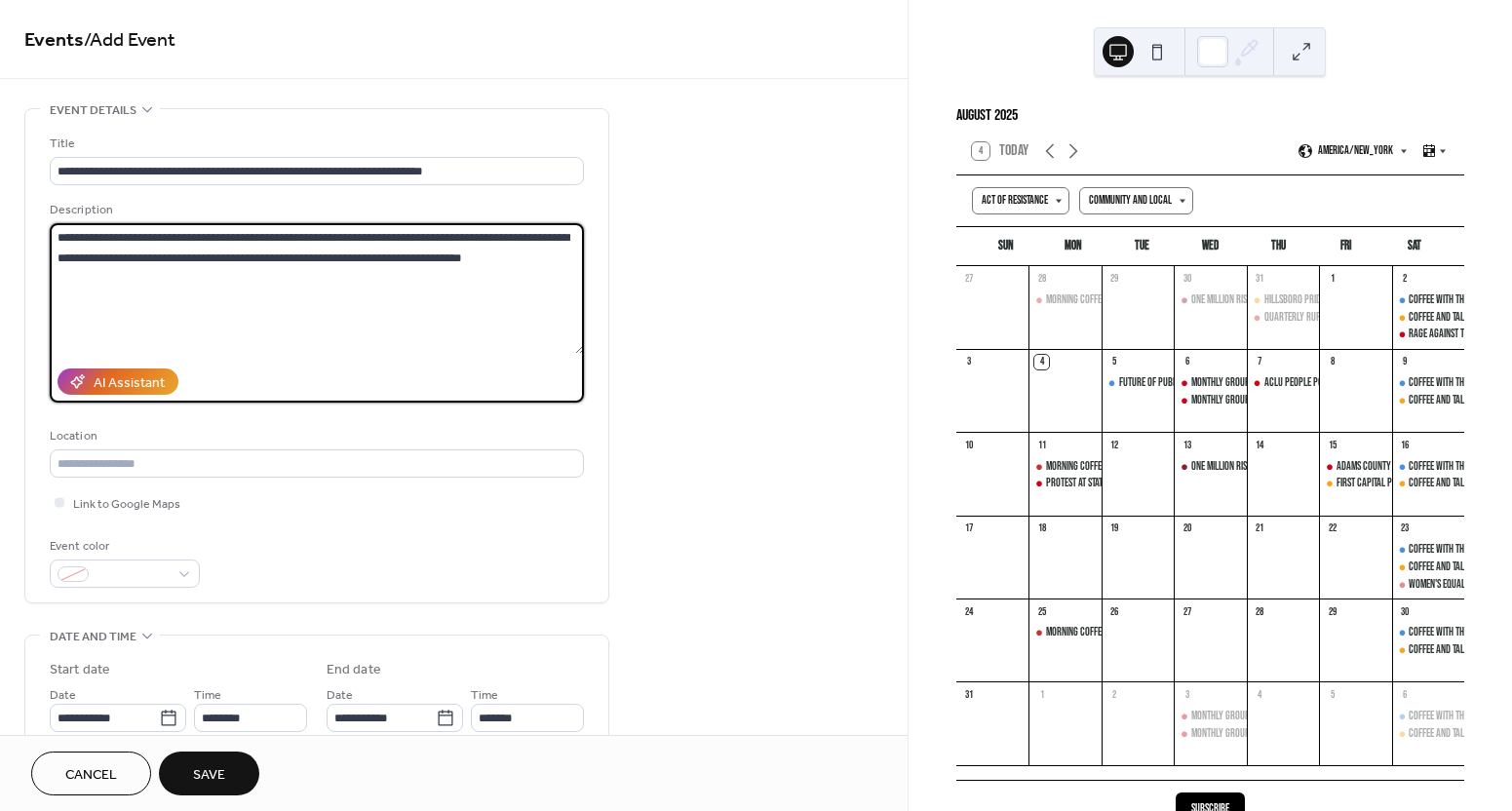 click on "**********" at bounding box center (317, 289) 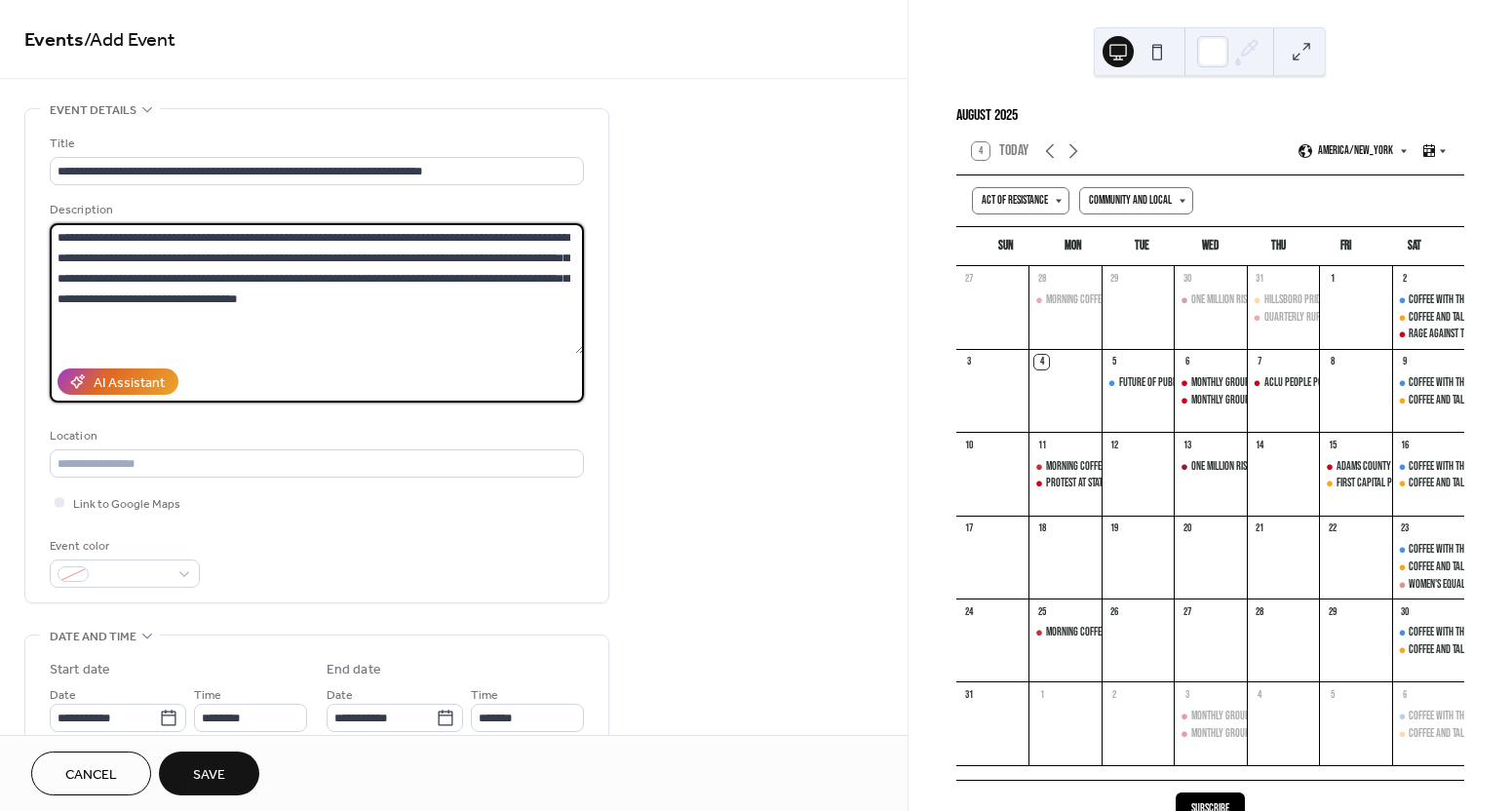 click on "**********" at bounding box center (317, 289) 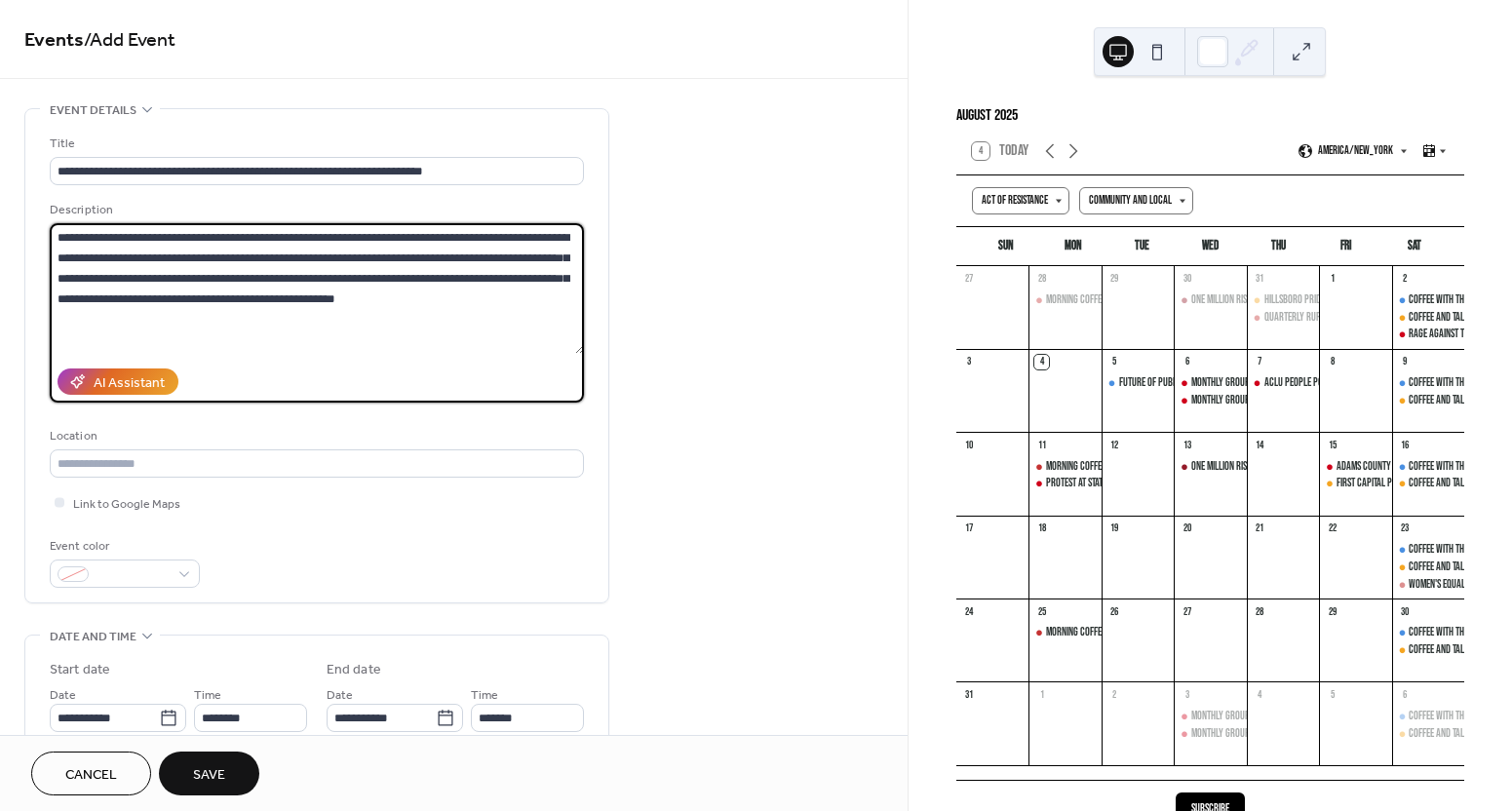 click on "**********" at bounding box center (317, 289) 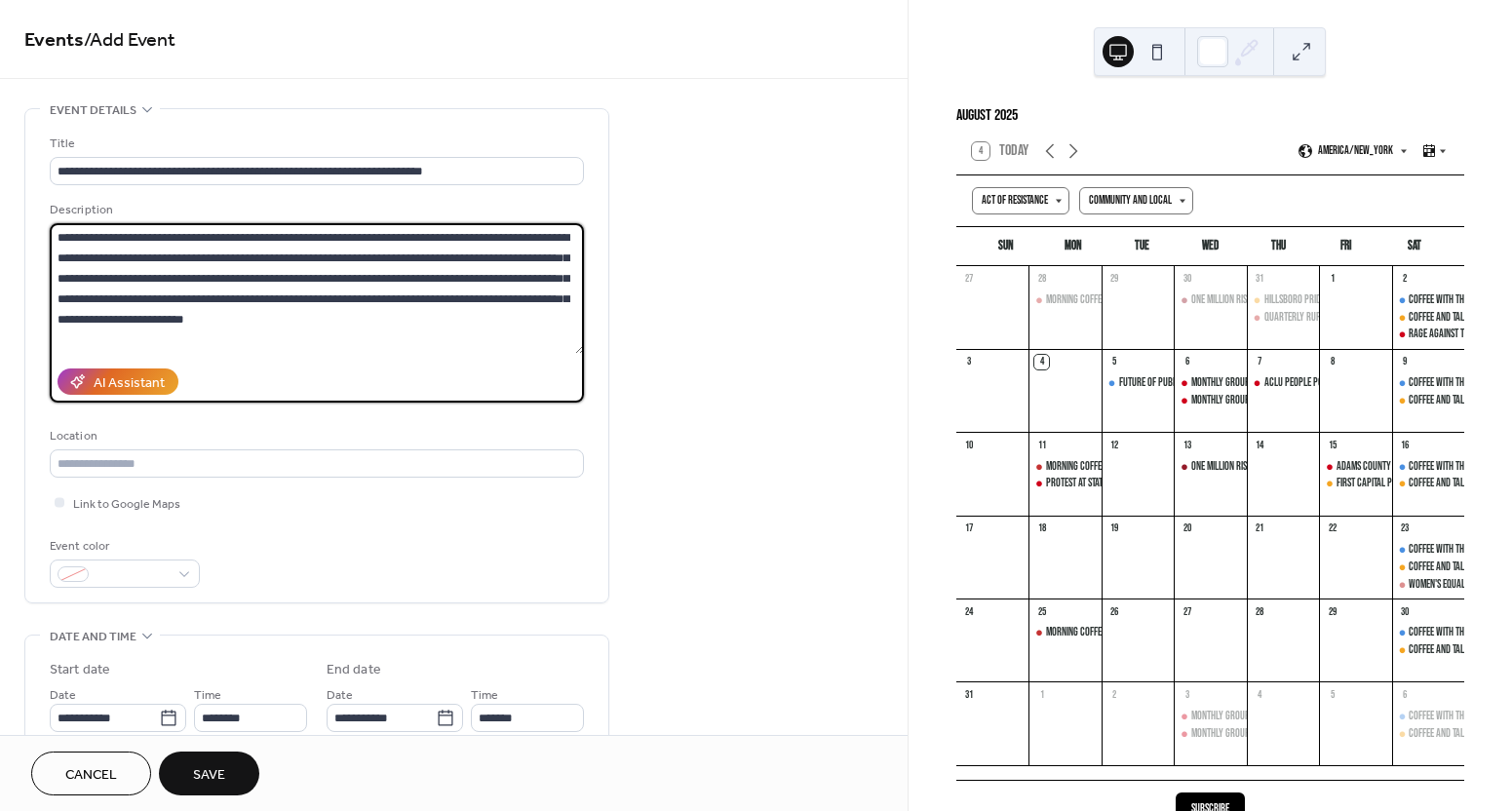 click on "**********" at bounding box center [317, 289] 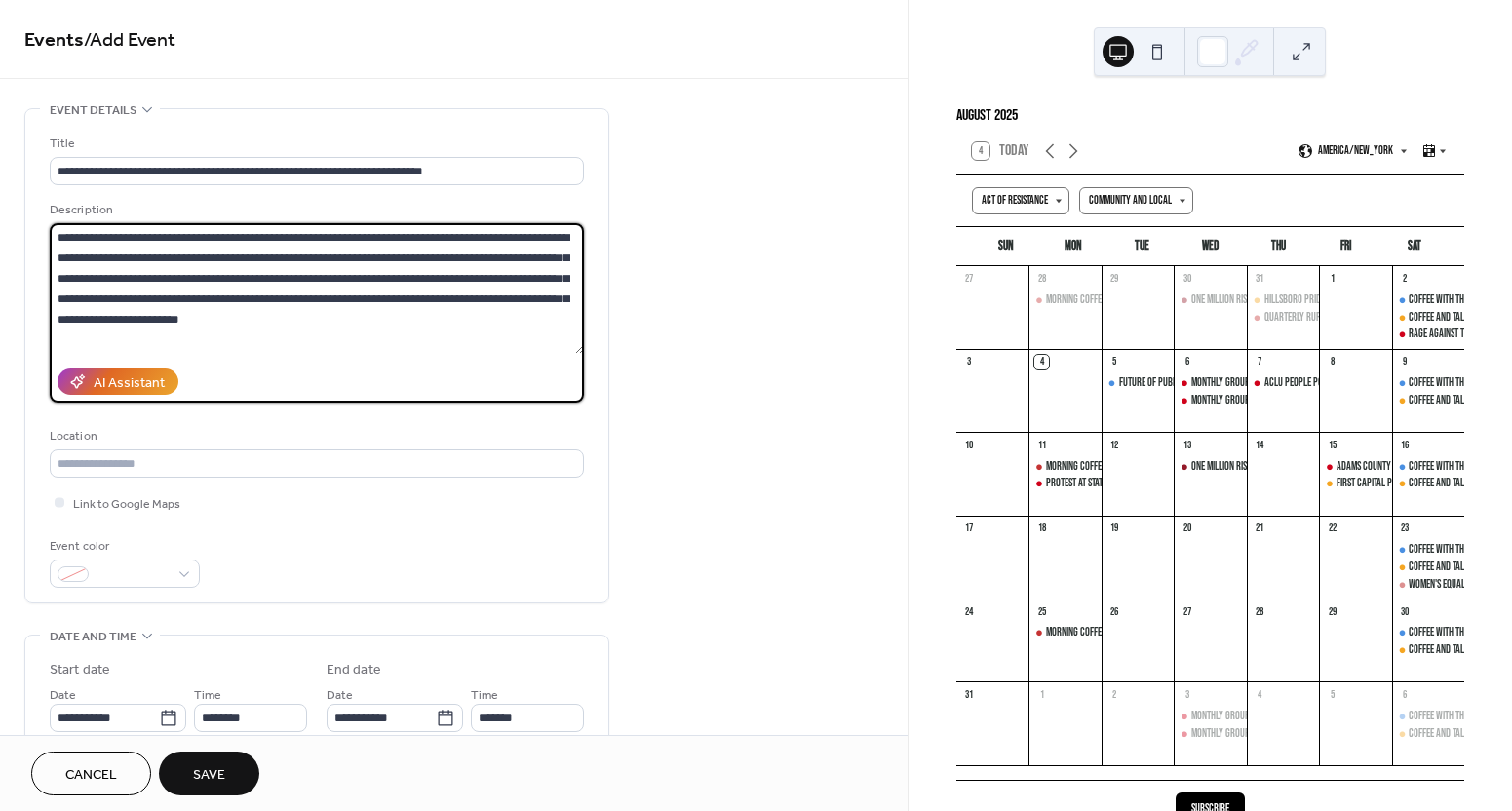 click on "**********" at bounding box center [317, 289] 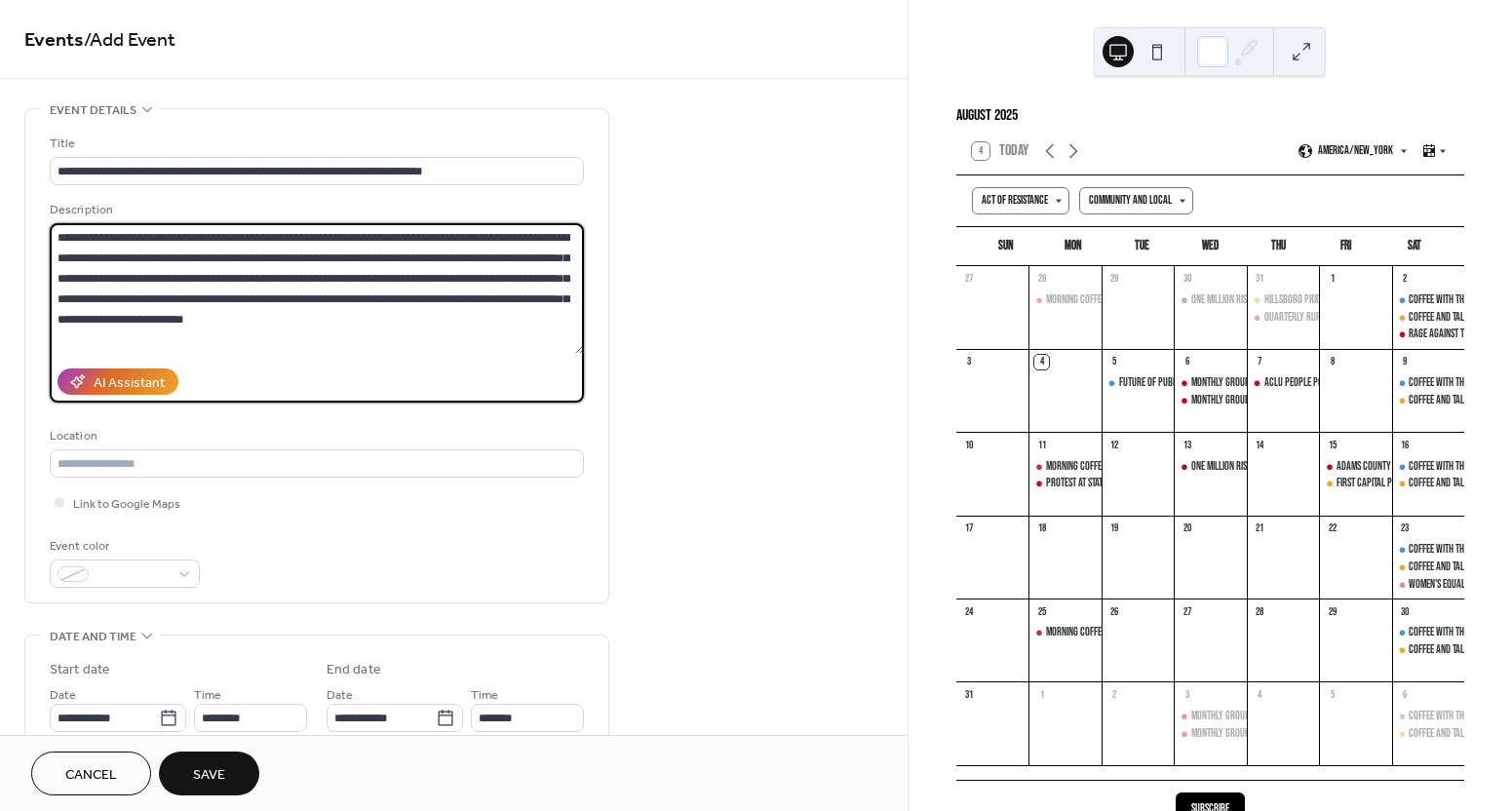 click on "**********" at bounding box center (317, 289) 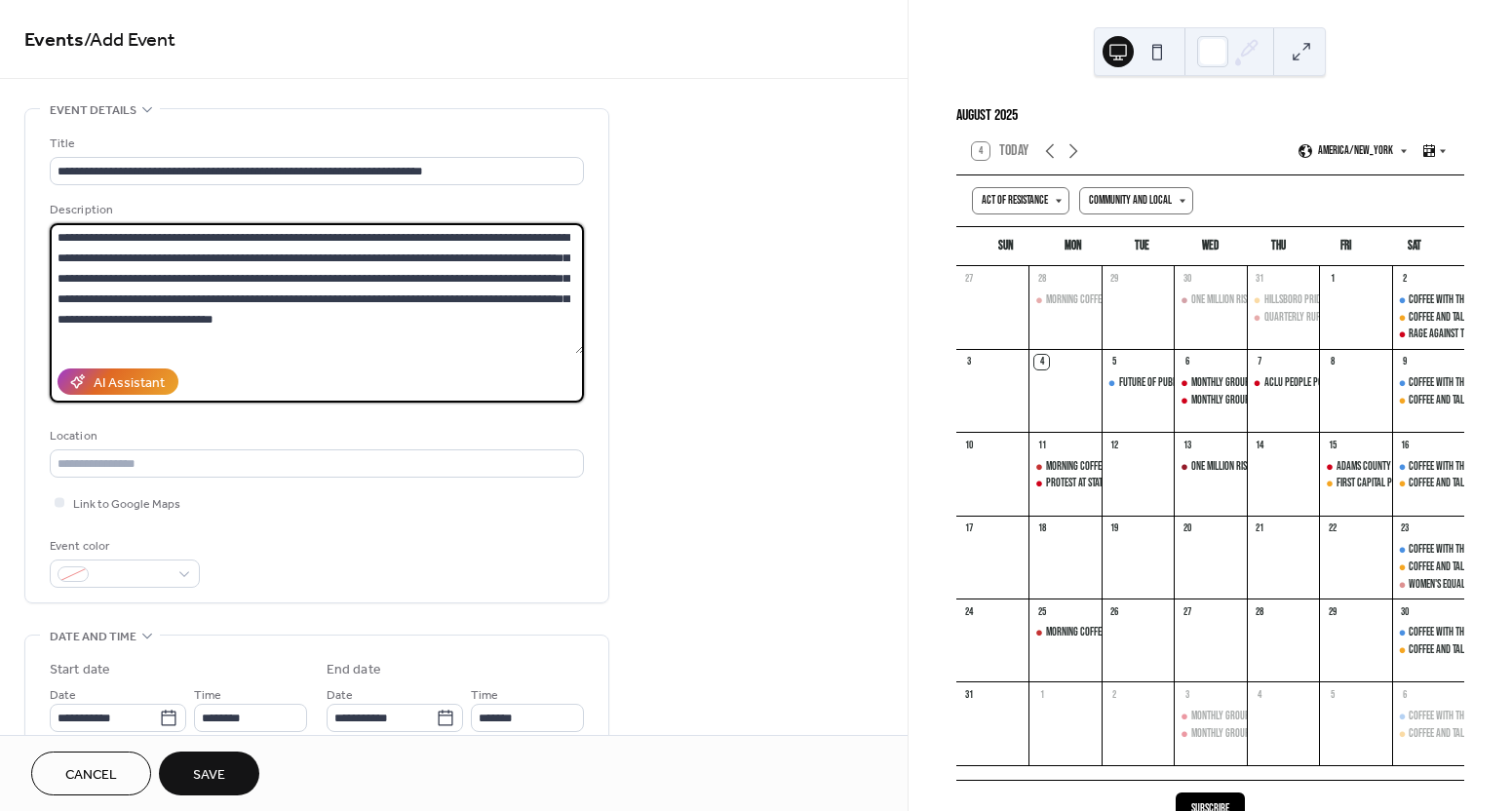 click on "**********" at bounding box center [317, 289] 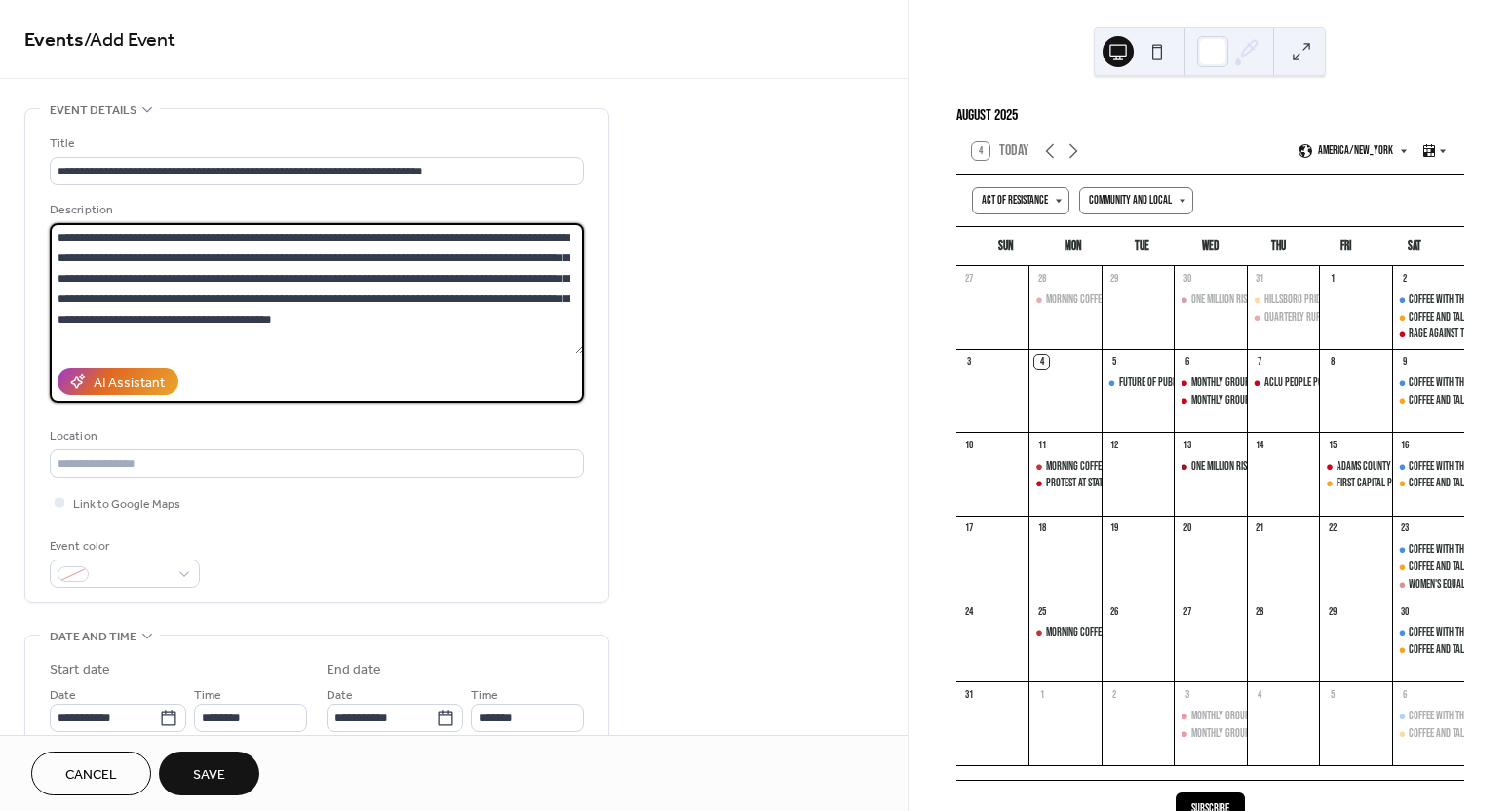 click on "**********" at bounding box center (317, 289) 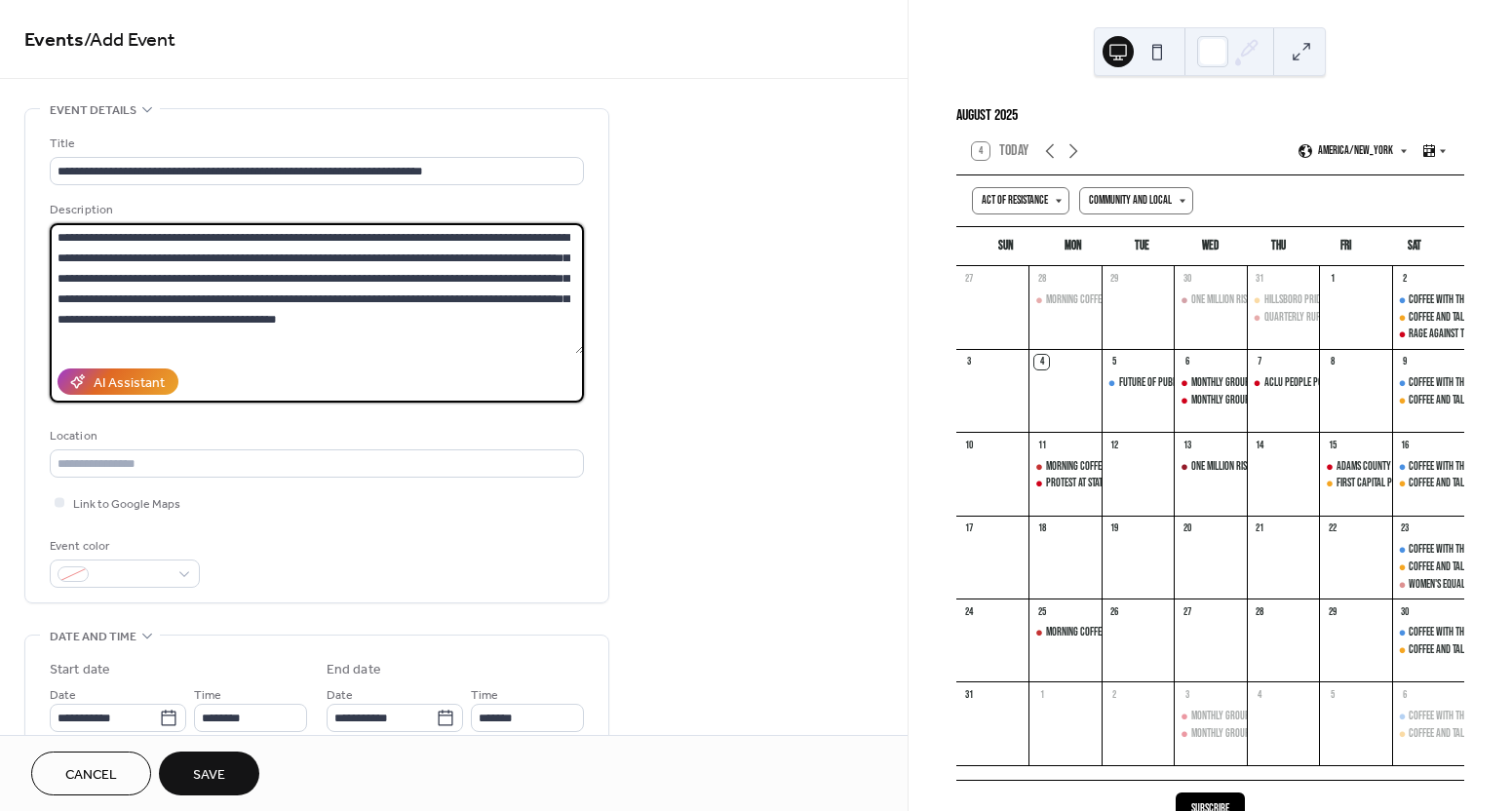 click on "**********" at bounding box center [317, 289] 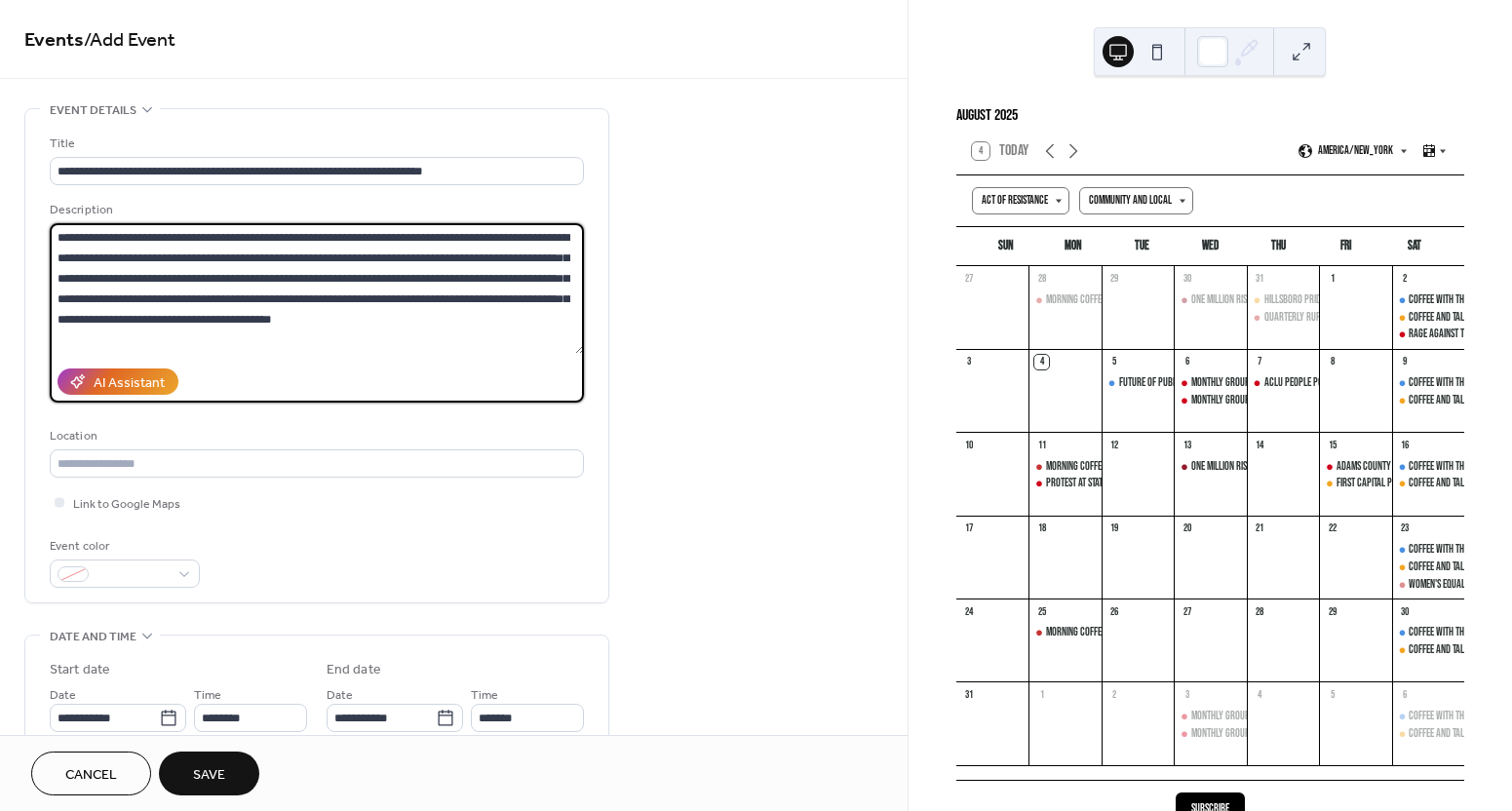 click on "**********" at bounding box center (453, 974) 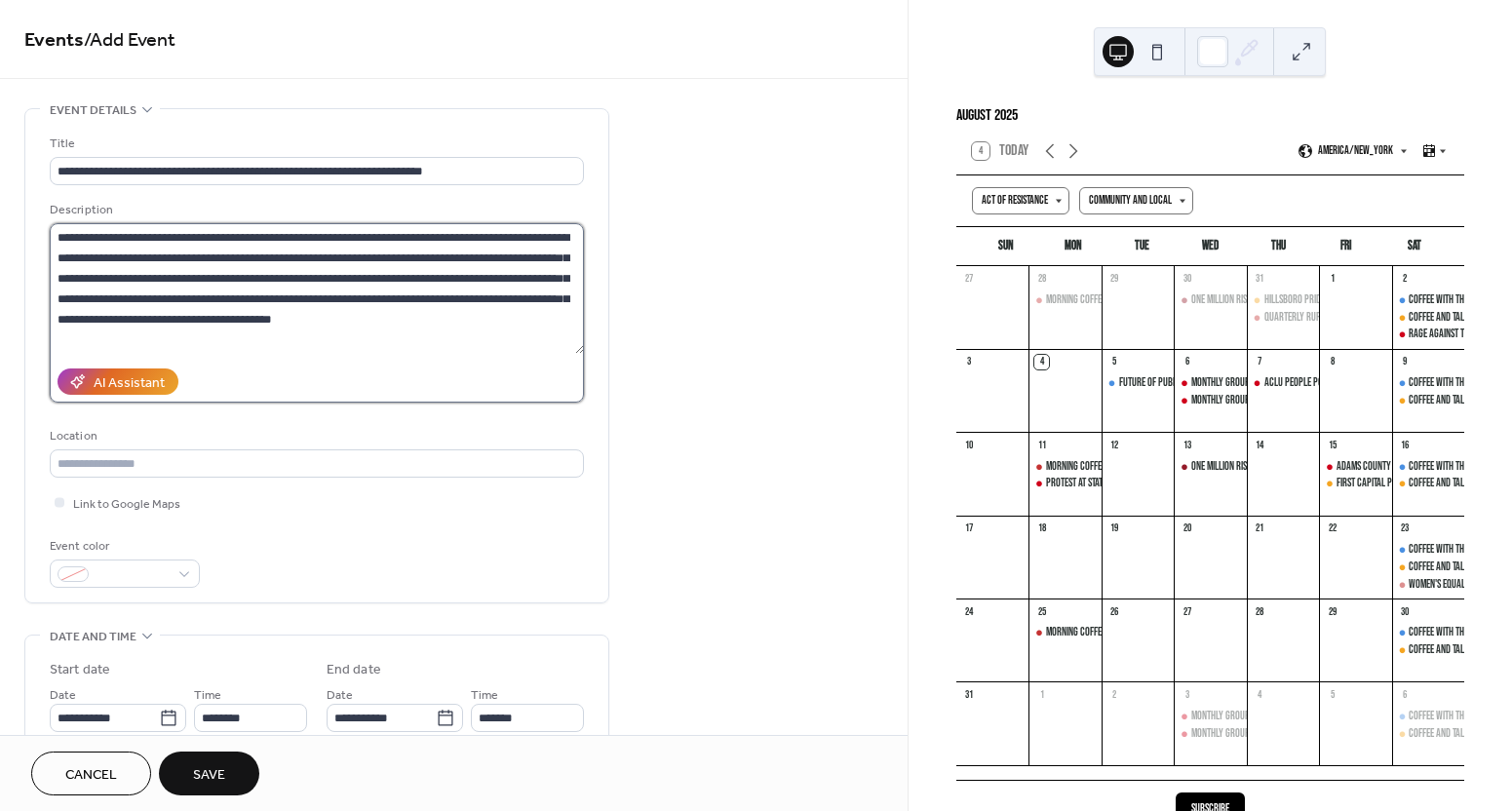 click on "**********" at bounding box center (317, 289) 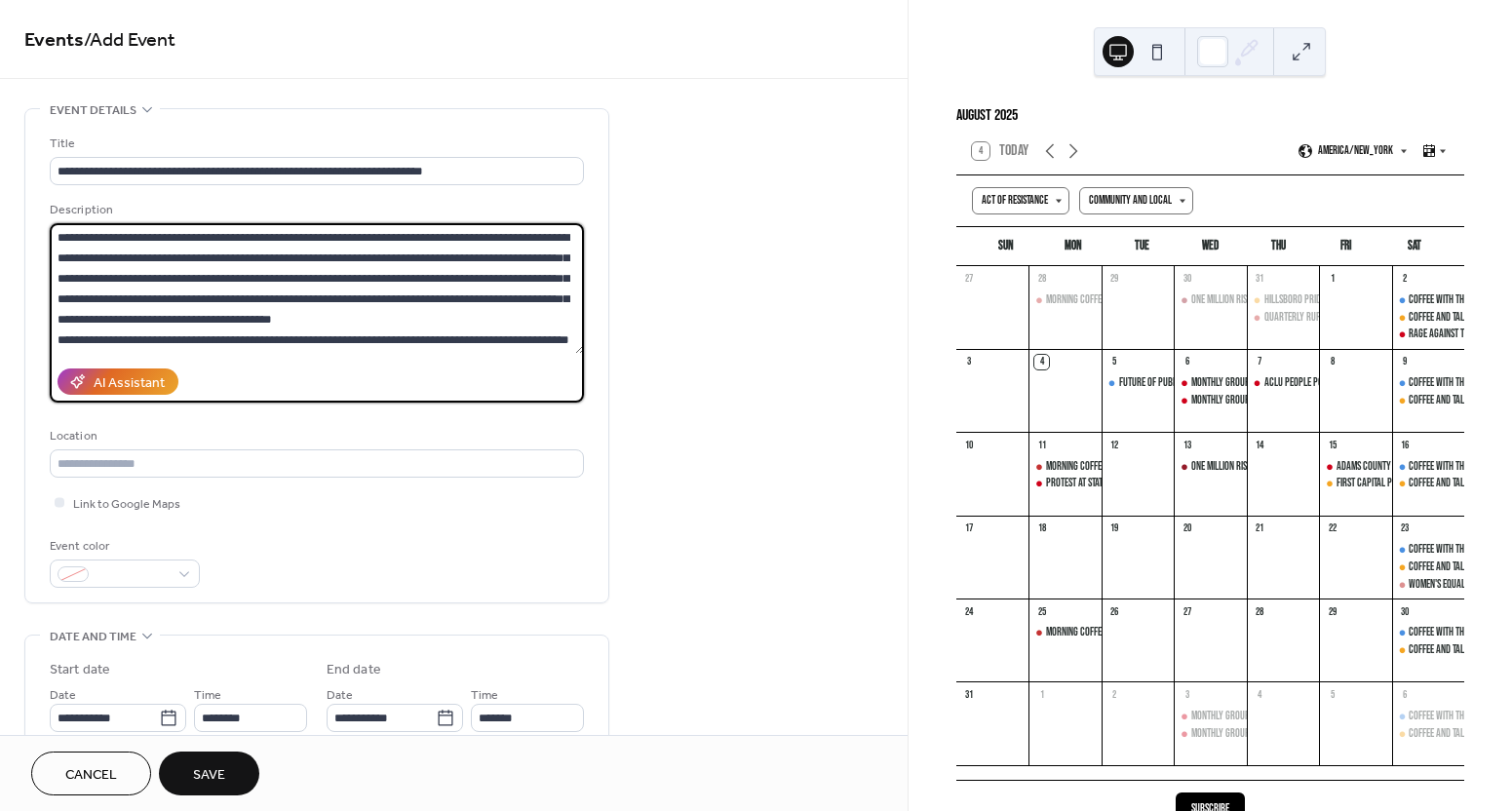 scroll, scrollTop: 18, scrollLeft: 0, axis: vertical 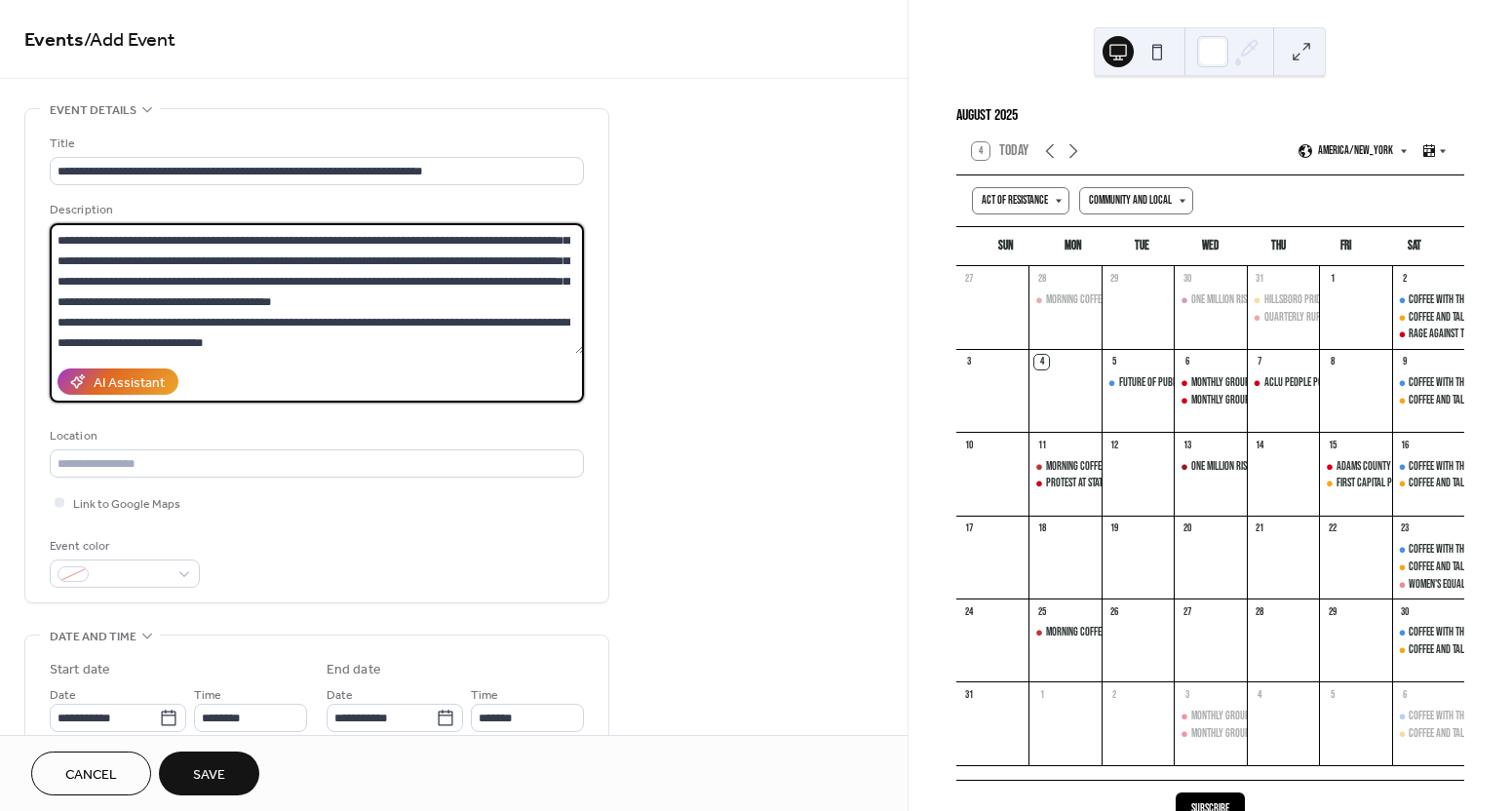 type on "**********" 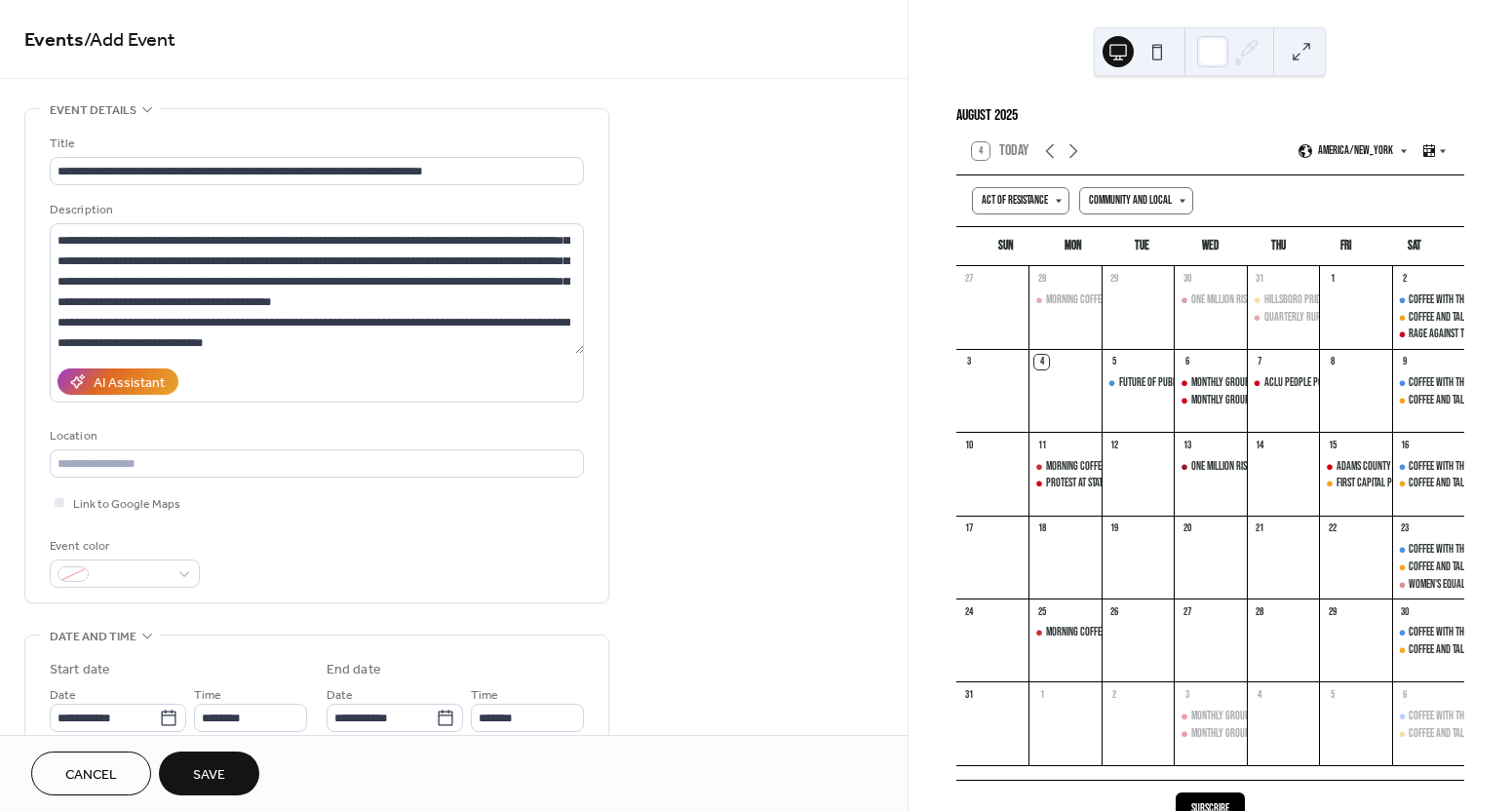 click on "**********" at bounding box center [453, 974] 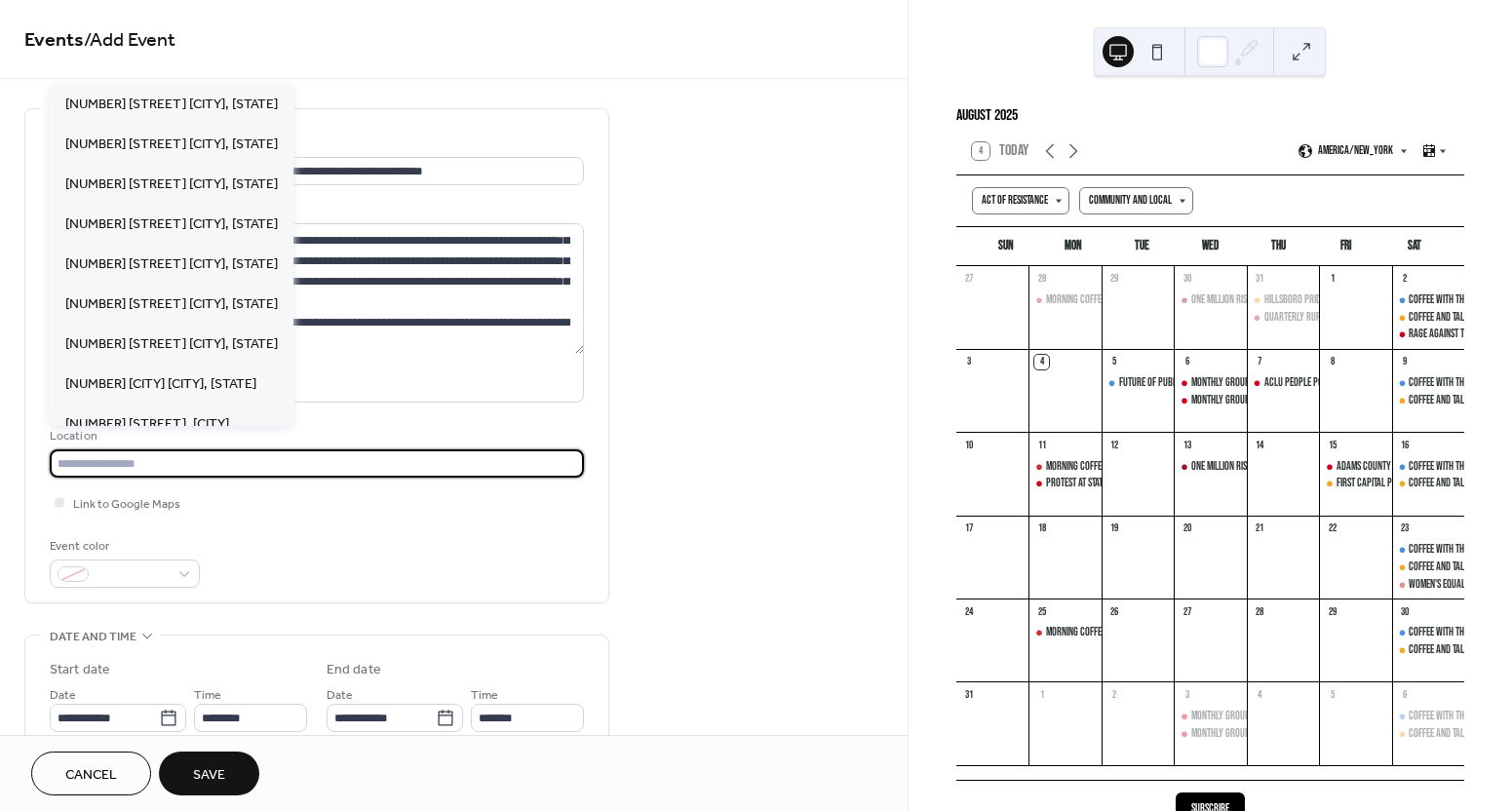 click at bounding box center [317, 463] 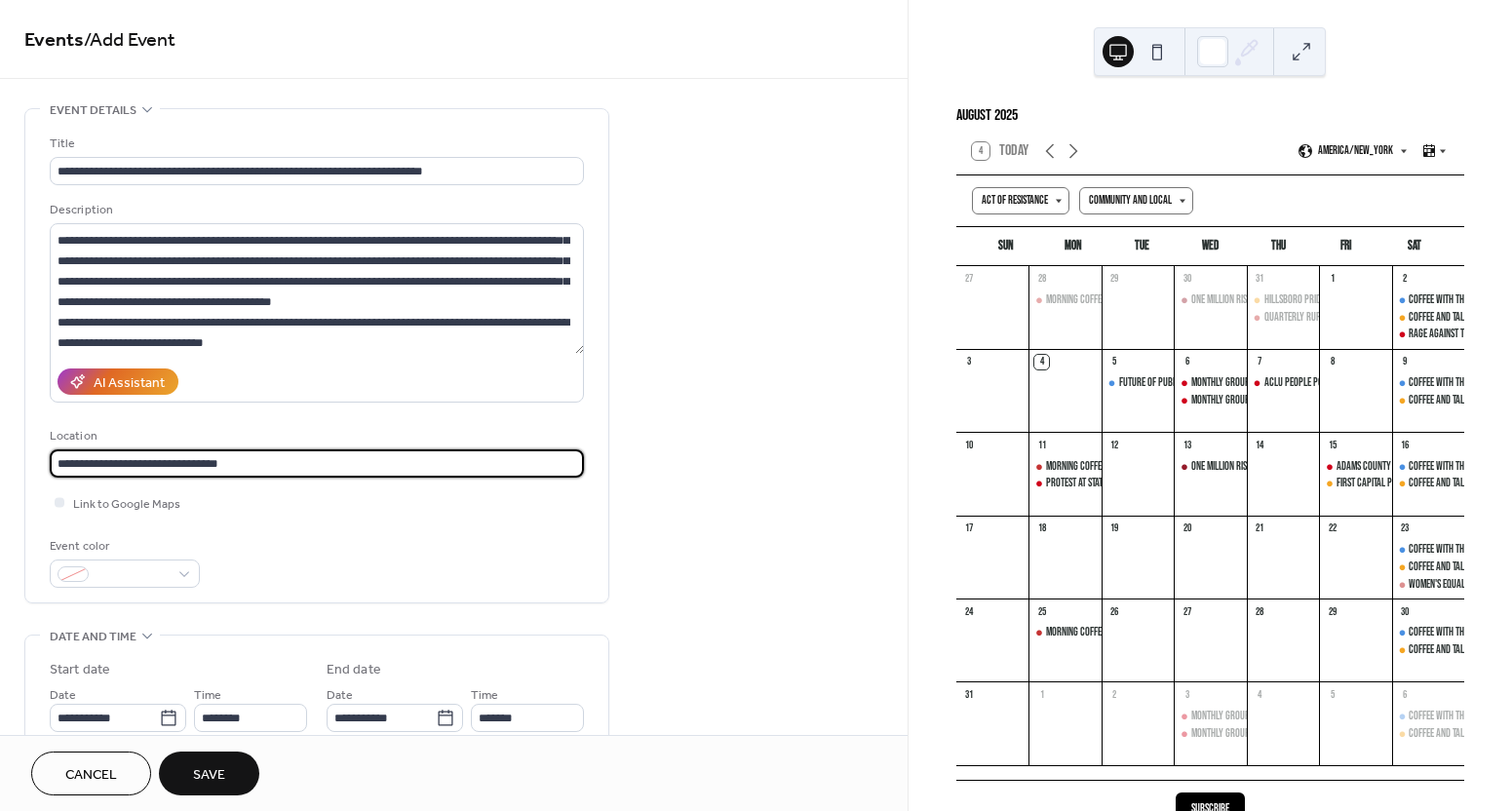 type on "**********" 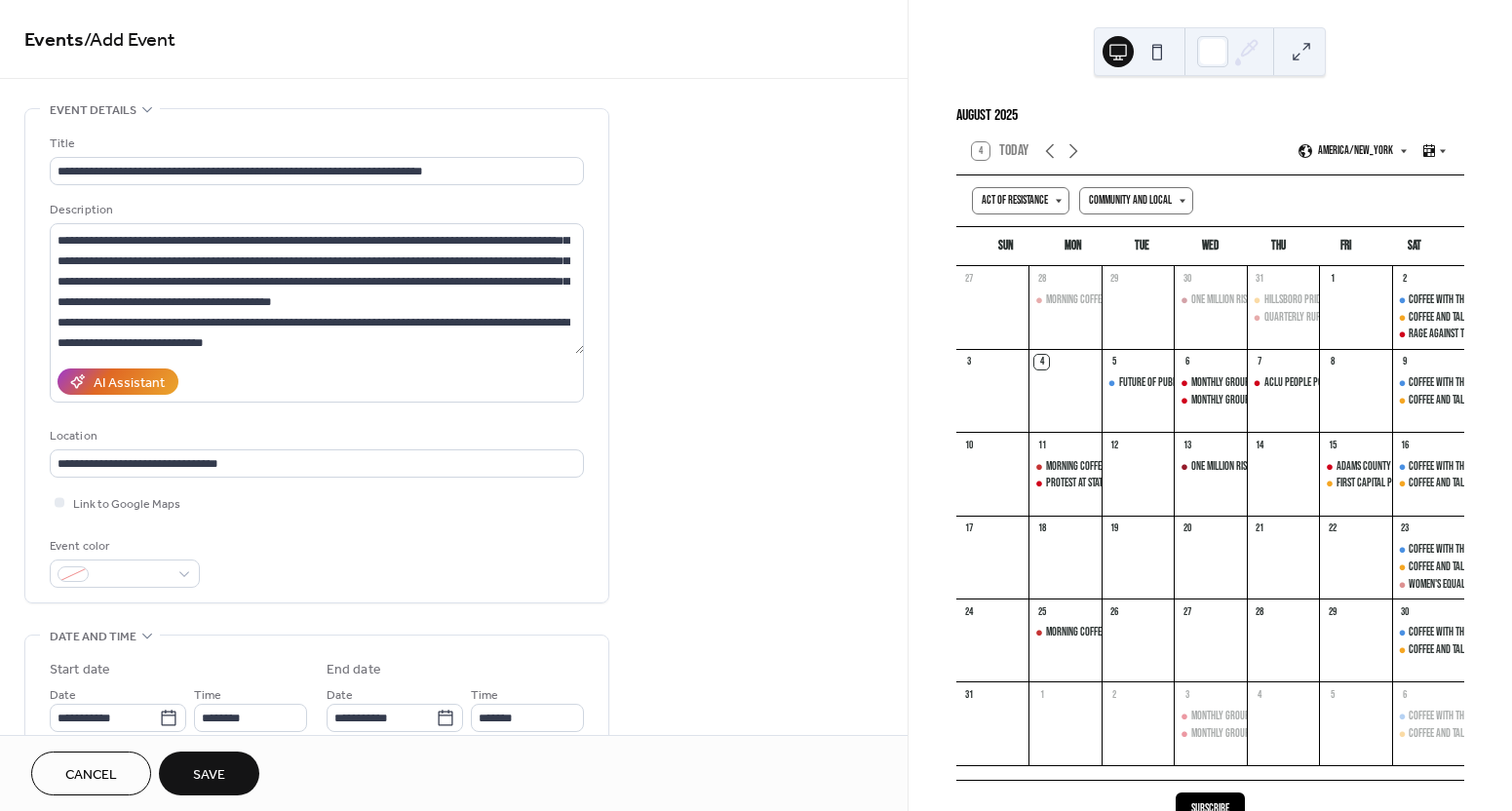 click on "Link to Google Maps" at bounding box center (317, 502) 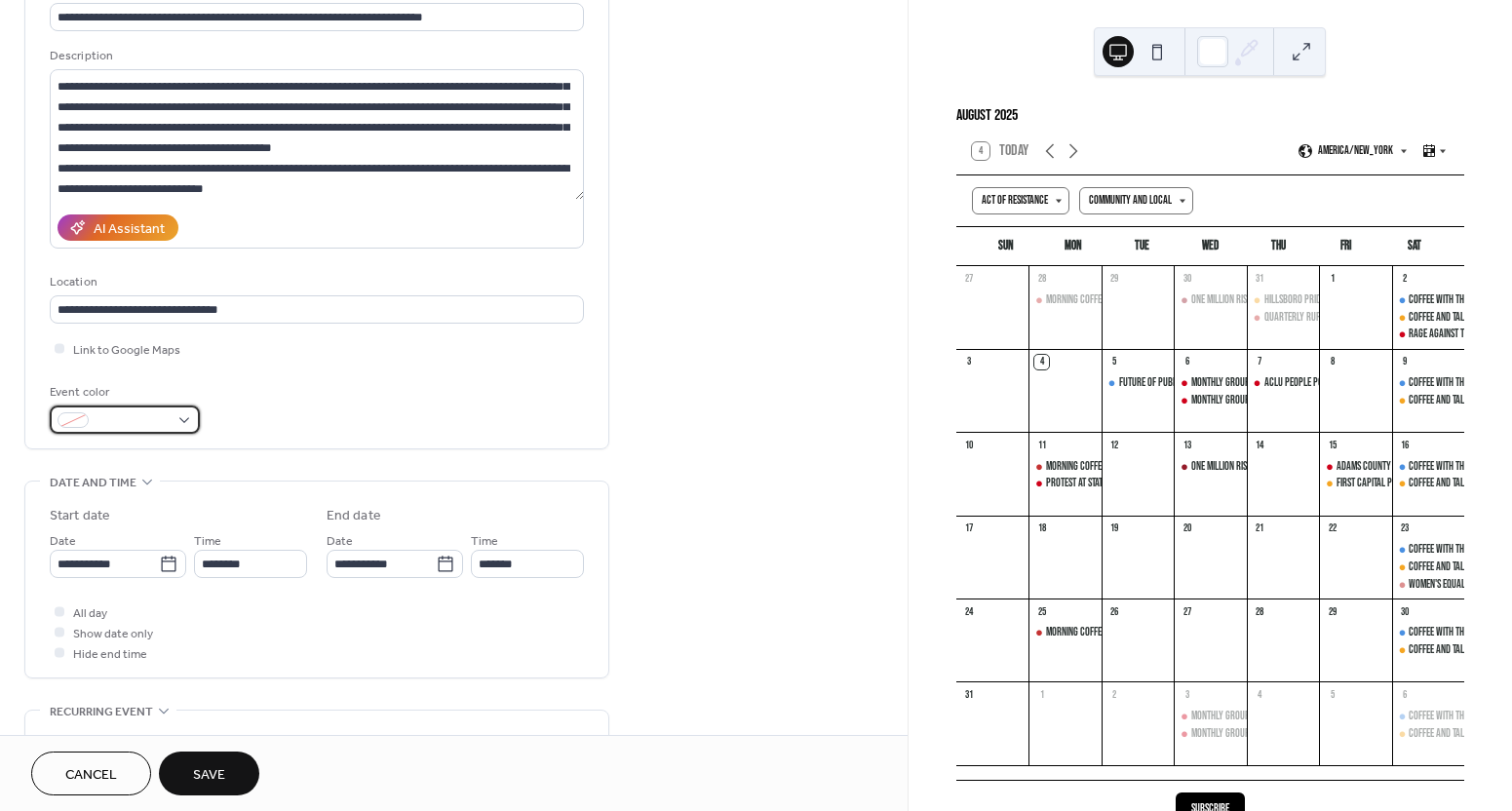 click at bounding box center [125, 419] 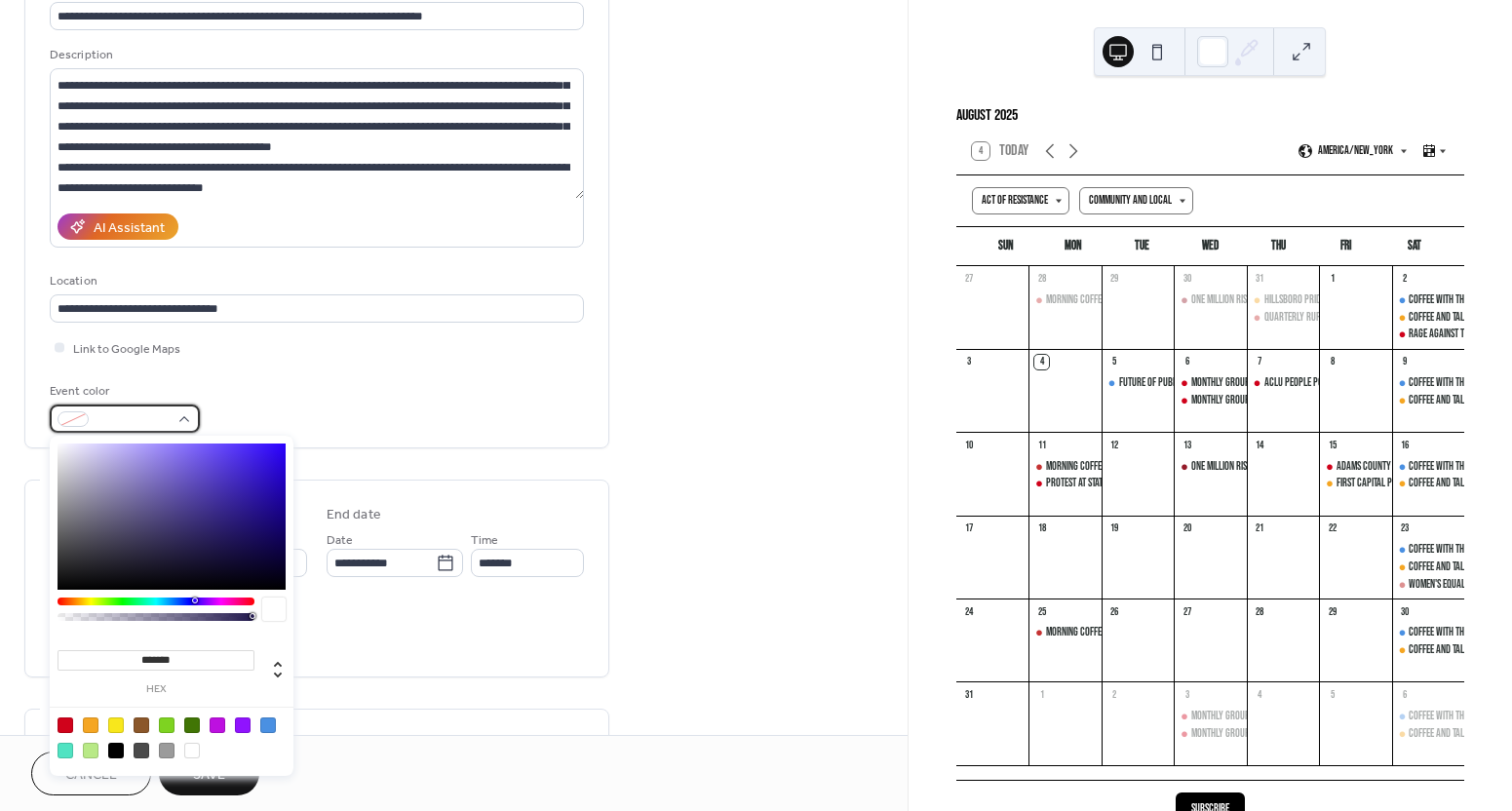 scroll, scrollTop: 154, scrollLeft: 0, axis: vertical 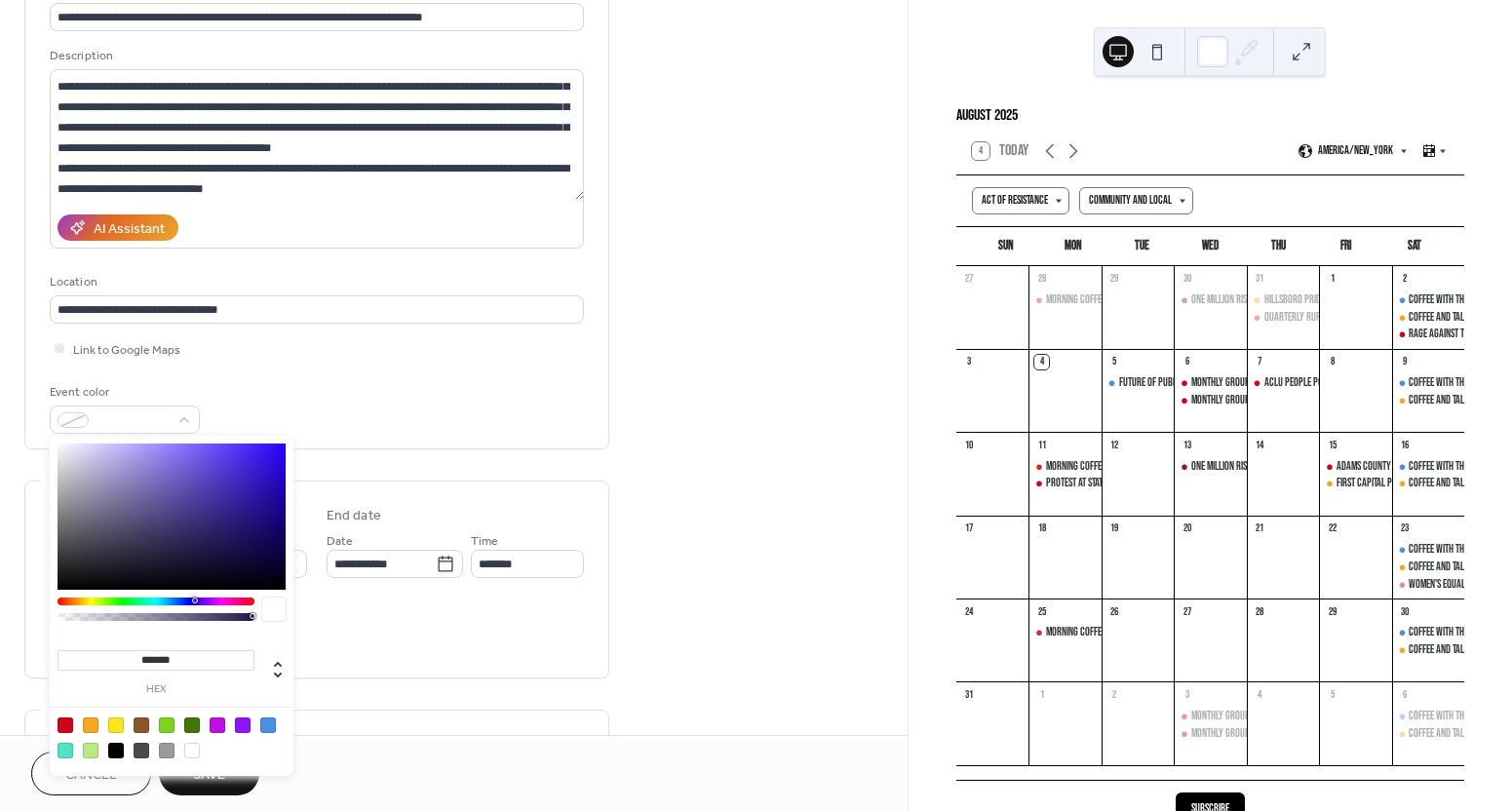 click at bounding box center [65, 725] 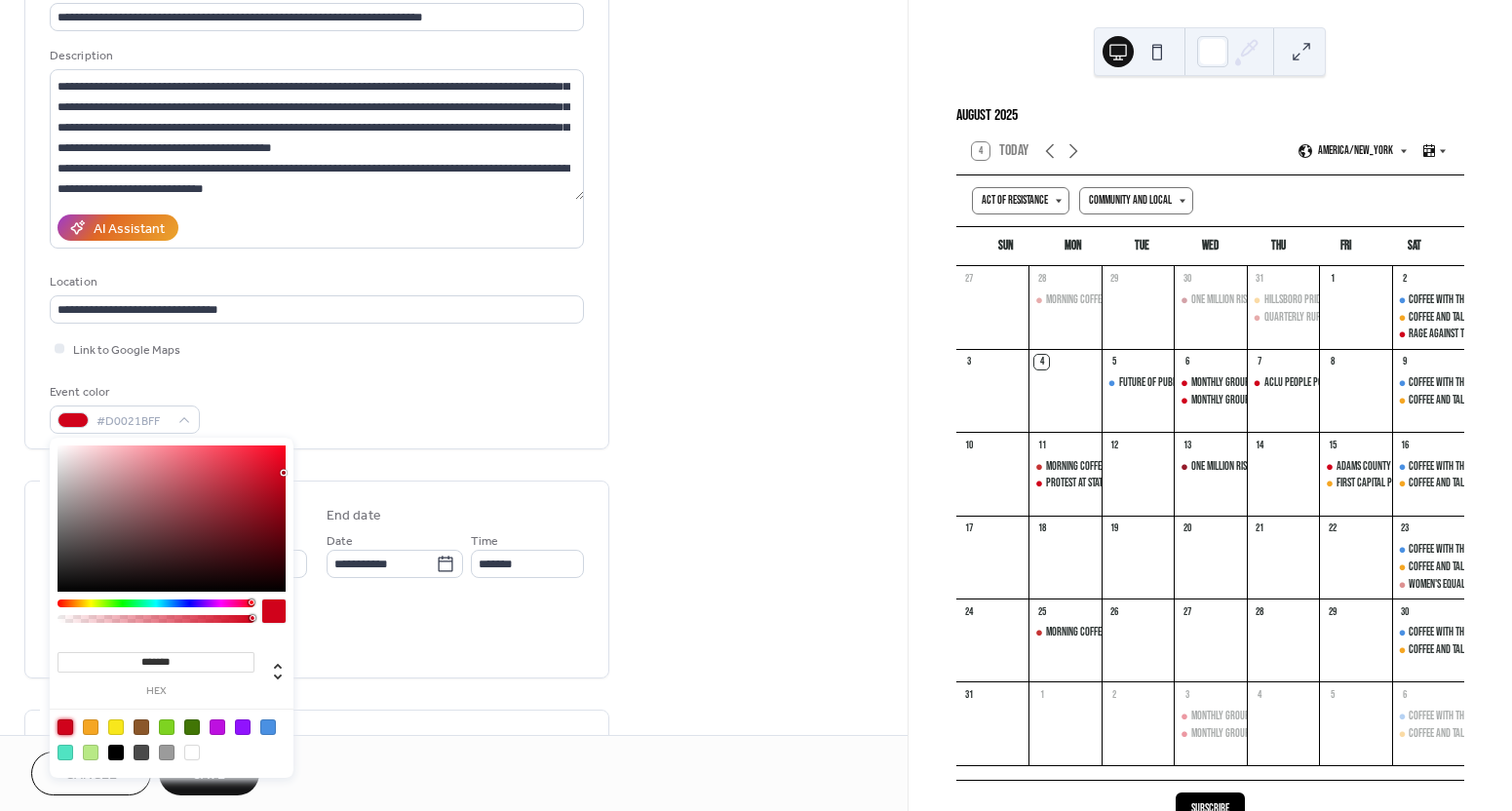 click on "**********" at bounding box center (317, 207) 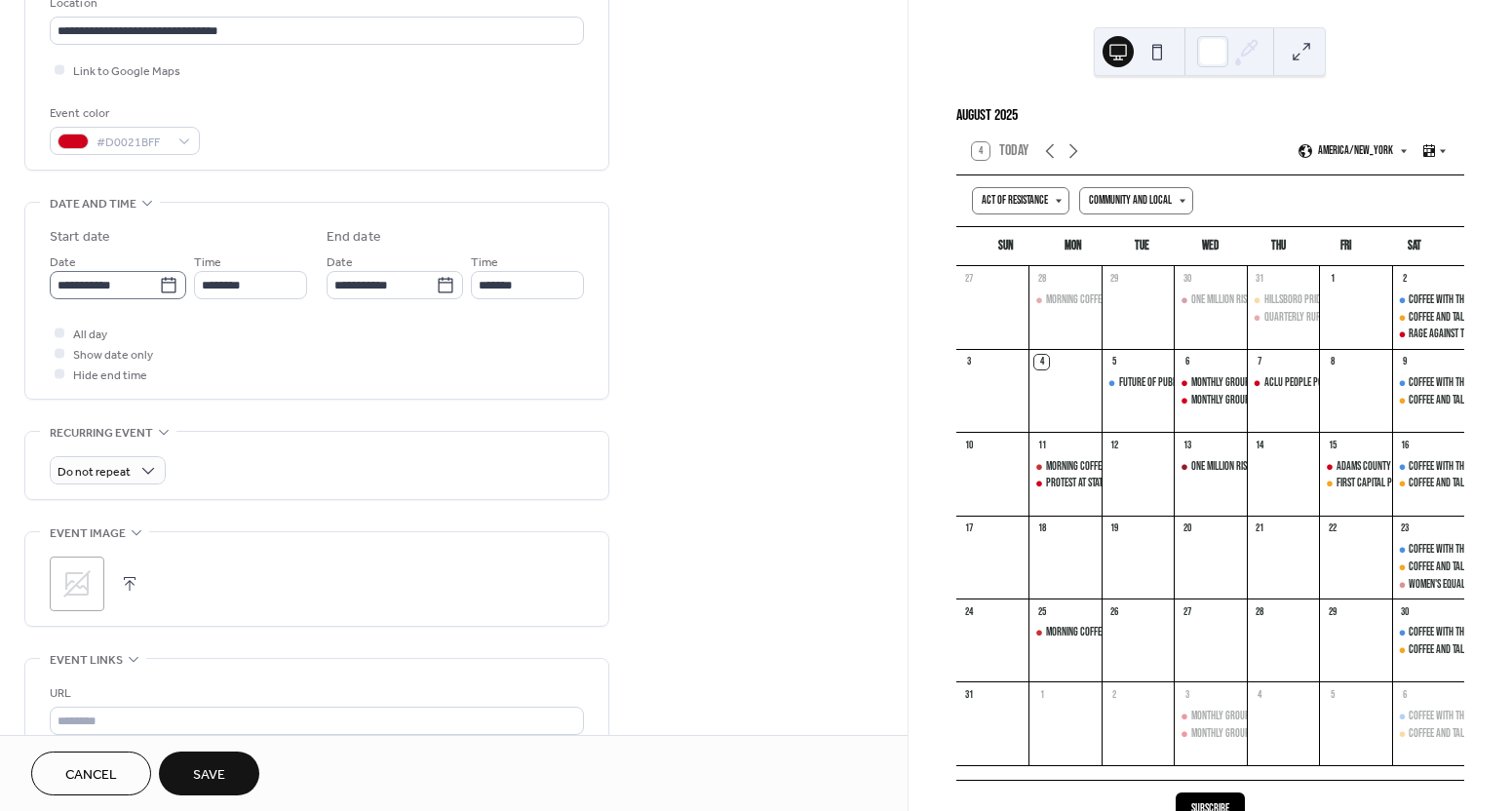 scroll, scrollTop: 431, scrollLeft: 0, axis: vertical 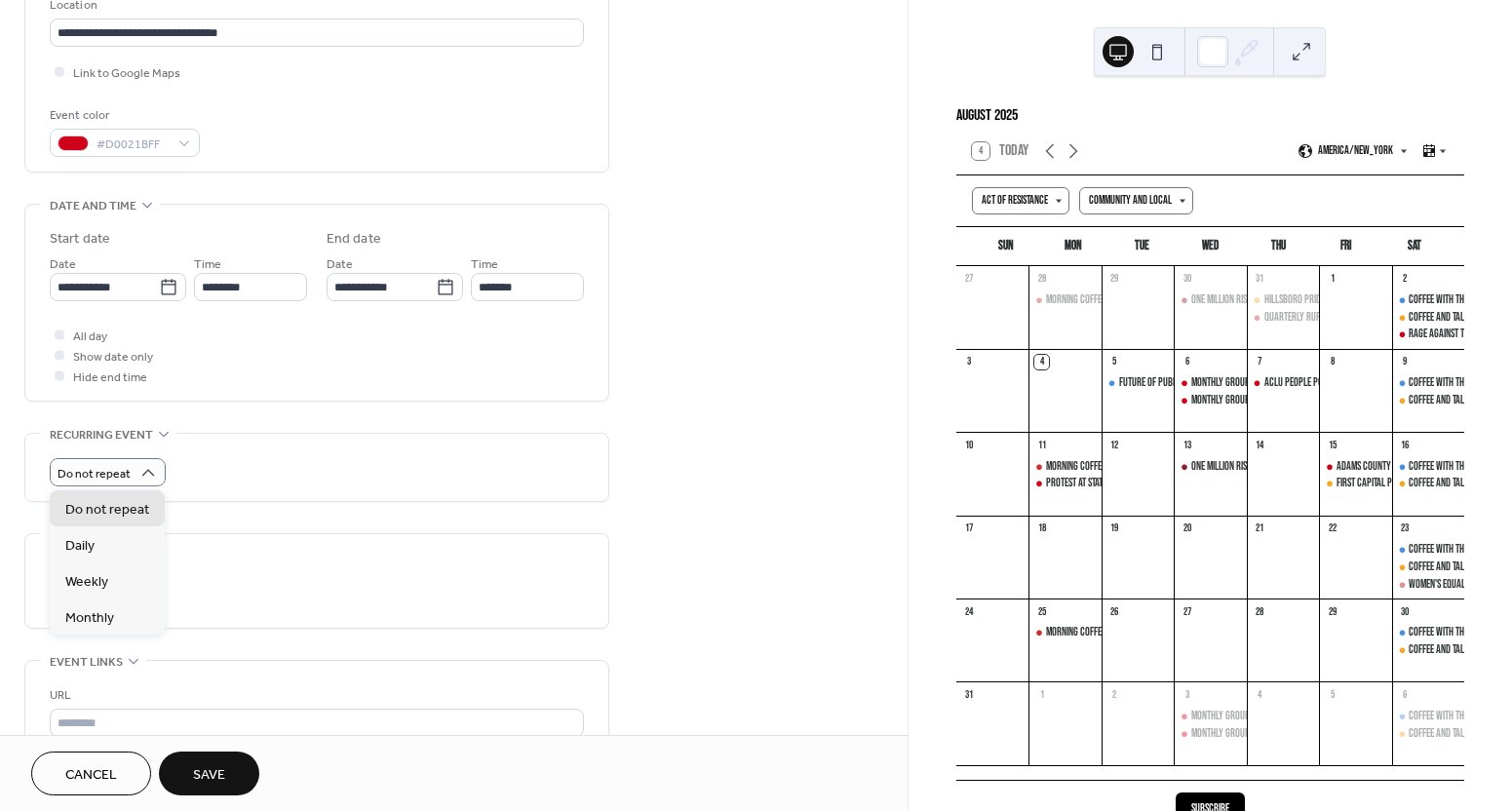 click on "Do not repeat" at bounding box center [317, 467] 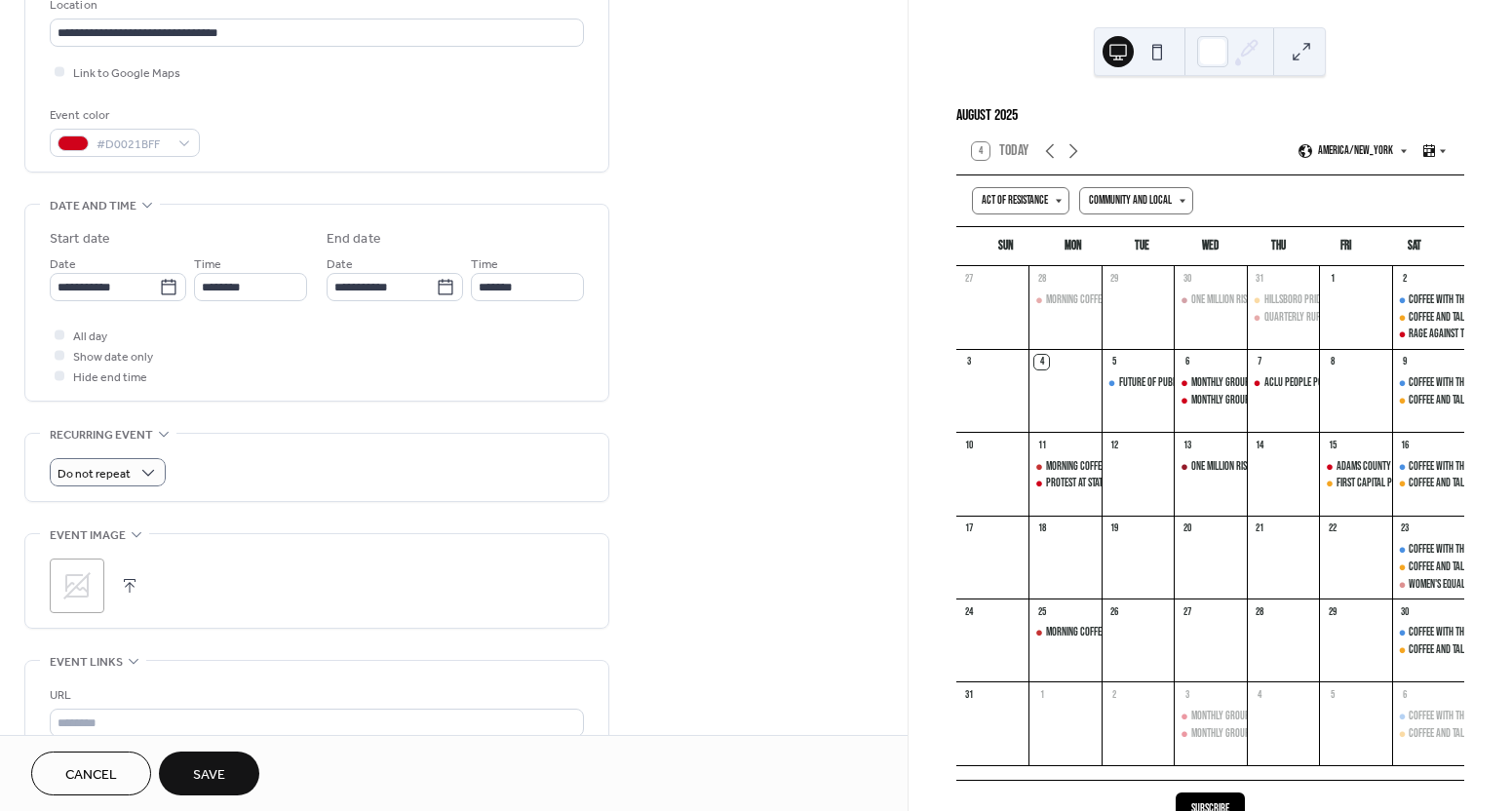 click at bounding box center (130, 586) 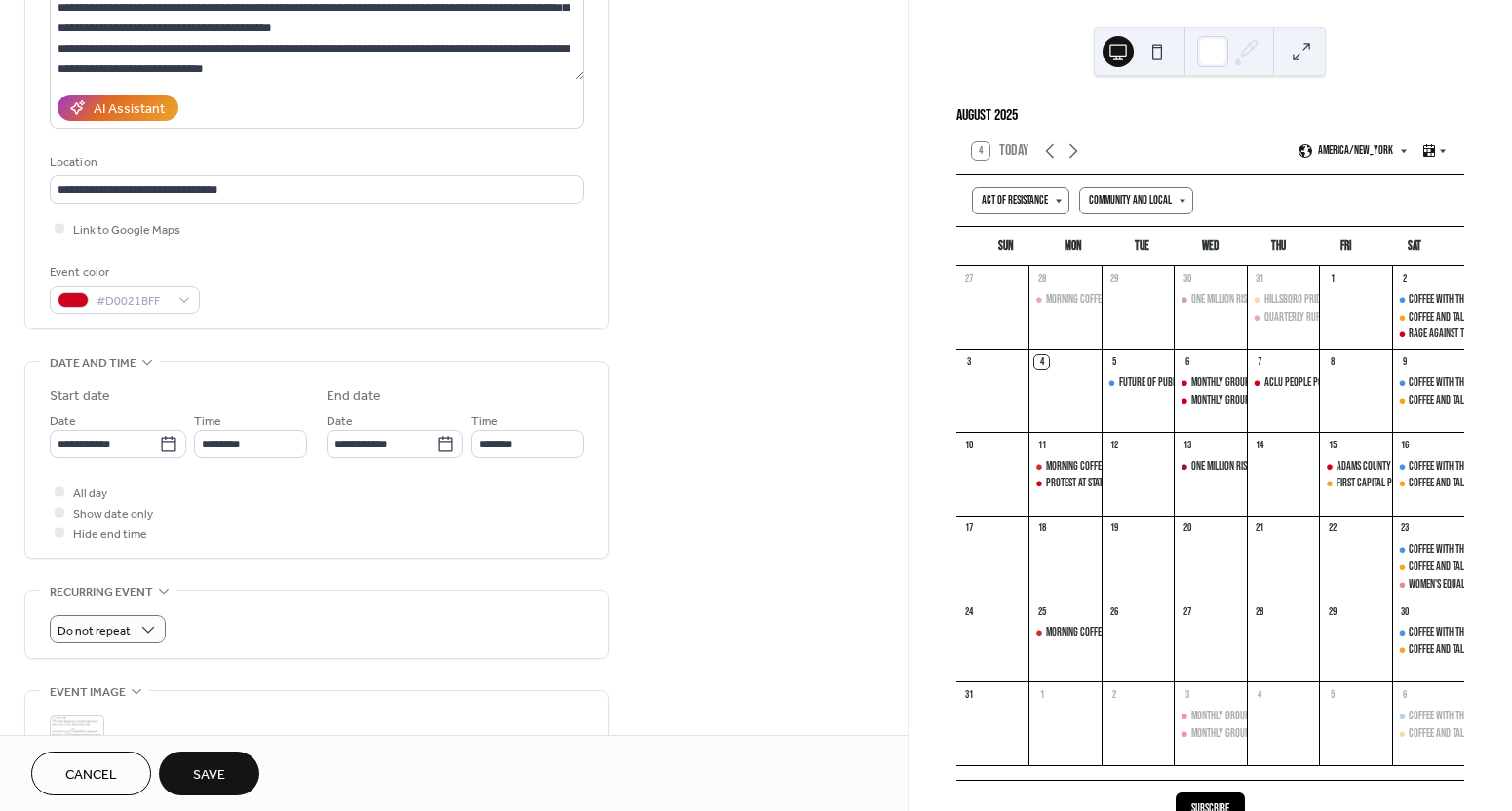 scroll, scrollTop: 276, scrollLeft: 0, axis: vertical 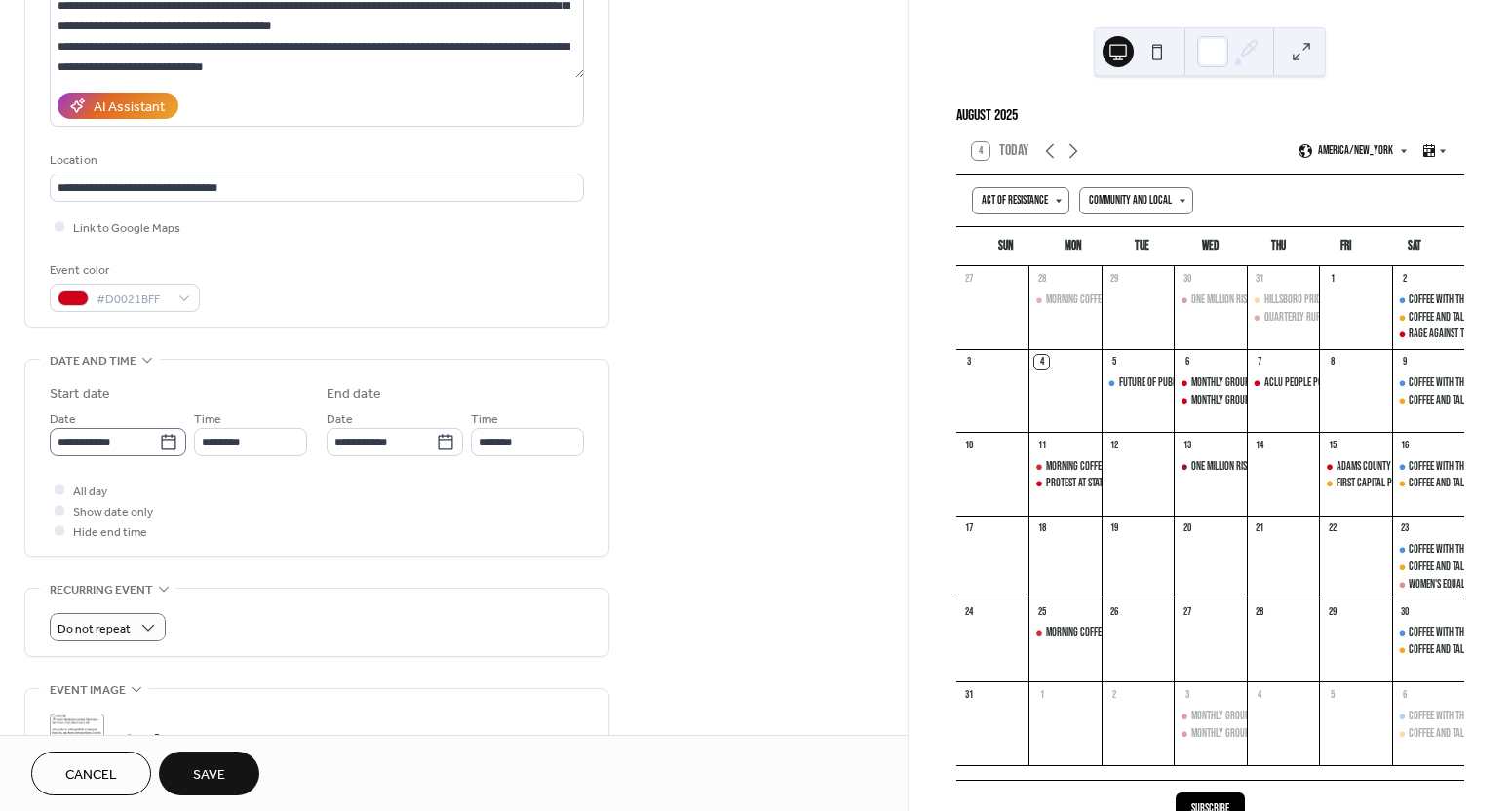 click 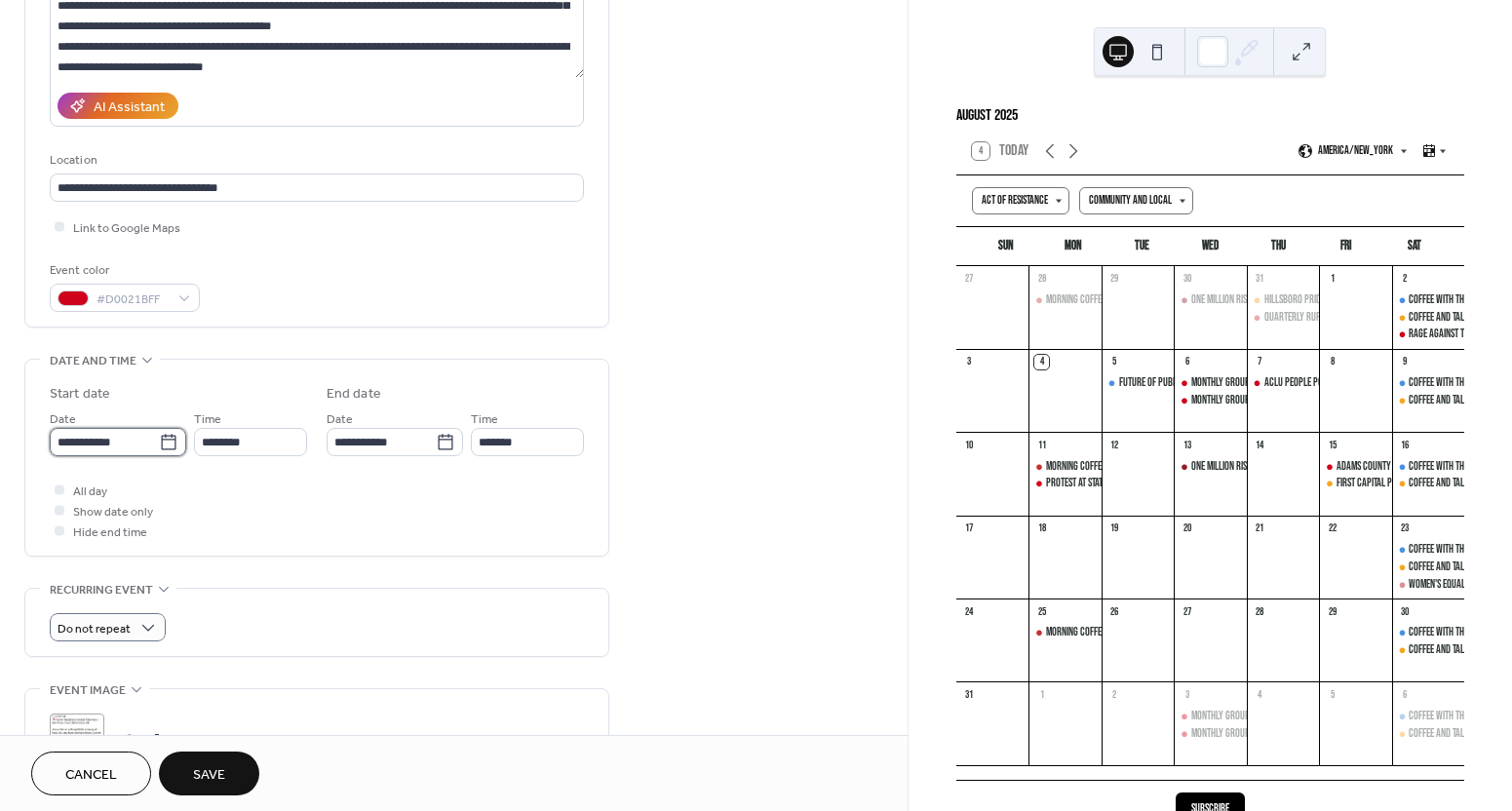 click on "**********" at bounding box center (104, 442) 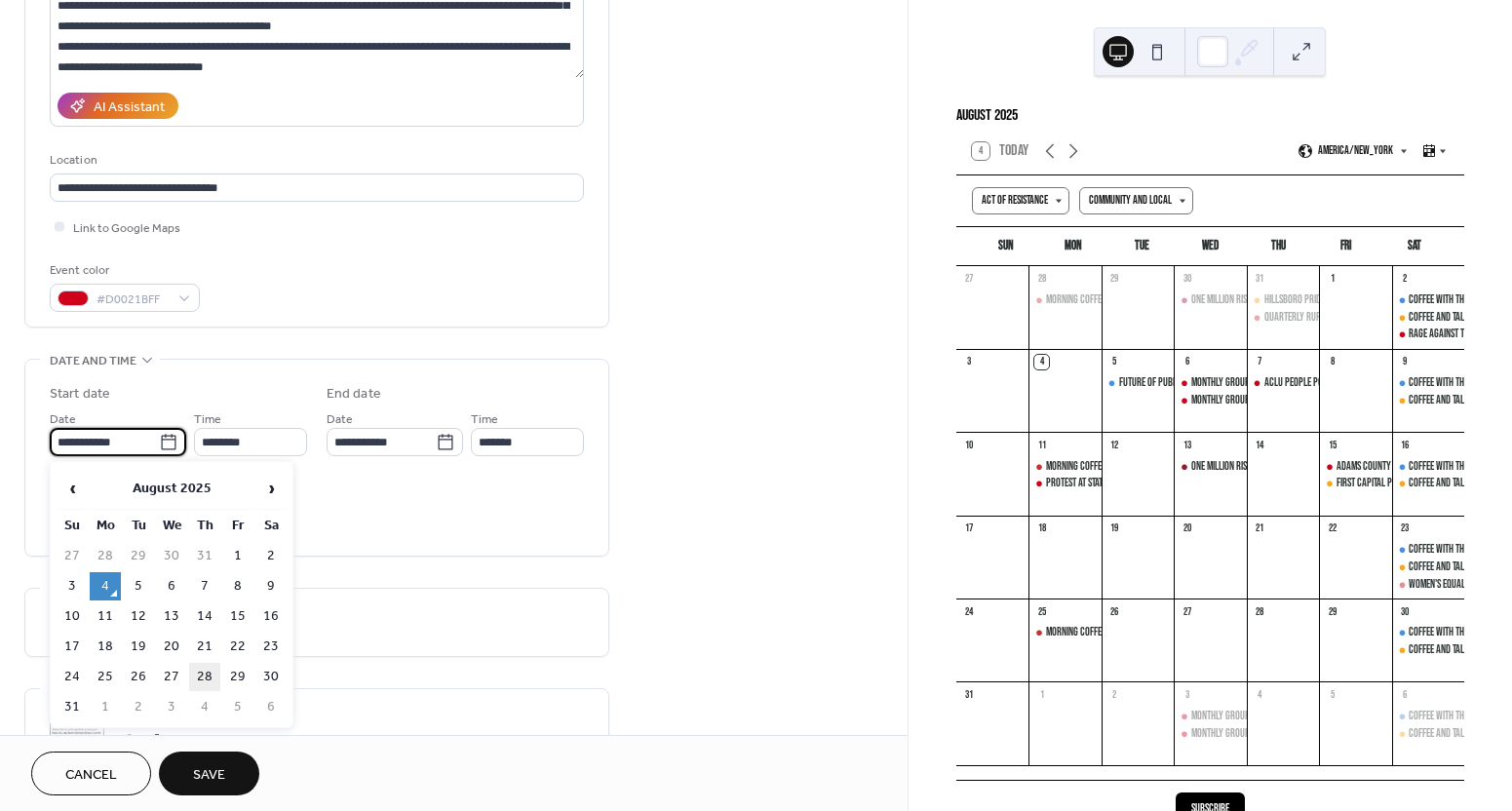 click on "28" at bounding box center [205, 676] 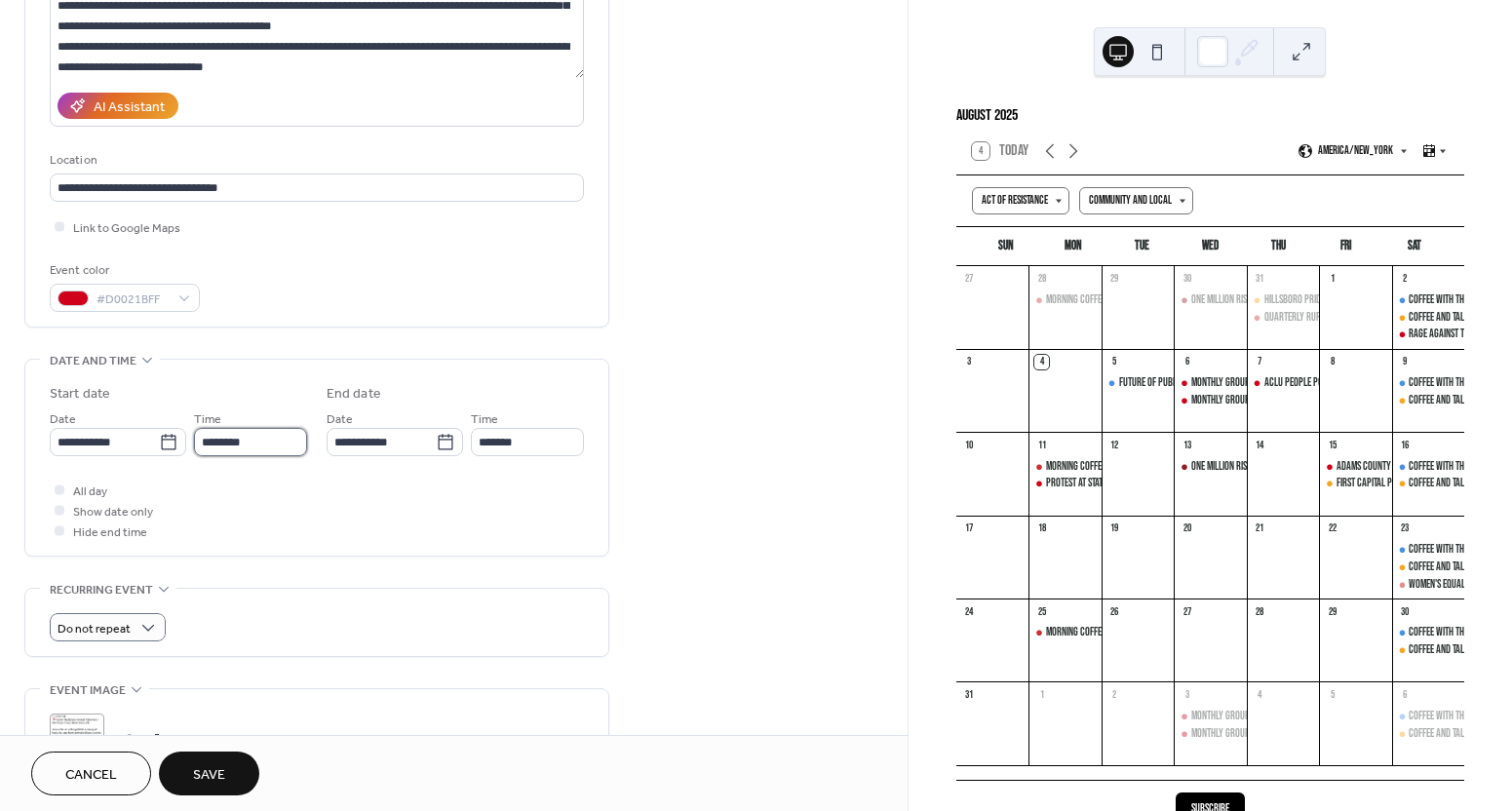 click on "********" at bounding box center [251, 442] 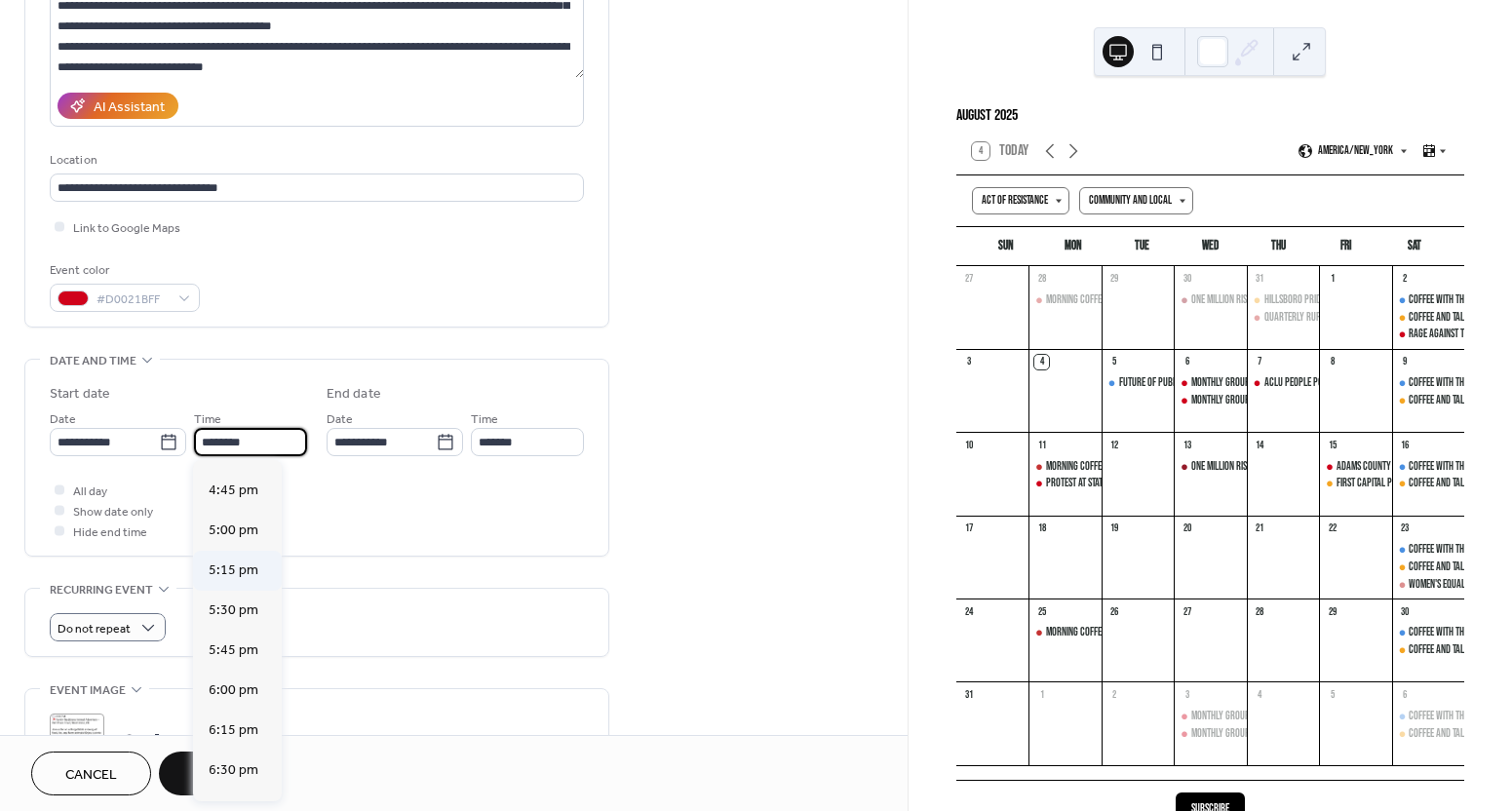 scroll, scrollTop: 2741, scrollLeft: 0, axis: vertical 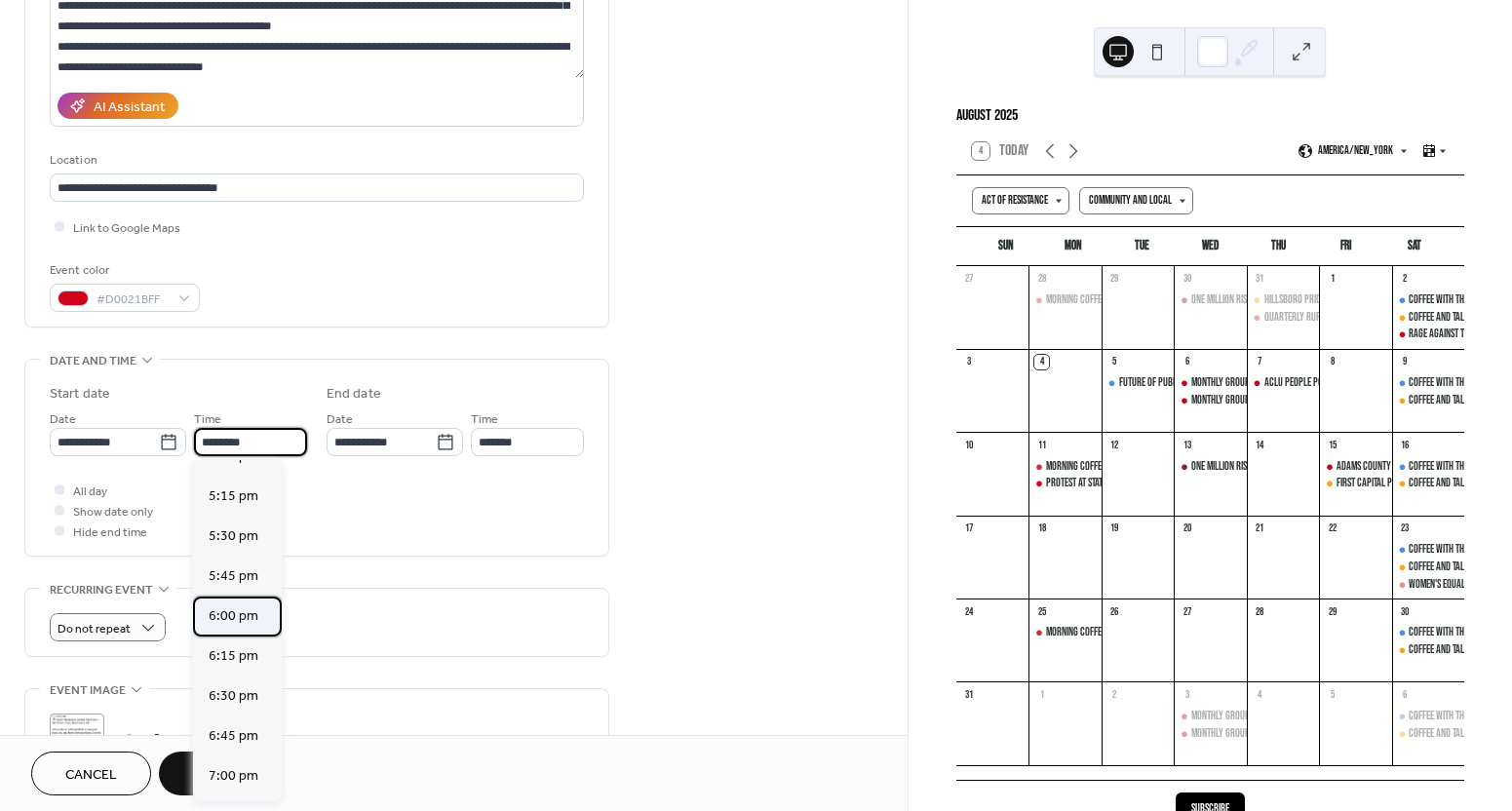 click on "6:00 pm" at bounding box center (233, 616) 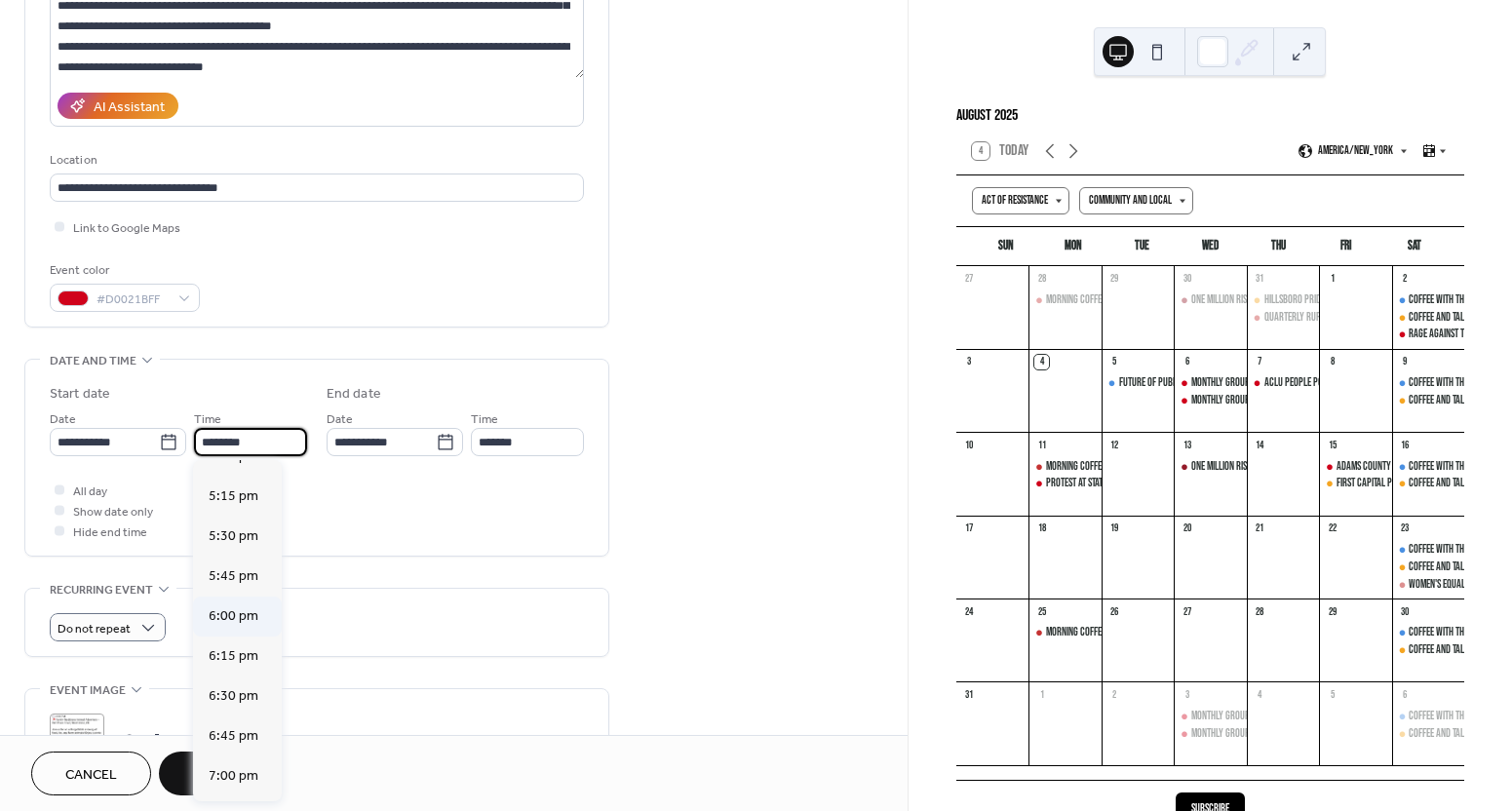 type on "*******" 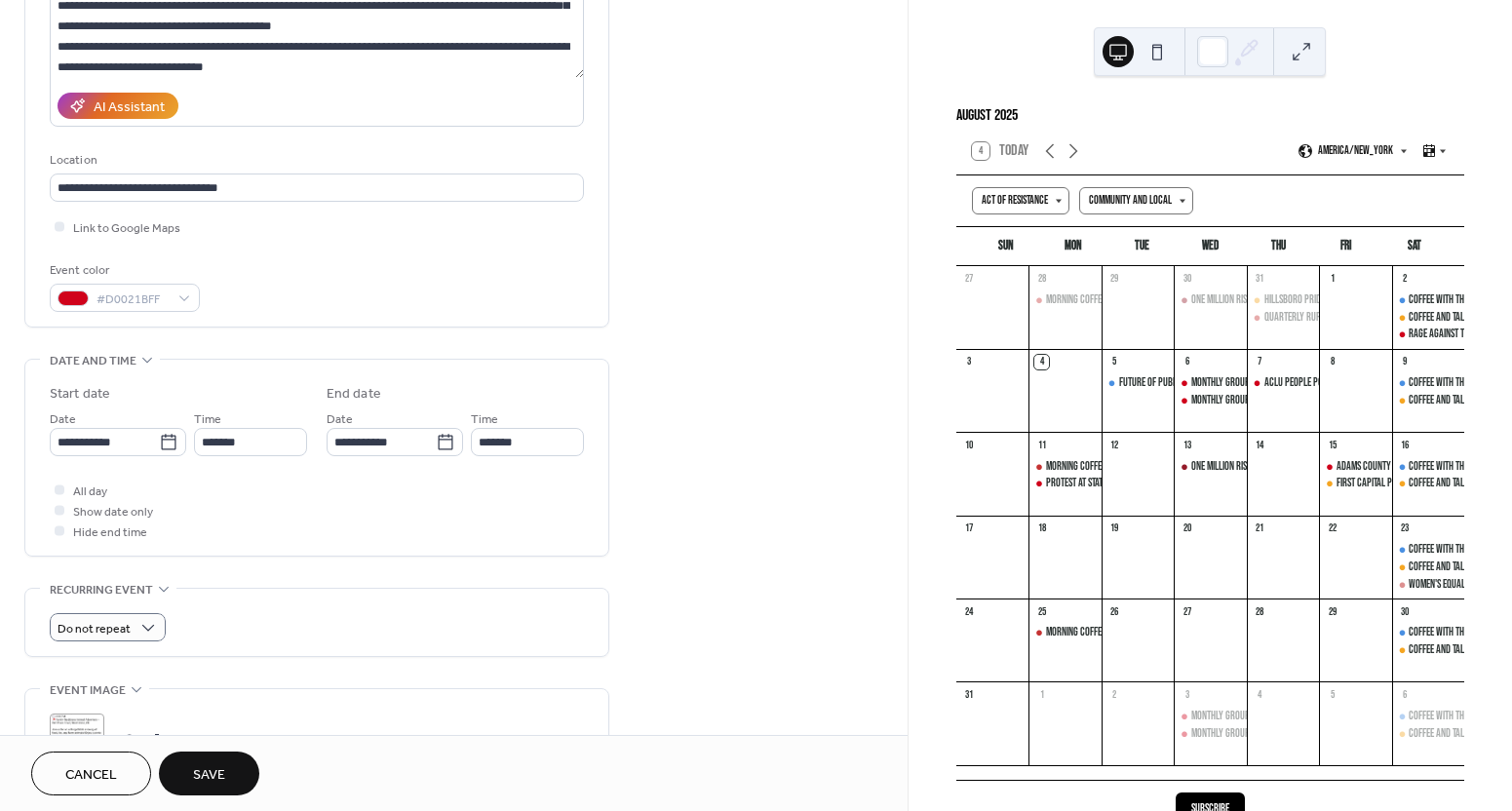 click on "All day Show date only Hide end time" at bounding box center (317, 510) 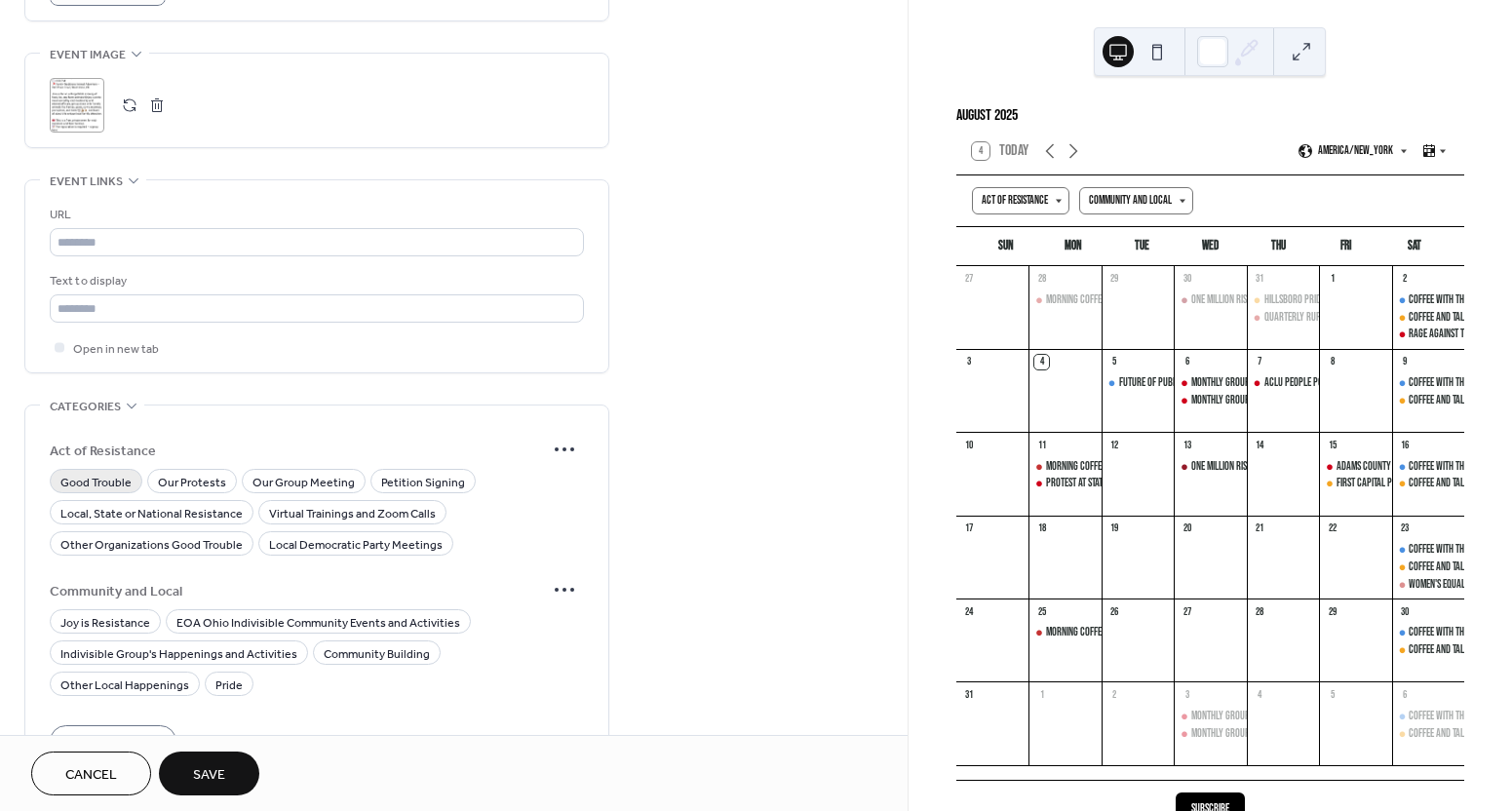click on "Good Trouble" at bounding box center [96, 483] 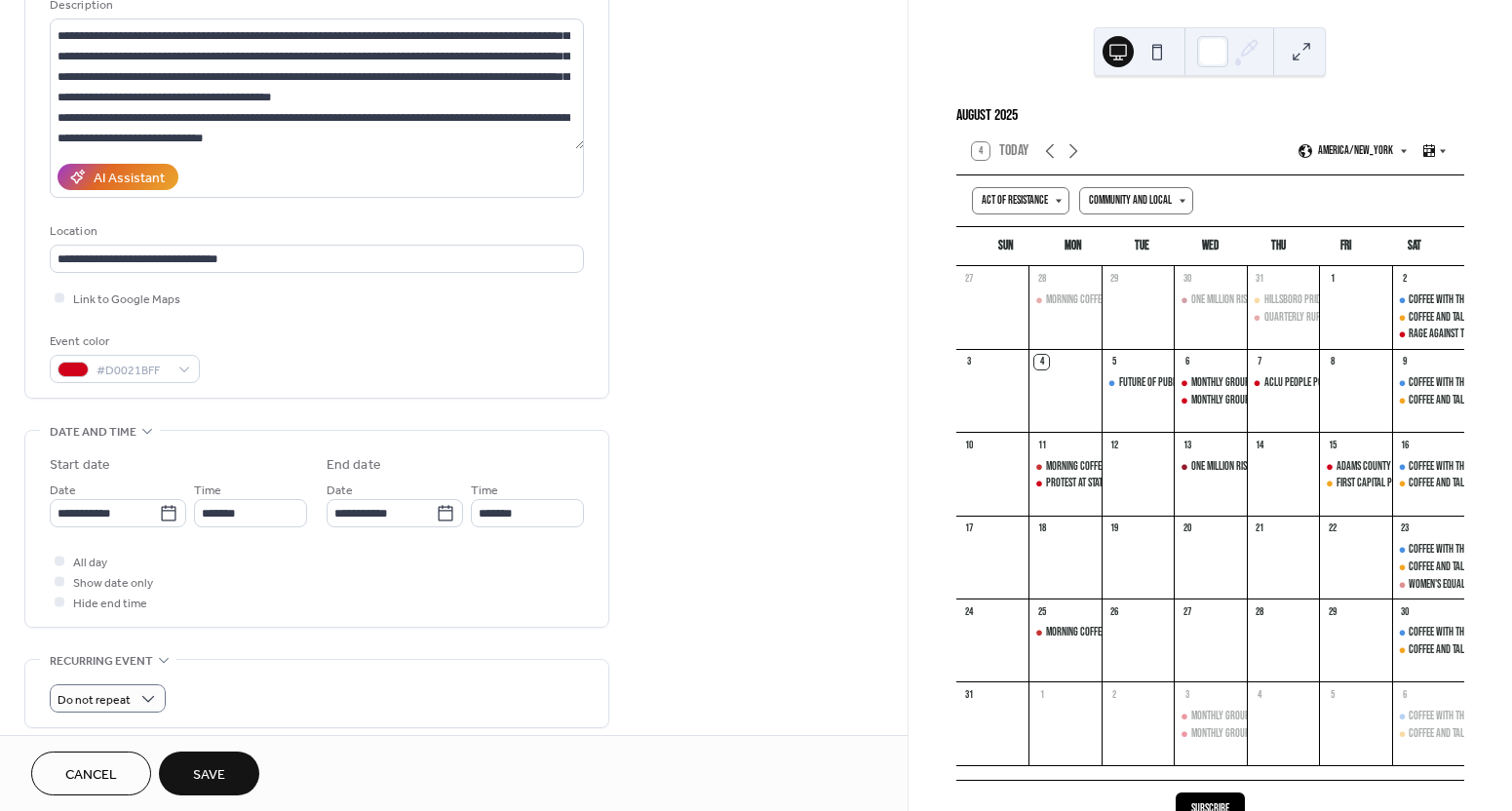 scroll, scrollTop: 153, scrollLeft: 0, axis: vertical 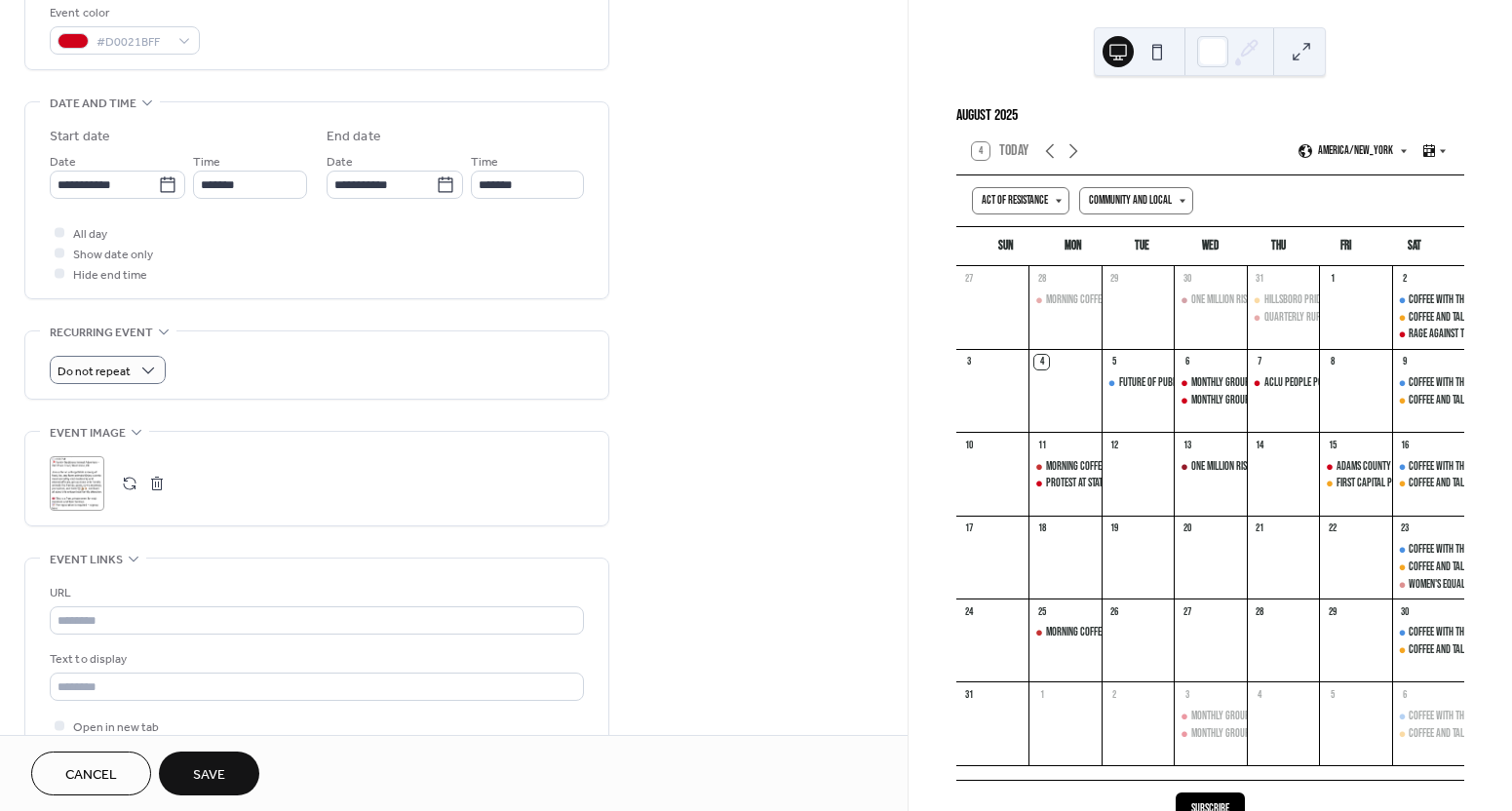 click on "Save" at bounding box center [209, 773] 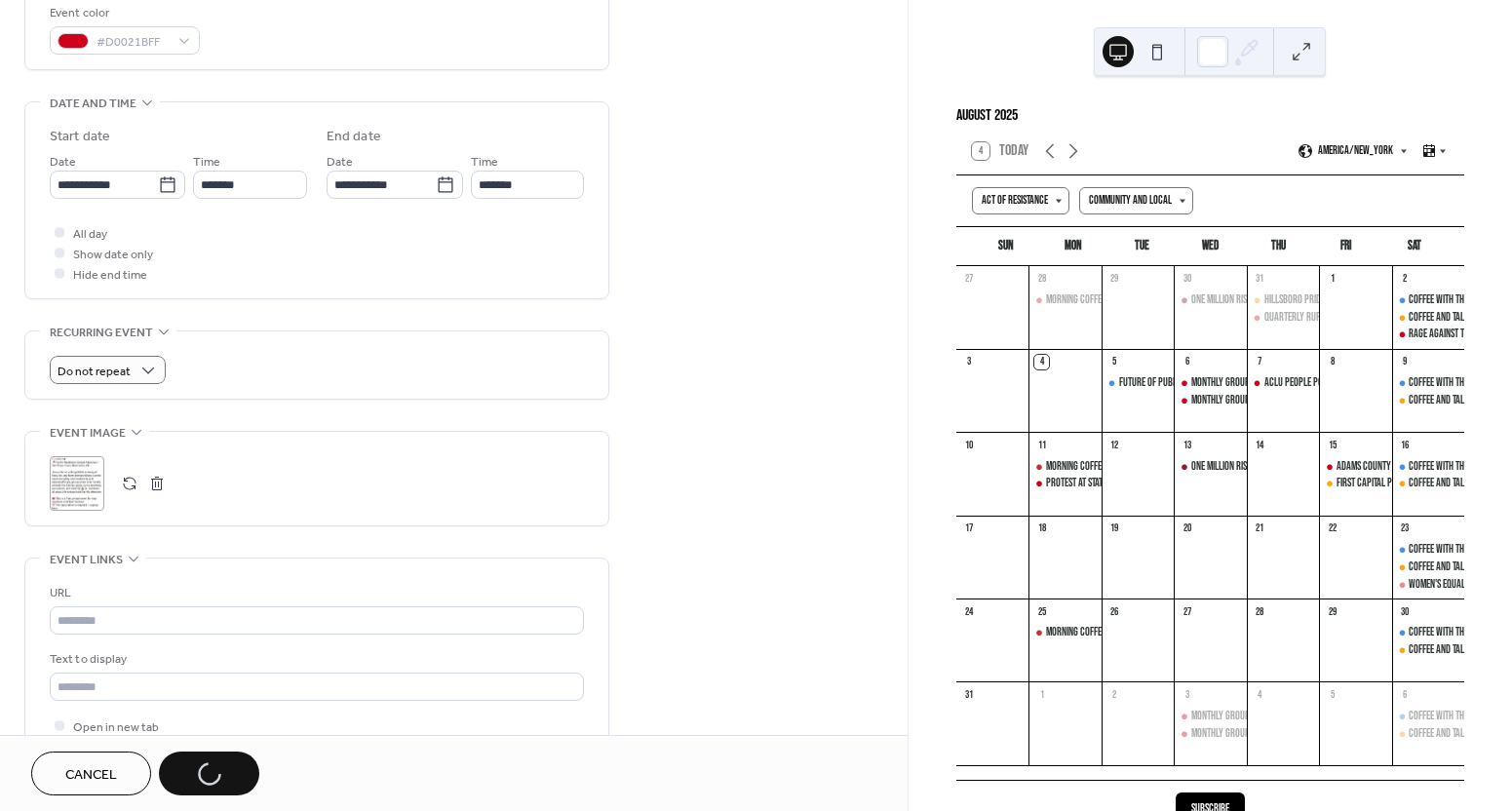 scroll, scrollTop: 534, scrollLeft: 0, axis: vertical 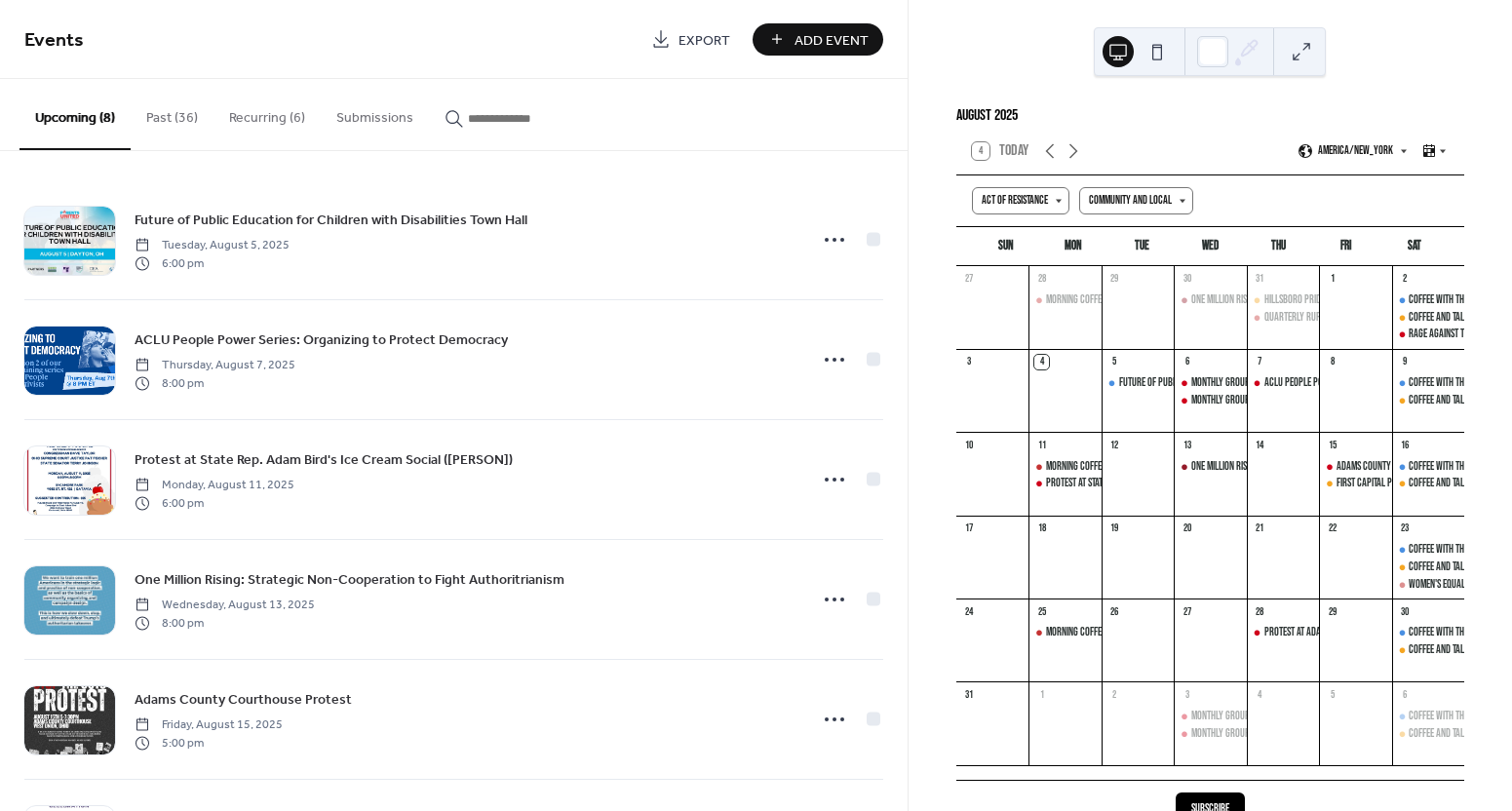 click on "Recurring (6)" at bounding box center (267, 113) 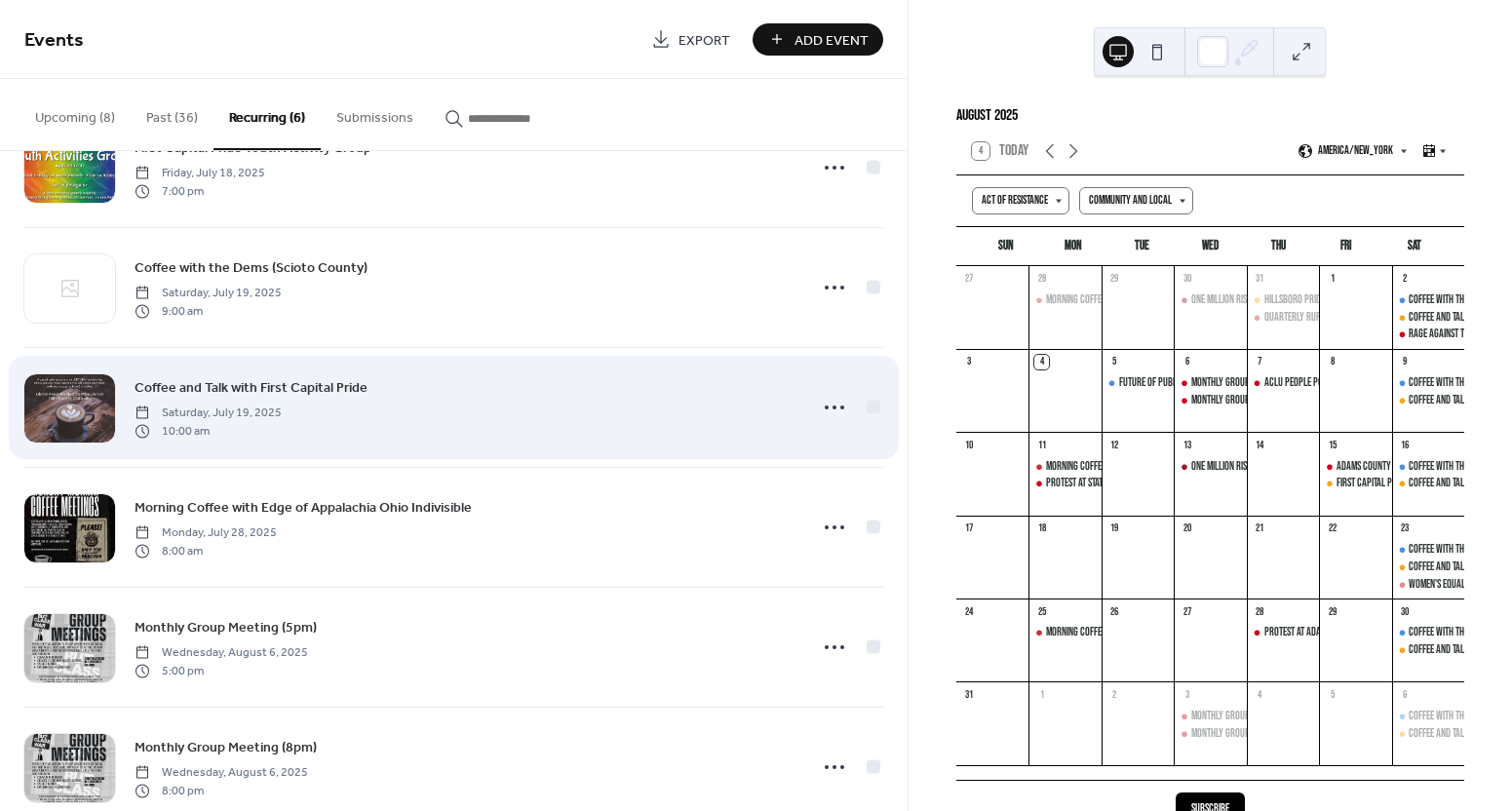 scroll, scrollTop: 0, scrollLeft: 0, axis: both 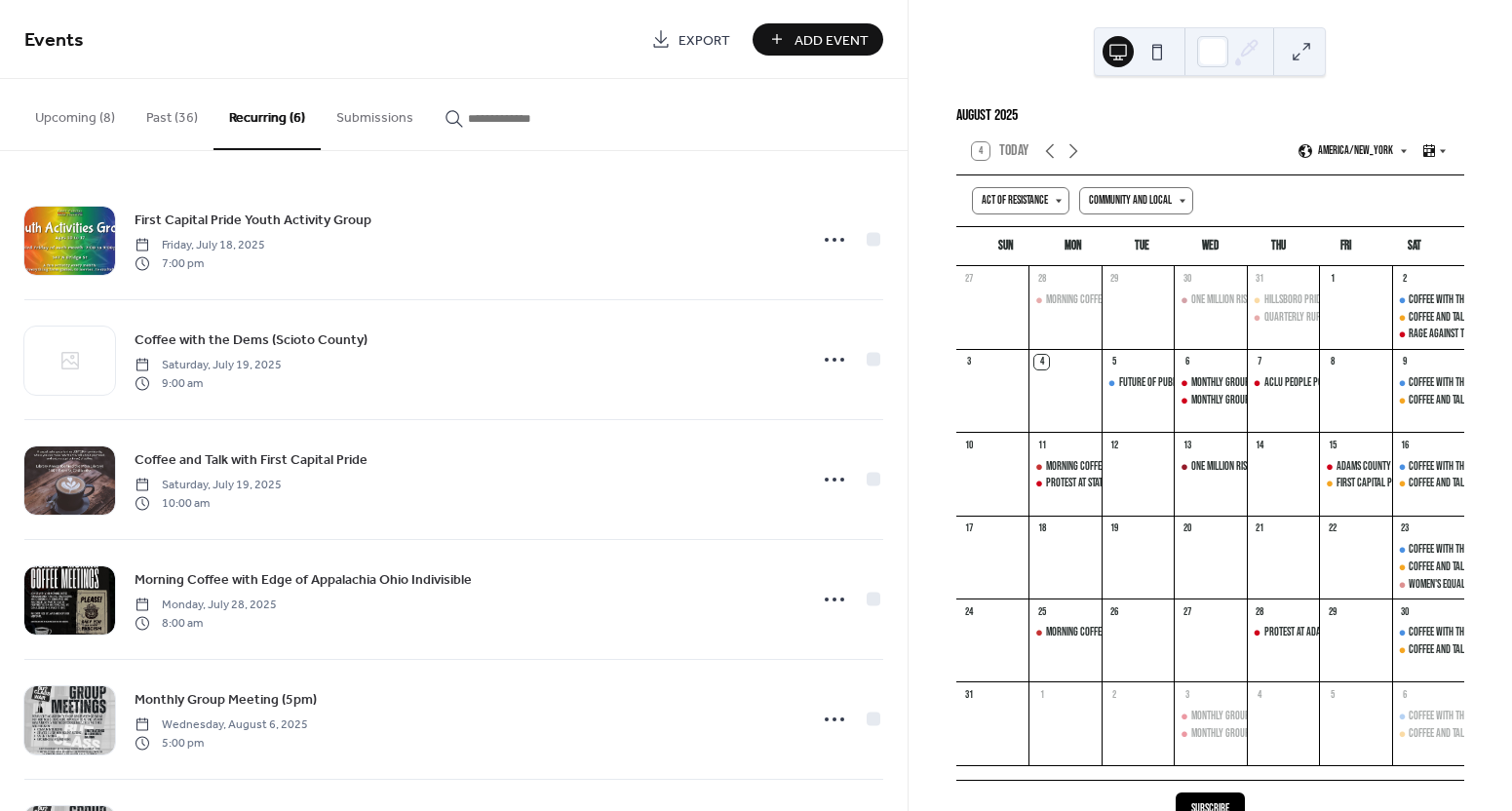 click on "Past (36)" at bounding box center [172, 113] 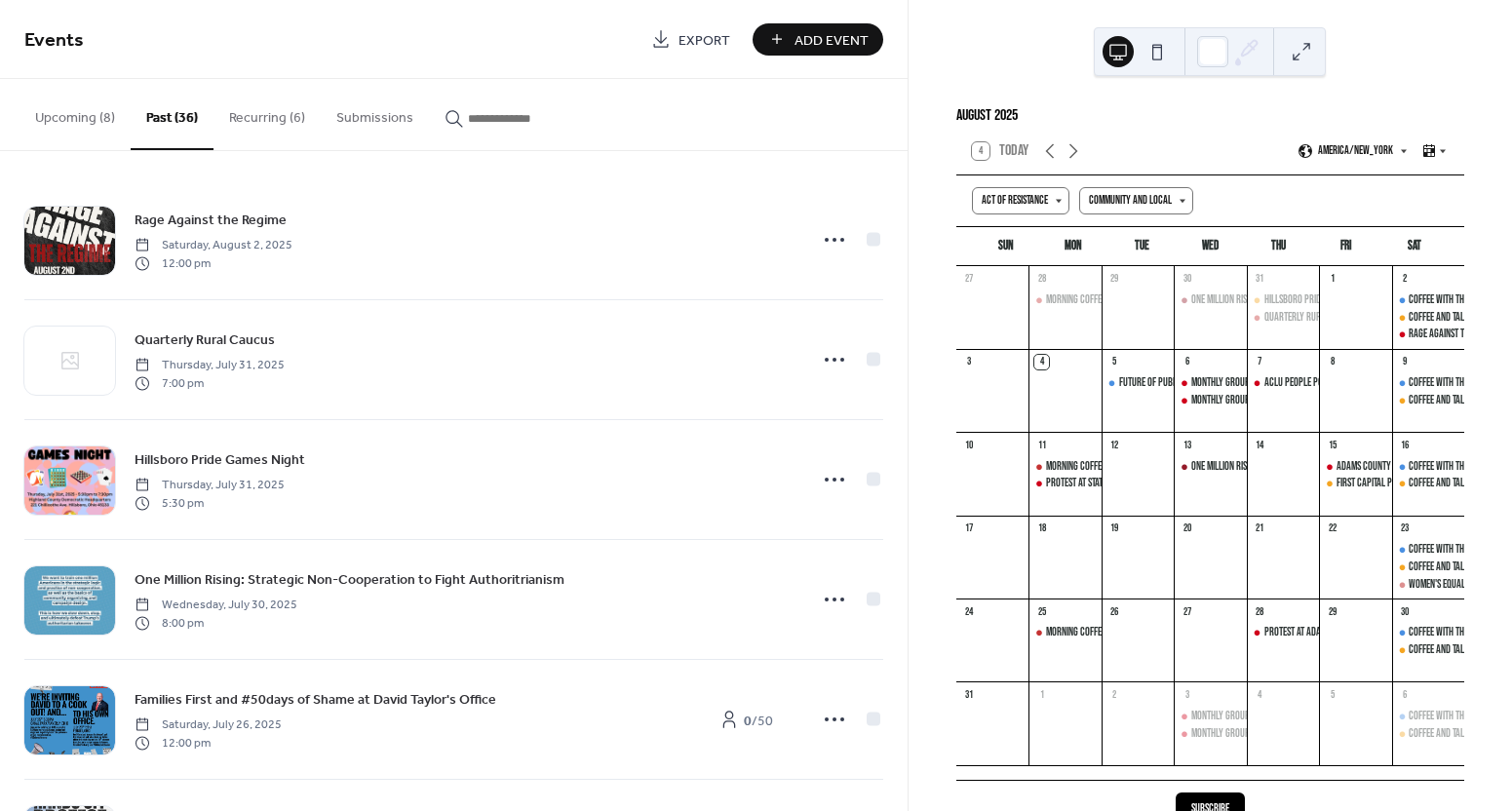 click on "Upcoming (8)" at bounding box center [75, 113] 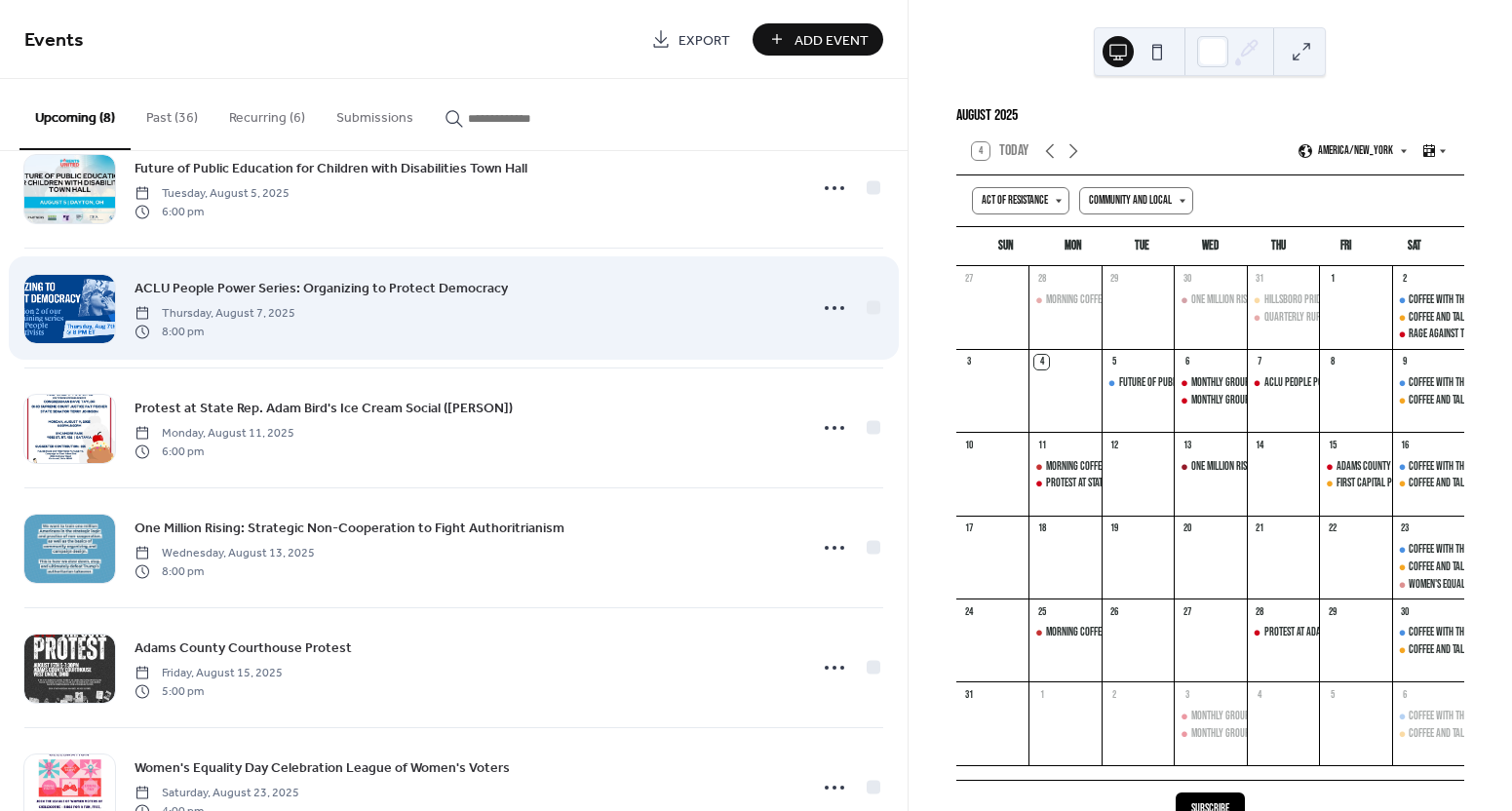 scroll, scrollTop: 0, scrollLeft: 0, axis: both 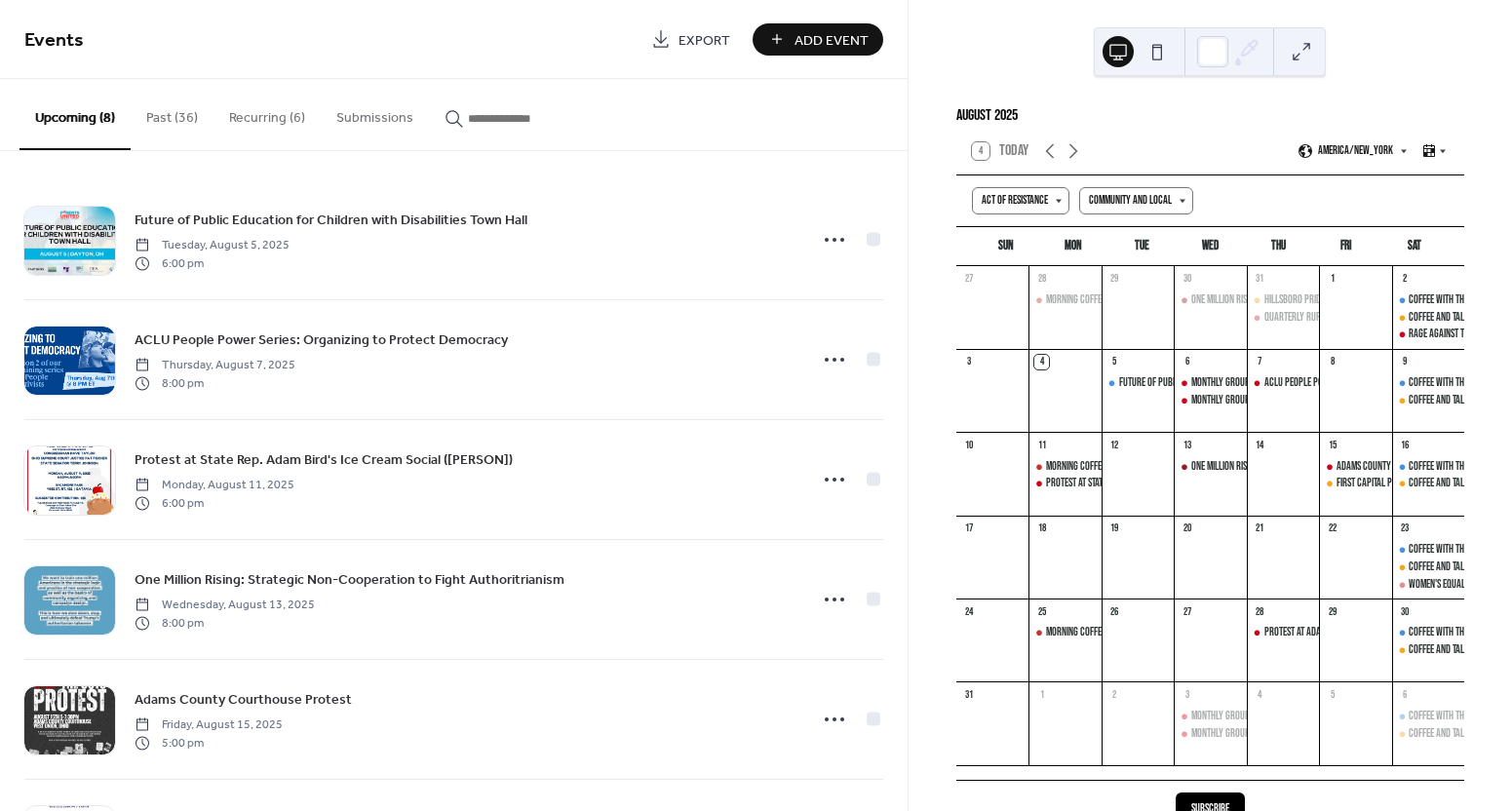 click on "Add Event" at bounding box center [832, 40] 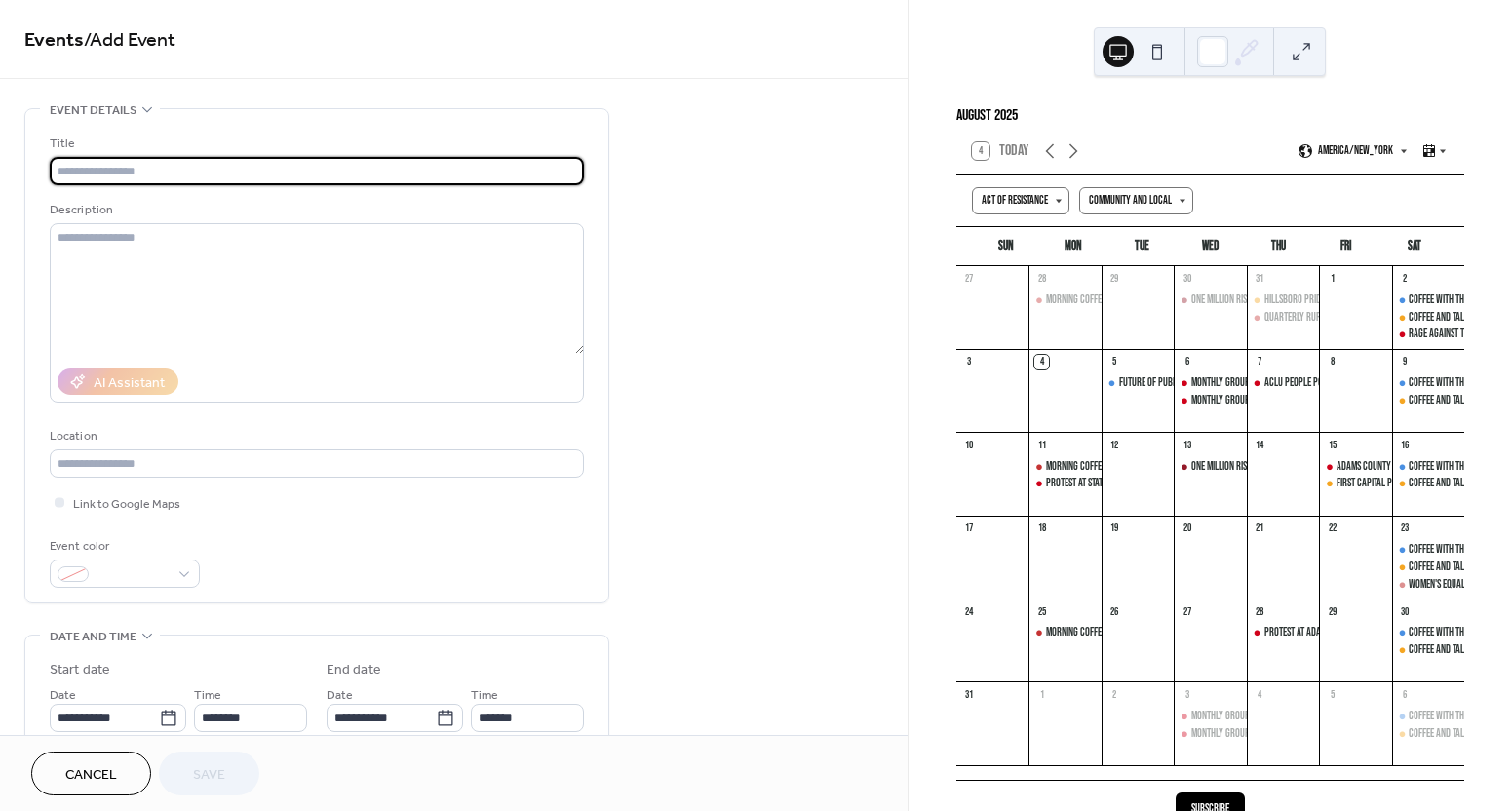 click at bounding box center [317, 171] 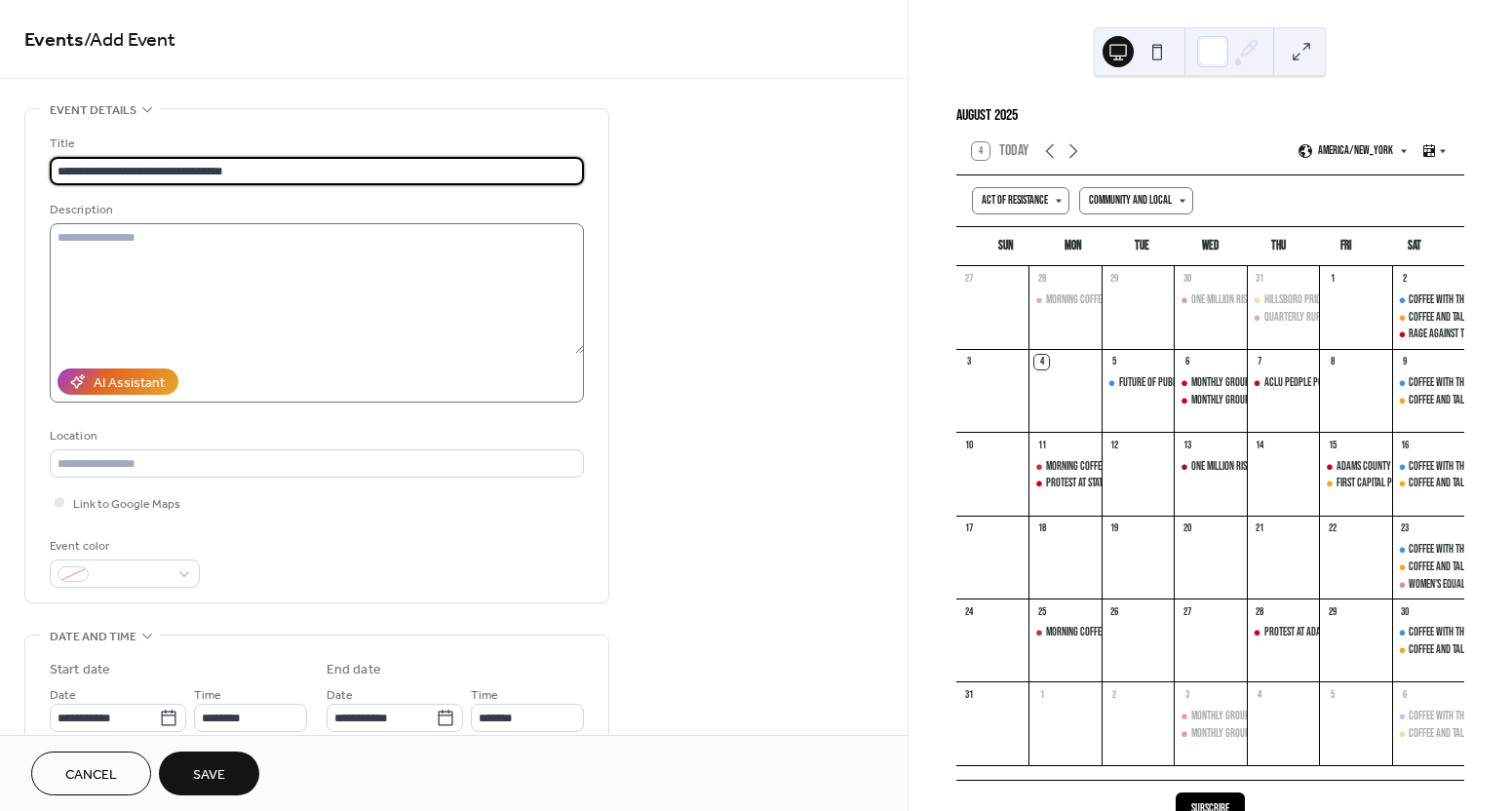 type on "**********" 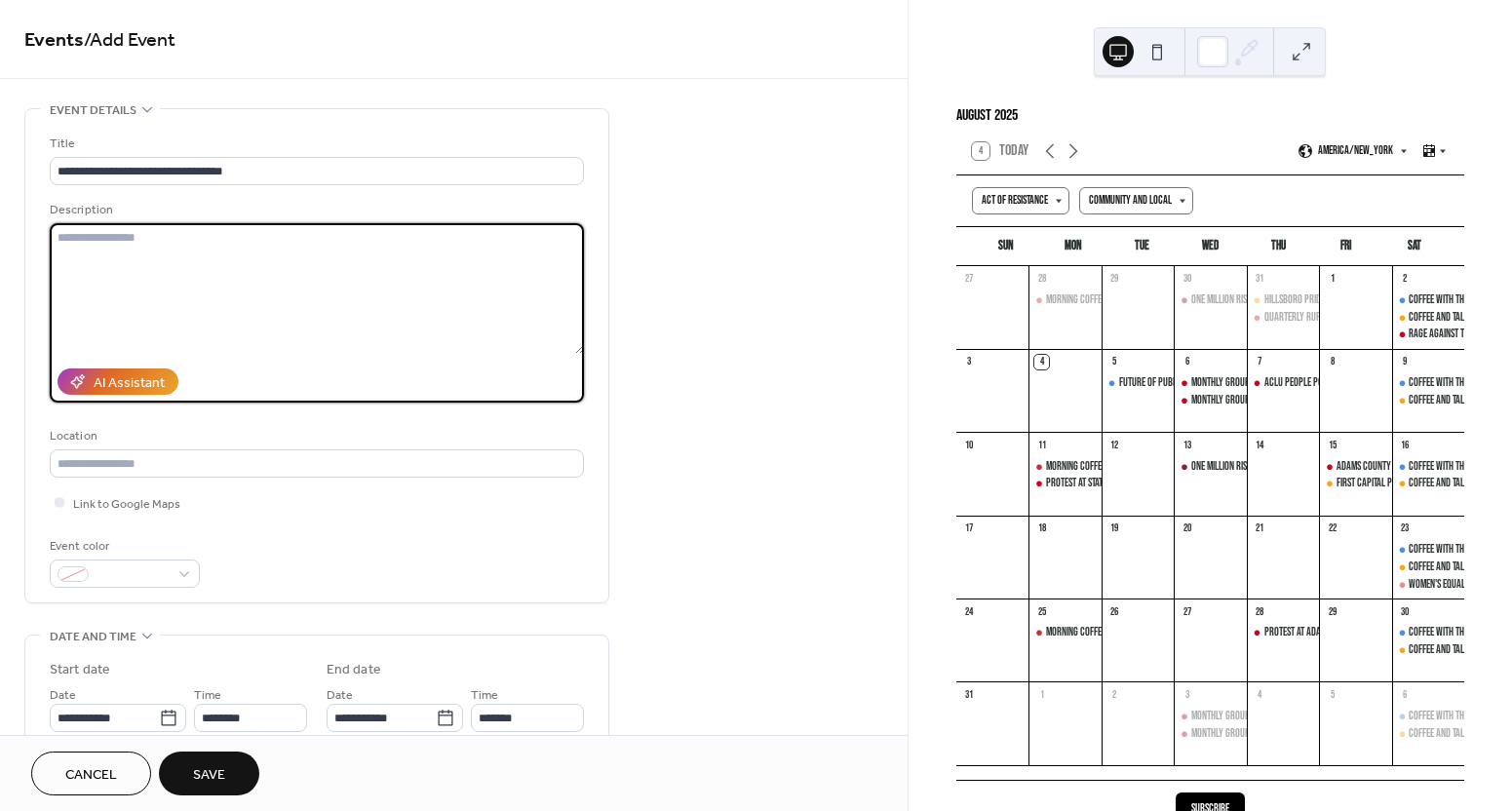 click at bounding box center [317, 289] 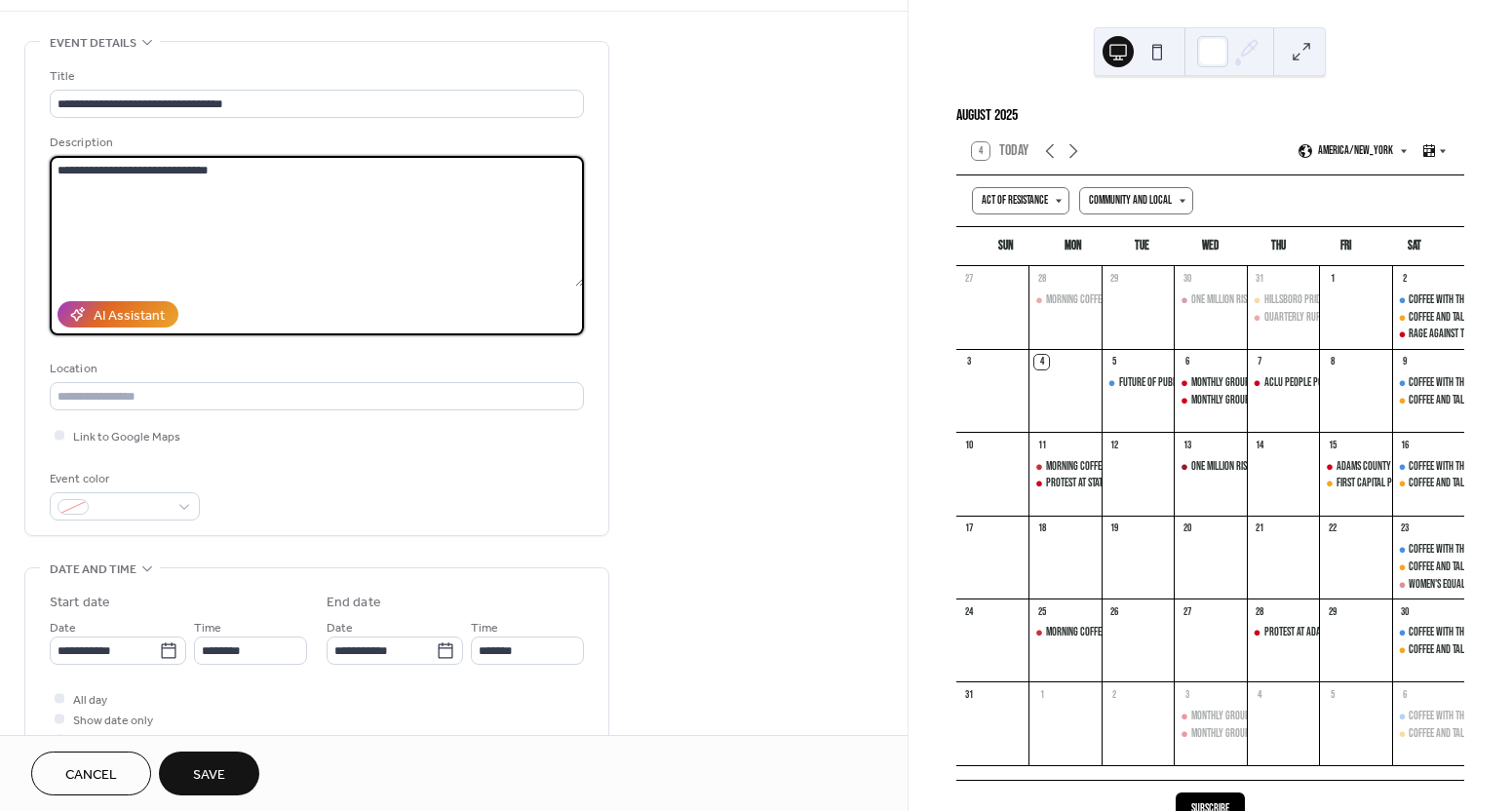 scroll, scrollTop: 149, scrollLeft: 0, axis: vertical 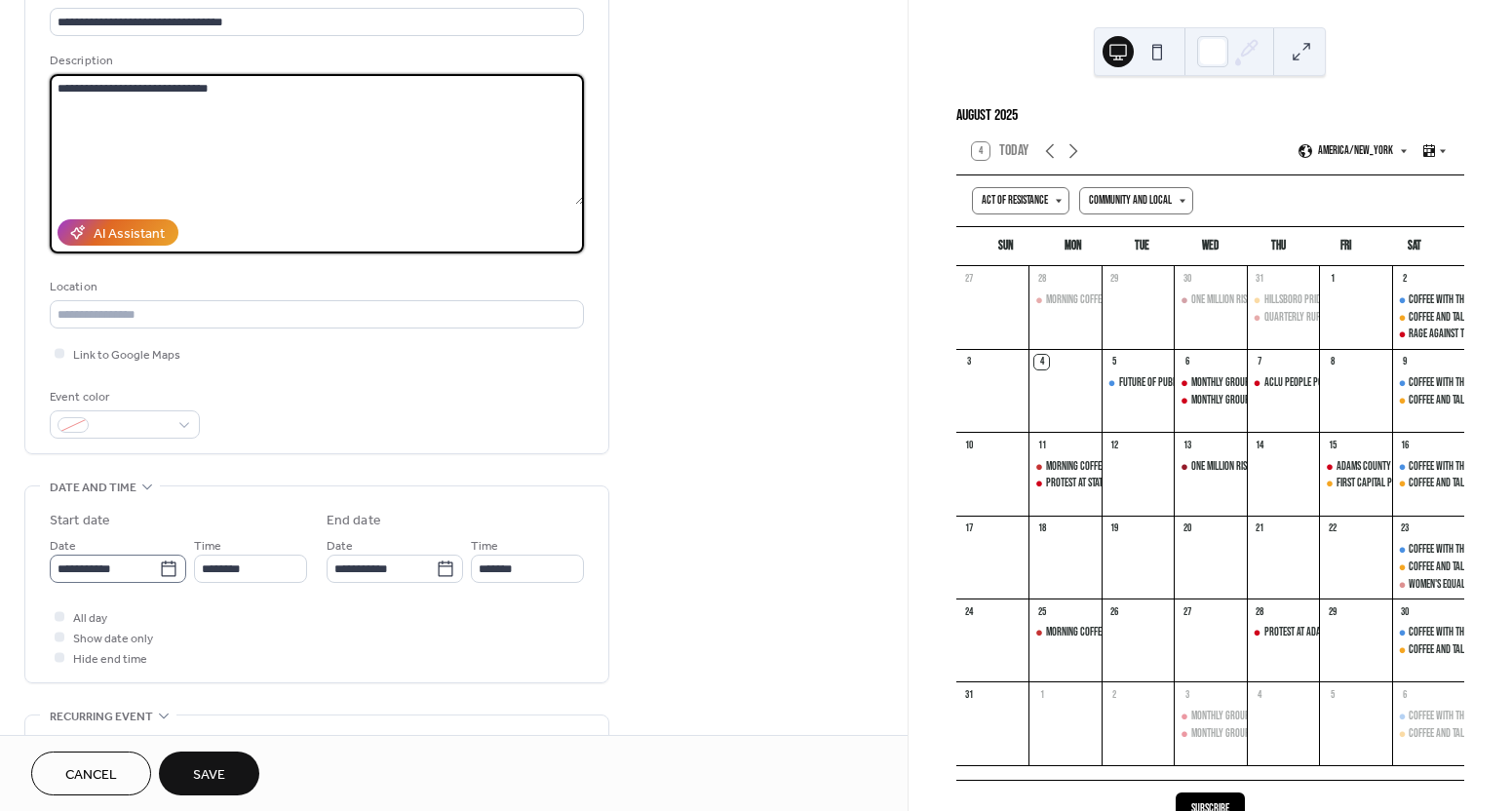 type on "**********" 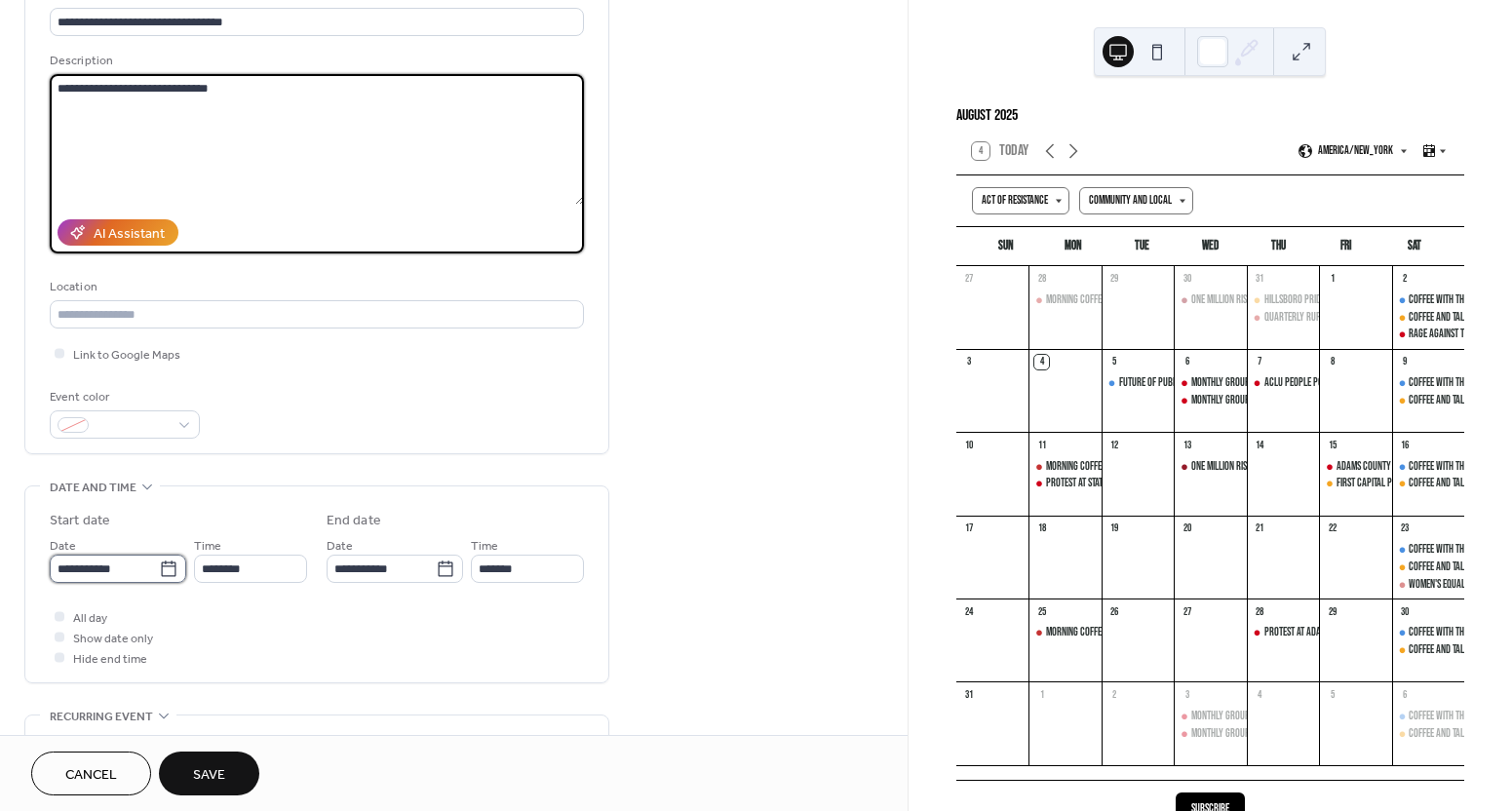 click on "**********" at bounding box center (104, 568) 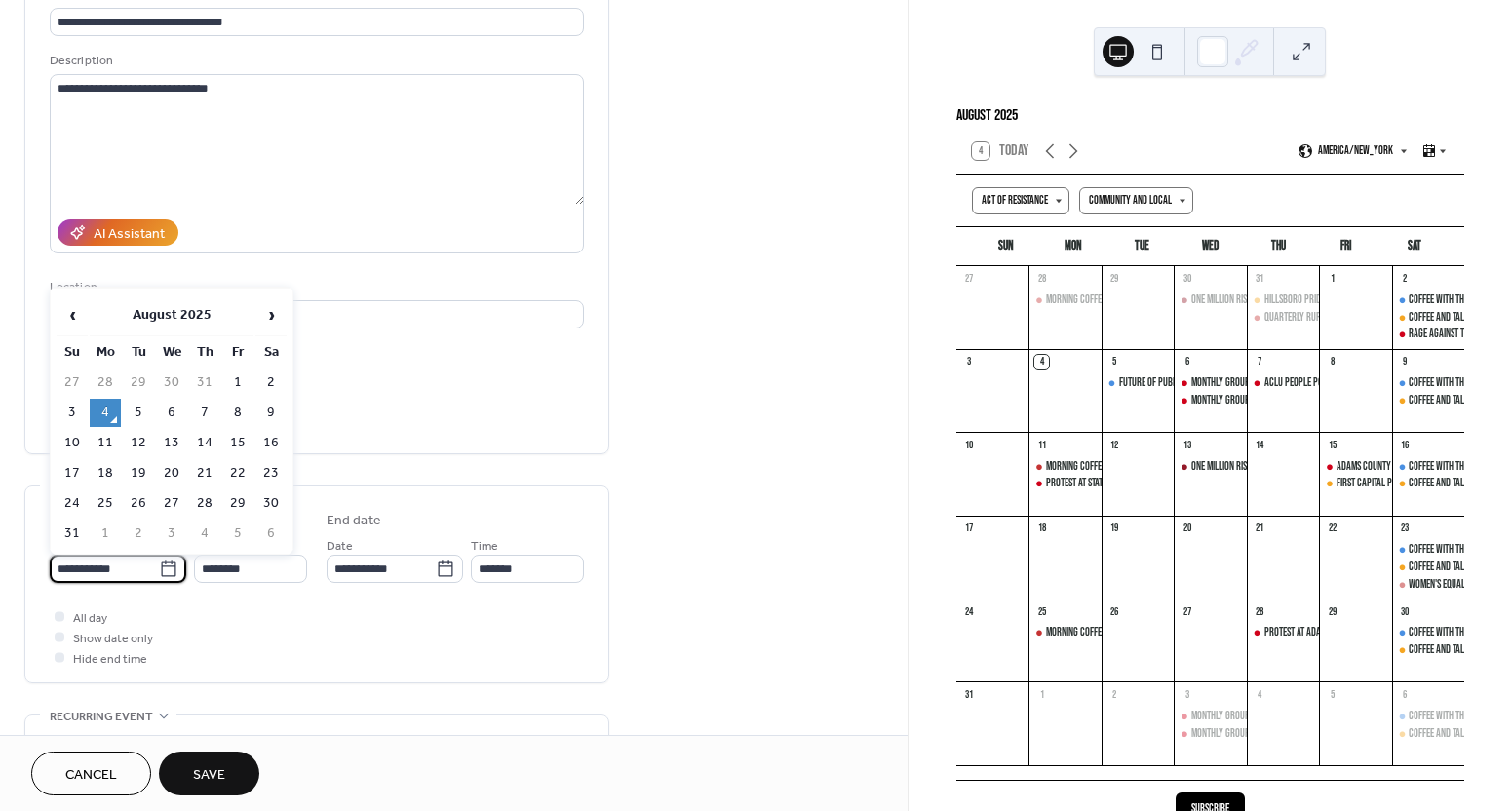 click on "16" at bounding box center [271, 443] 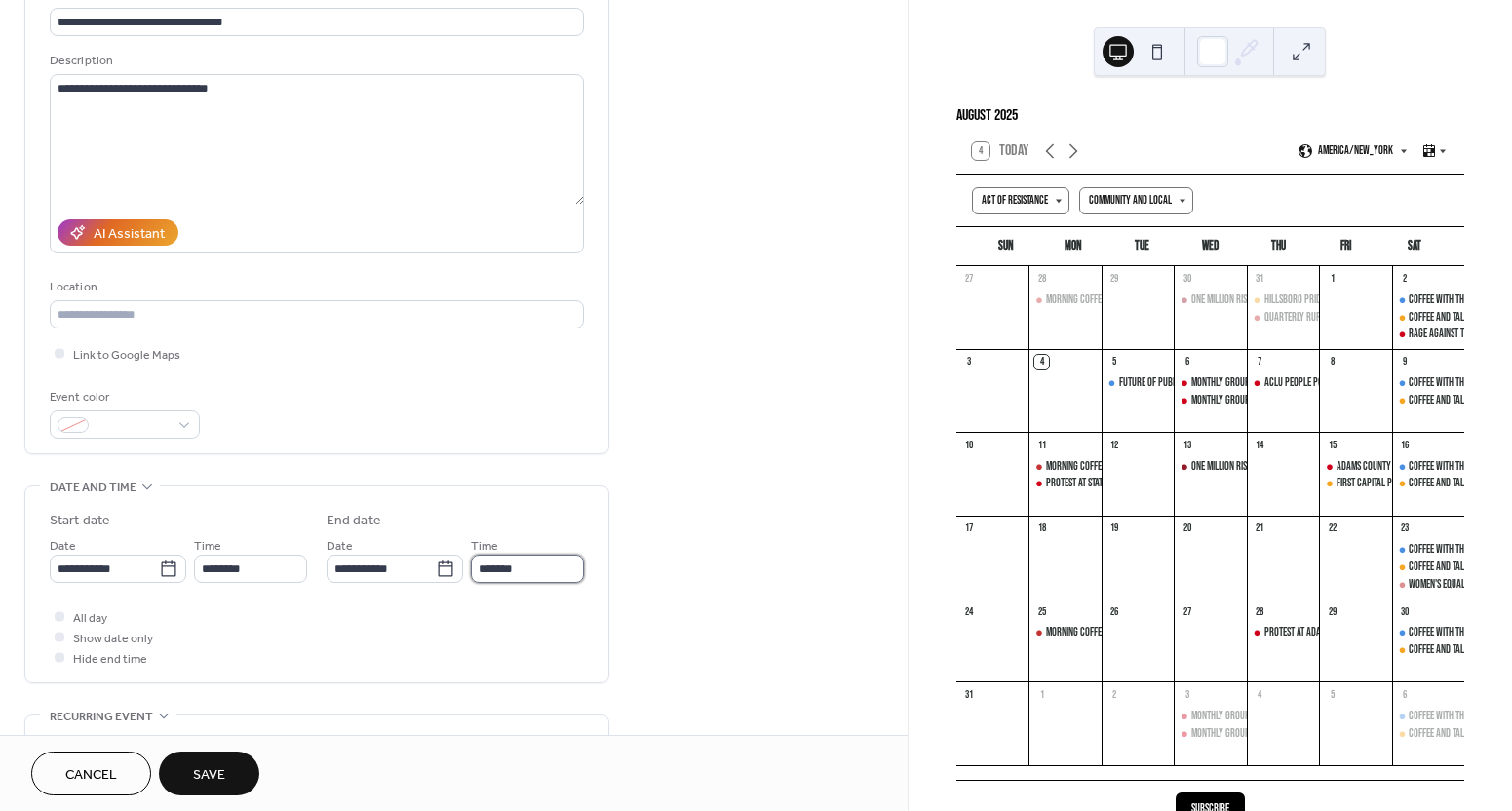 click on "*******" at bounding box center [527, 568] 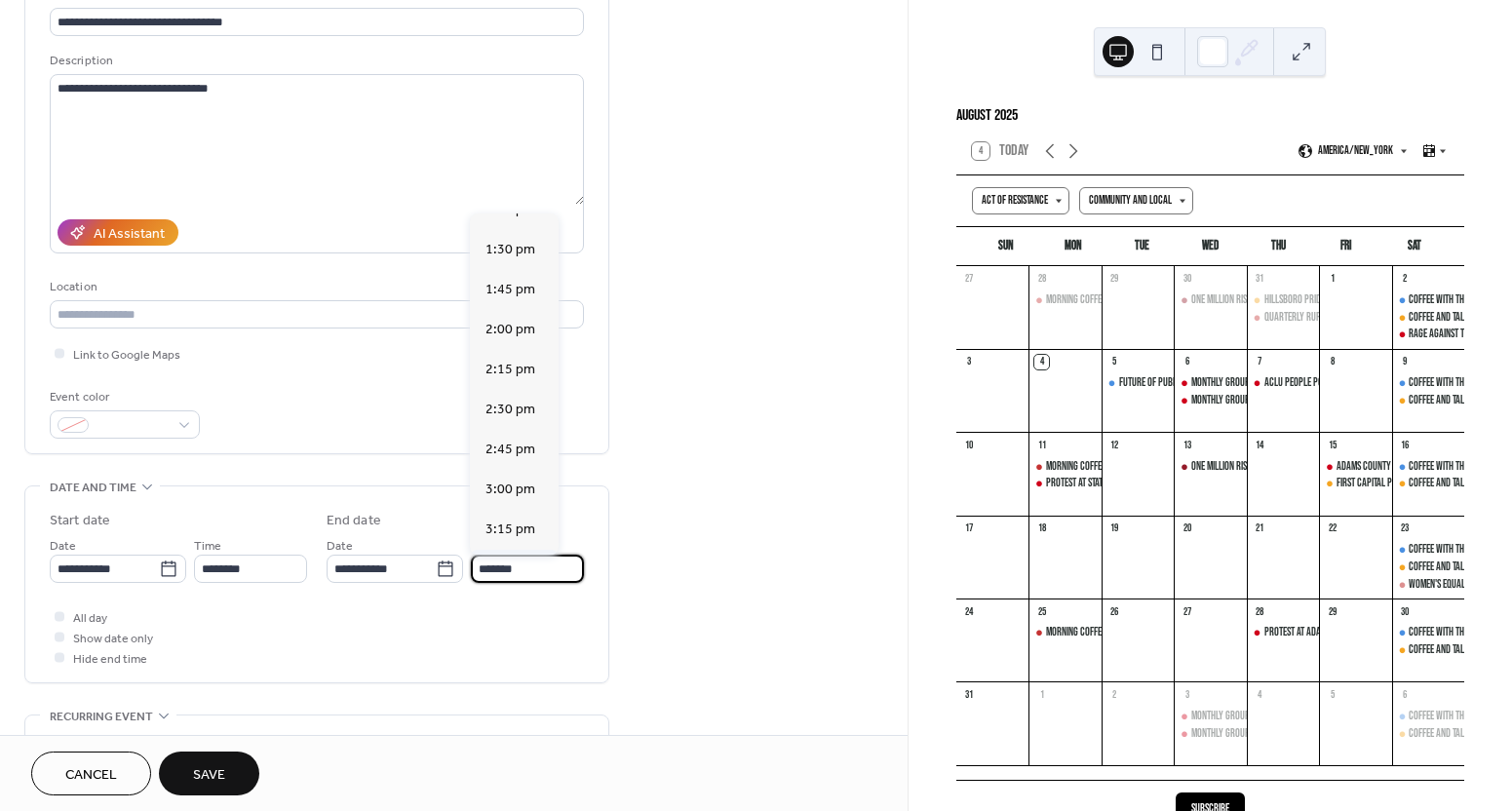scroll, scrollTop: 247, scrollLeft: 0, axis: vertical 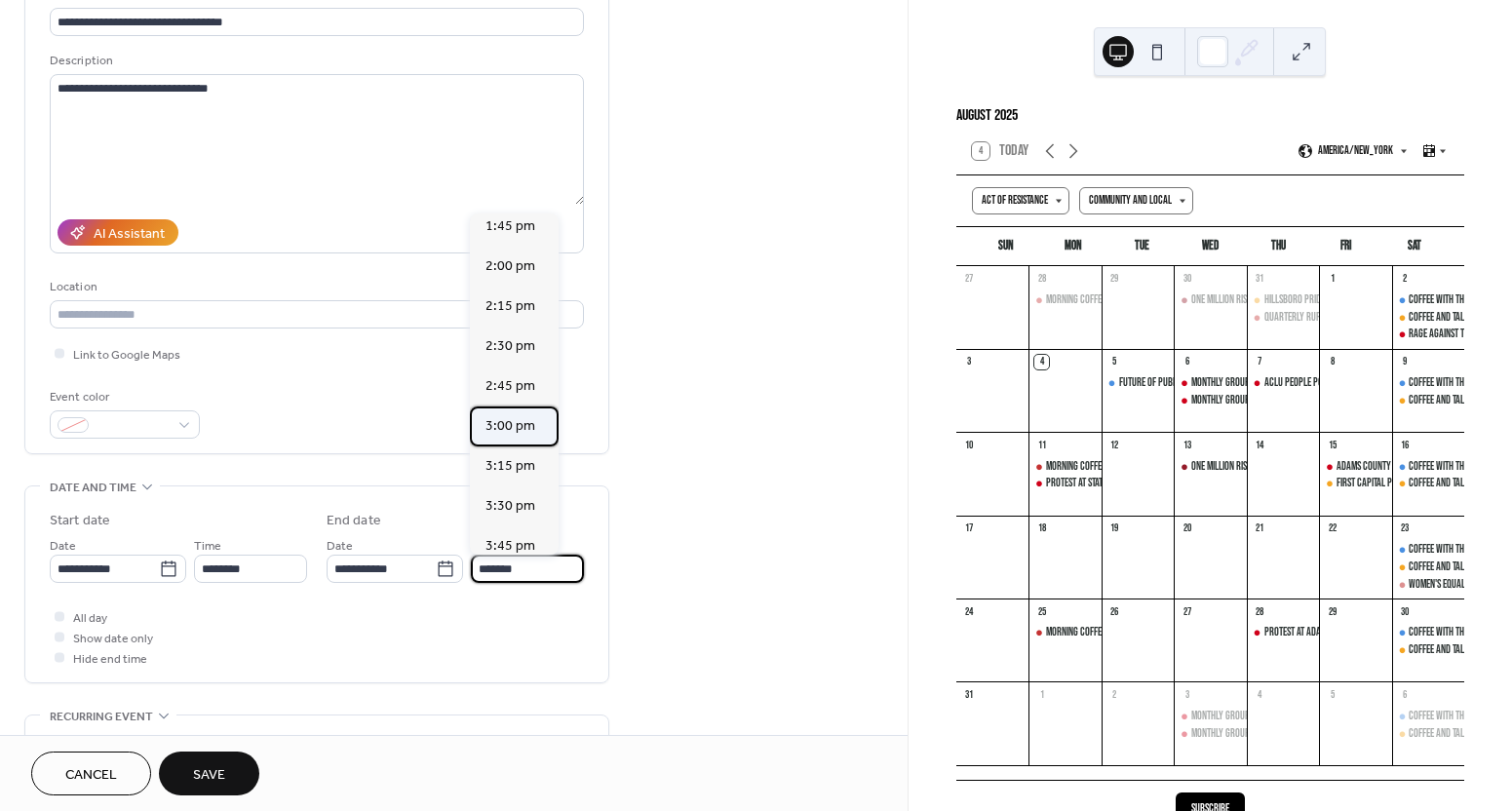 click on "3:00 pm" at bounding box center (510, 426) 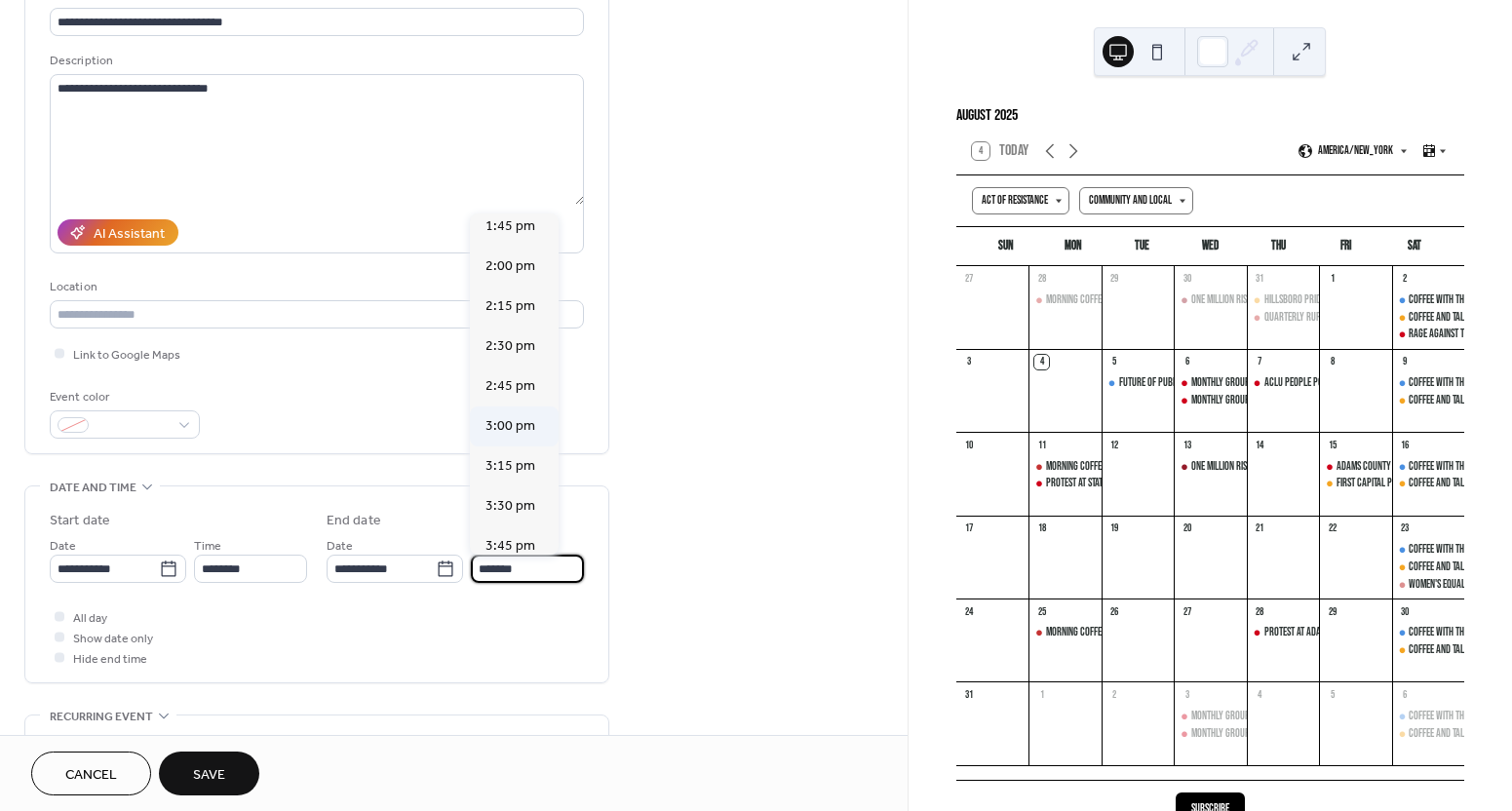 type on "*******" 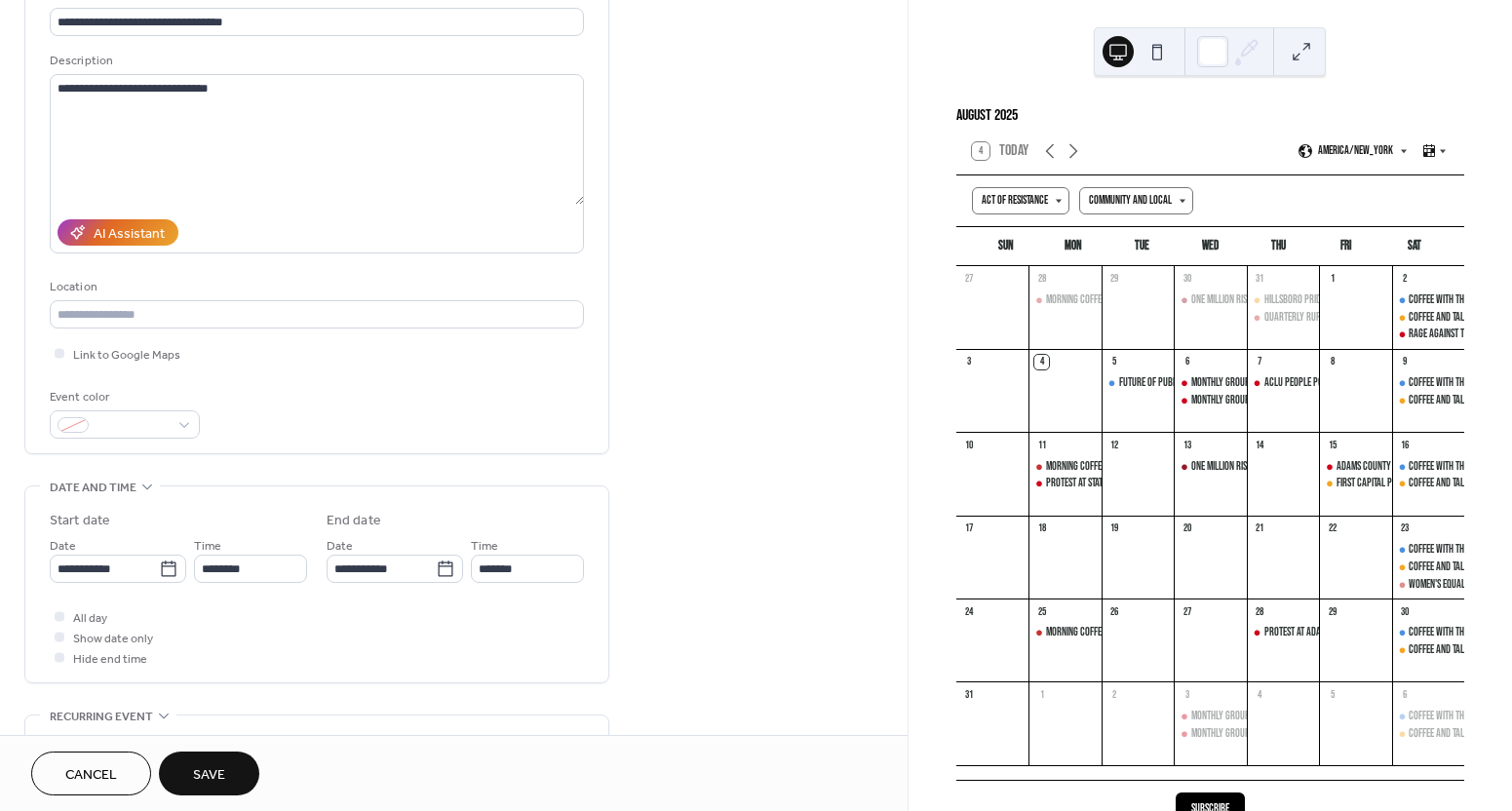 click on "**********" at bounding box center [317, 584] 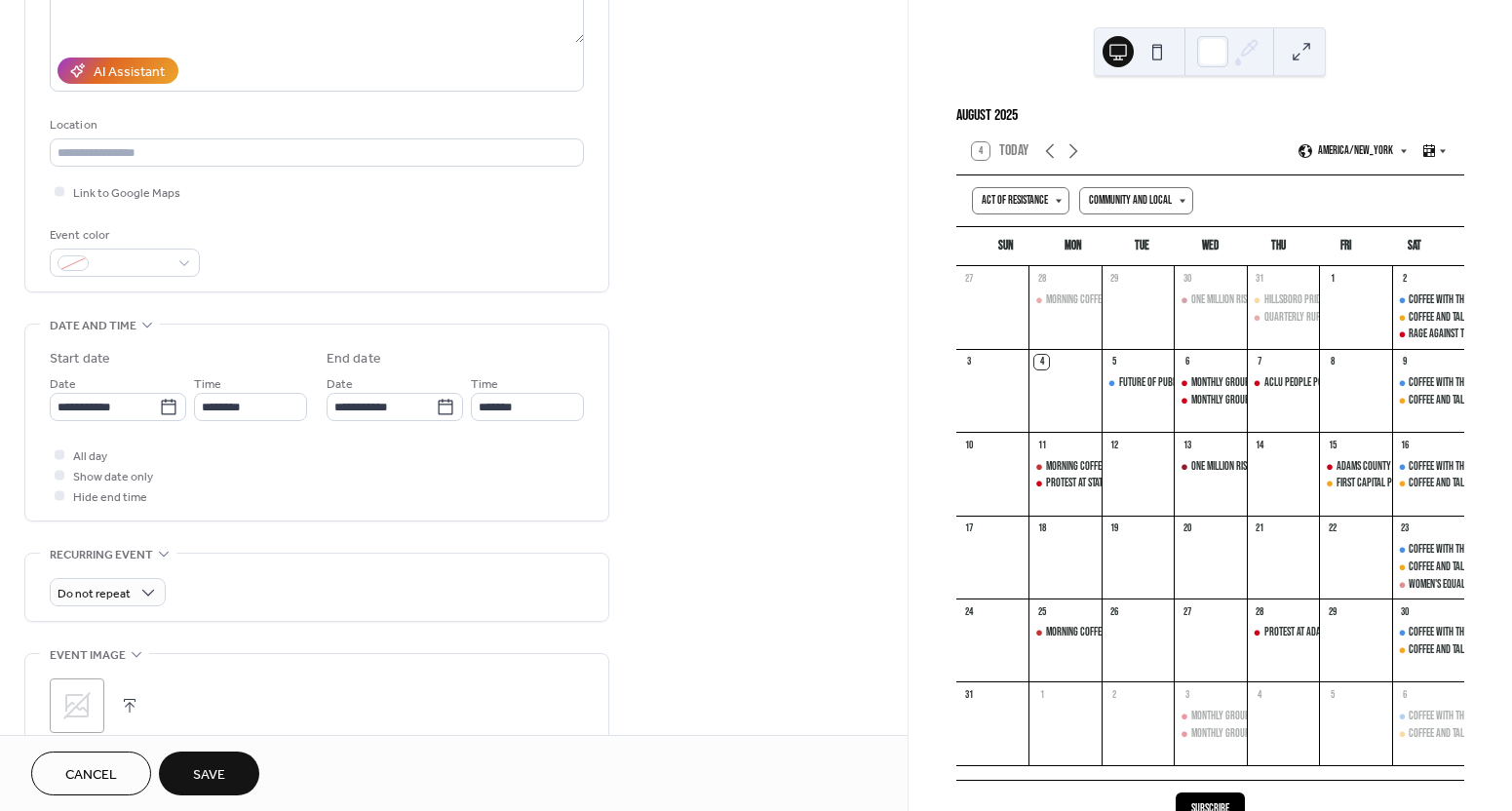 scroll, scrollTop: 310, scrollLeft: 0, axis: vertical 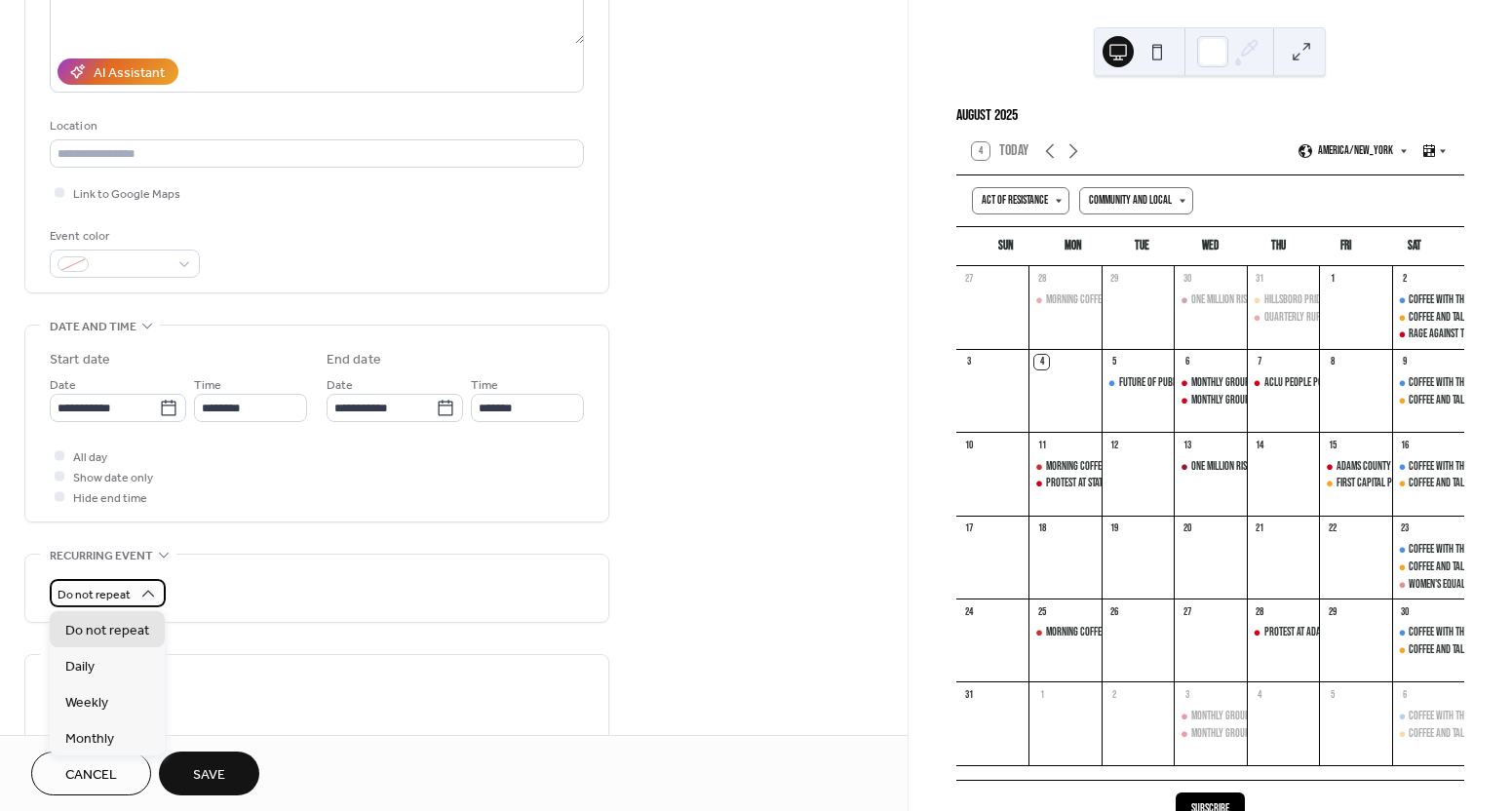 click on "Do not repeat" at bounding box center [107, 593] 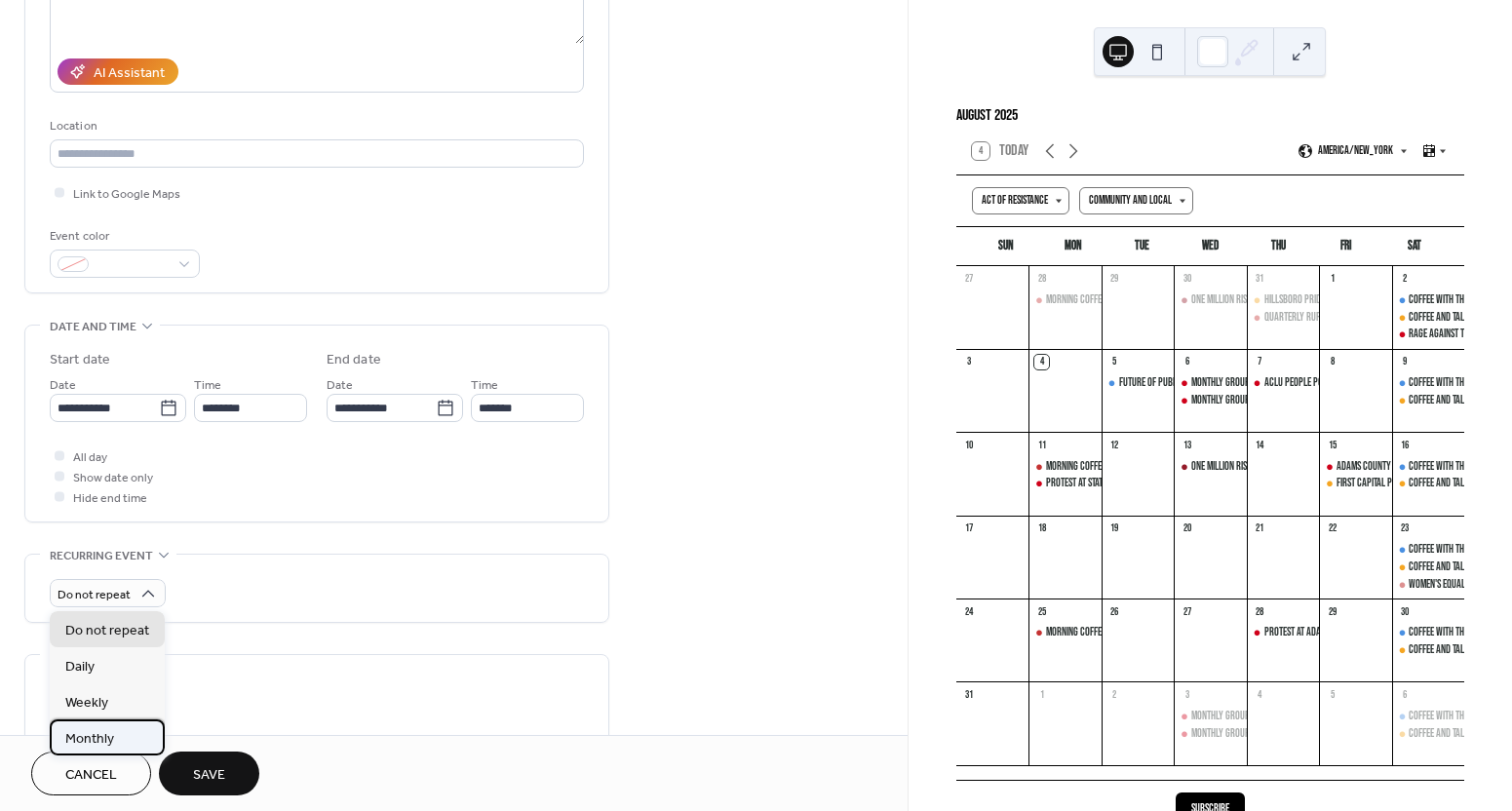 click on "Monthly" at bounding box center (90, 739) 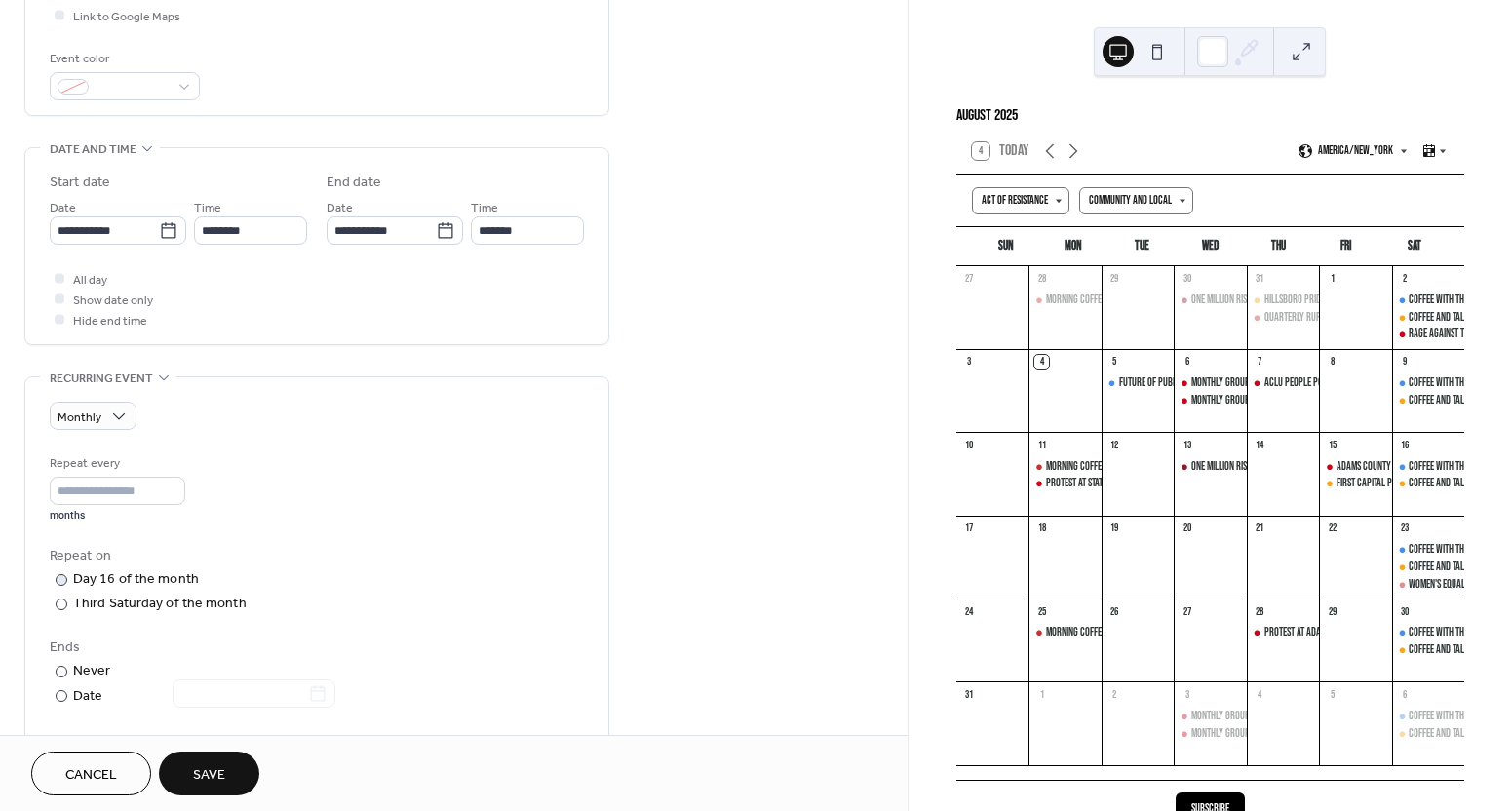 scroll, scrollTop: 502, scrollLeft: 0, axis: vertical 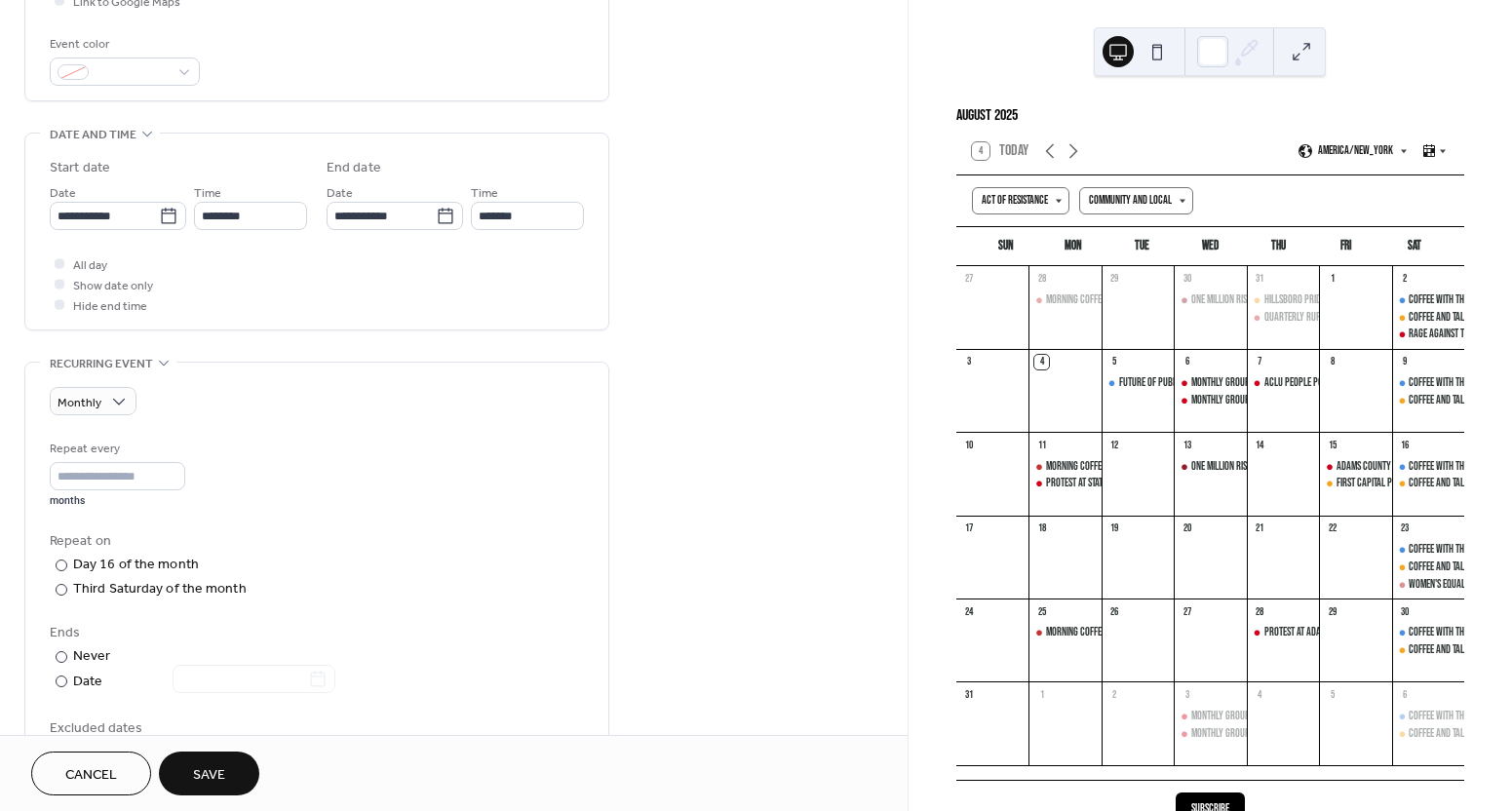 click on "Monthly Repeat every * months Repeat on ​ Day 16 of the month ​ Third Saturday of the month ​ Last Saturday of the month Ends ​ Never ​ Date Excluded dates   Pick date to exclude" at bounding box center (317, 577) 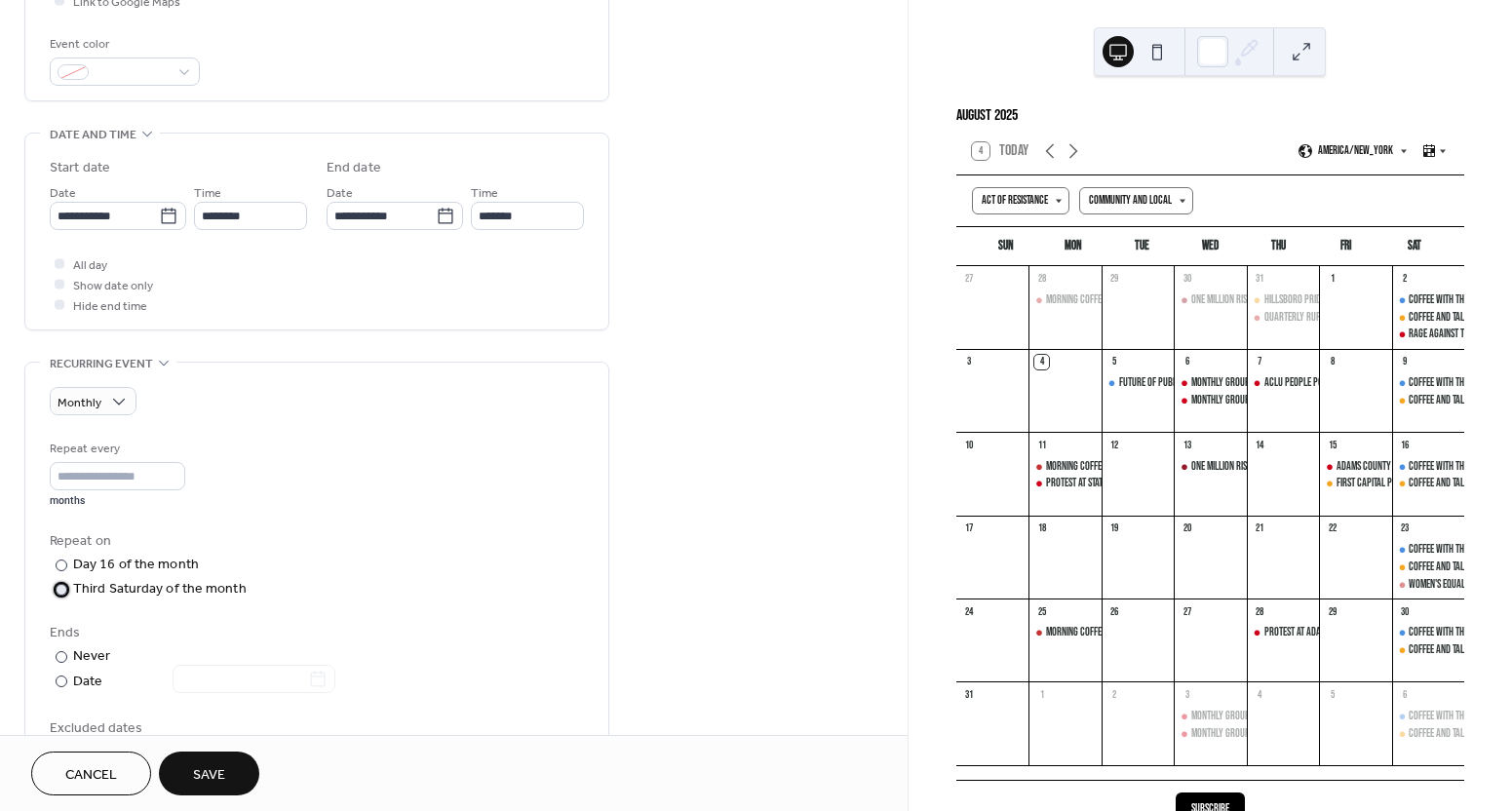 click at bounding box center [61, 590] 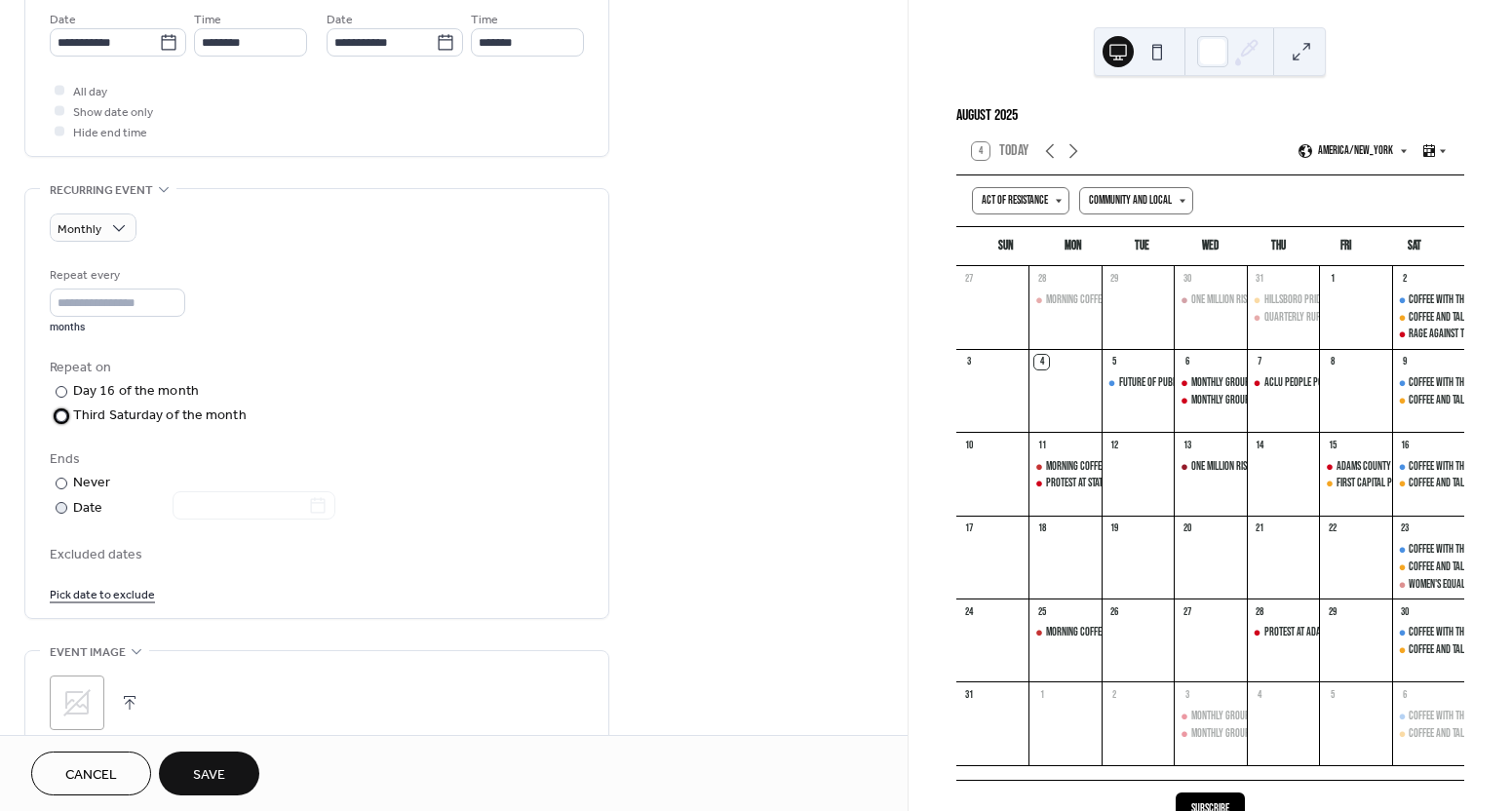 scroll, scrollTop: 657, scrollLeft: 0, axis: vertical 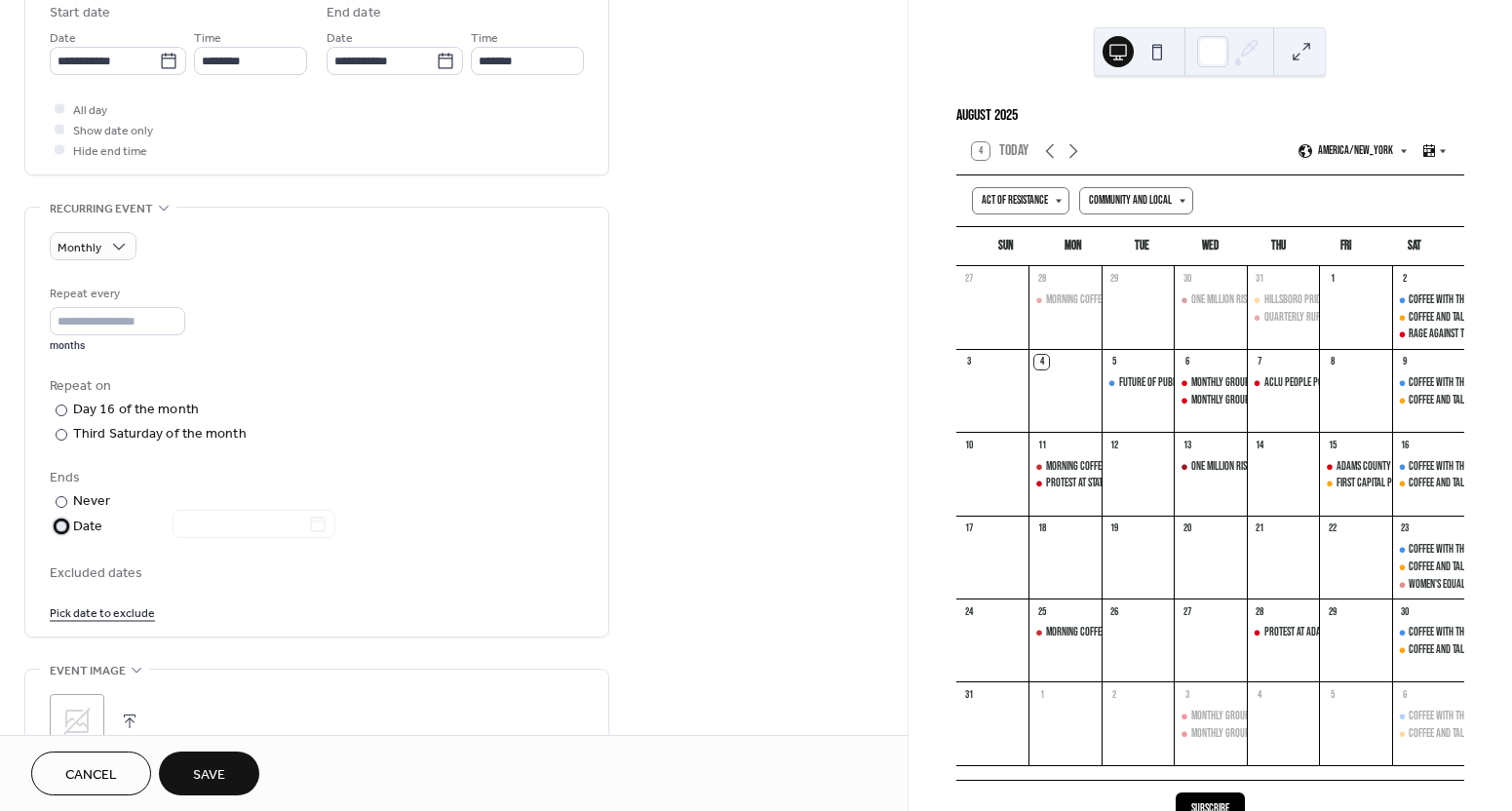 click at bounding box center [61, 526] 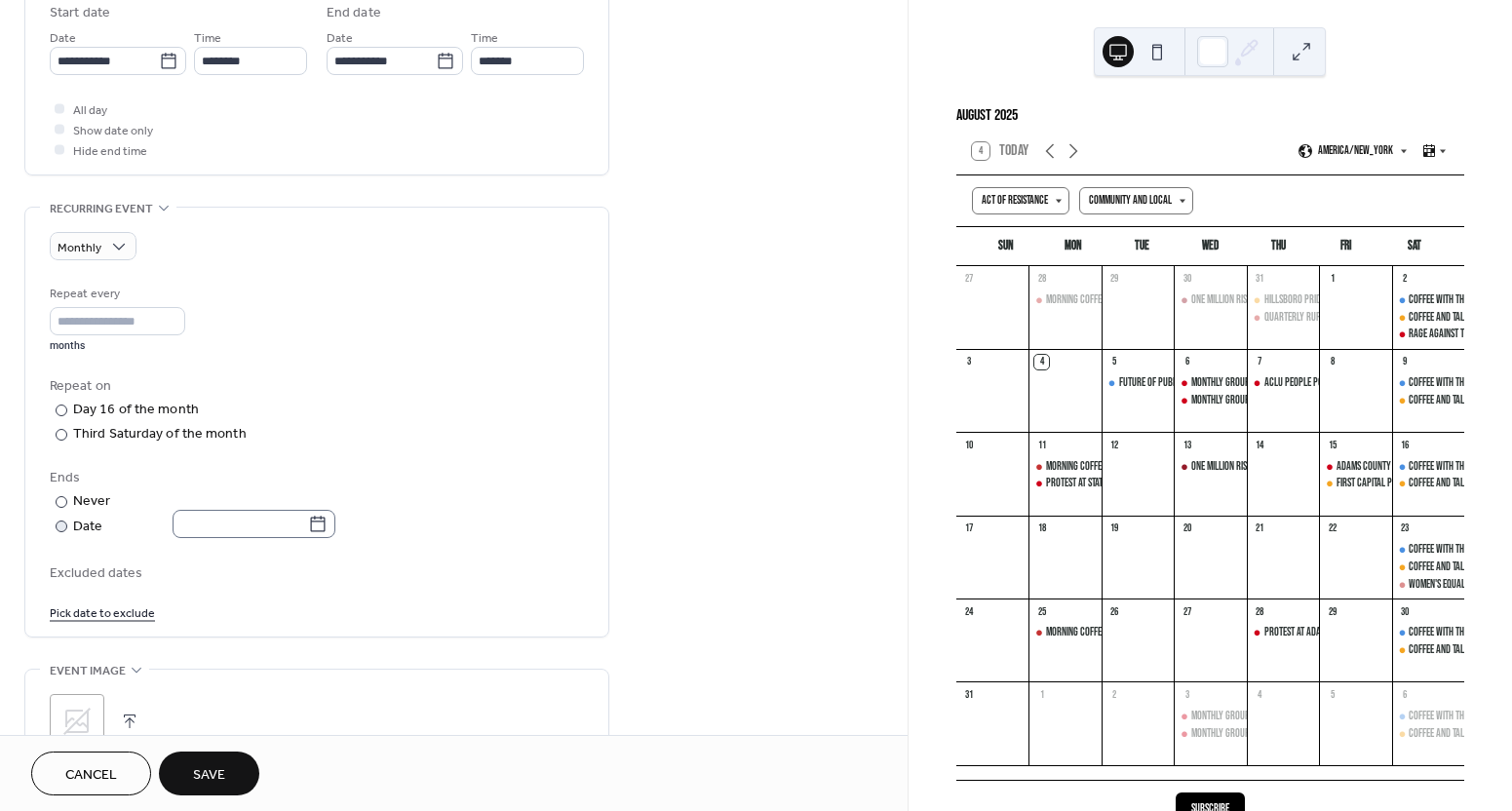 click 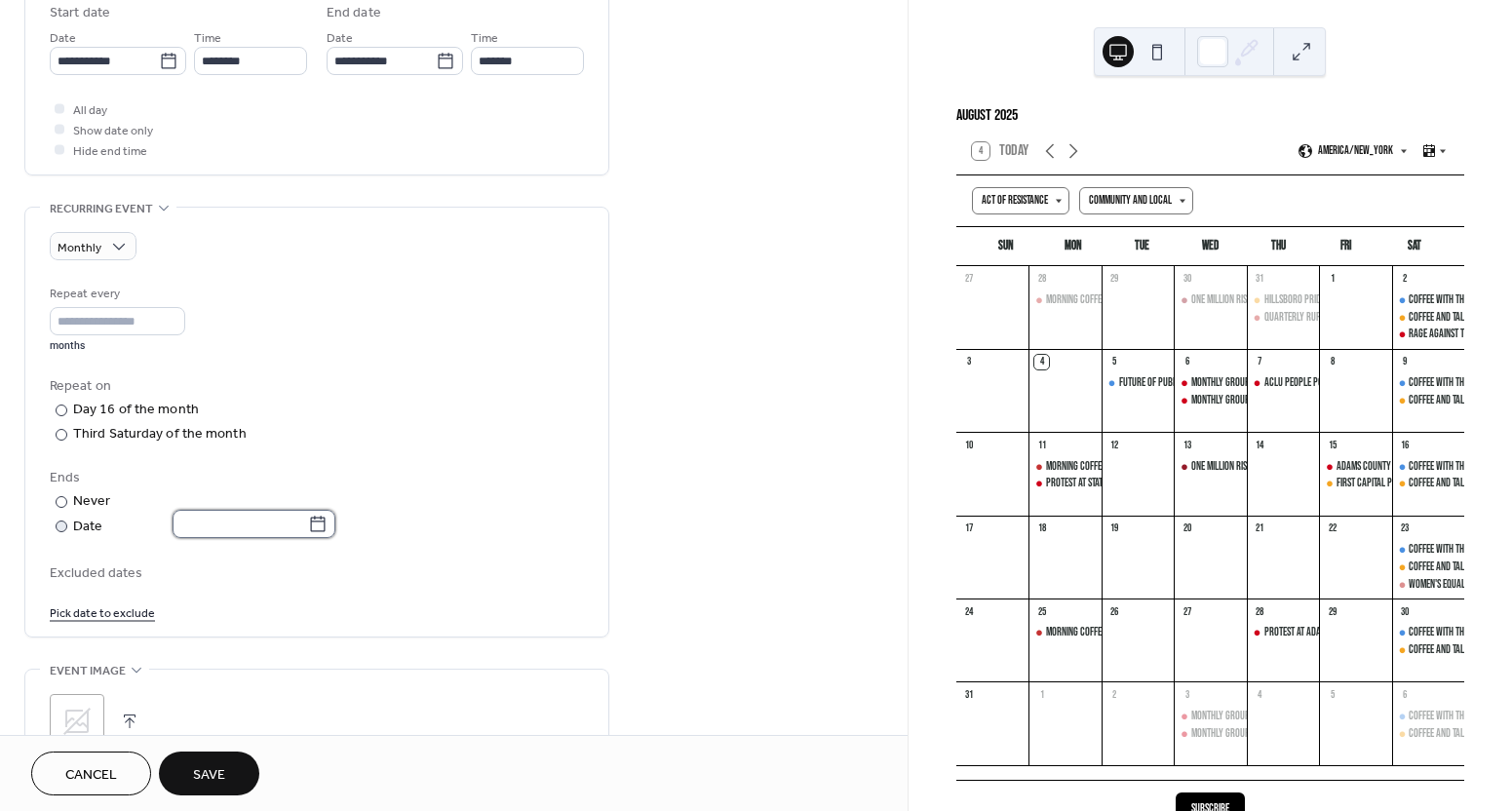 click at bounding box center [240, 523] 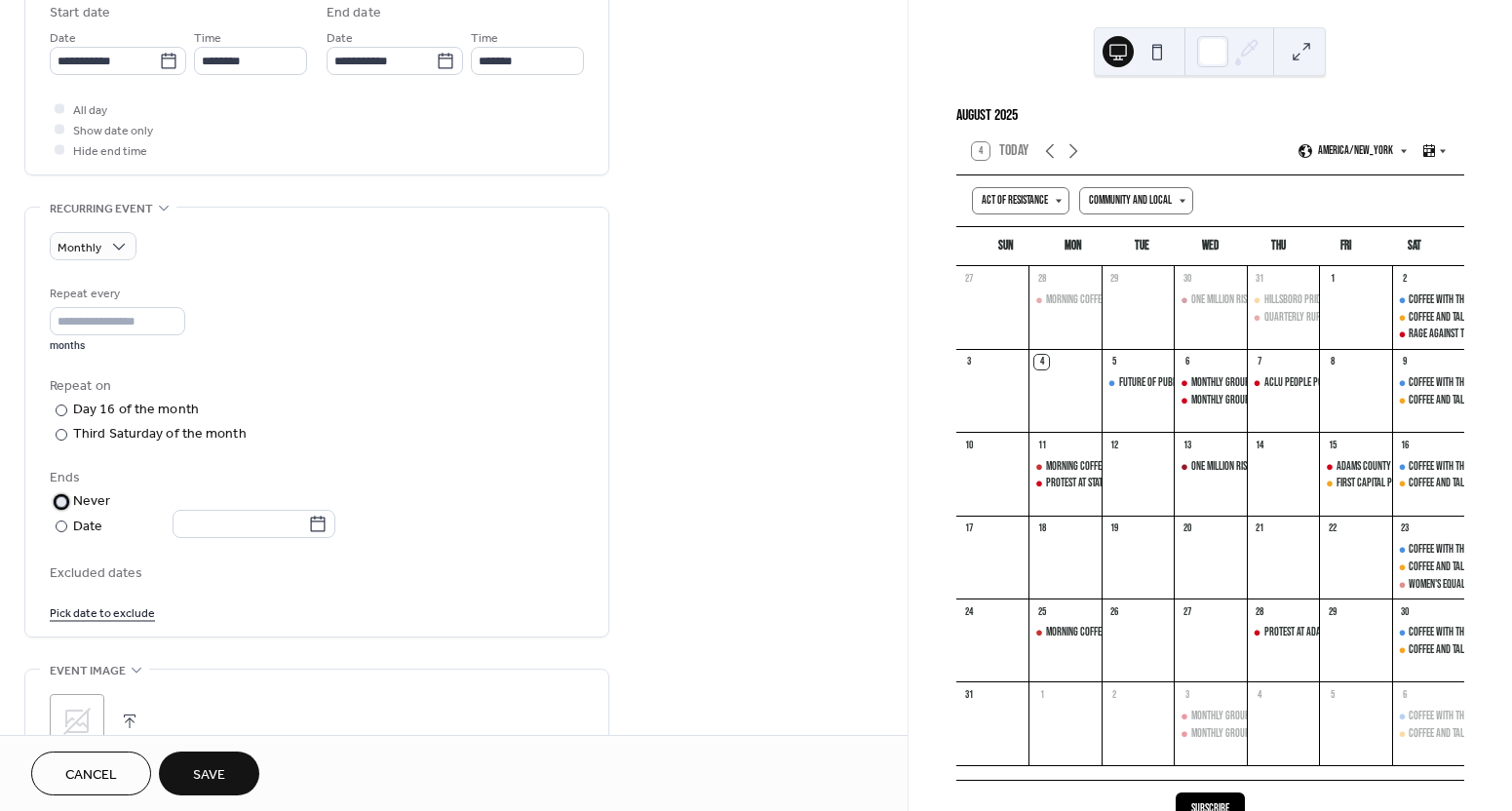 click at bounding box center [61, 502] 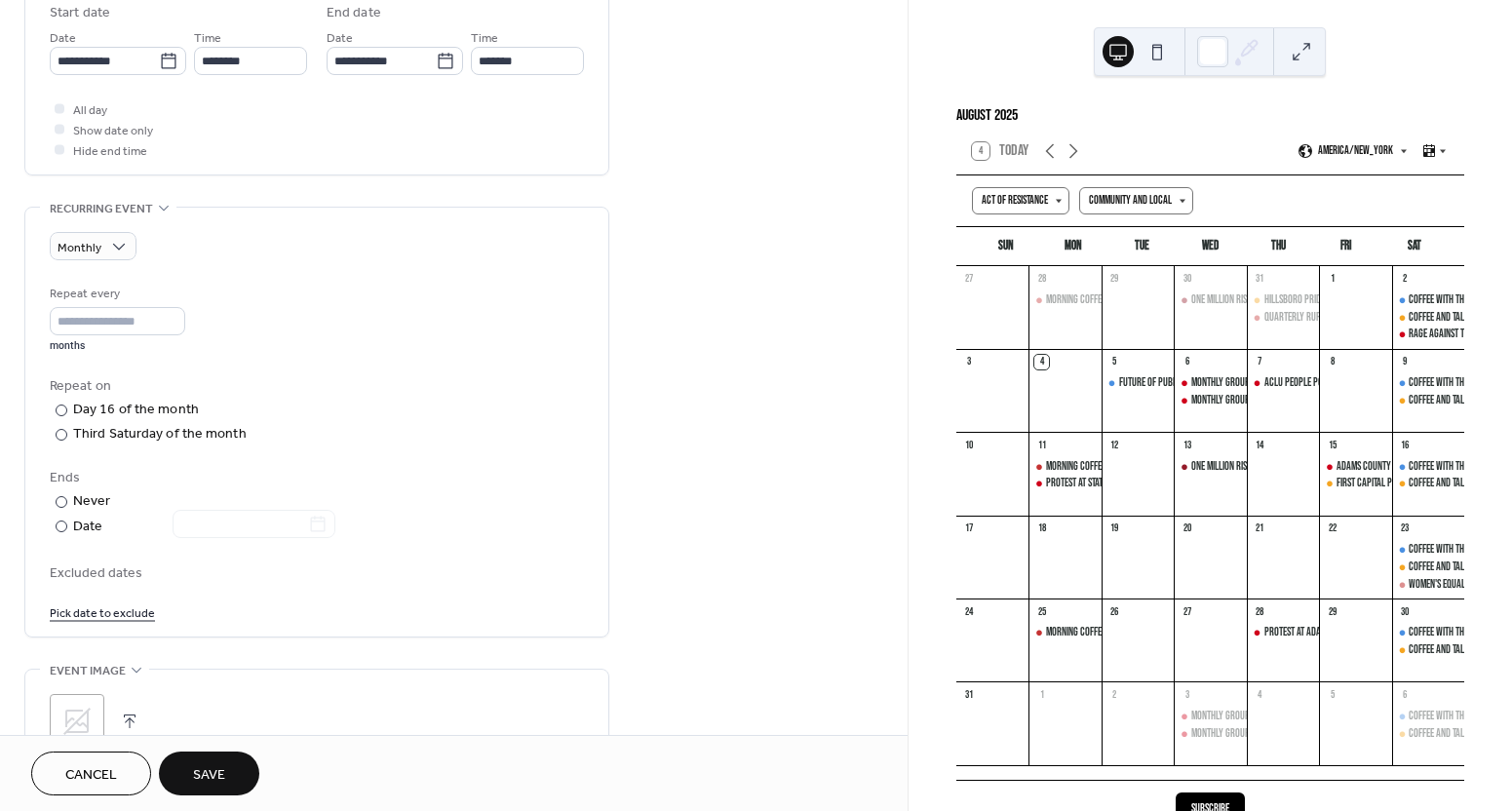 click on "Ends" at bounding box center [315, 478] 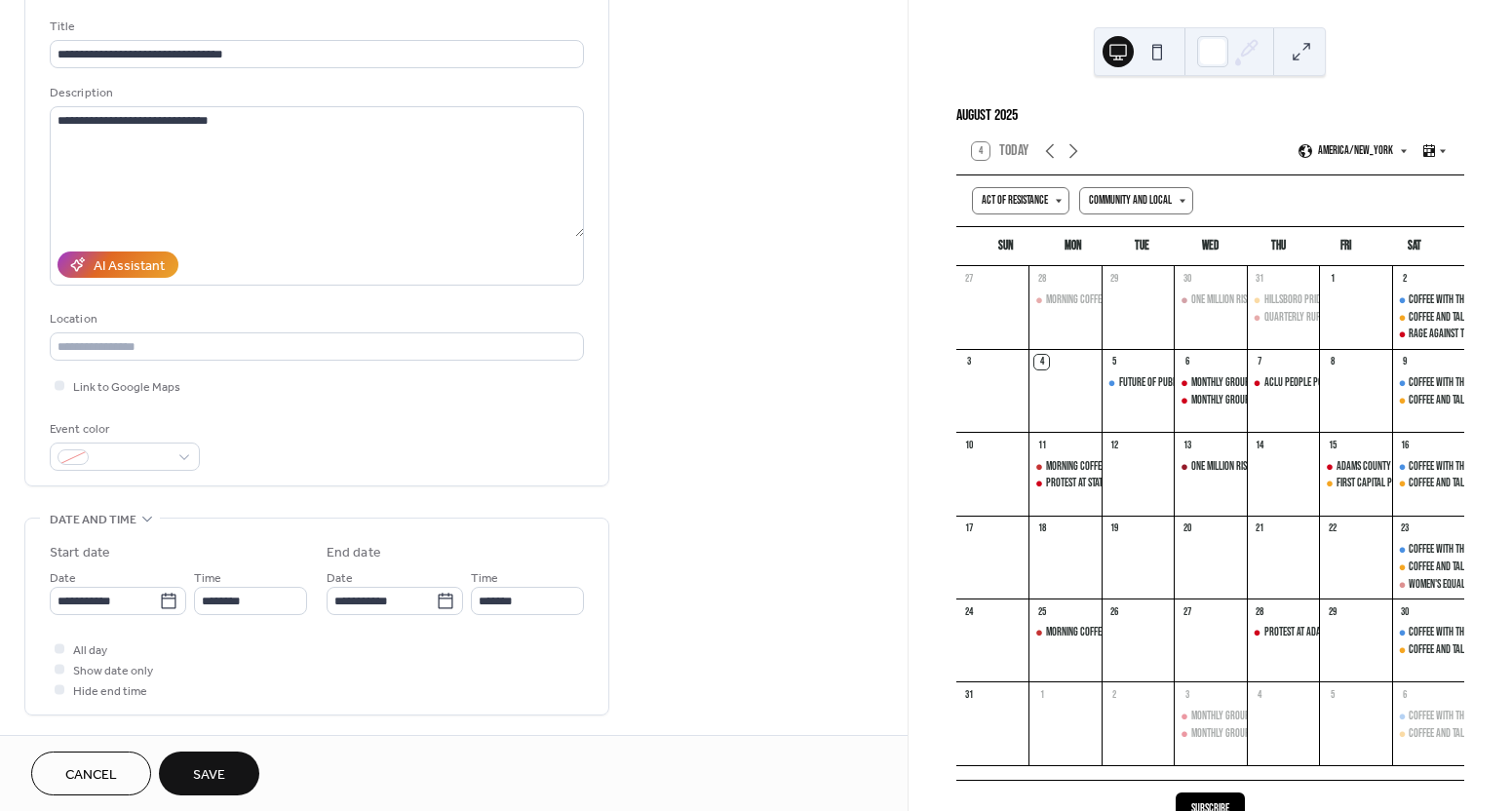 scroll, scrollTop: 28, scrollLeft: 0, axis: vertical 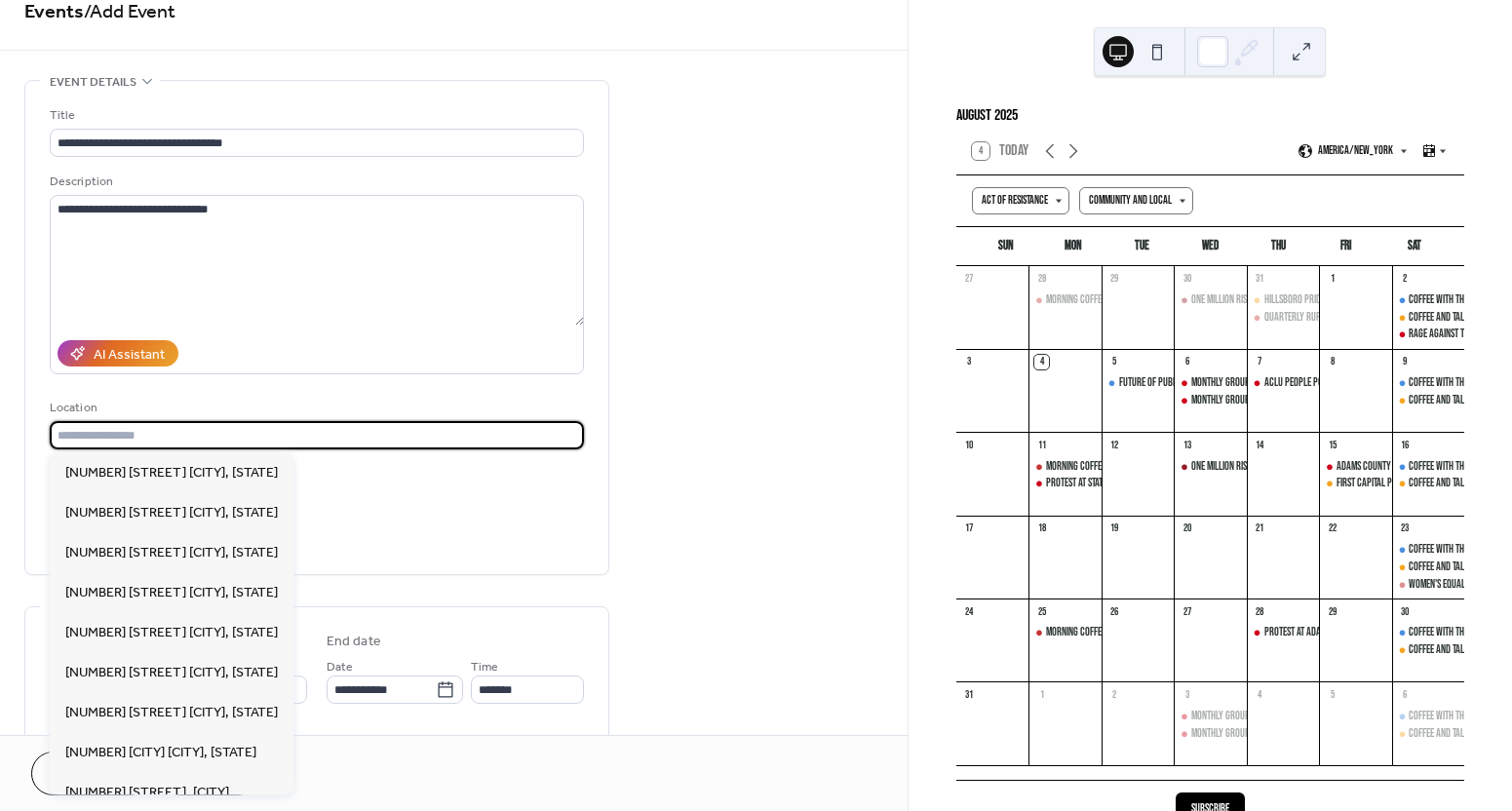 click at bounding box center [317, 435] 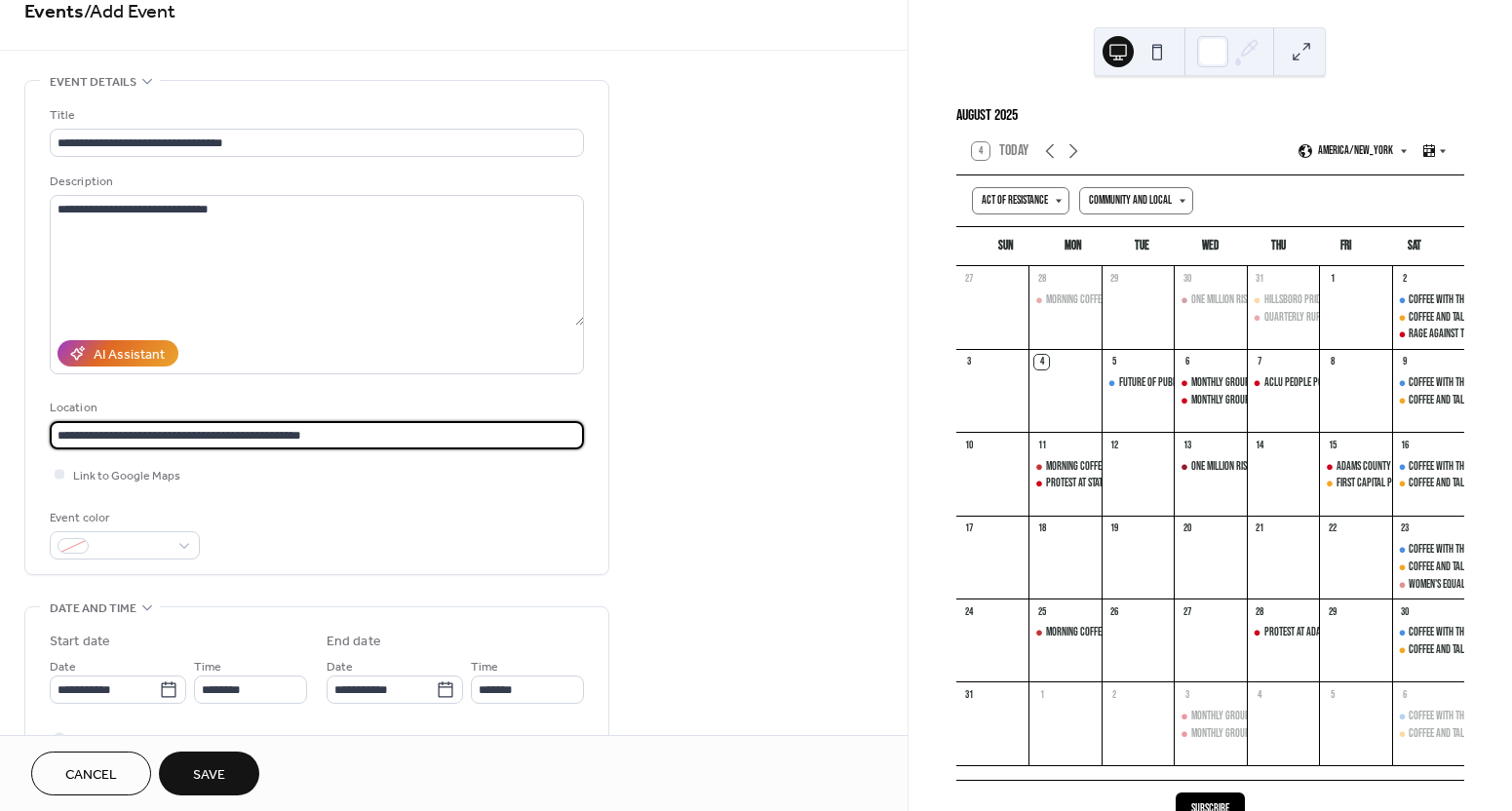 type on "**********" 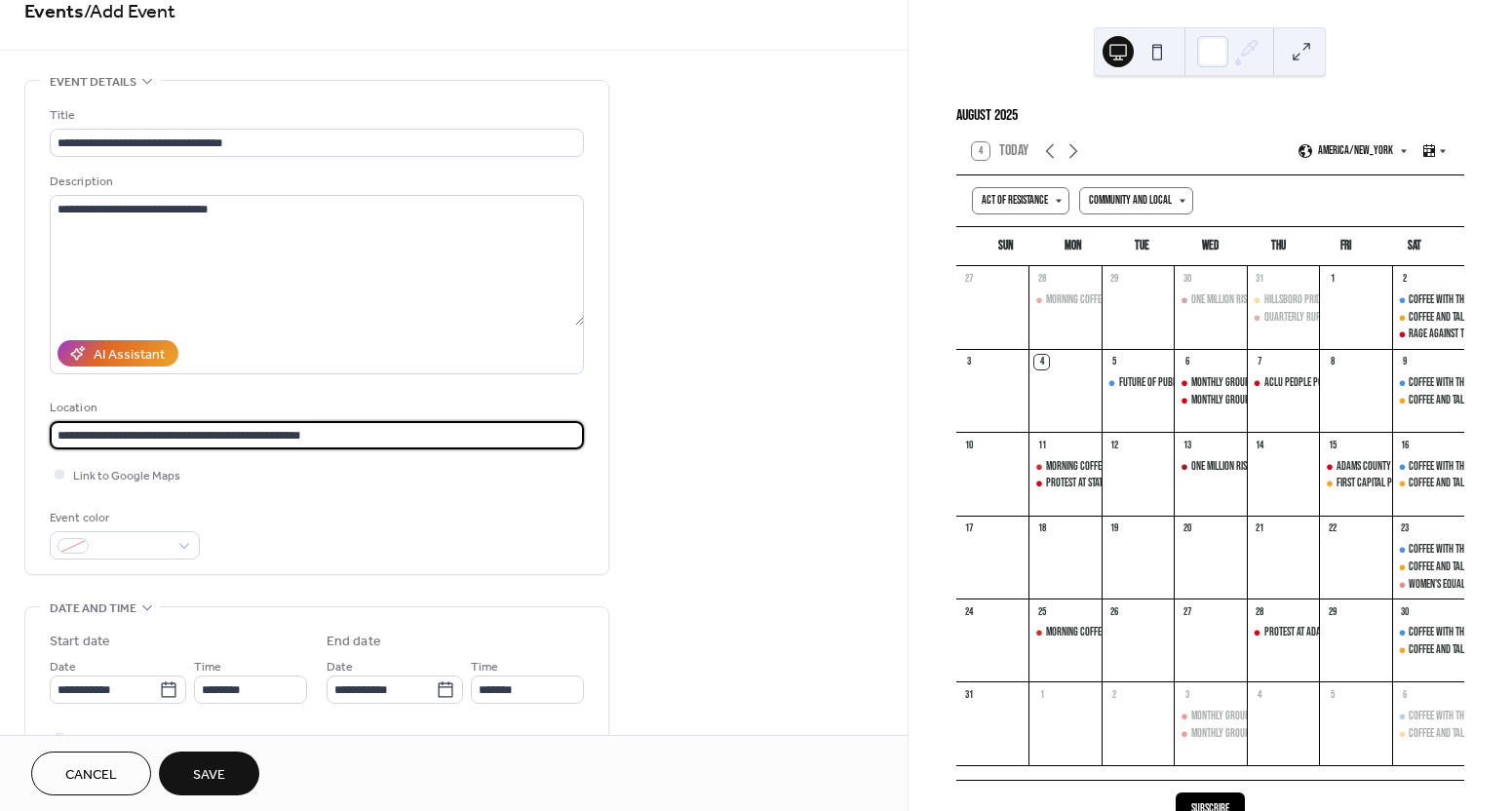 click on "Event color" at bounding box center [317, 533] 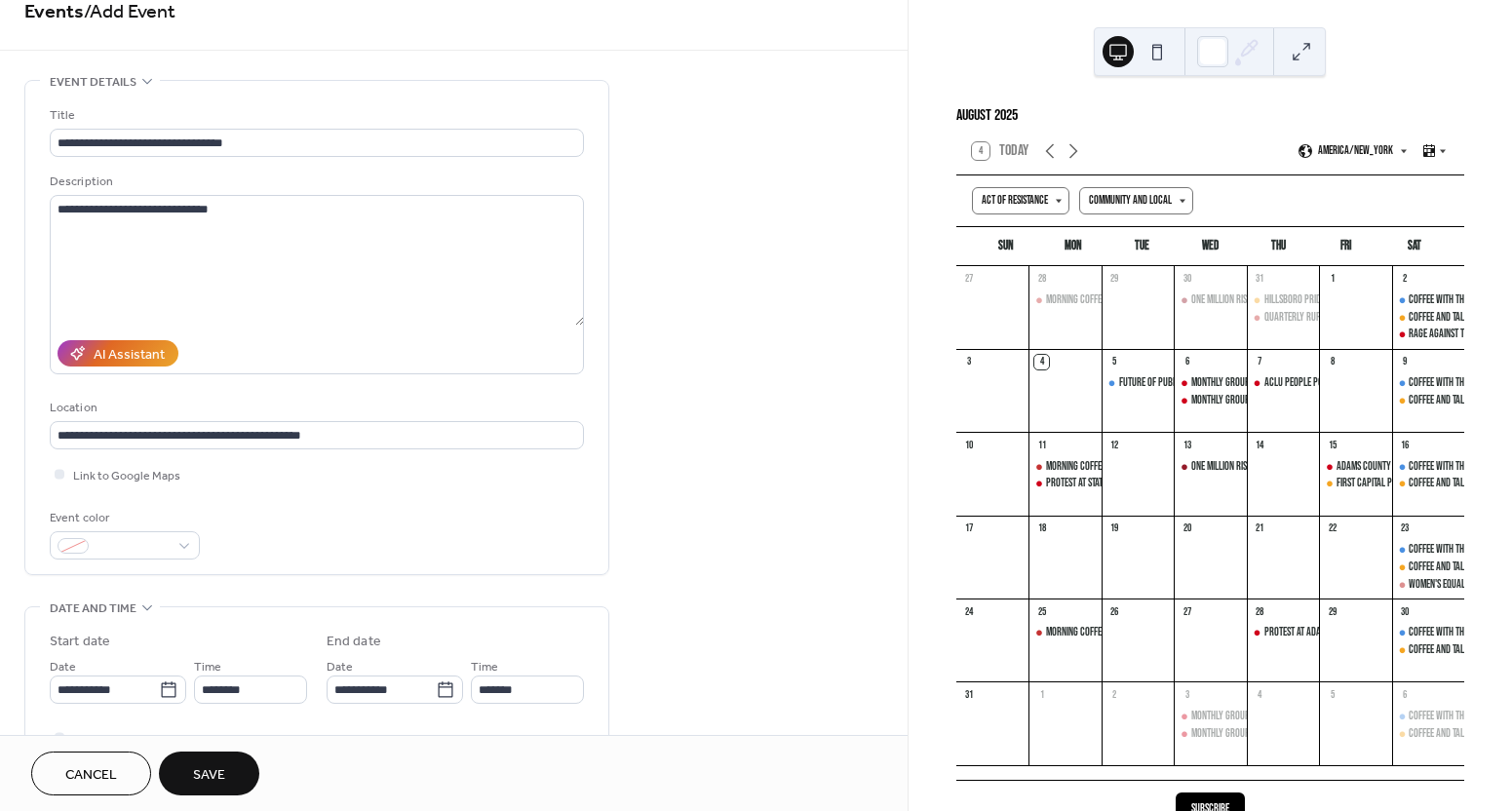 scroll, scrollTop: 57, scrollLeft: 0, axis: vertical 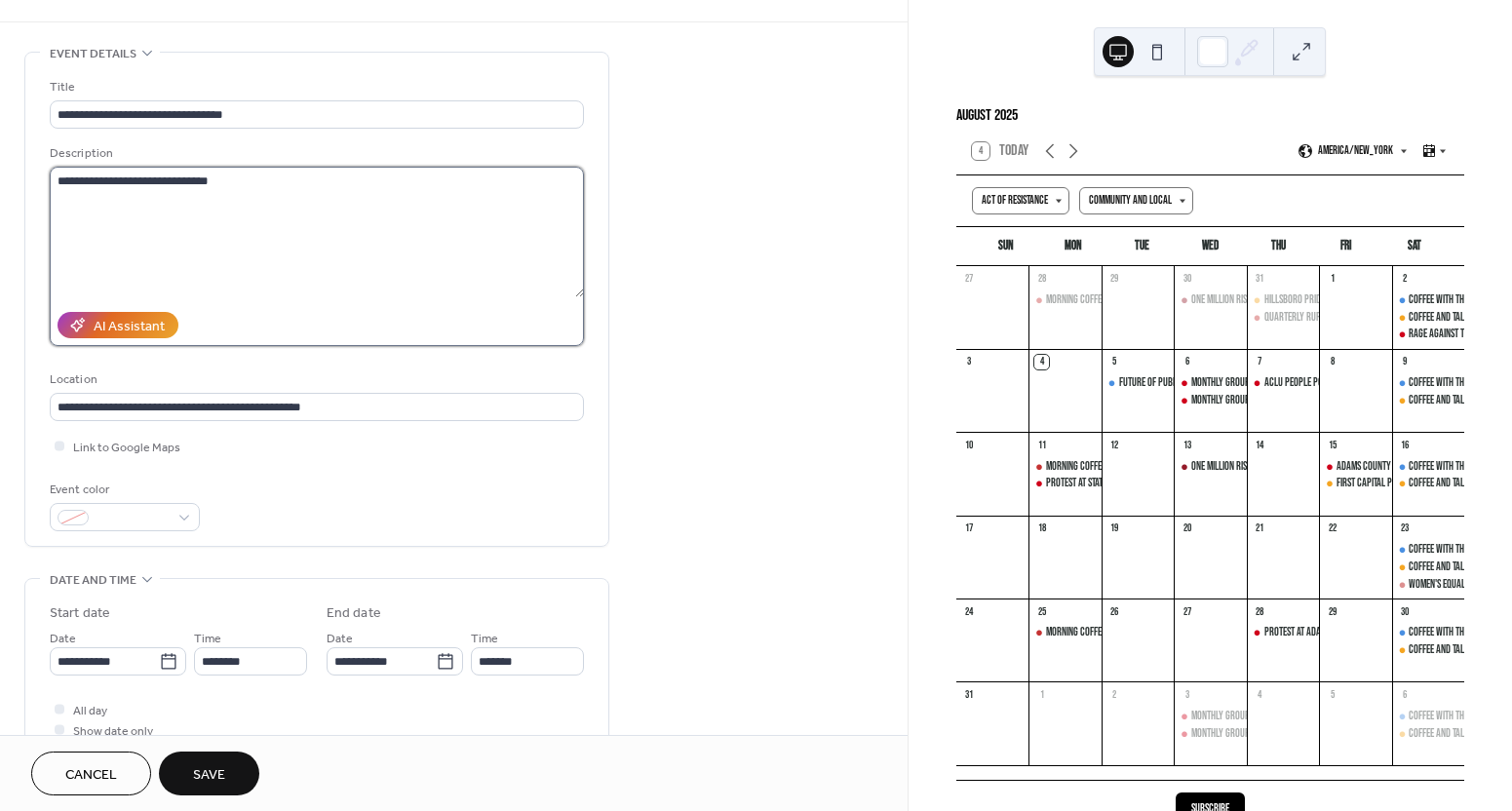 click on "**********" at bounding box center [317, 232] 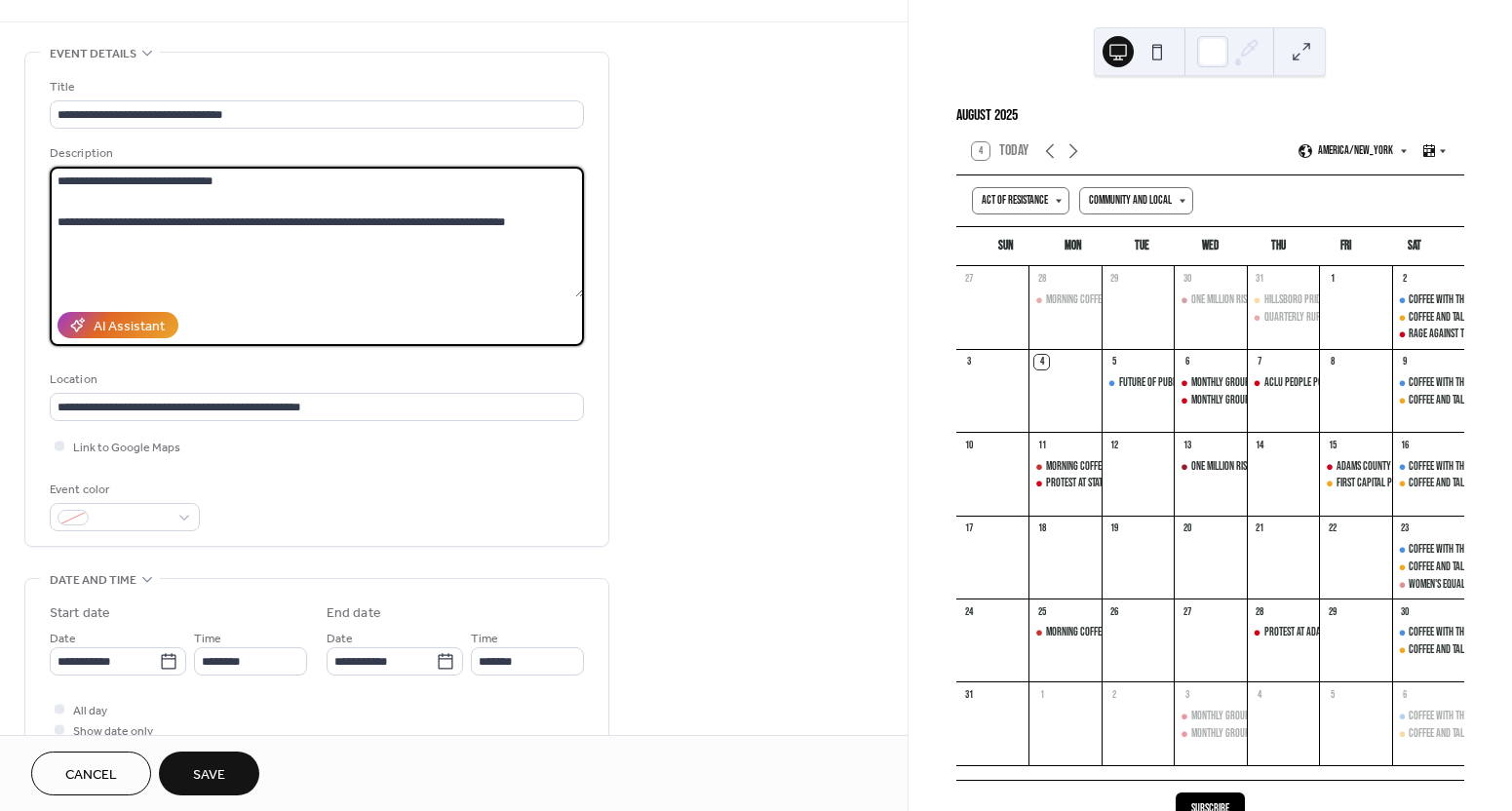 click on "**********" at bounding box center (317, 232) 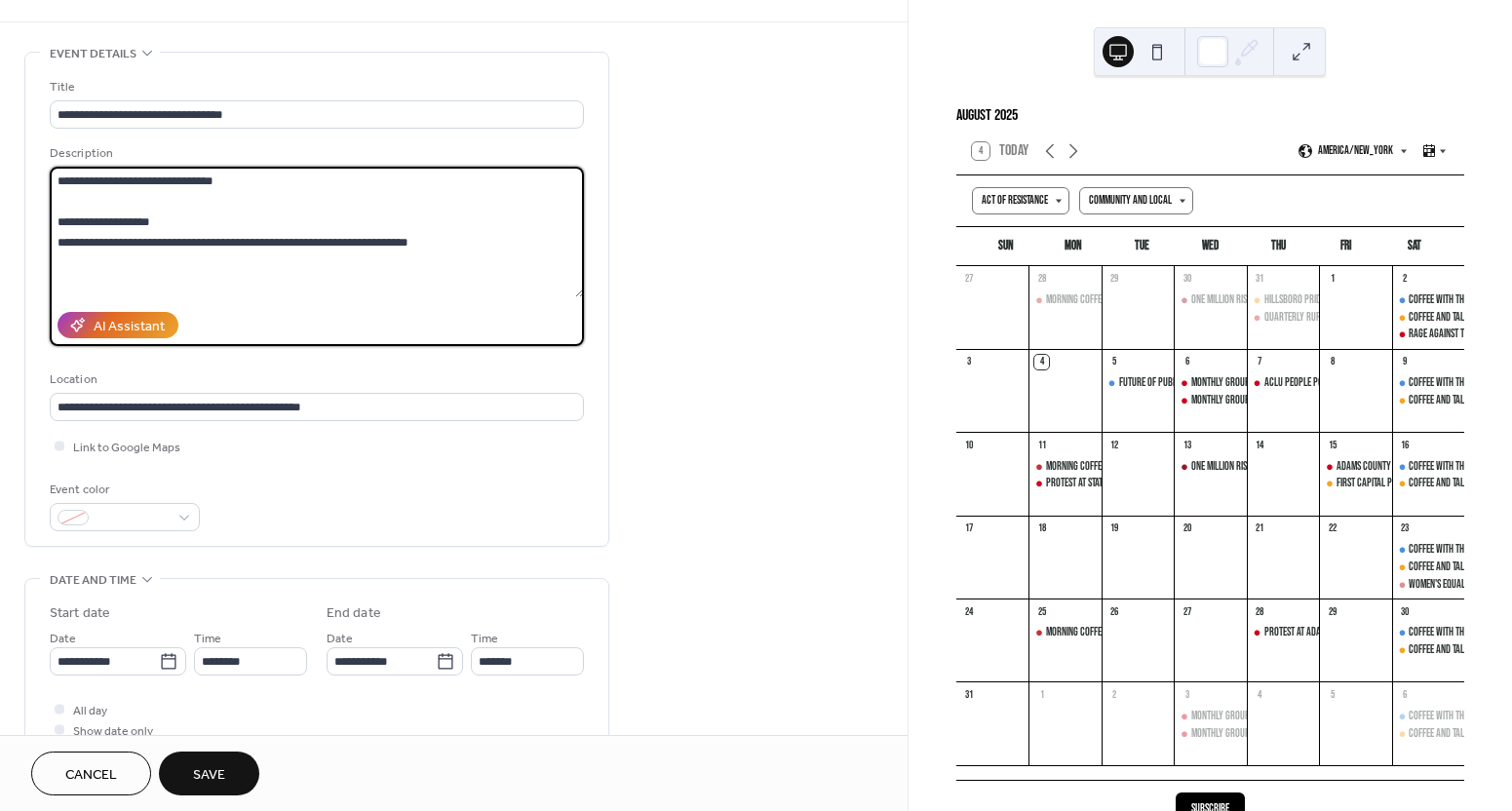 scroll, scrollTop: 0, scrollLeft: 0, axis: both 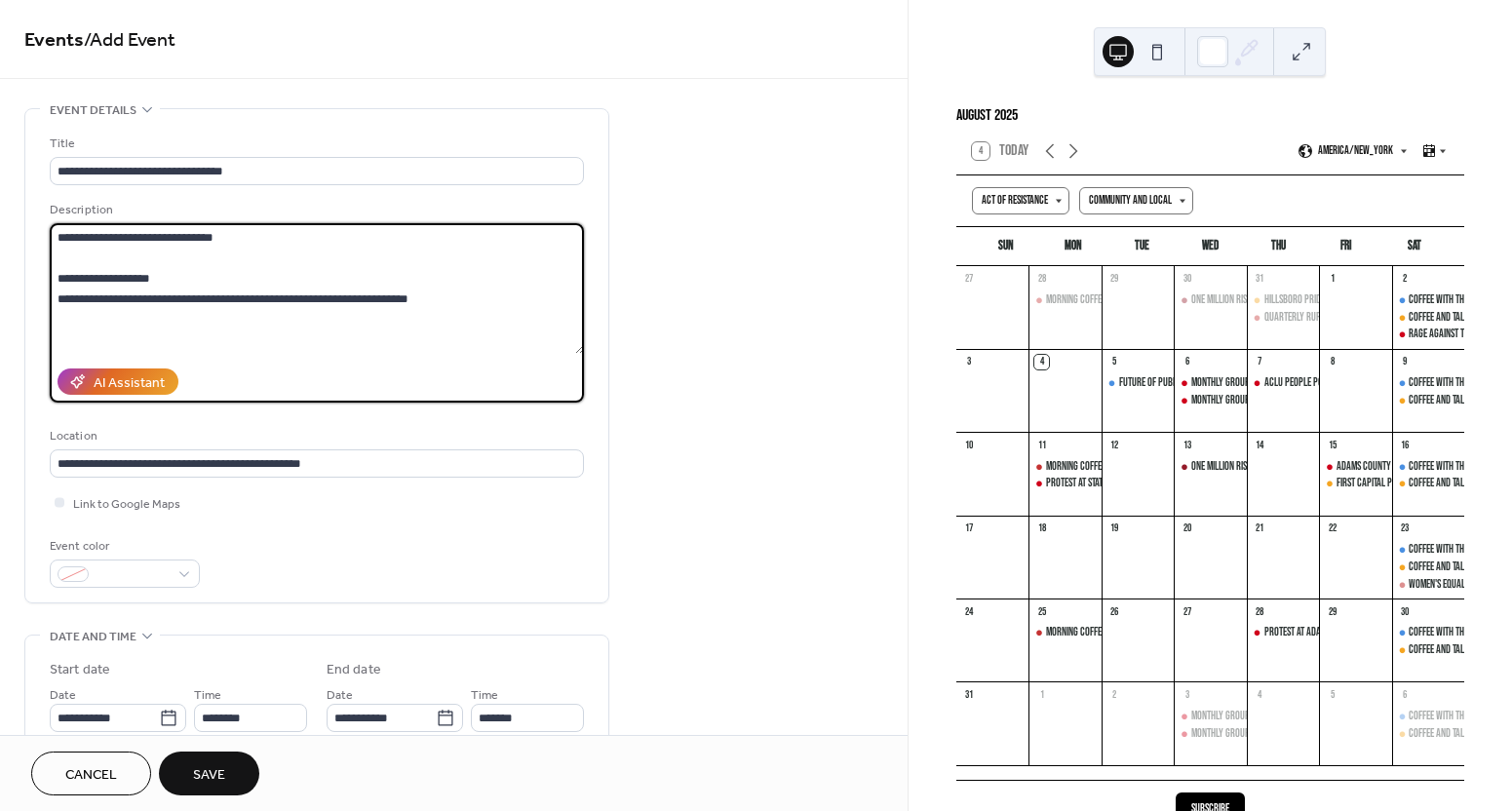 click on "**********" at bounding box center [317, 289] 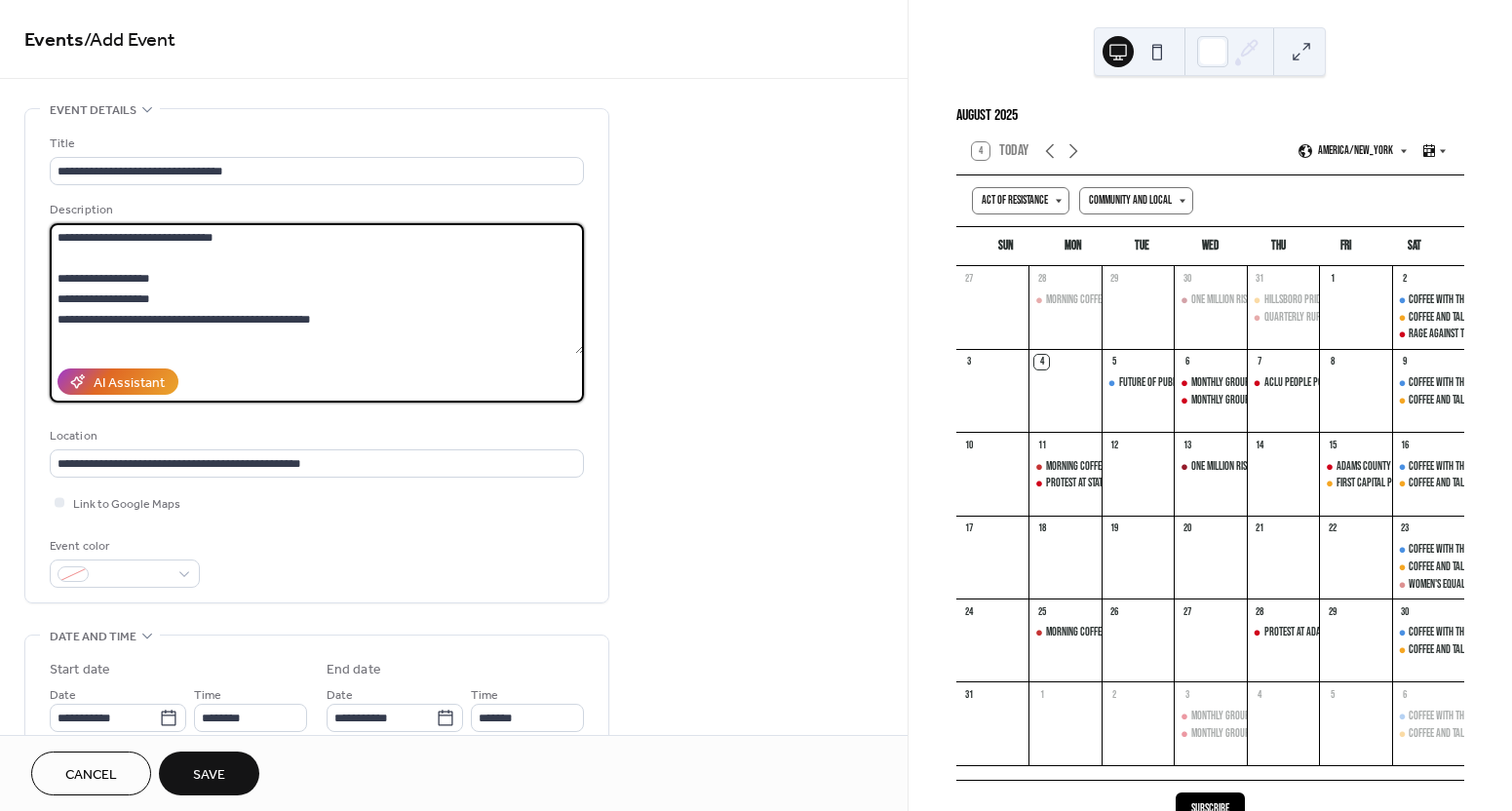 scroll, scrollTop: 1, scrollLeft: 0, axis: vertical 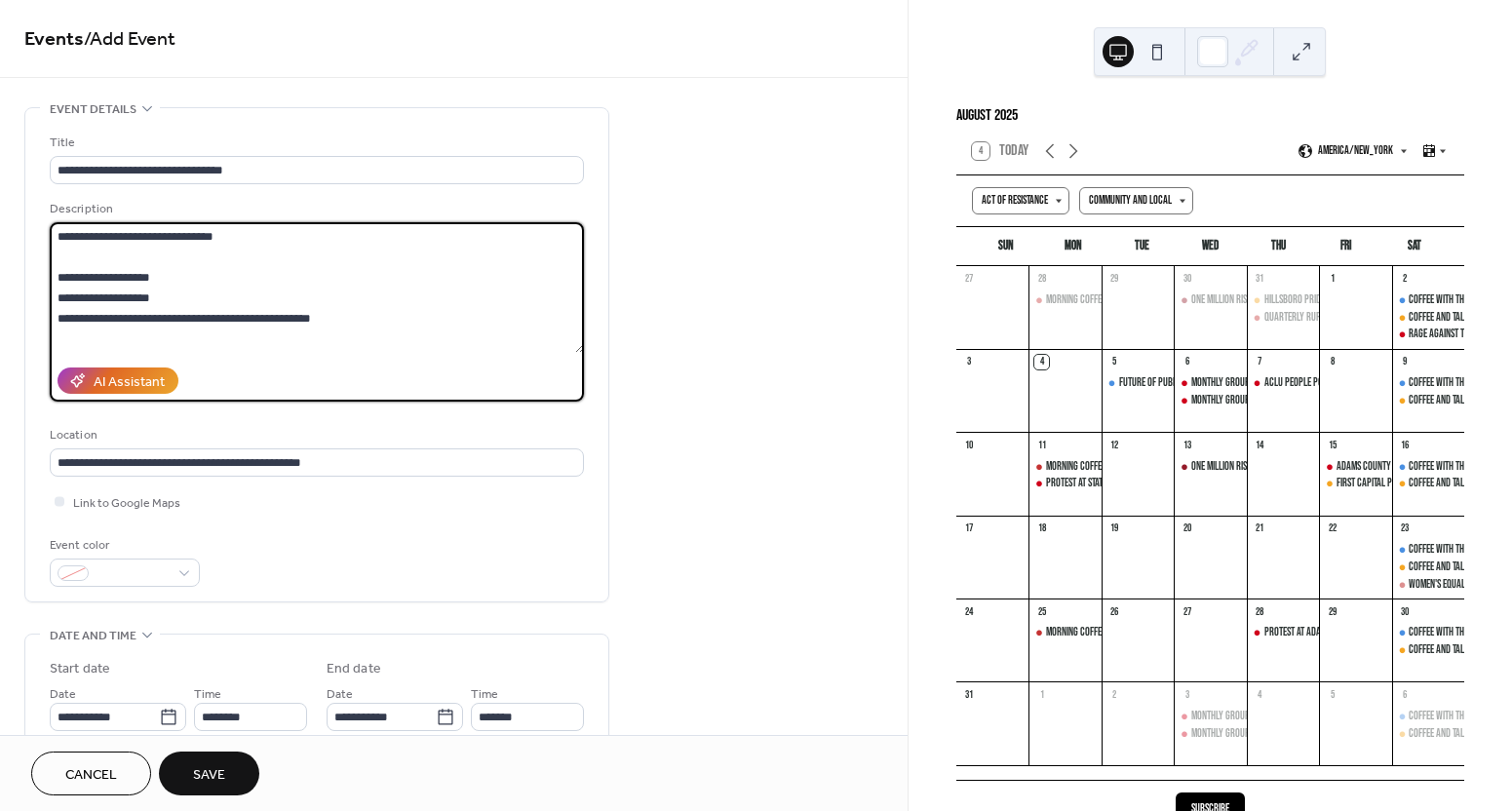 click on "**********" at bounding box center (317, 288) 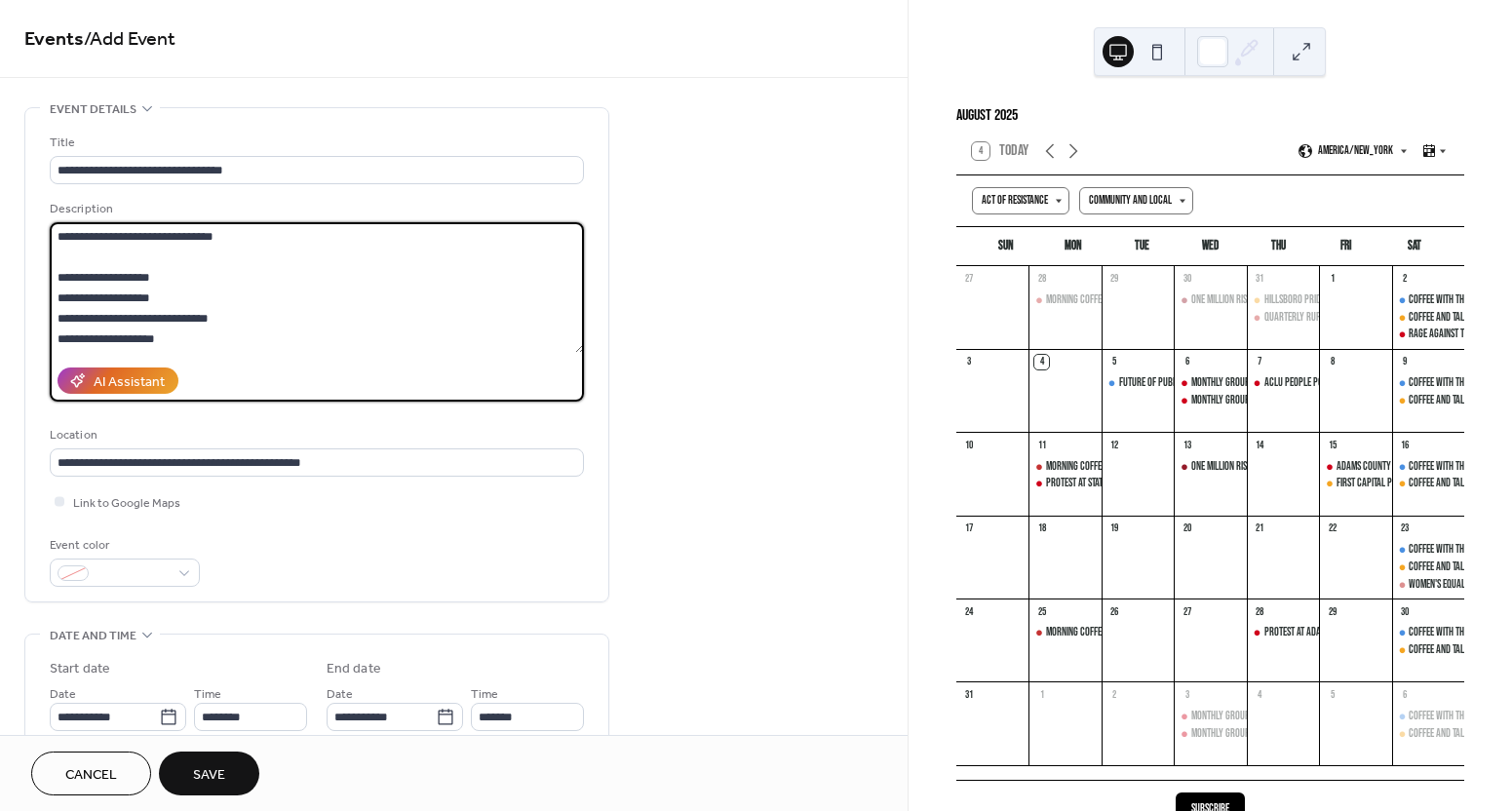 scroll, scrollTop: 2, scrollLeft: 0, axis: vertical 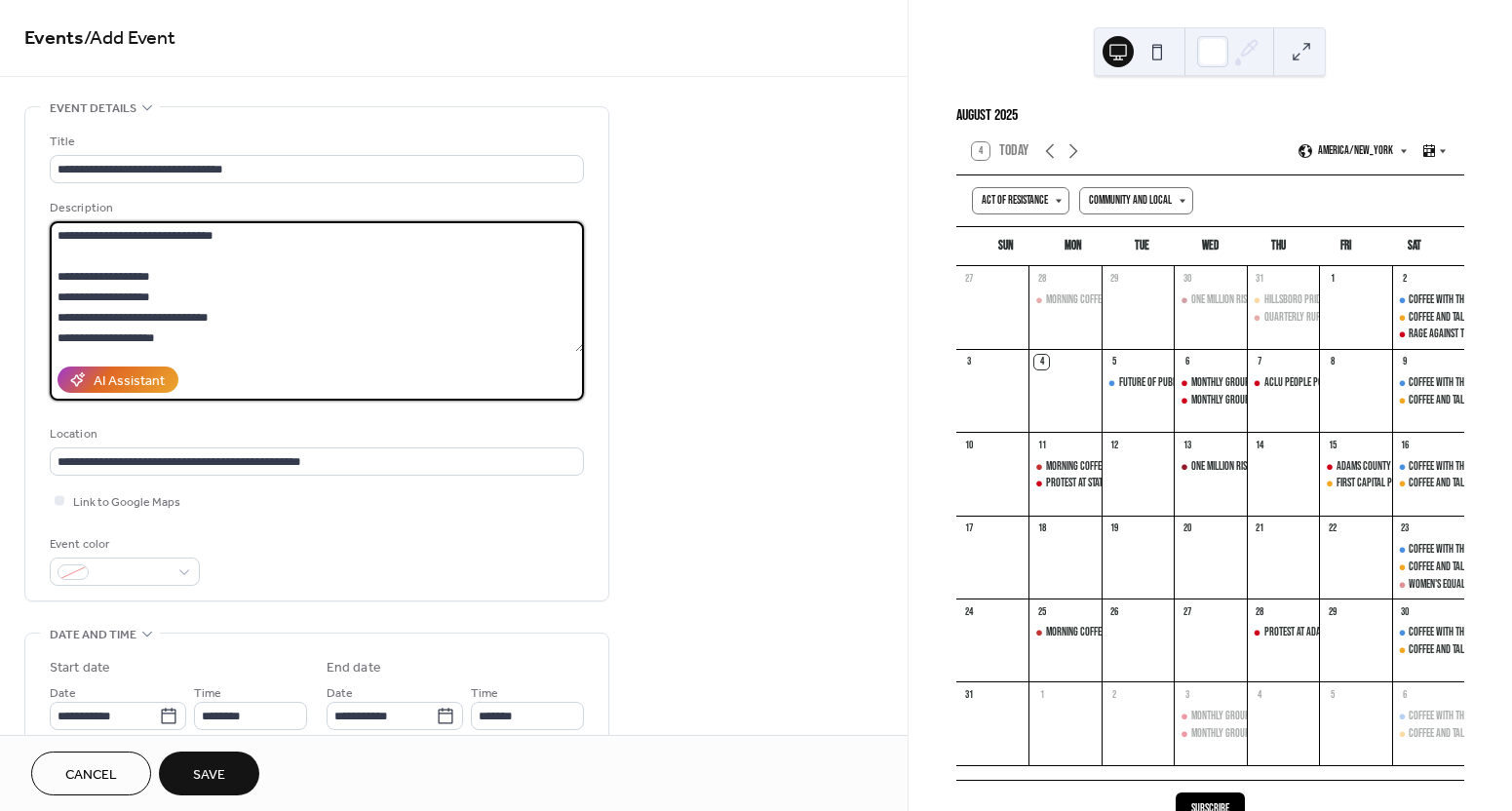 type on "**********" 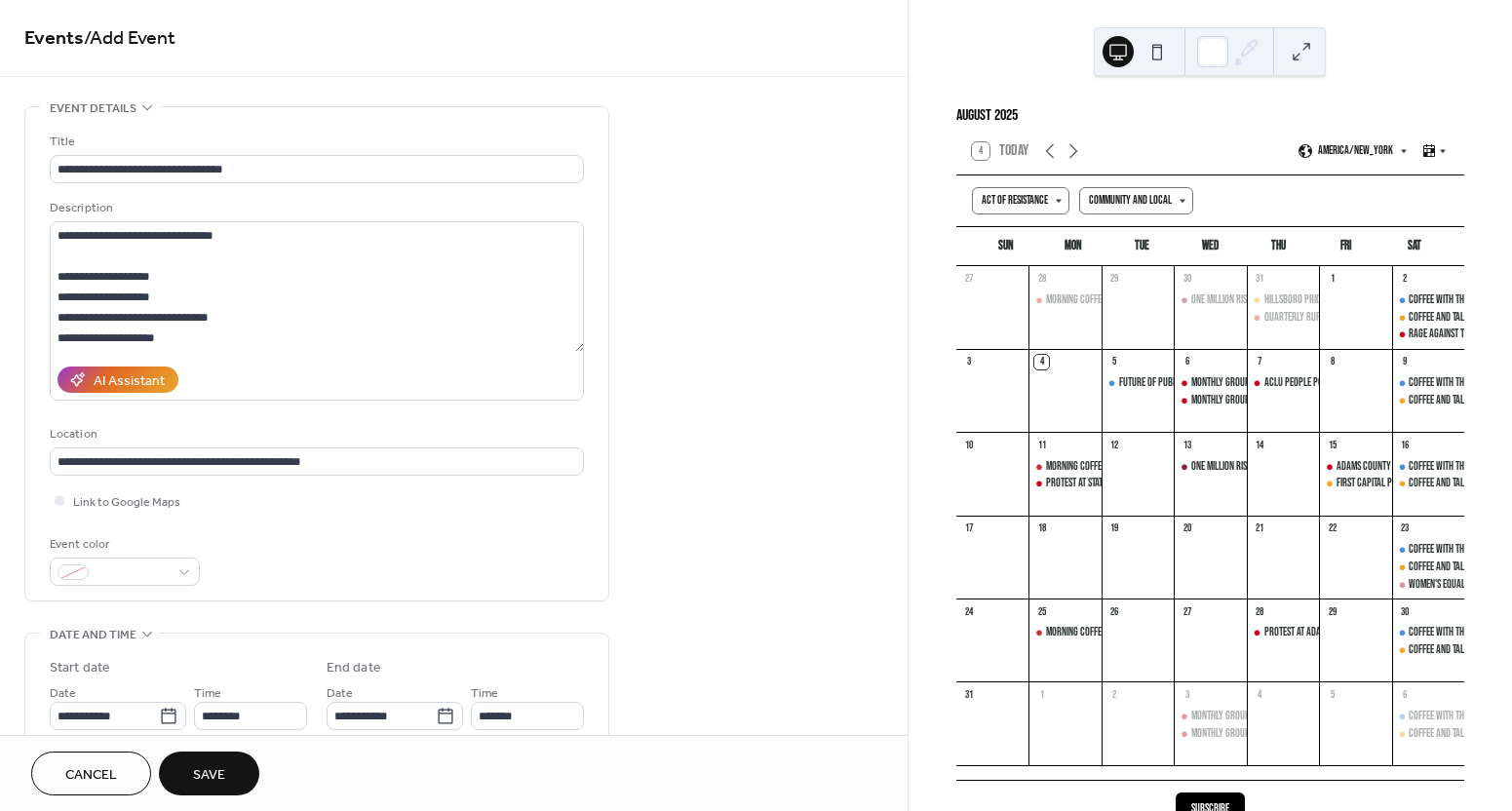 click on "**********" at bounding box center (453, 1153) 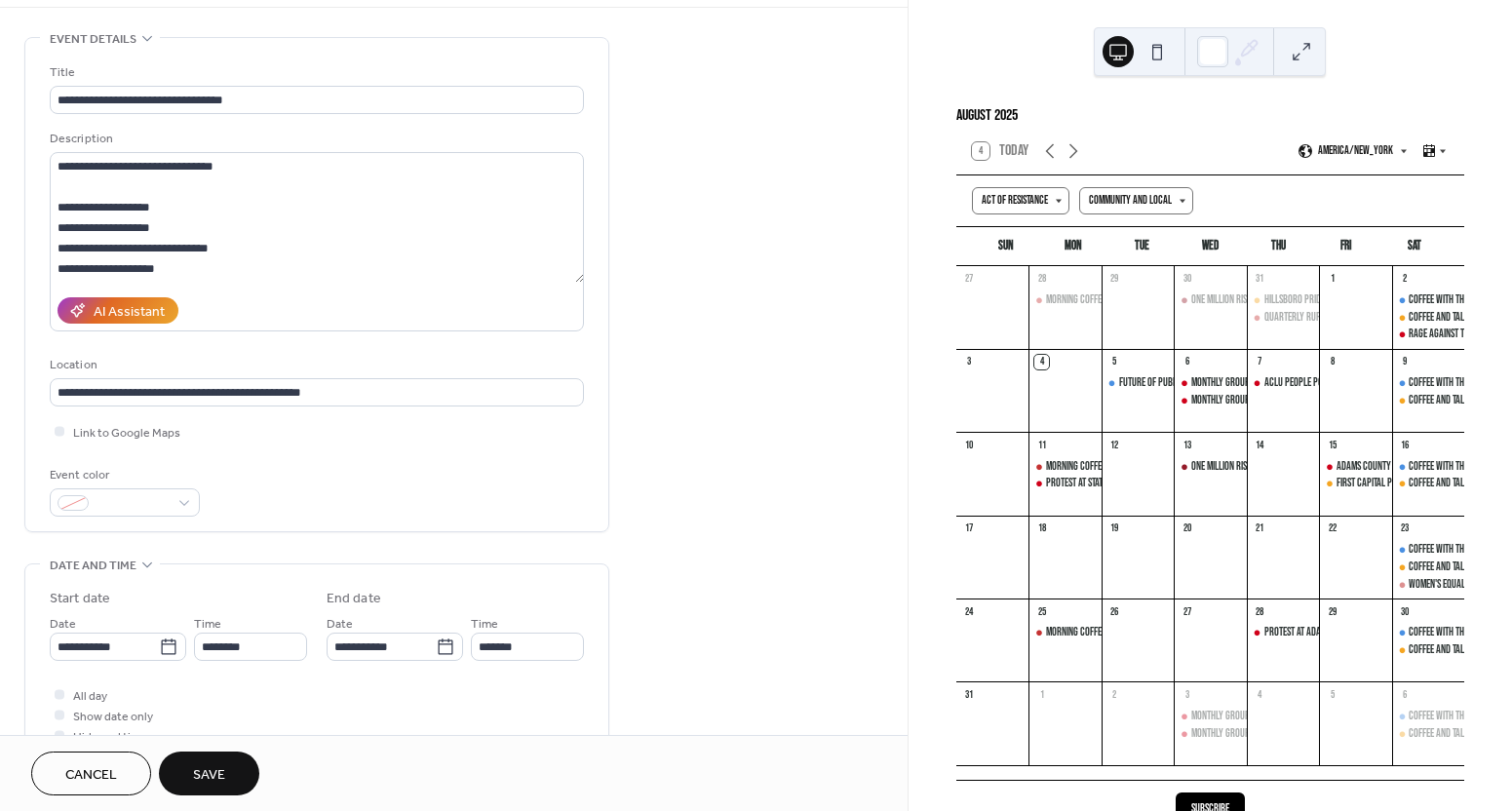 scroll, scrollTop: 128, scrollLeft: 0, axis: vertical 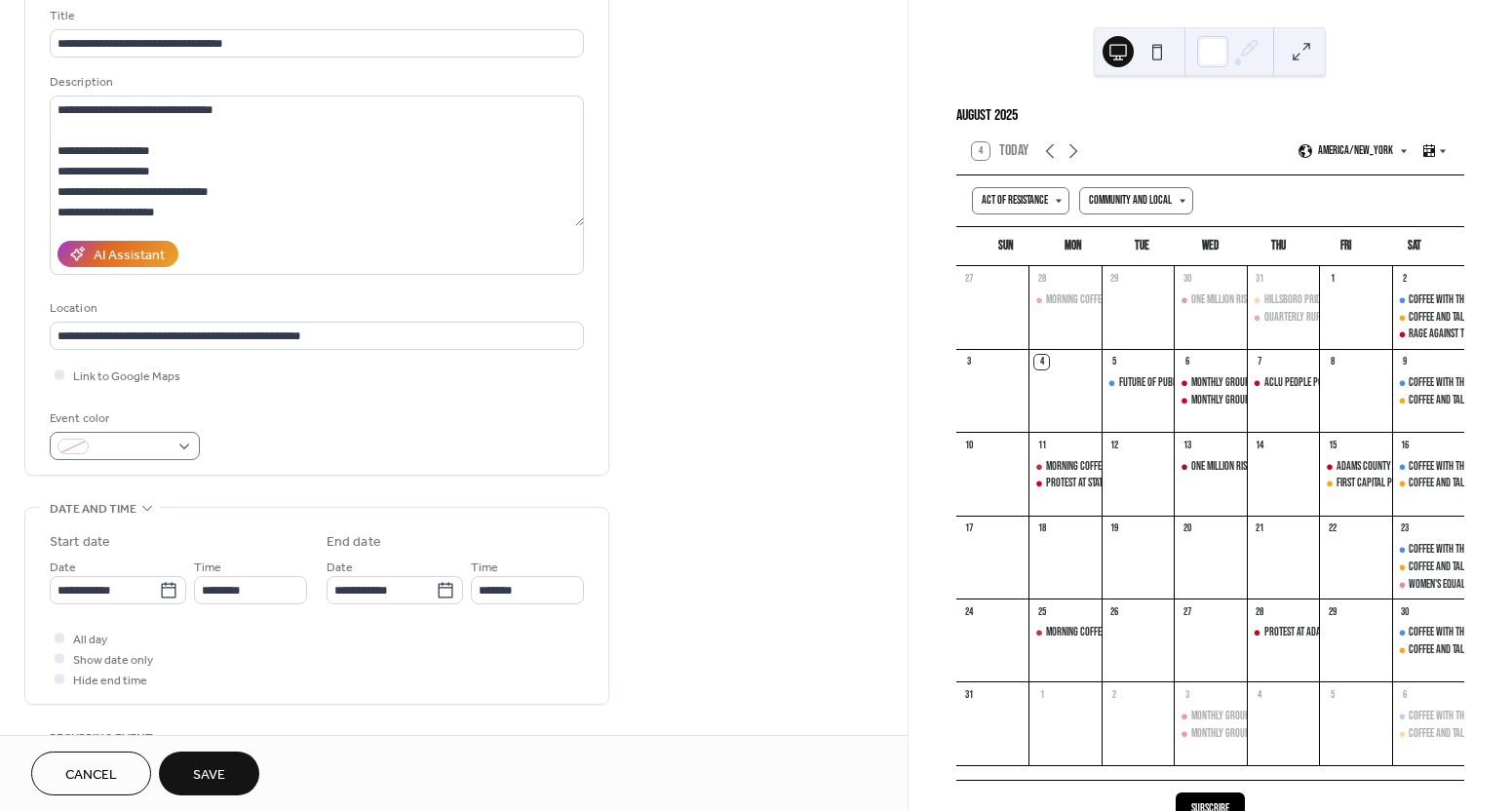 drag, startPoint x: 193, startPoint y: 470, endPoint x: 173, endPoint y: 448, distance: 29.732137 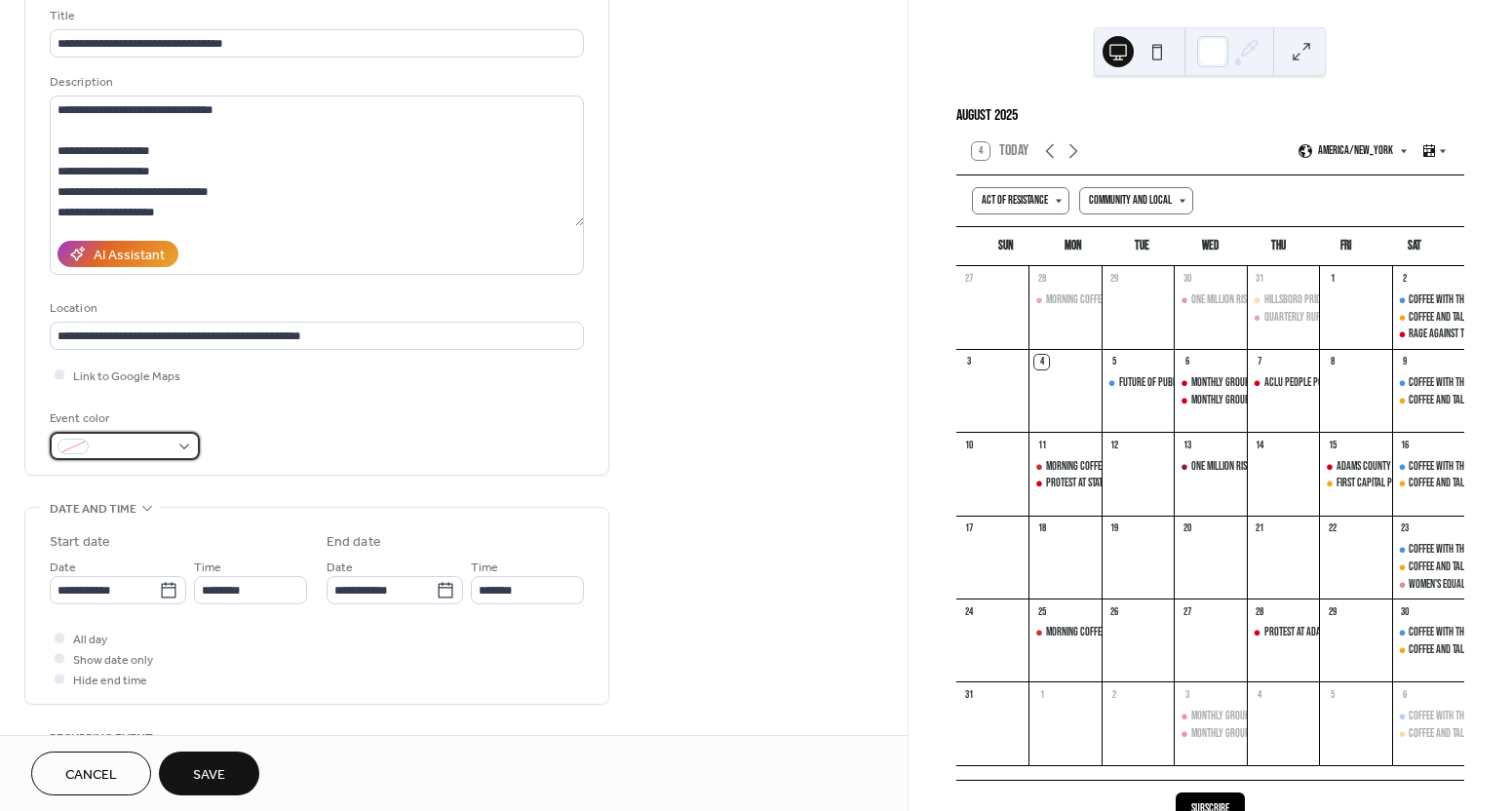 click at bounding box center [125, 445] 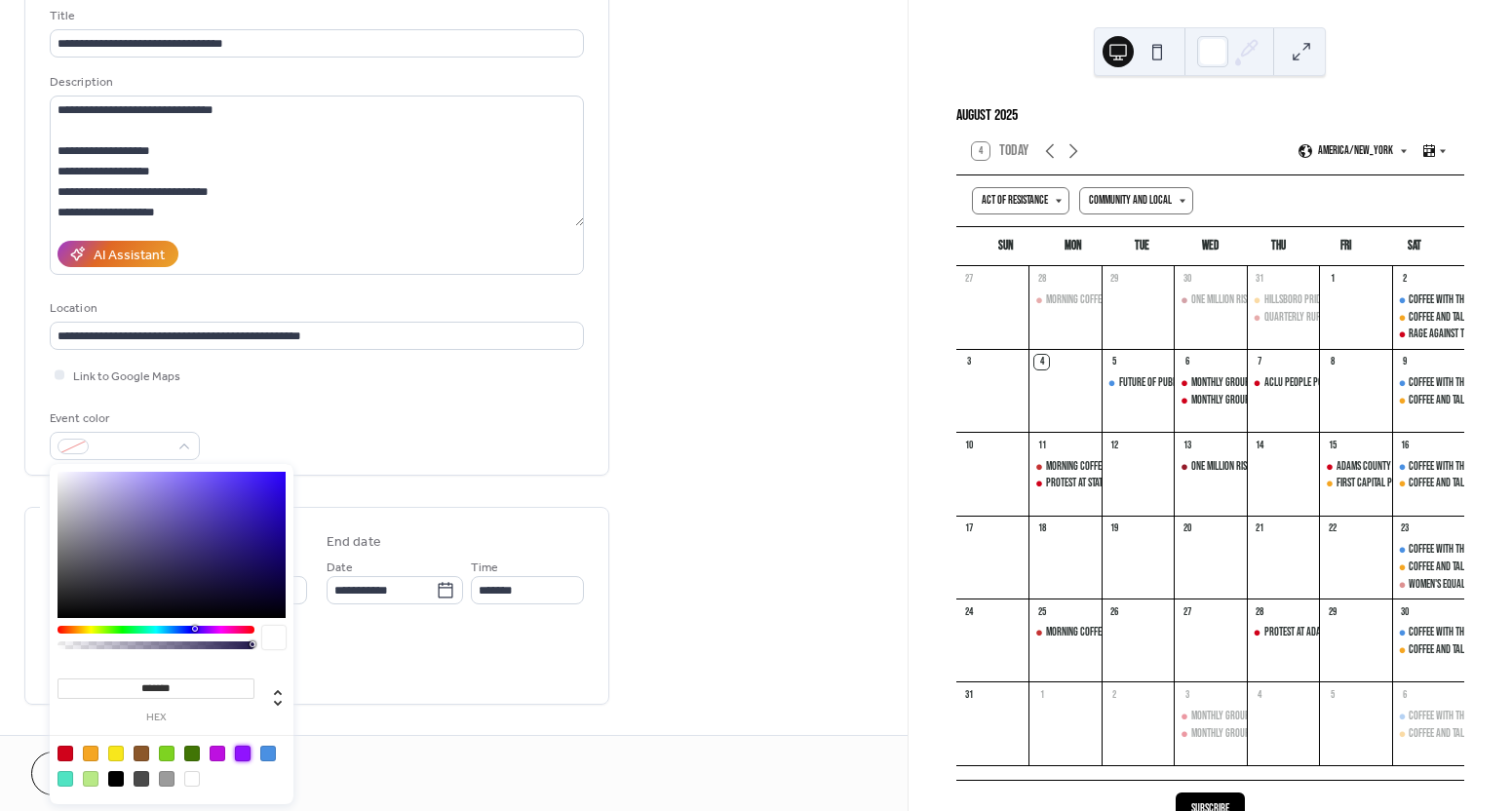 click at bounding box center [243, 753] 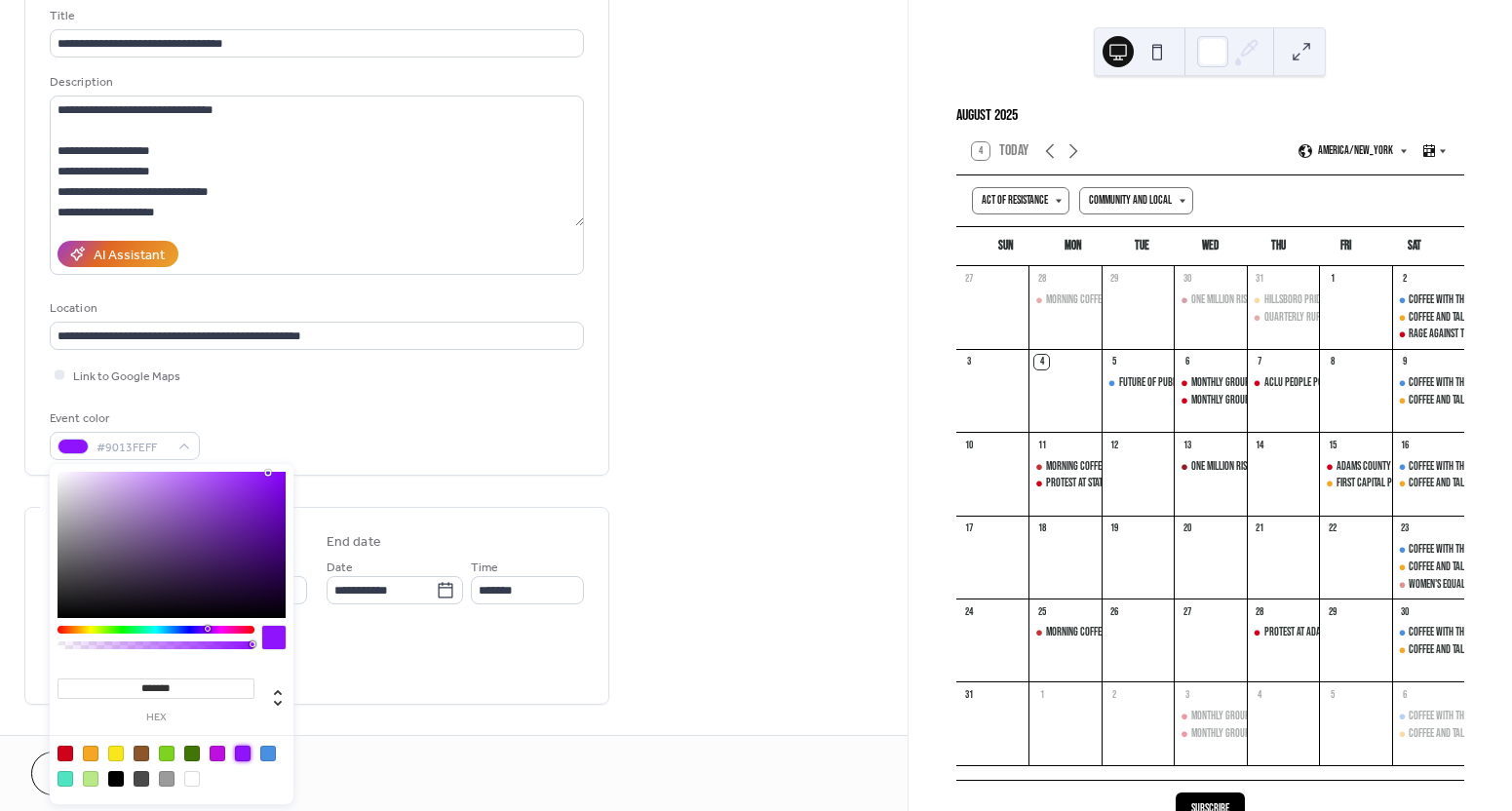 click on "**********" at bounding box center [317, 233] 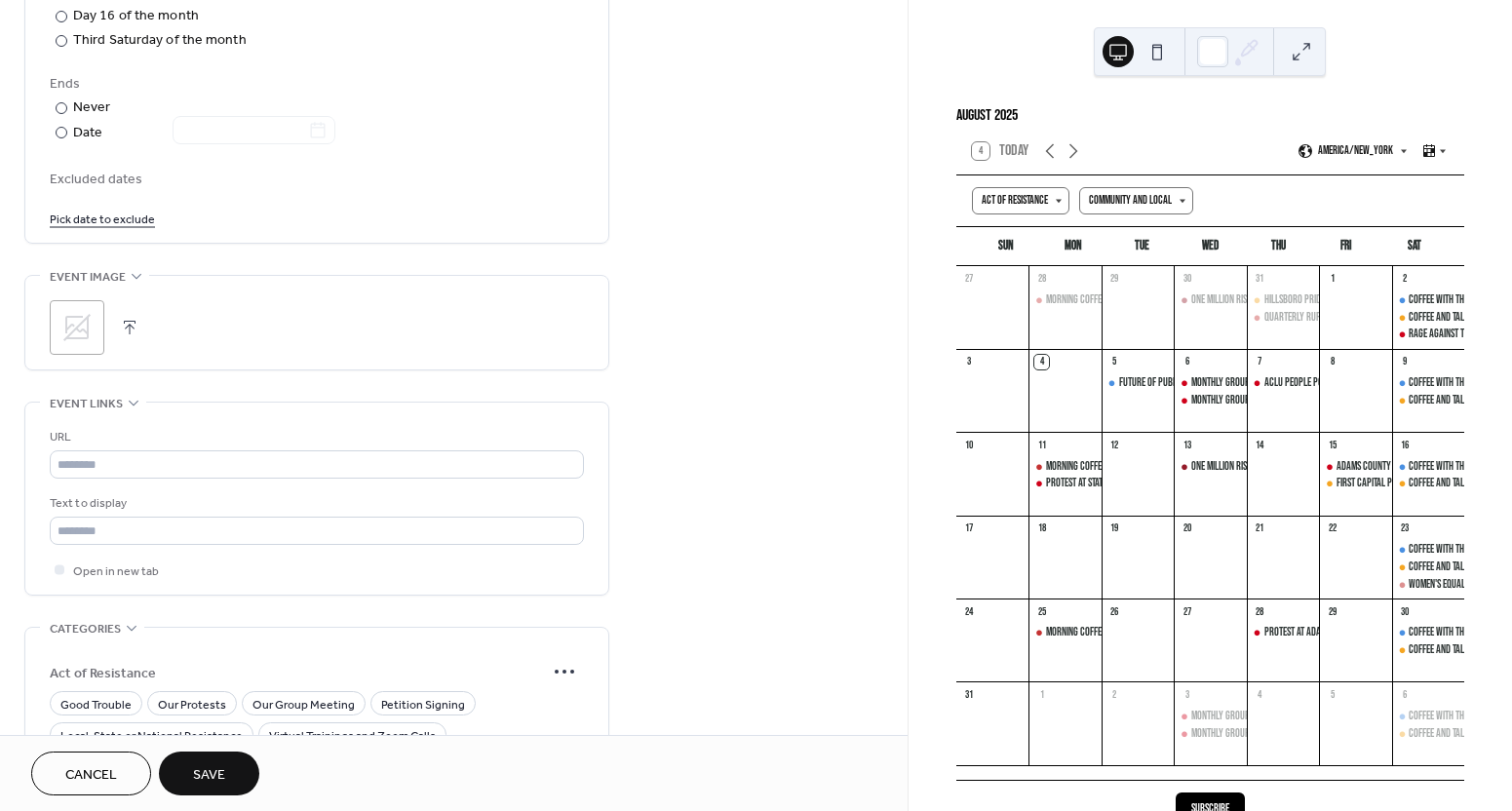 scroll, scrollTop: 1101, scrollLeft: 0, axis: vertical 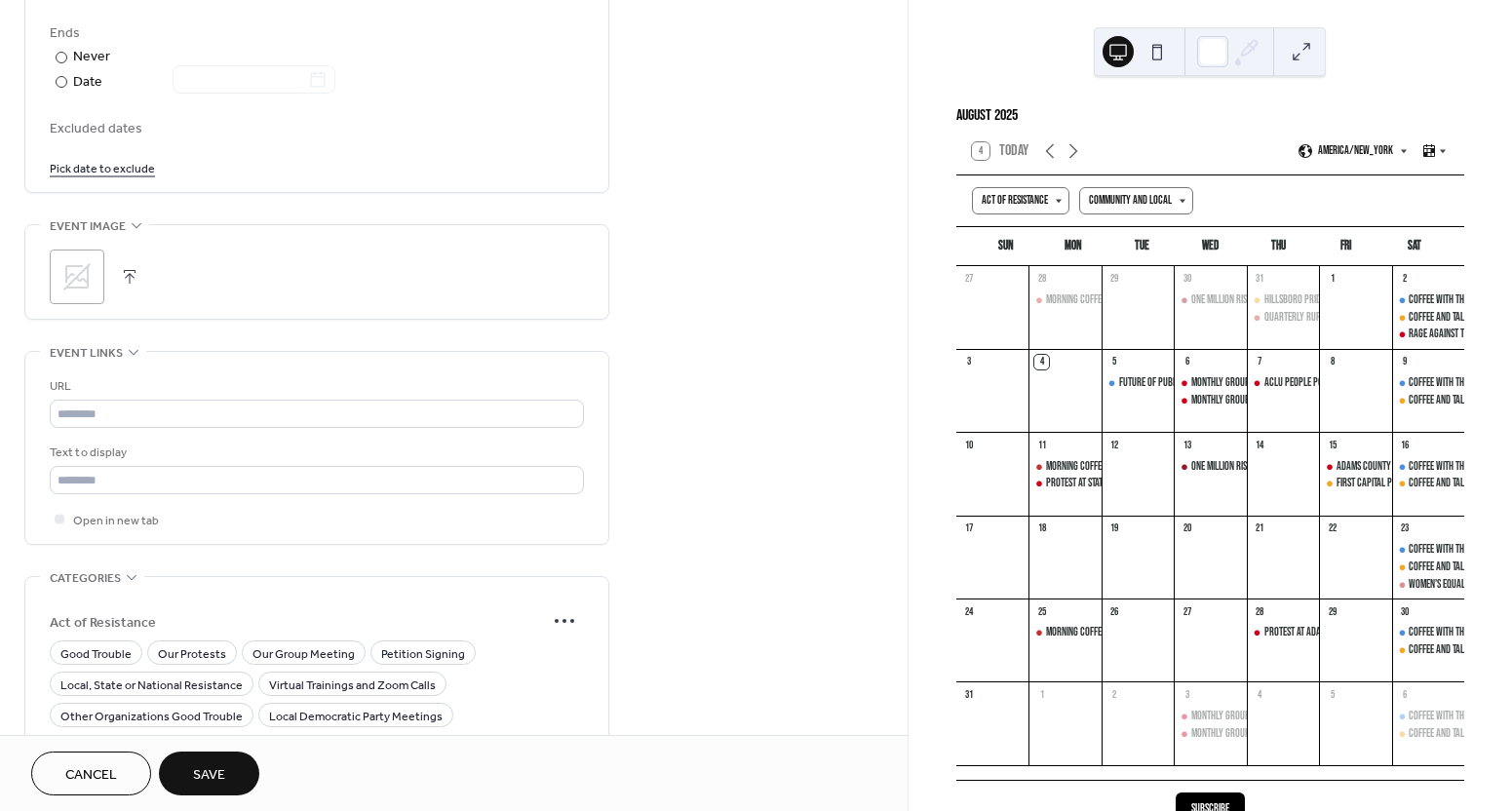 click at bounding box center (130, 277) 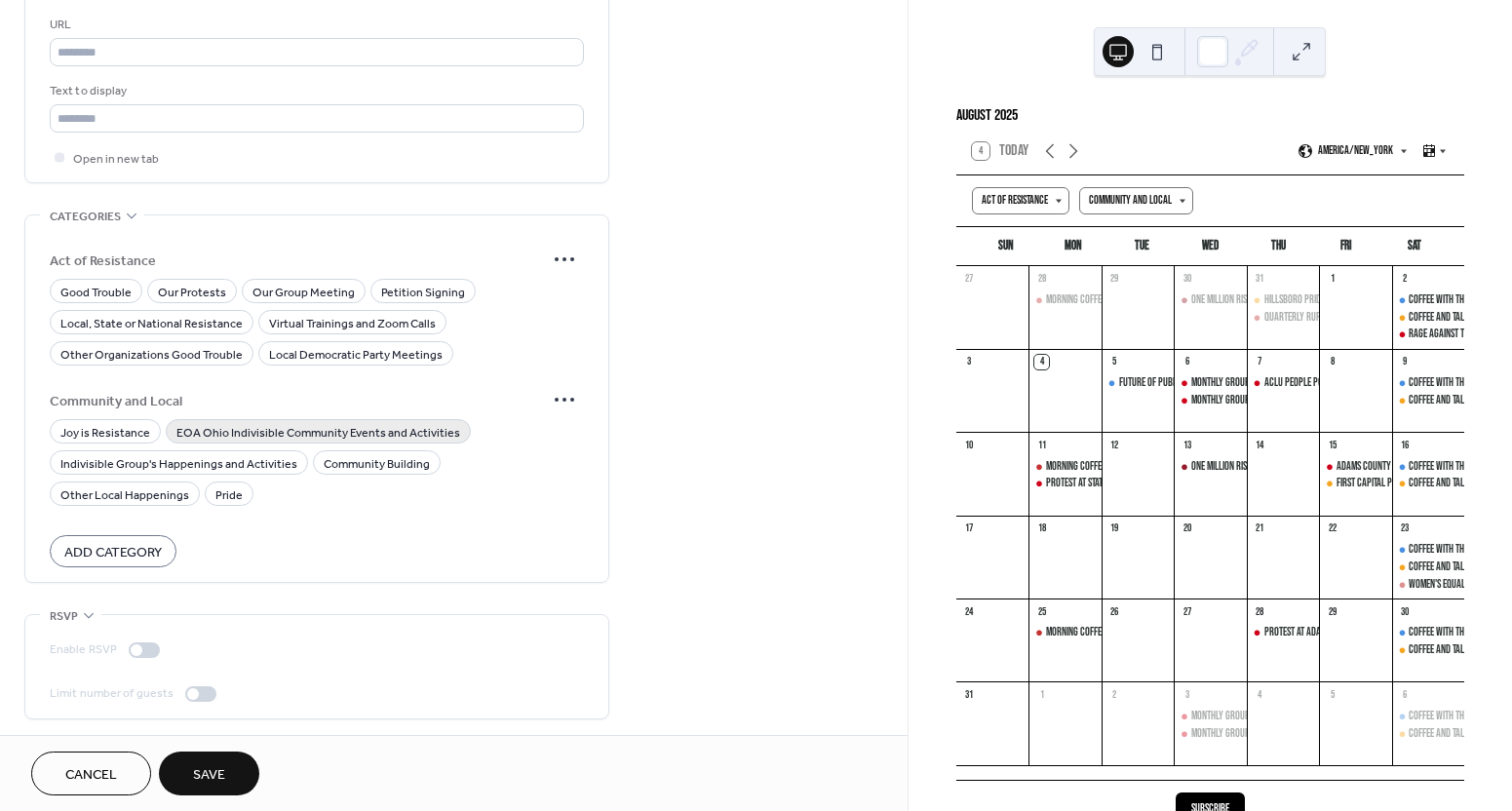 scroll, scrollTop: 1456, scrollLeft: 0, axis: vertical 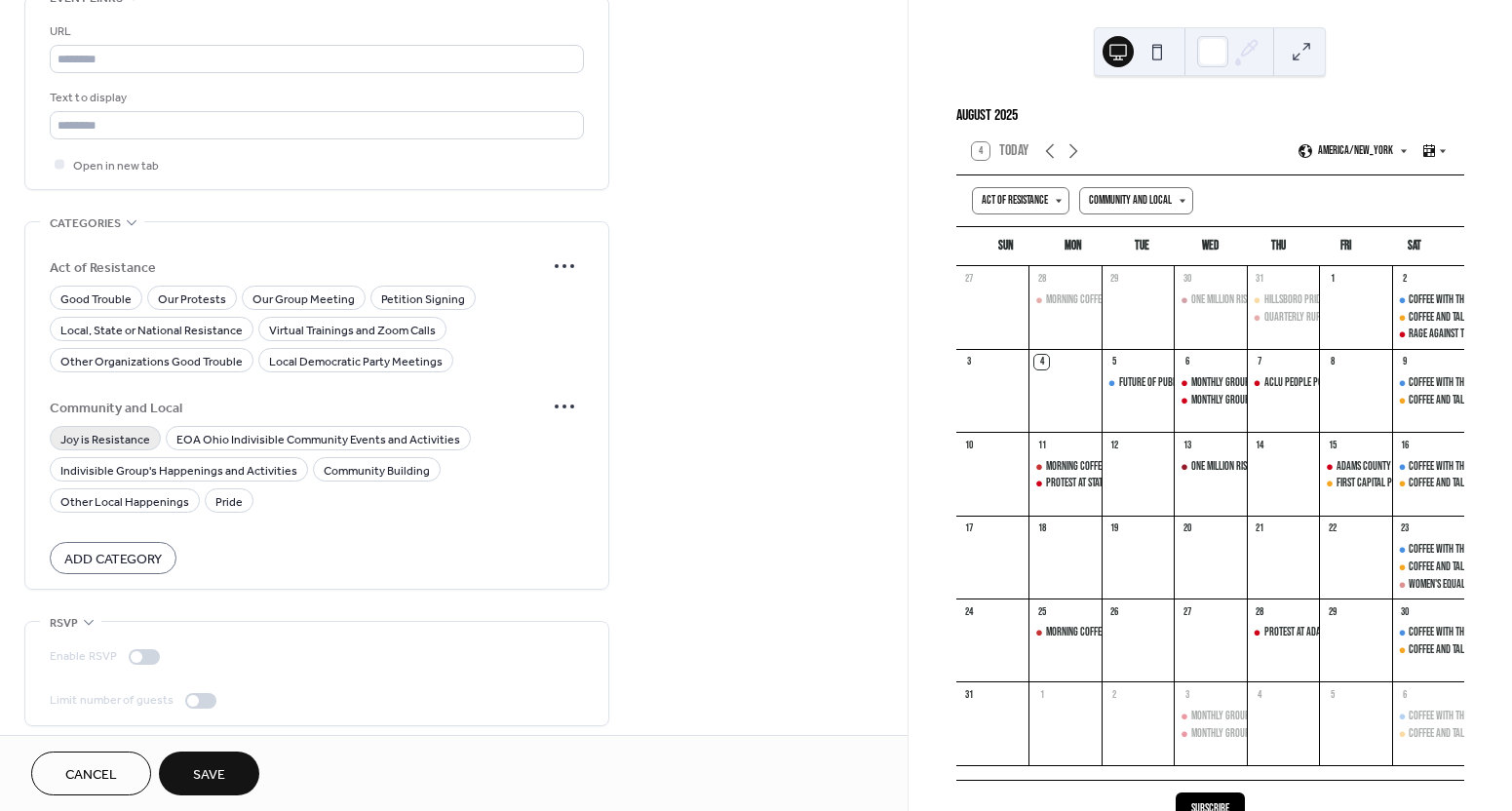 click on "Joy is Resistance" at bounding box center (105, 440) 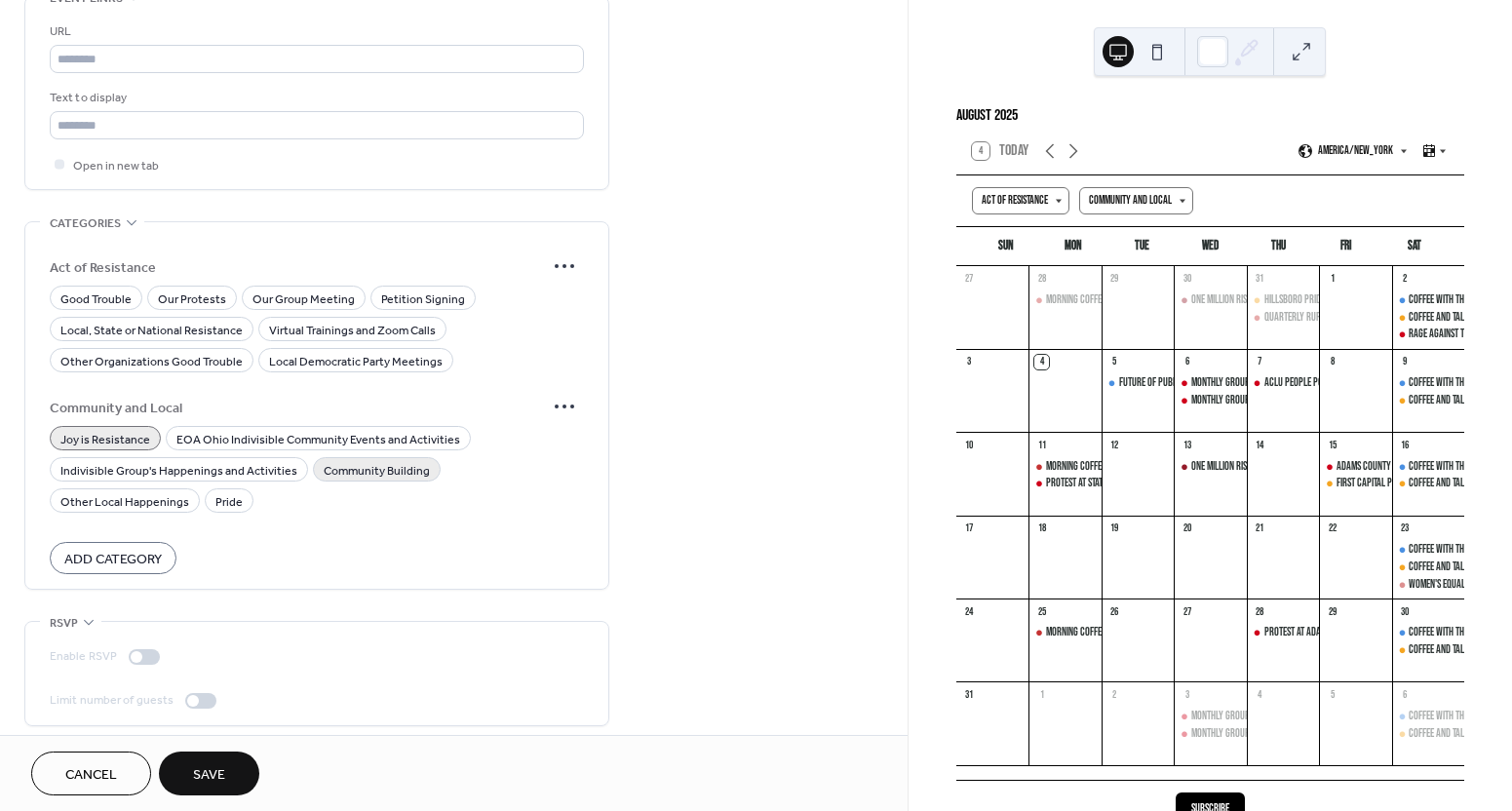 click on "Community Building" at bounding box center [376, 471] 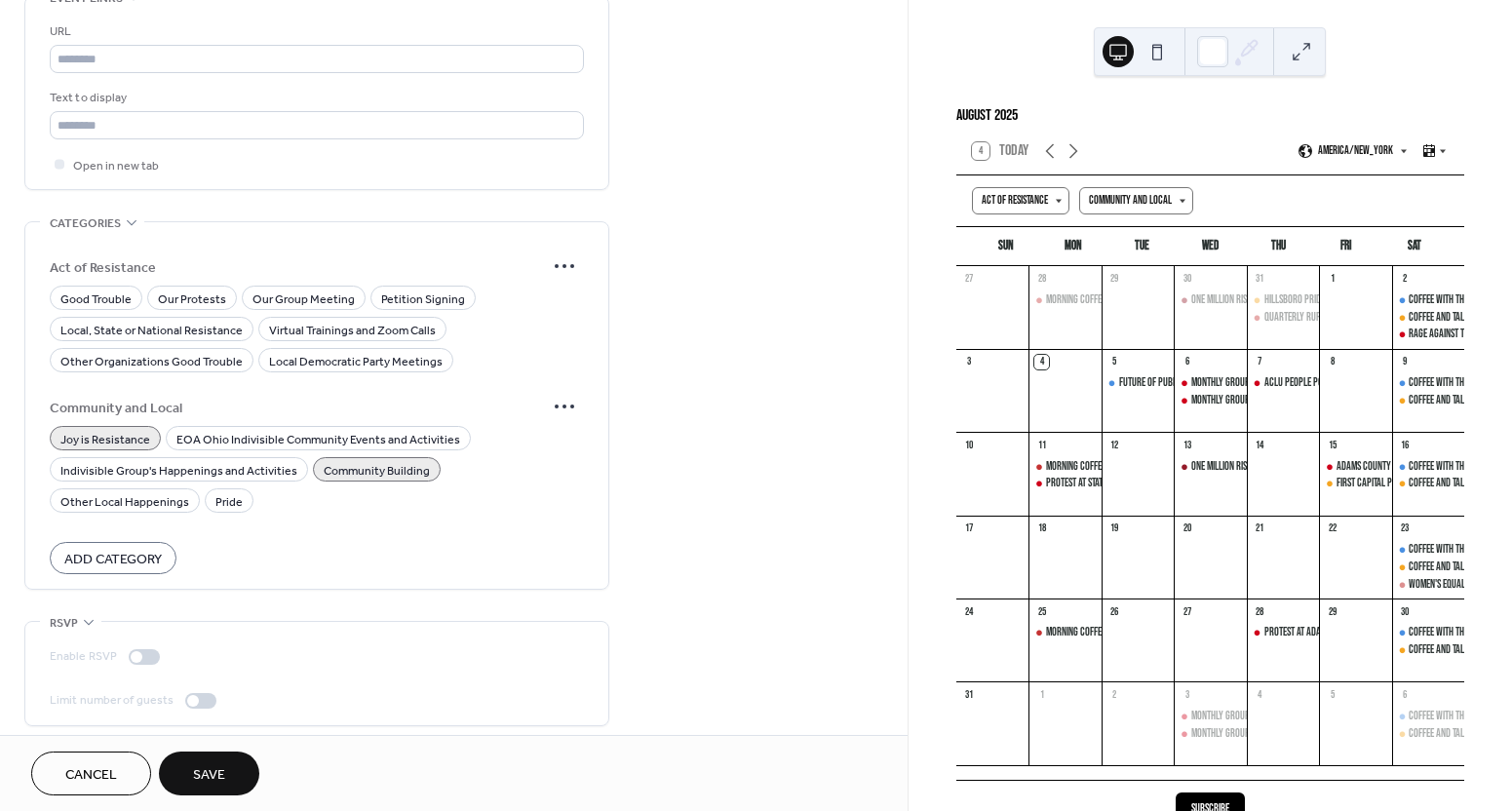 scroll, scrollTop: 1467, scrollLeft: 0, axis: vertical 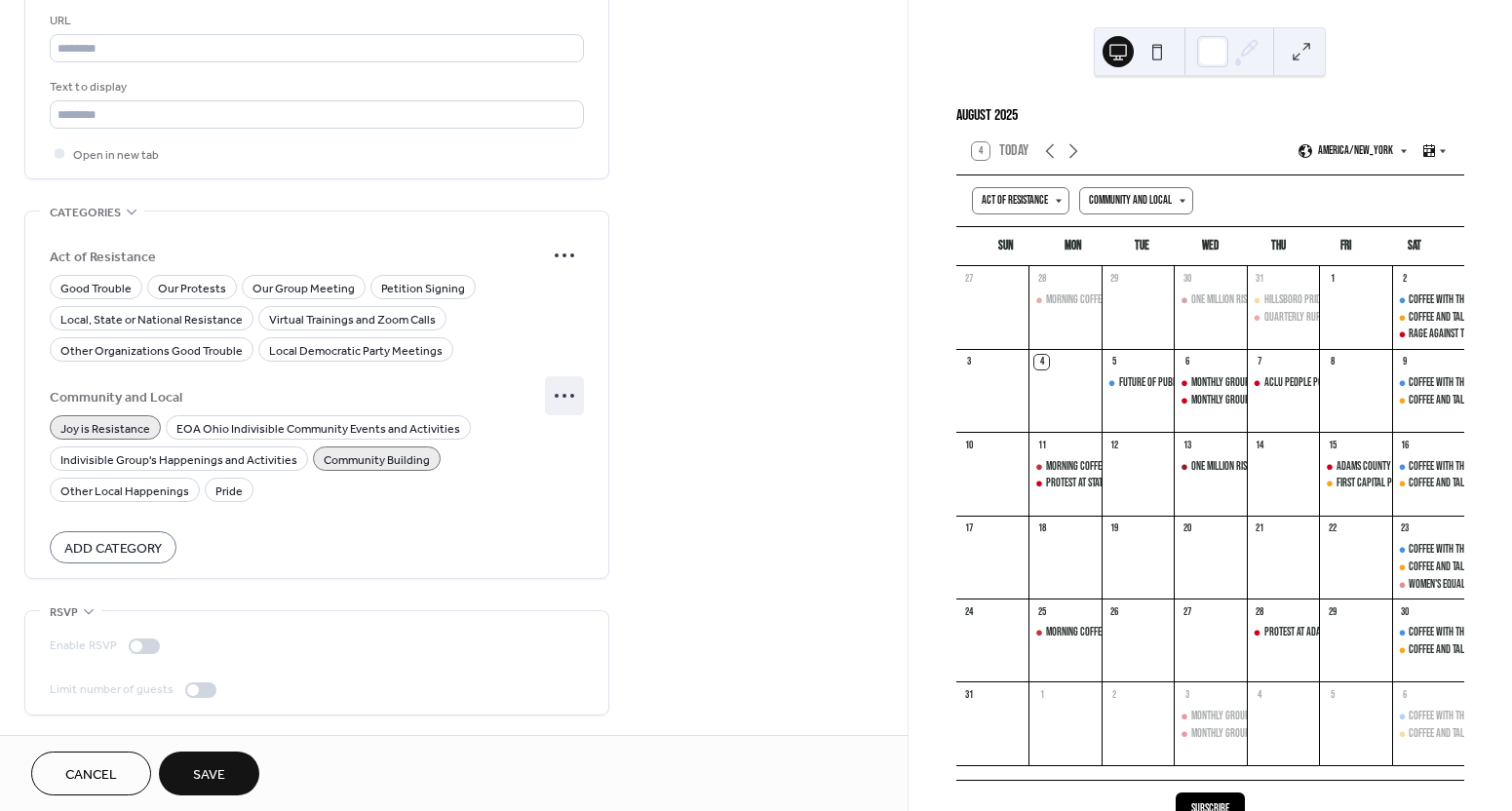 click 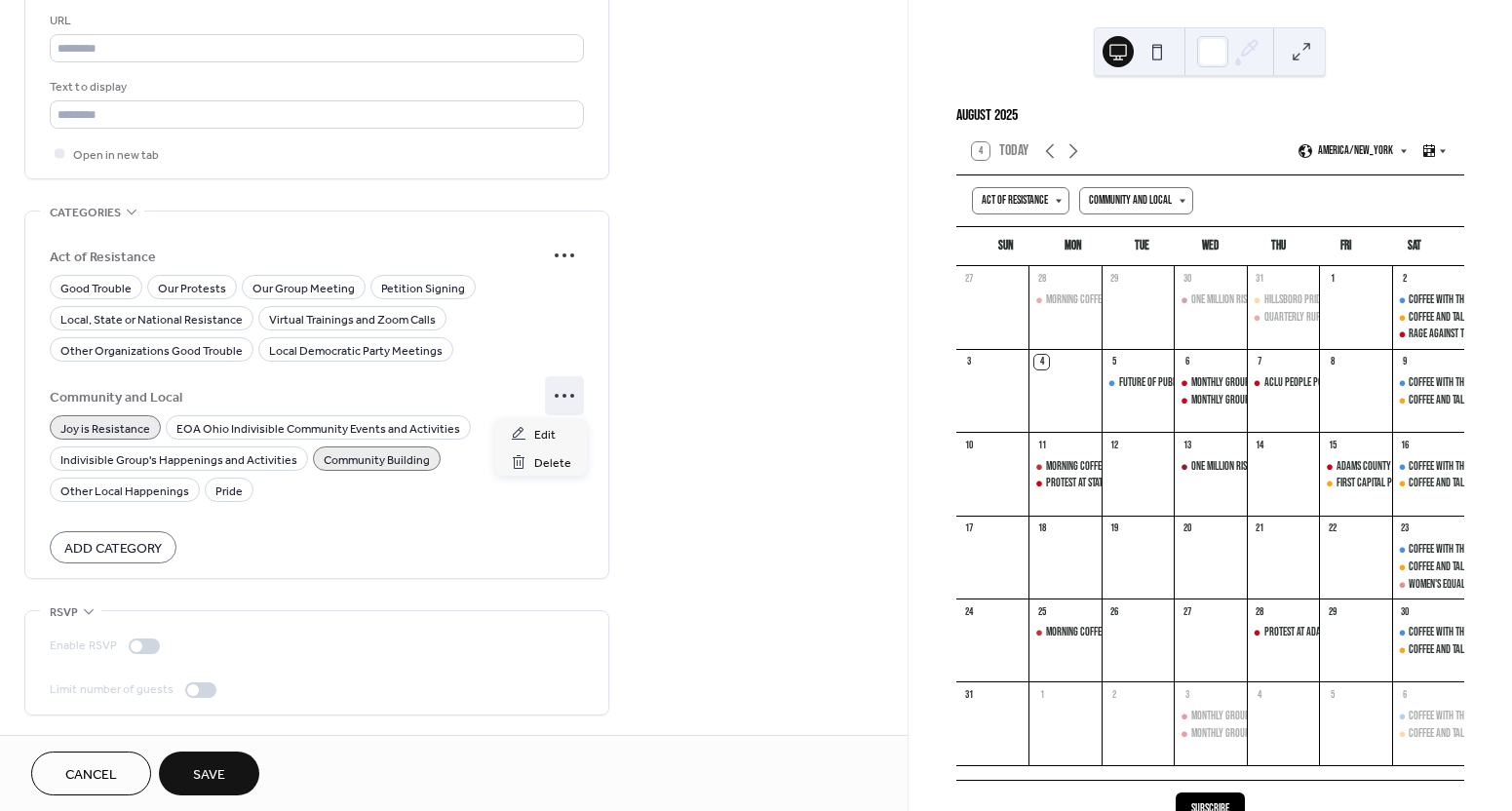 click on "Add Category" at bounding box center [113, 549] 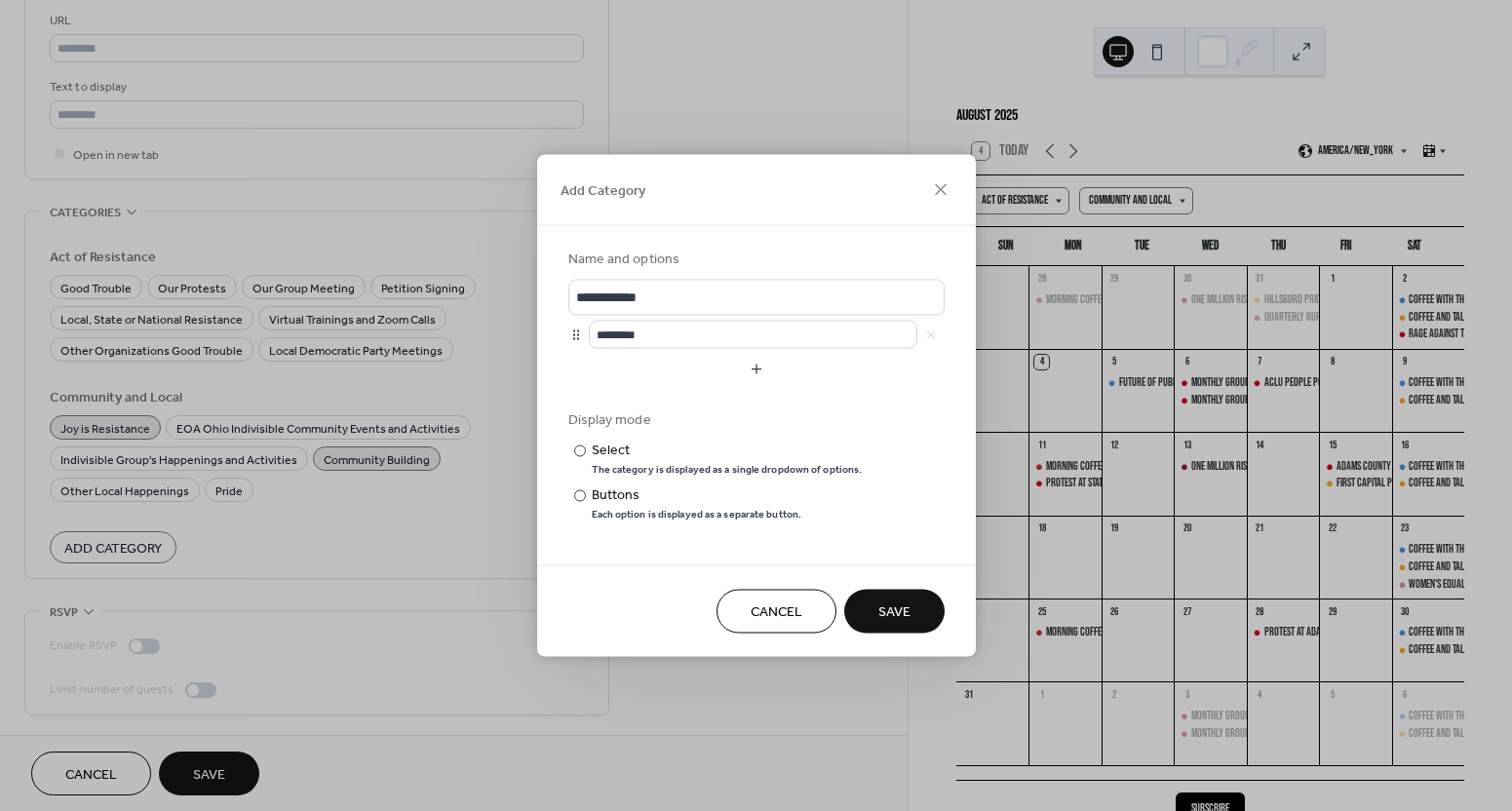 click on "Cancel" at bounding box center [776, 612] 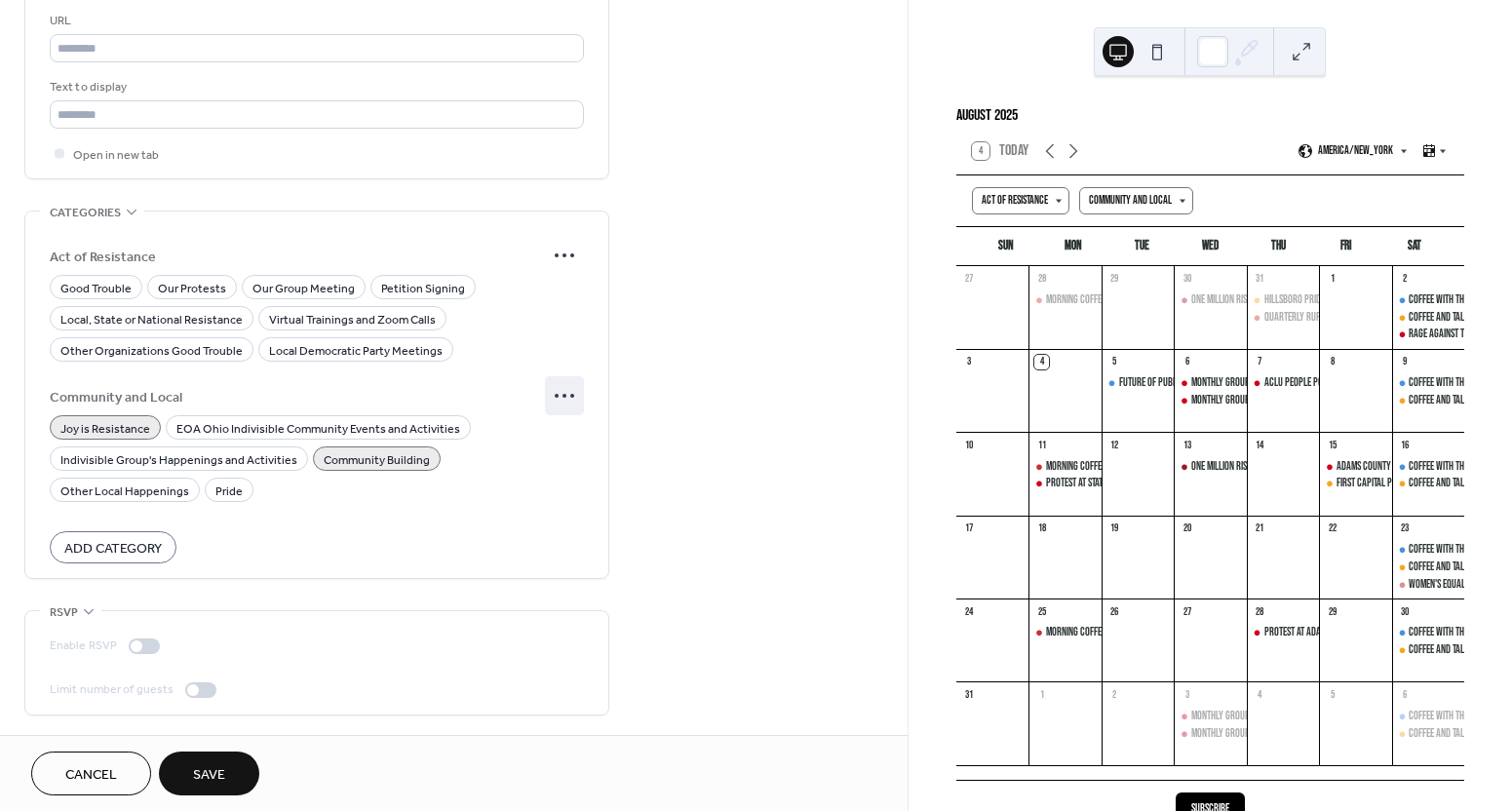 click 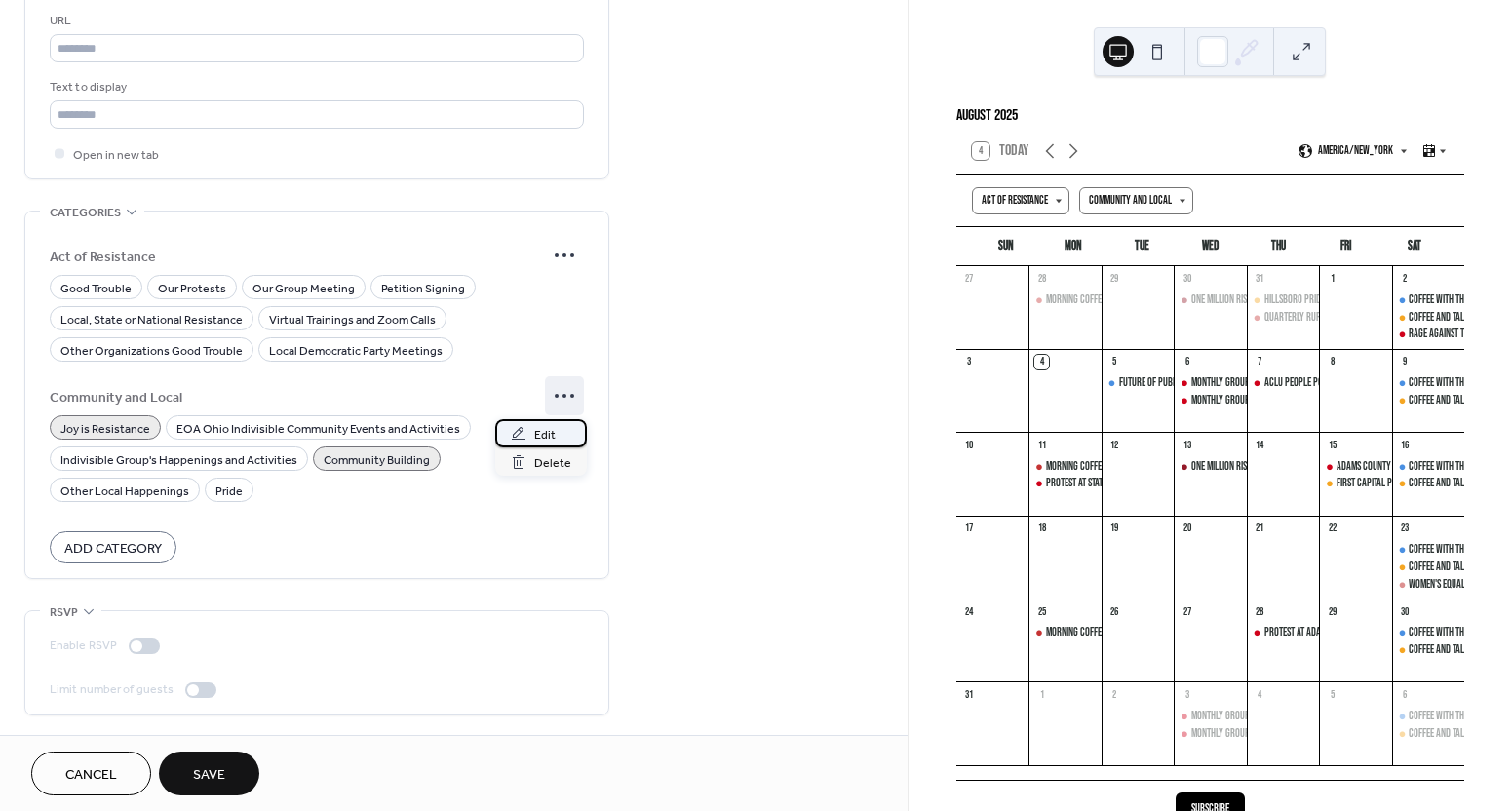 click on "Edit" at bounding box center (545, 435) 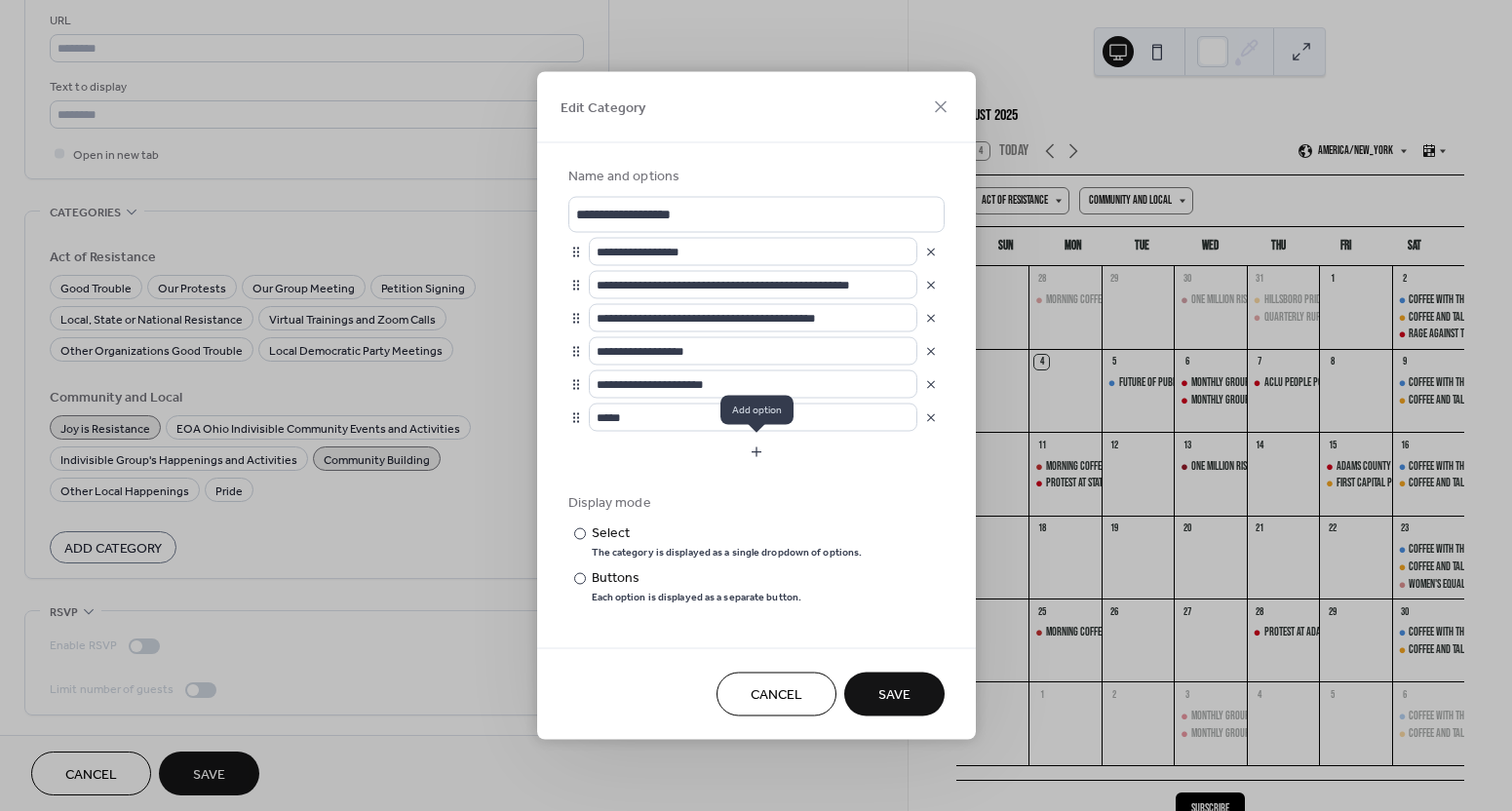 click at bounding box center [756, 452] 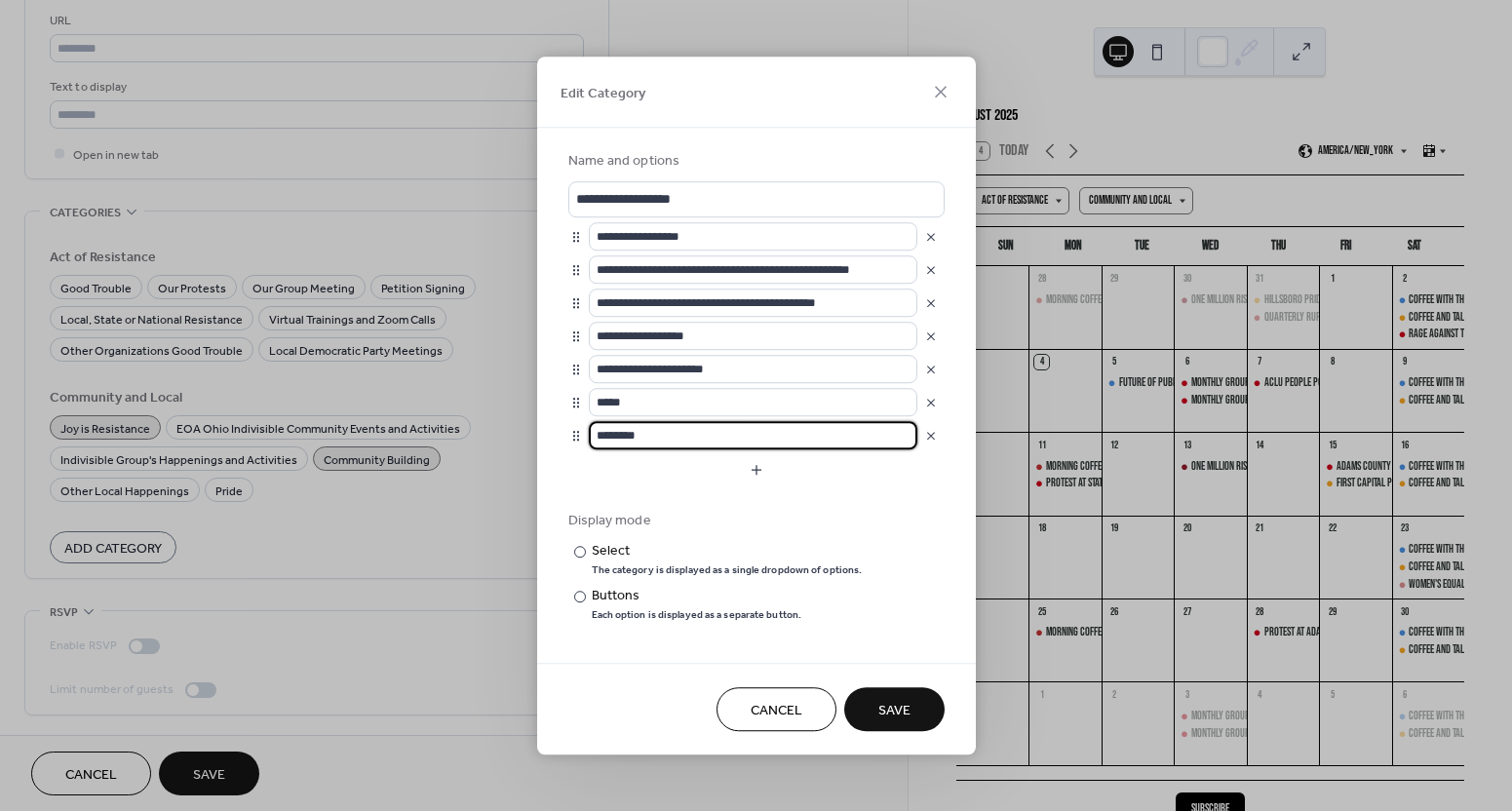 drag, startPoint x: 675, startPoint y: 436, endPoint x: 584, endPoint y: 434, distance: 91.022 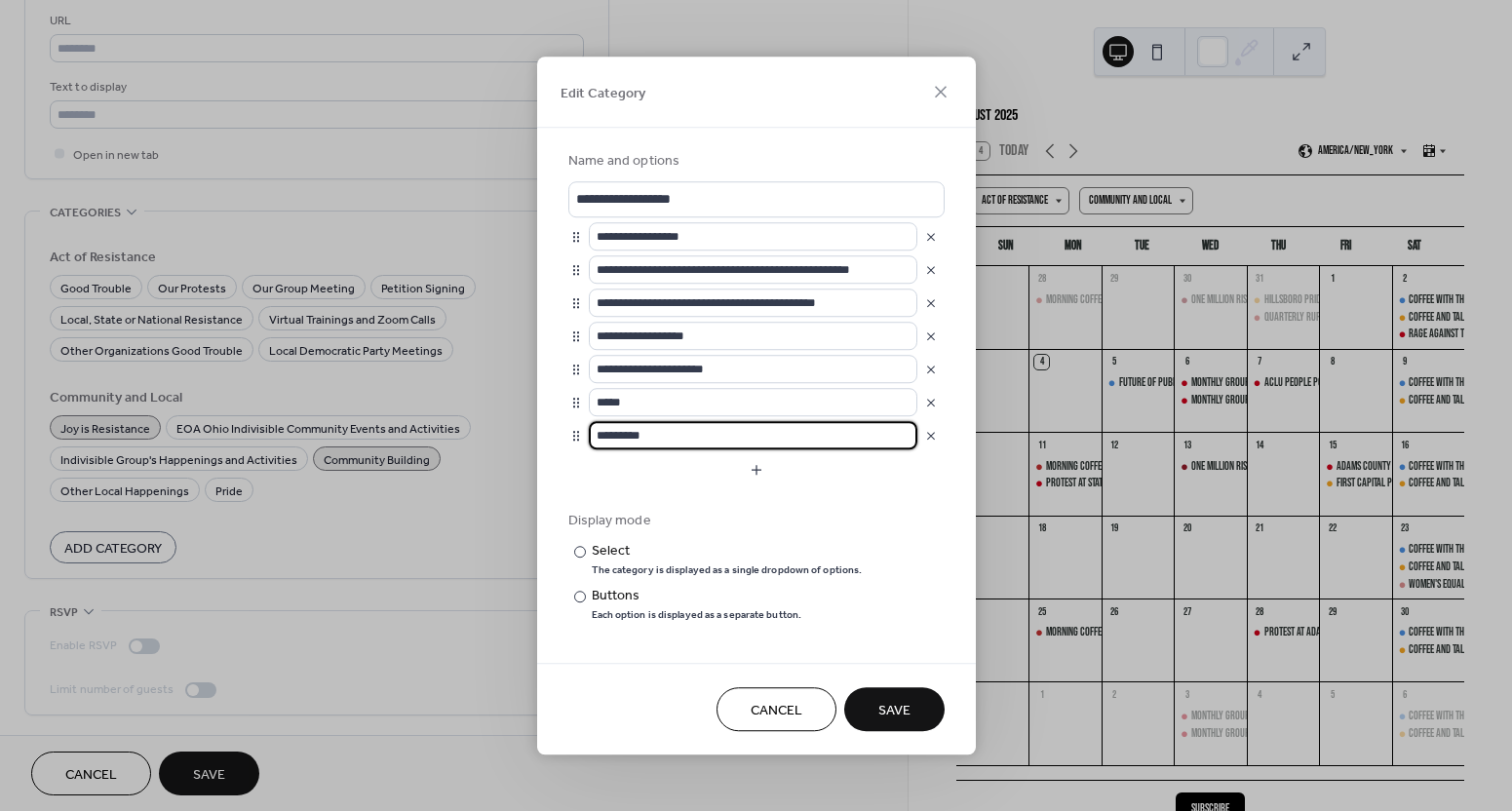 type on "*********" 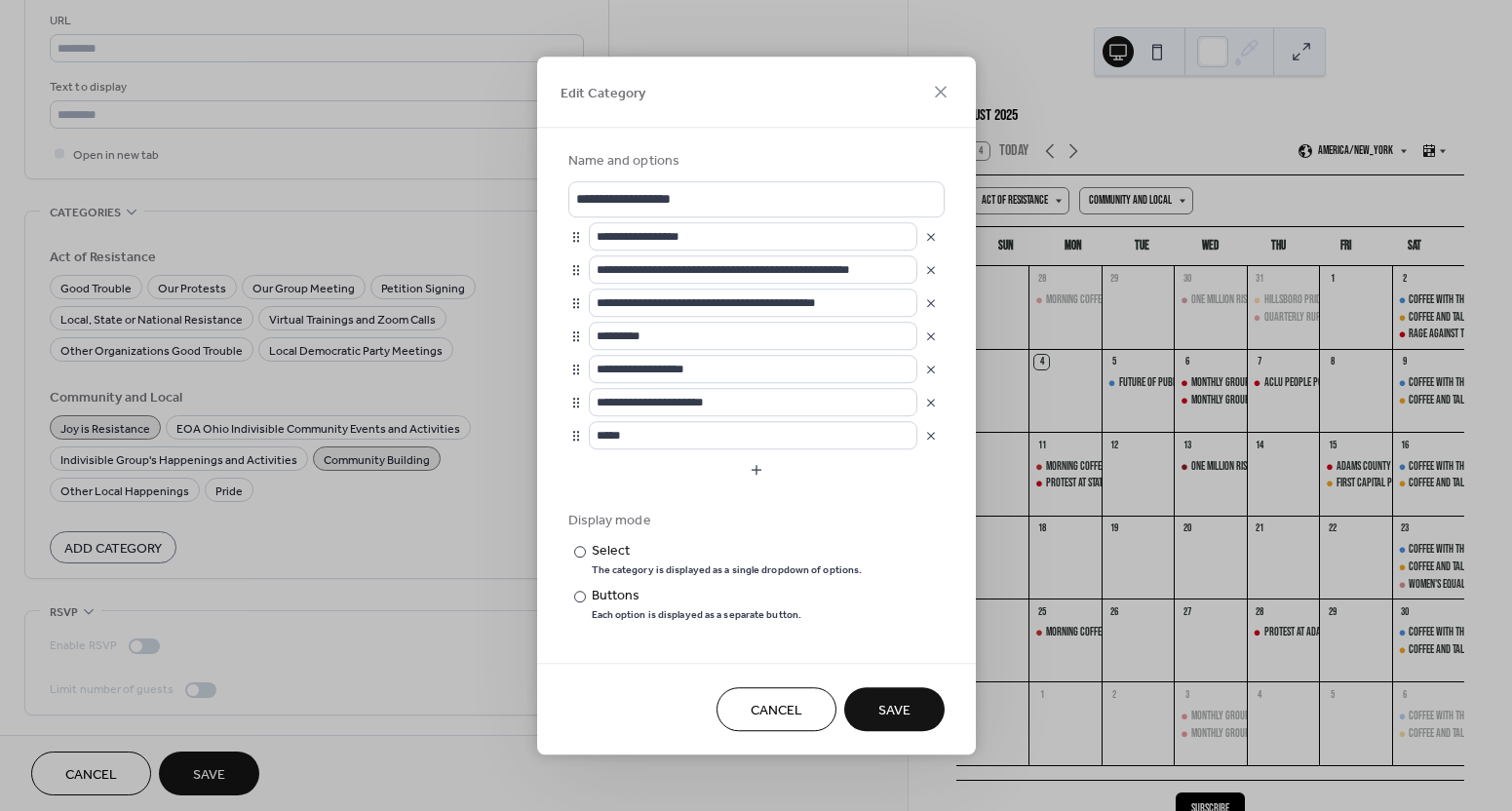 click on "Save" at bounding box center (894, 709) 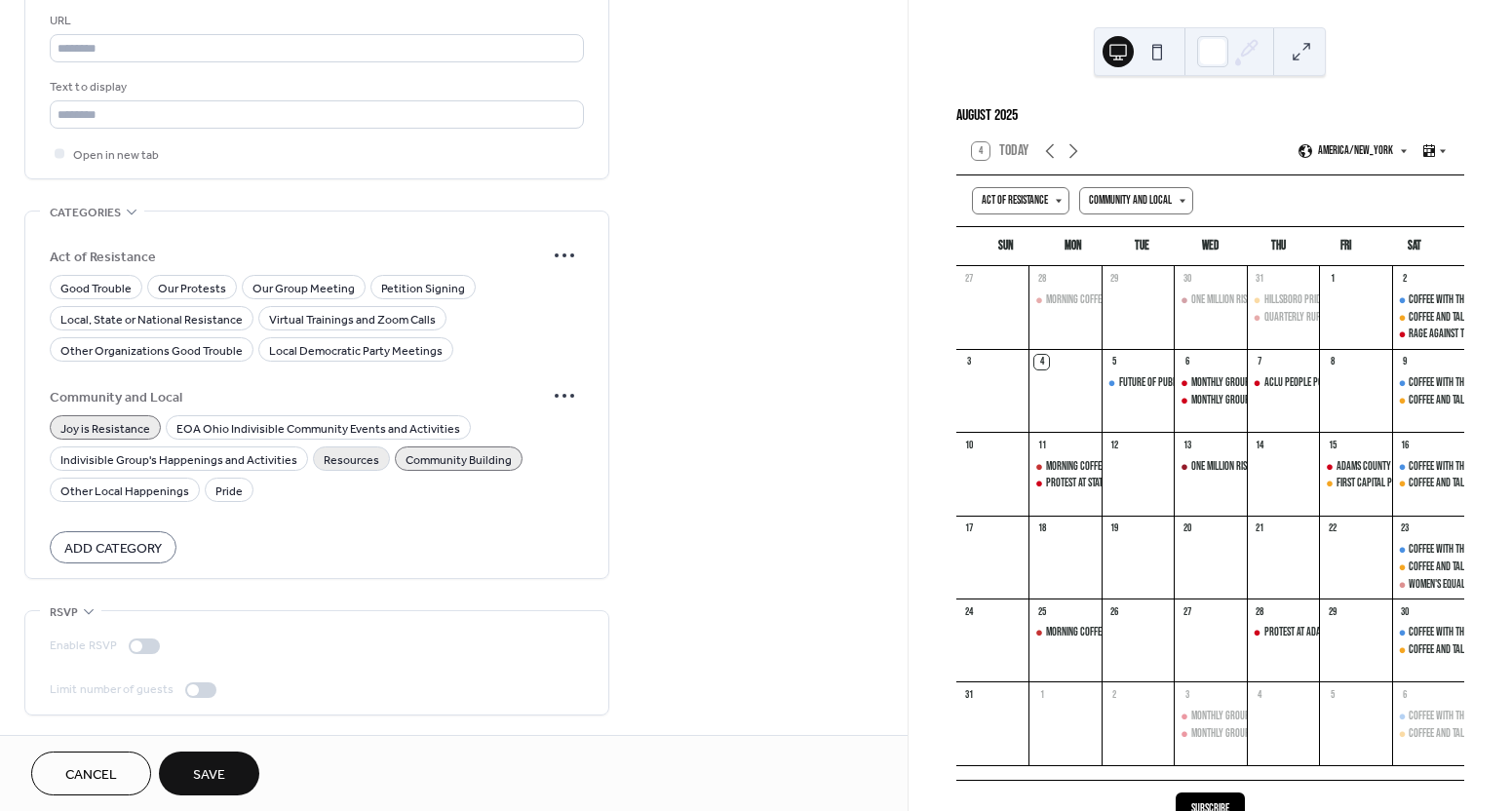 click on "Resources" at bounding box center (351, 460) 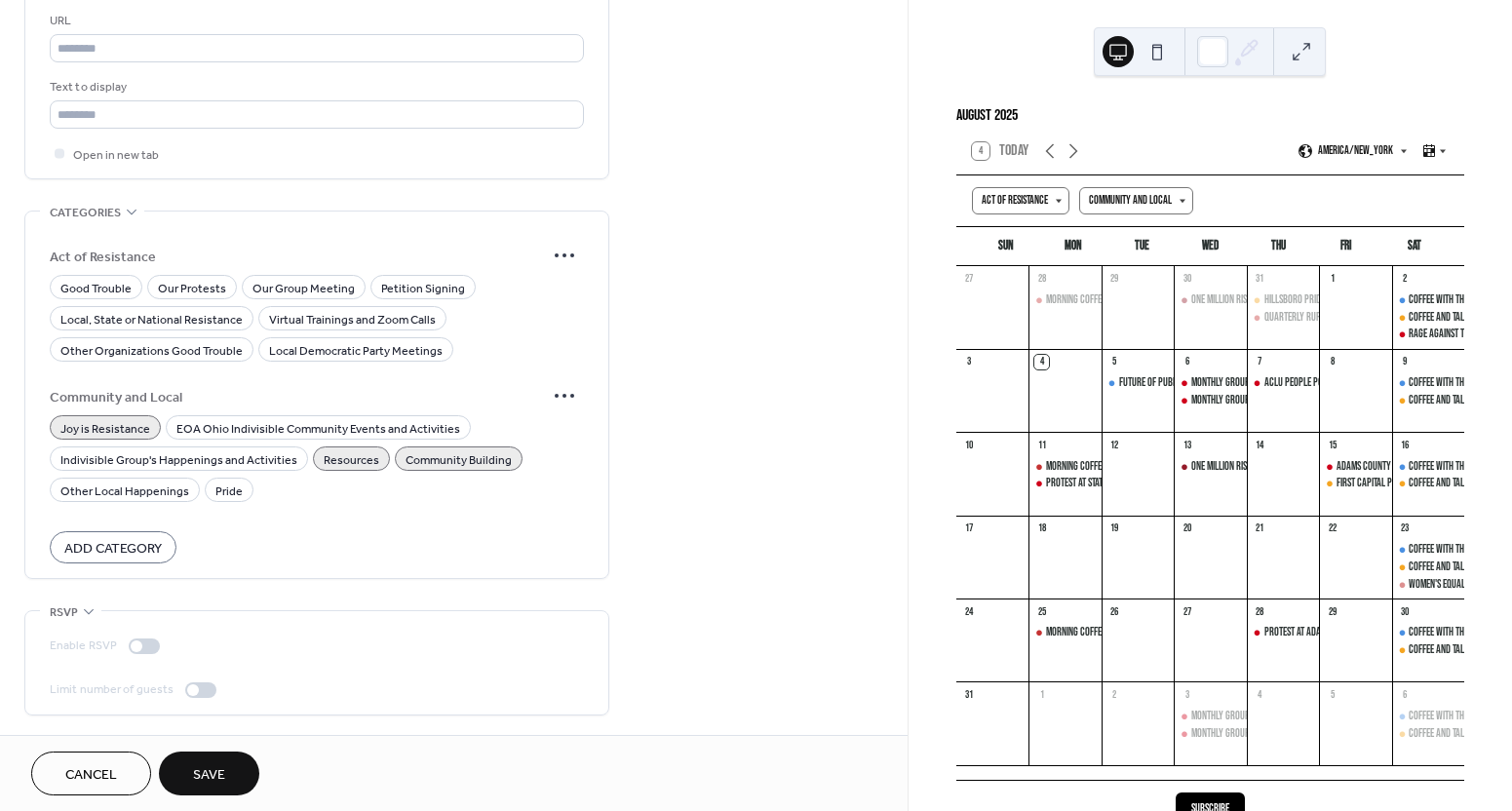 click on "Save" at bounding box center [209, 775] 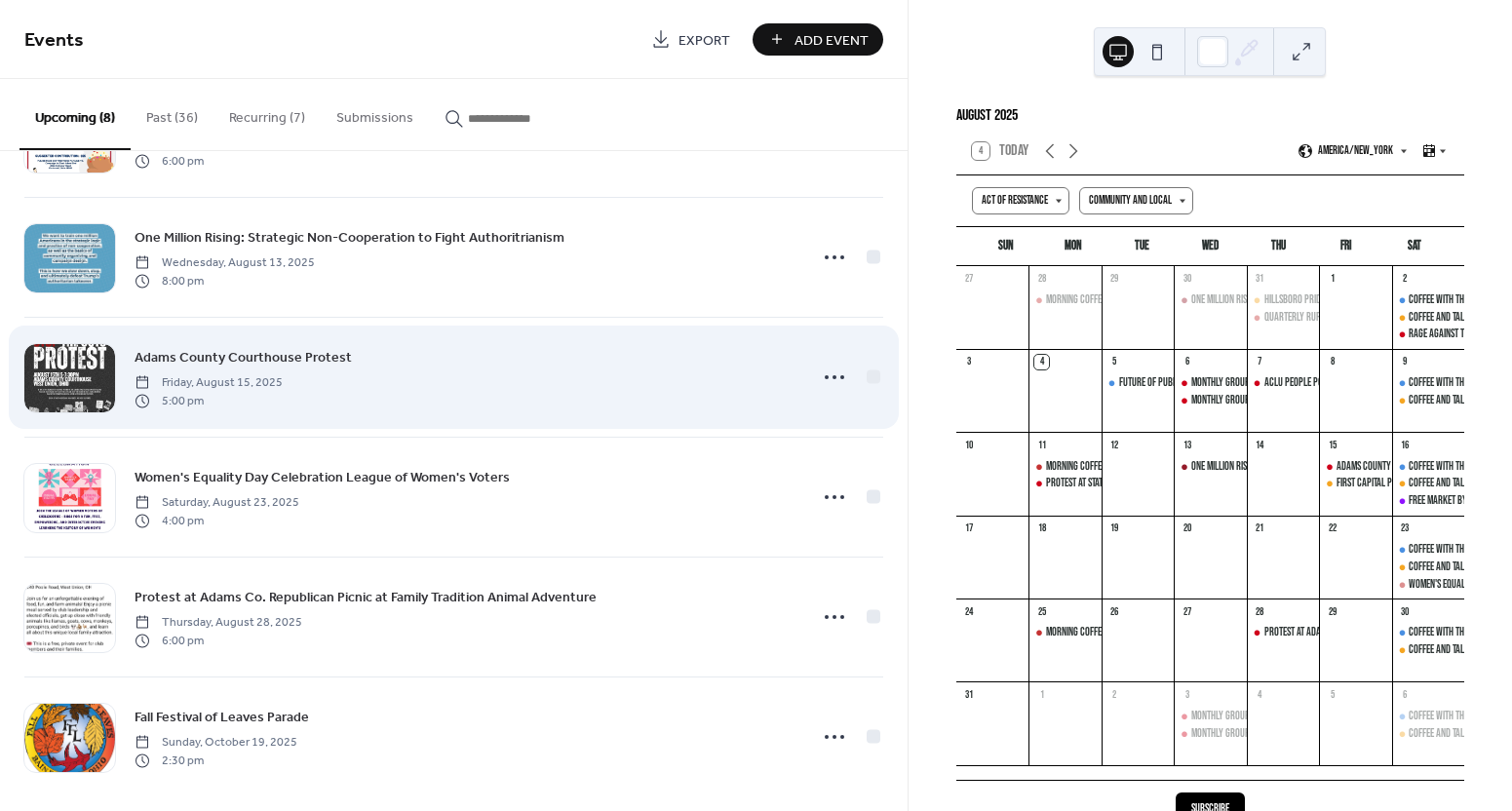 scroll, scrollTop: 0, scrollLeft: 0, axis: both 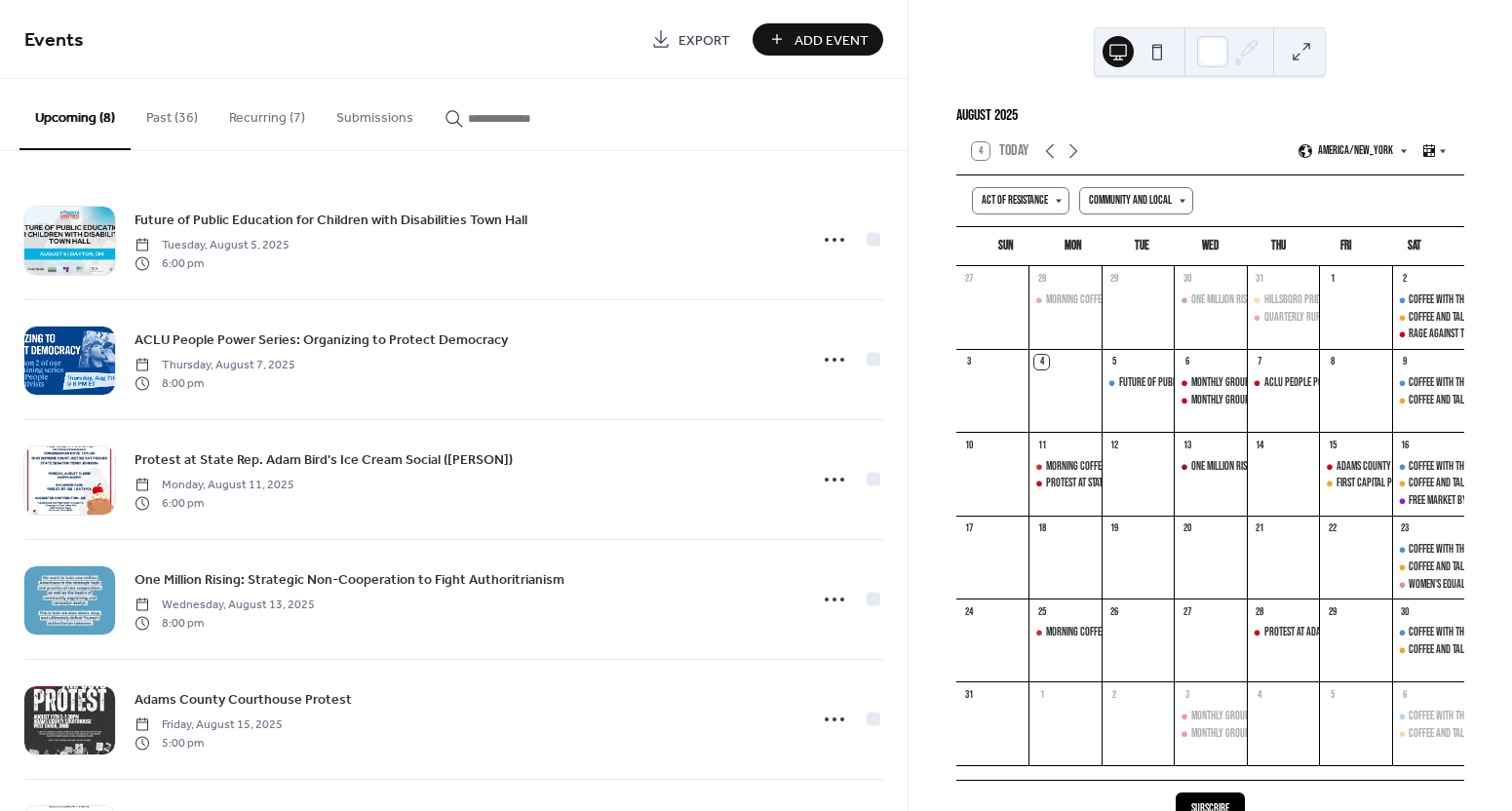 click on "Add Event" at bounding box center (832, 40) 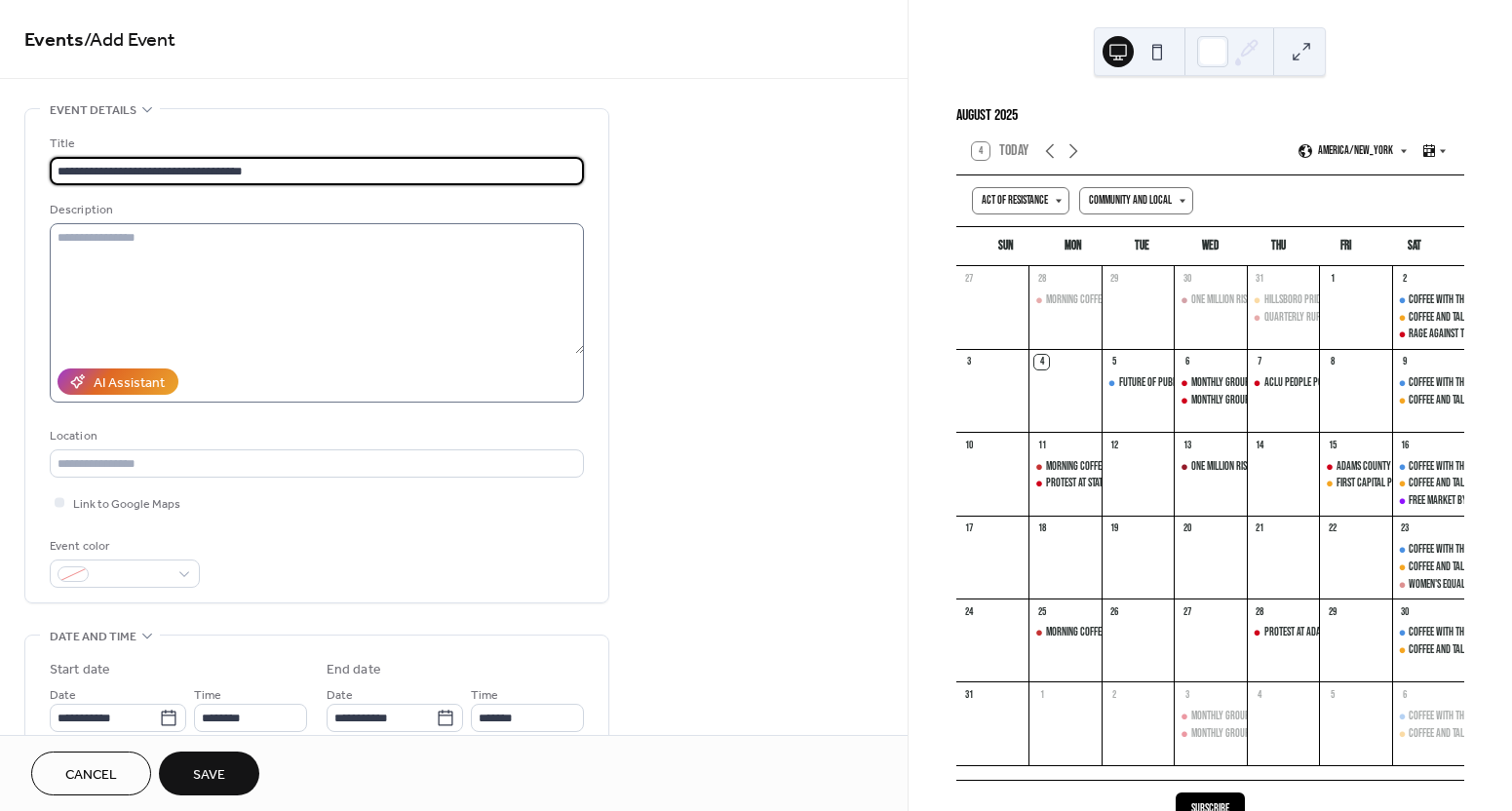 type on "**********" 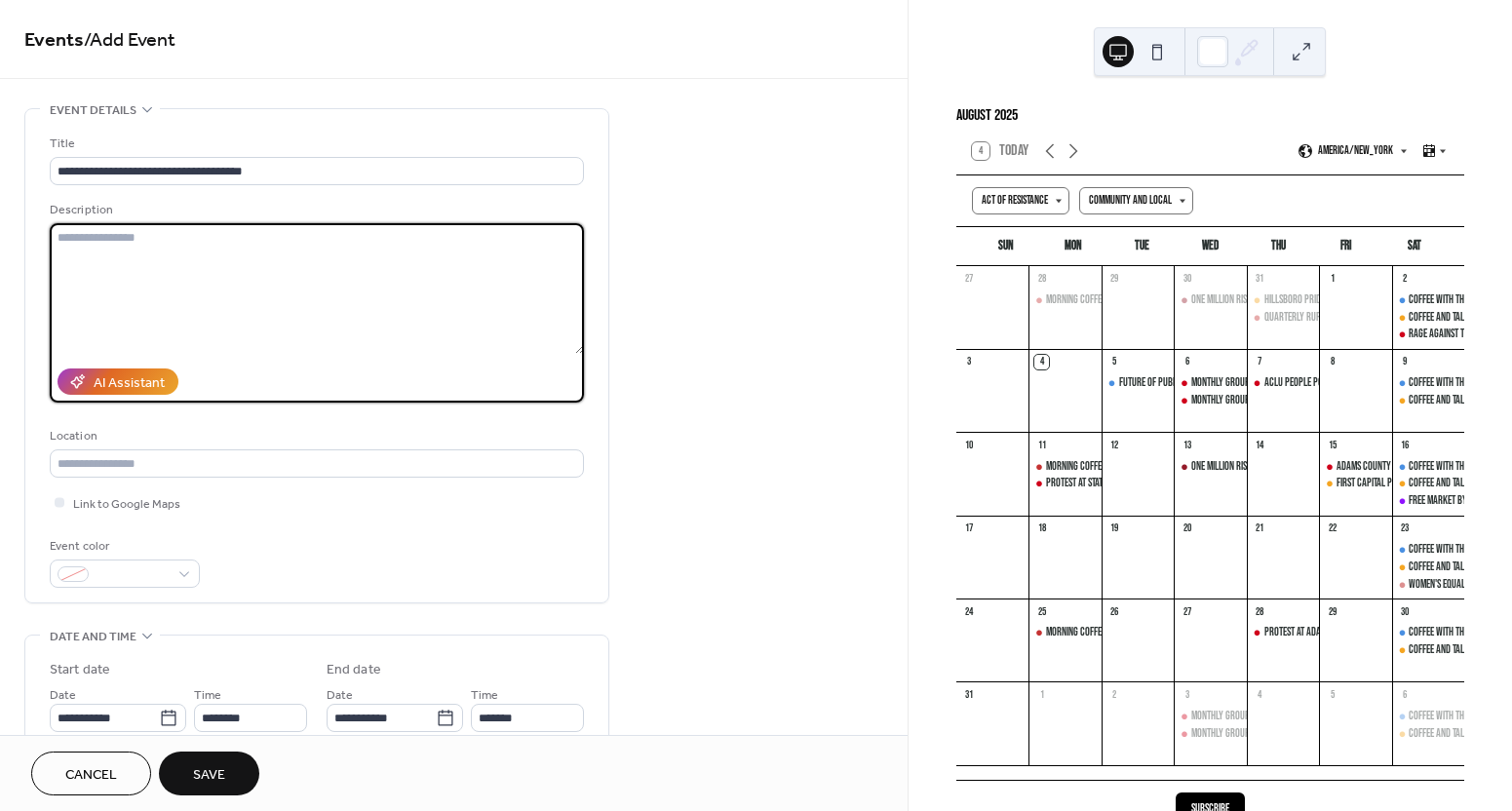 click at bounding box center (317, 289) 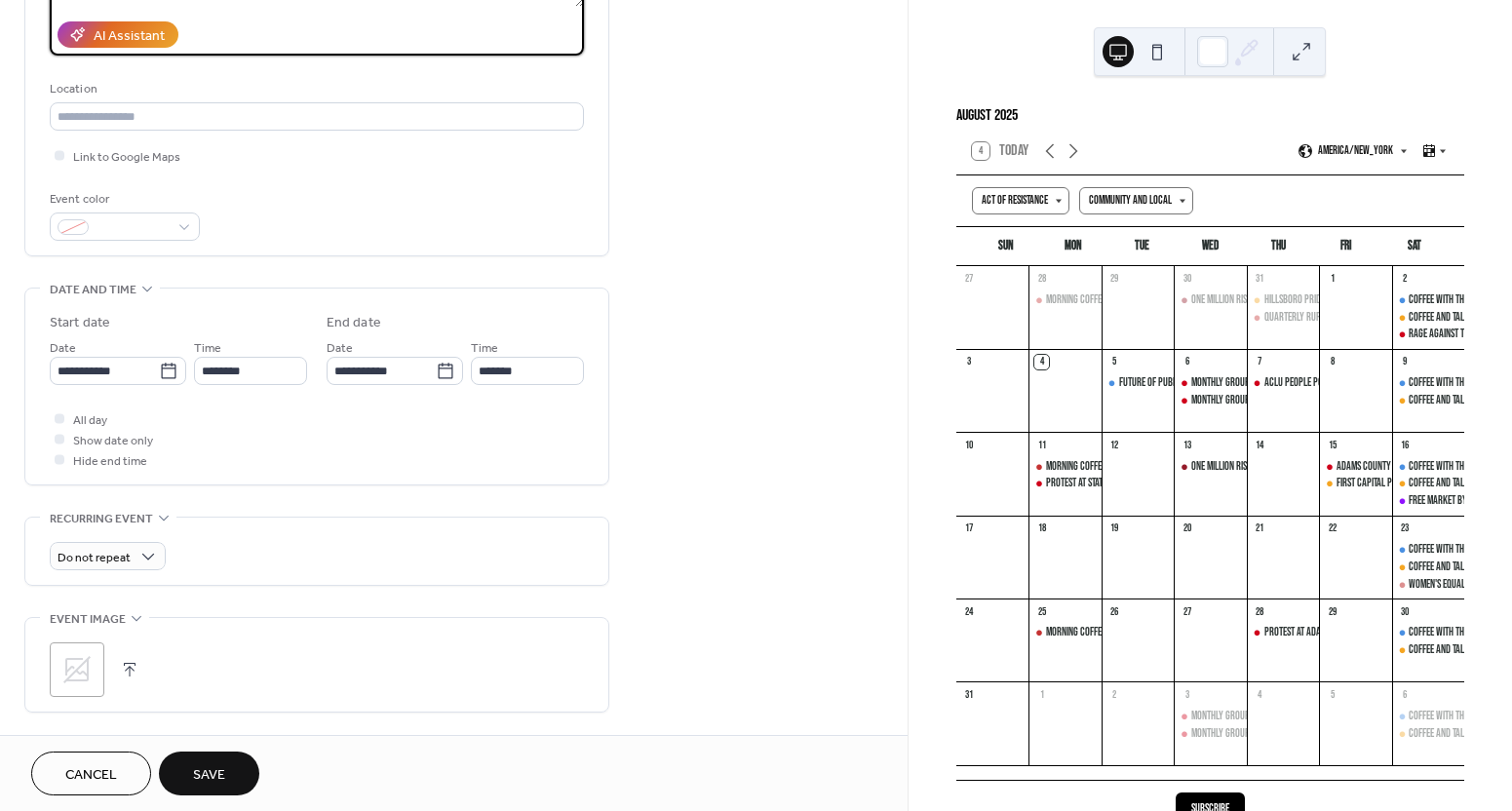 scroll, scrollTop: 365, scrollLeft: 0, axis: vertical 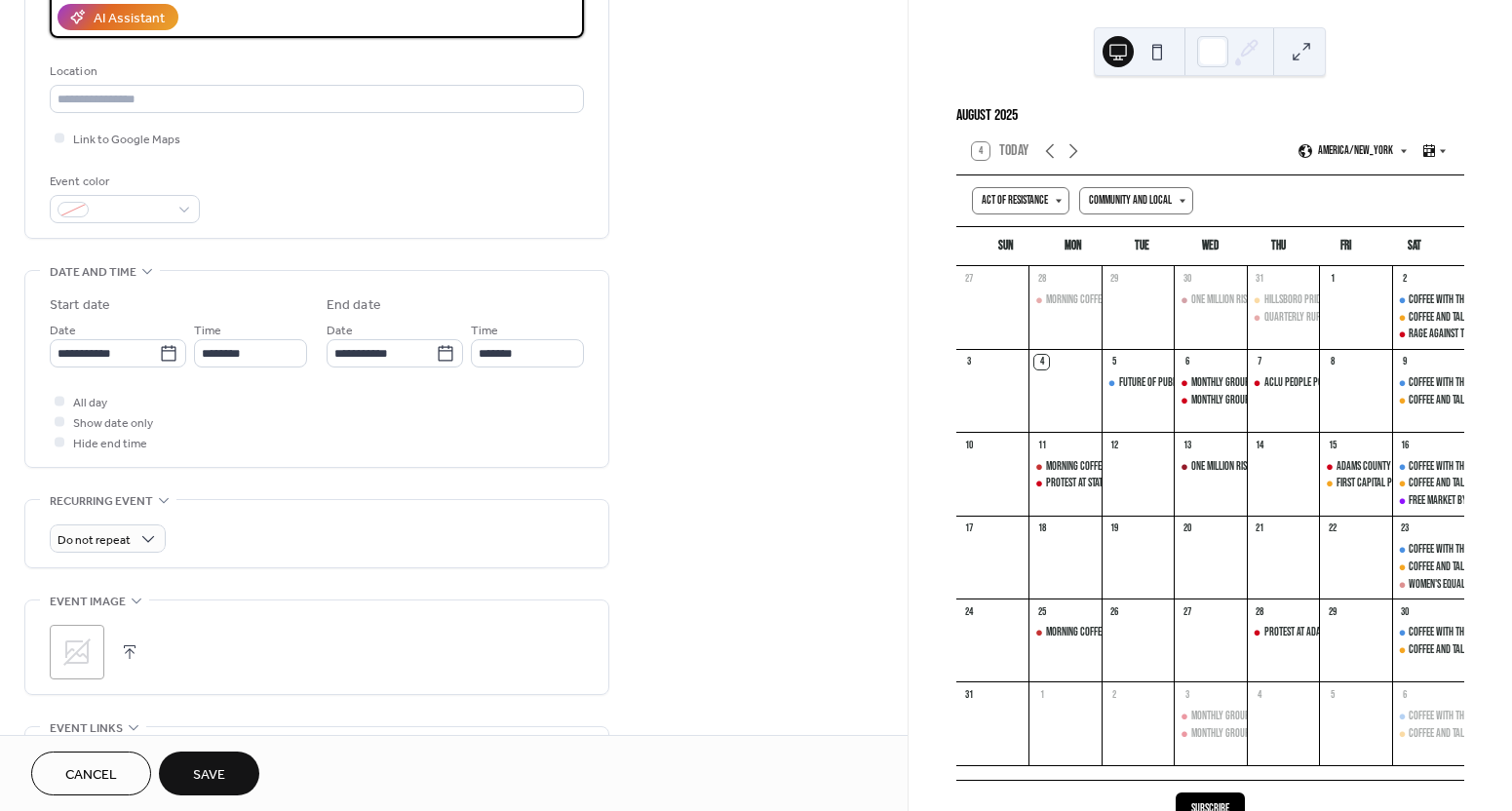 click at bounding box center [130, 652] 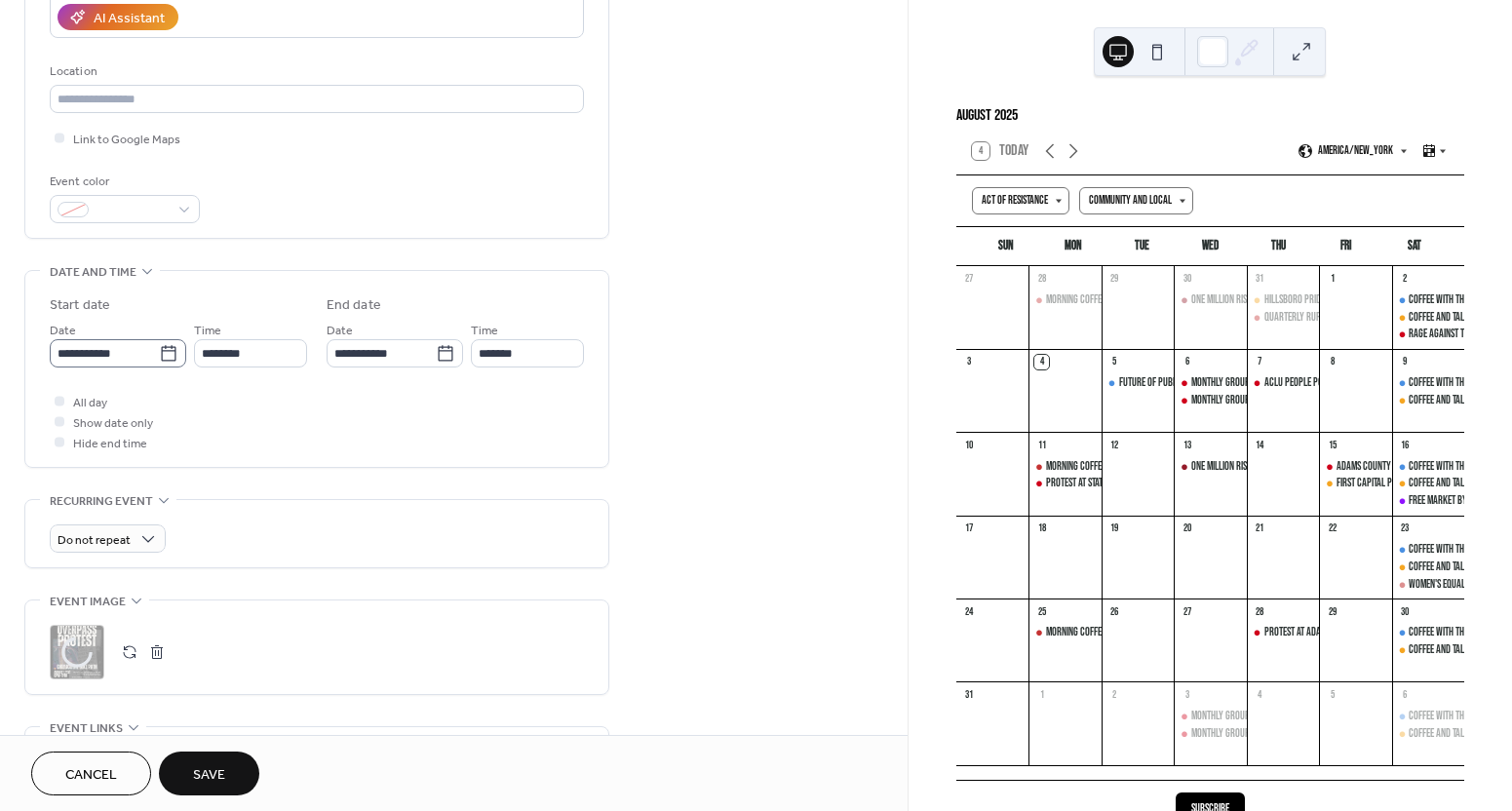 click 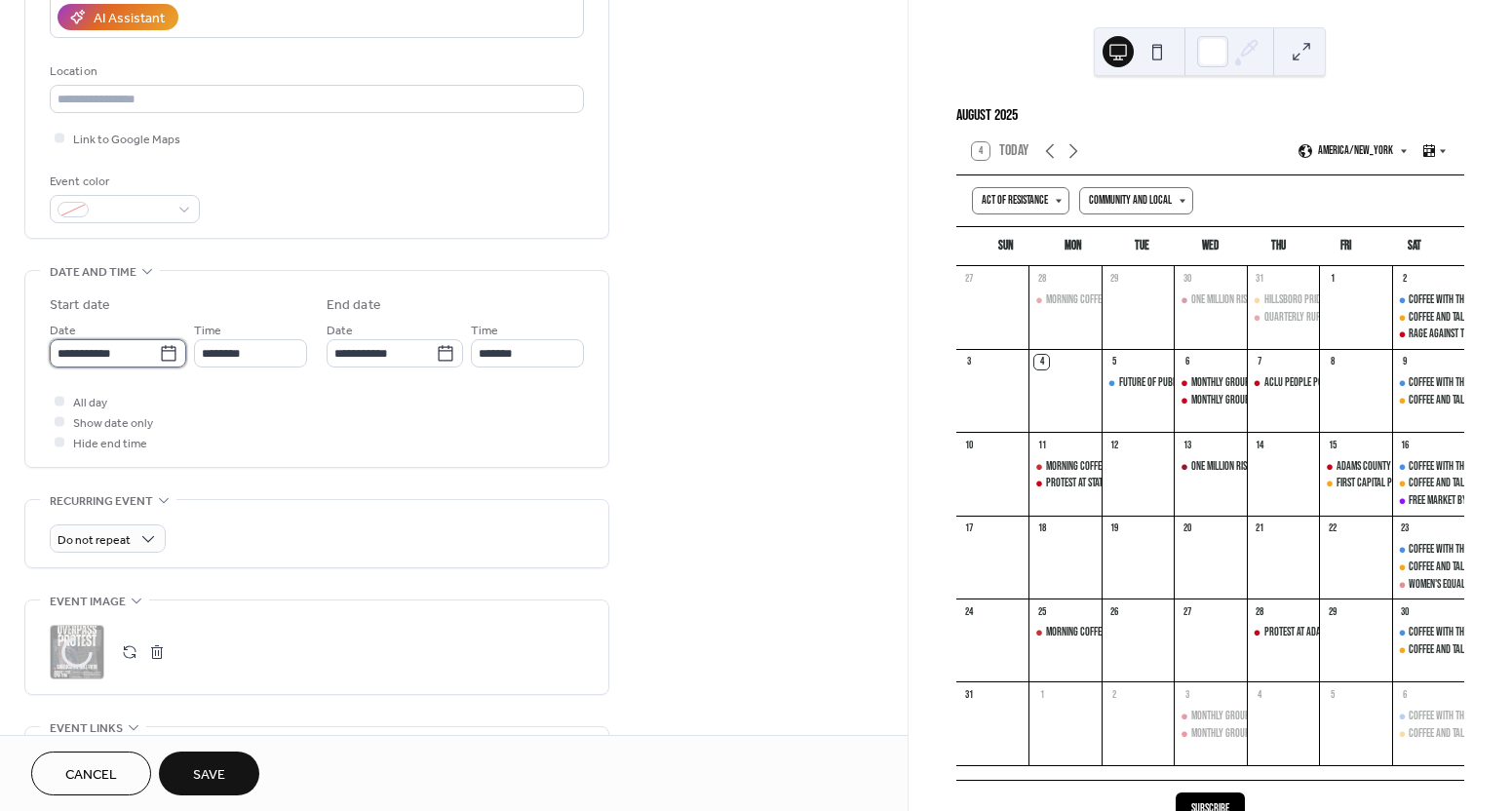 click on "**********" at bounding box center (104, 353) 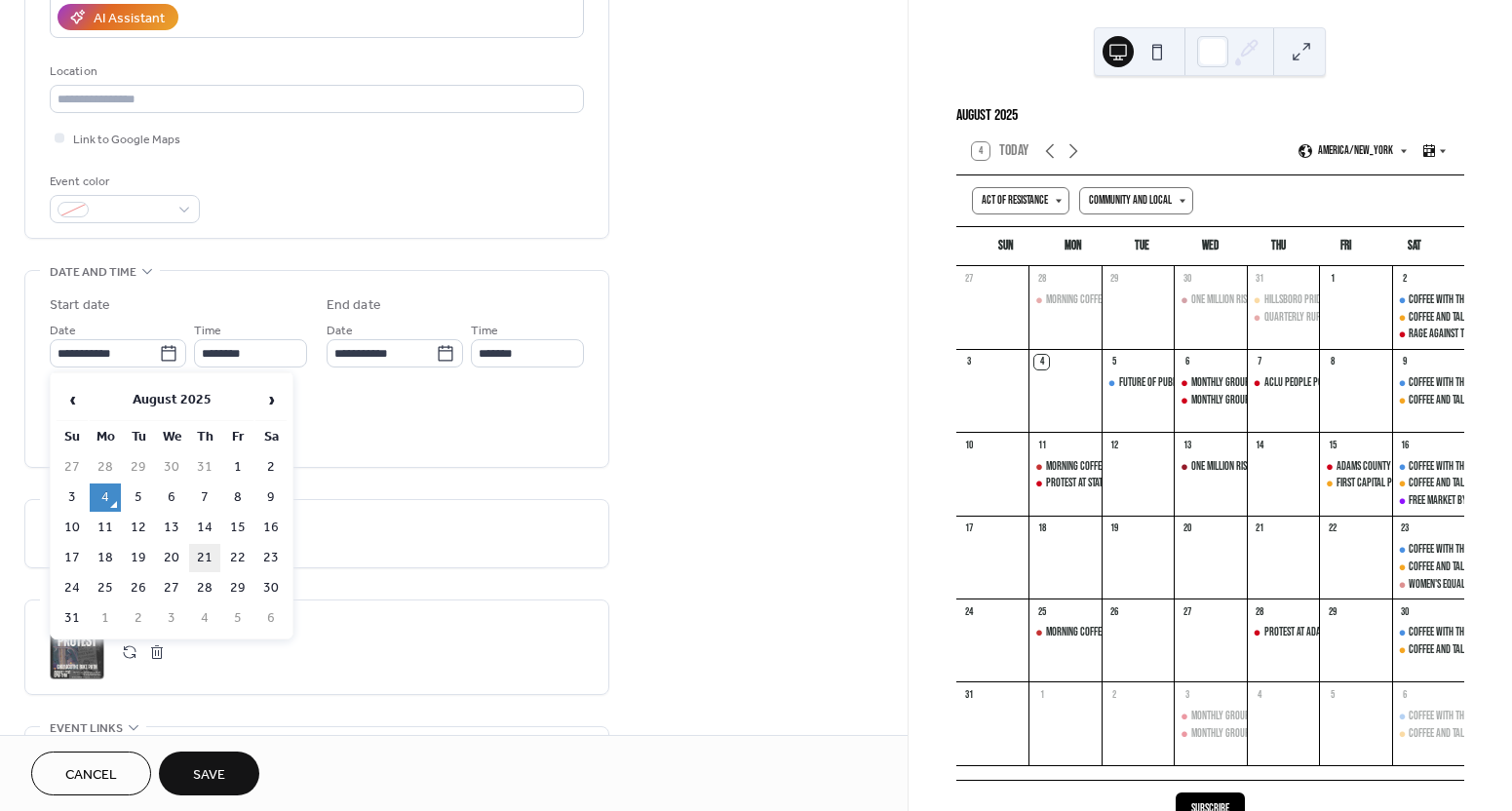 click on "21" at bounding box center [205, 558] 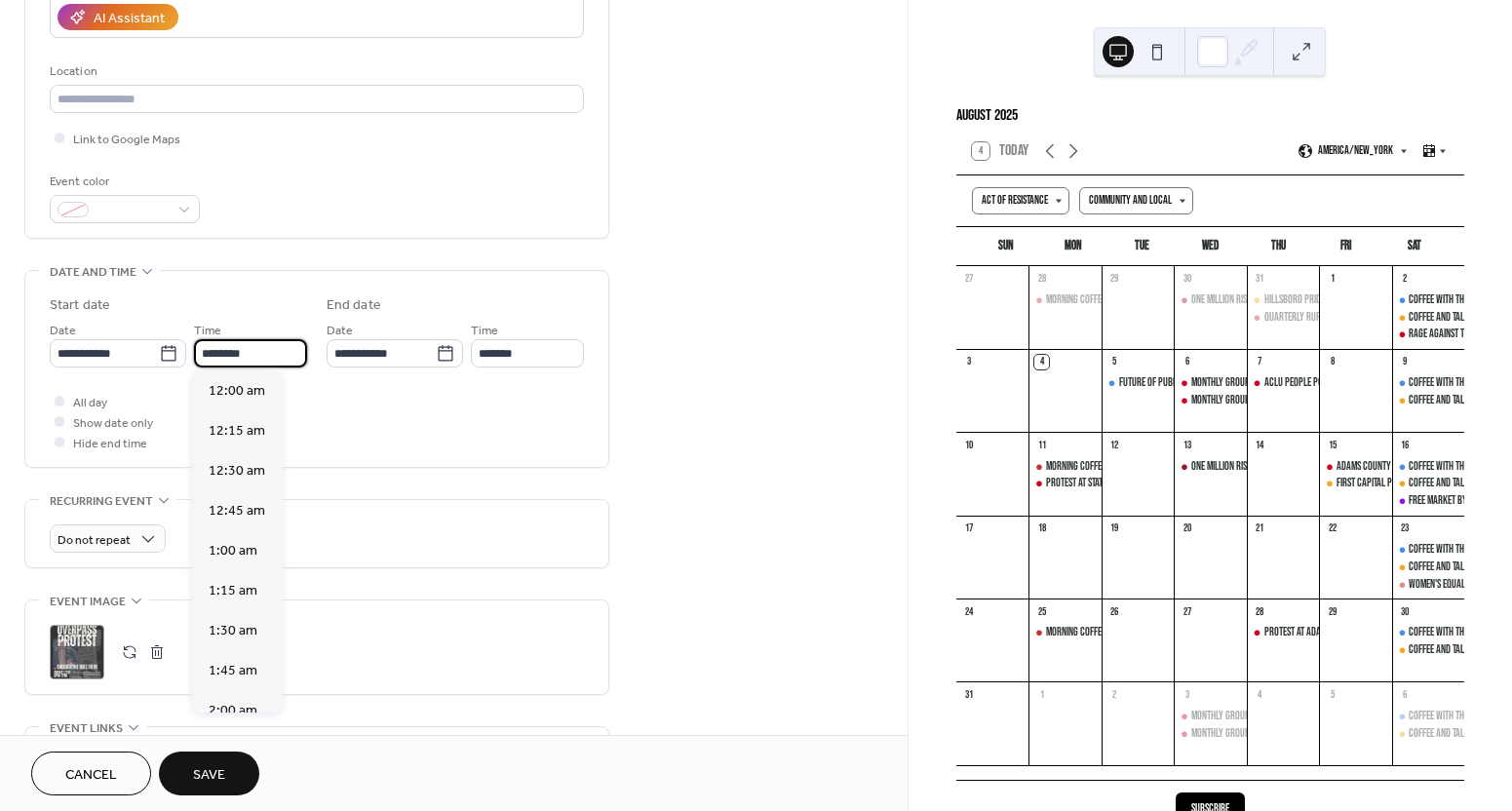 click on "********" at bounding box center (251, 353) 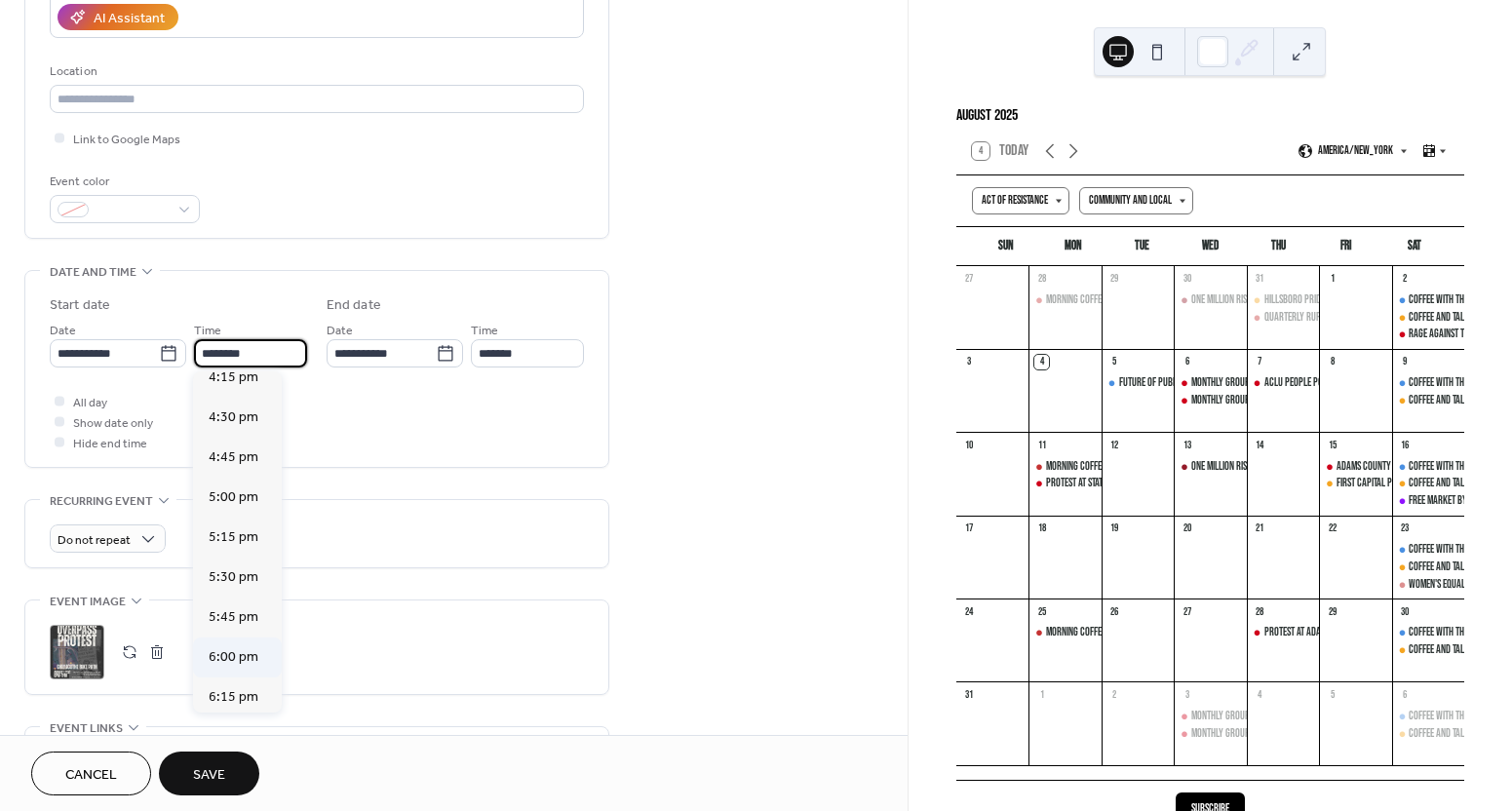 scroll, scrollTop: 2632, scrollLeft: 0, axis: vertical 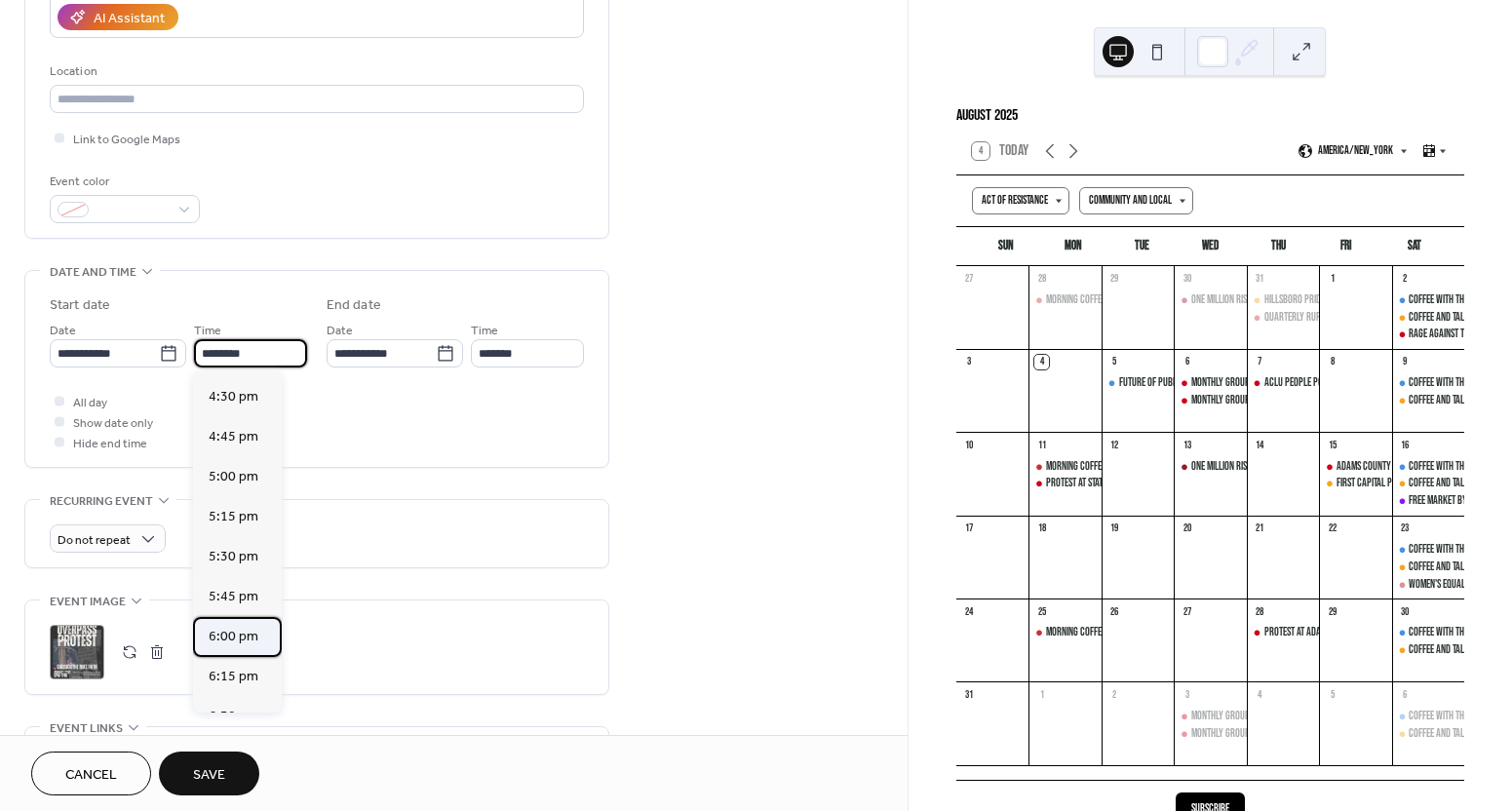 drag, startPoint x: 234, startPoint y: 634, endPoint x: 241, endPoint y: 626, distance: 10.630146 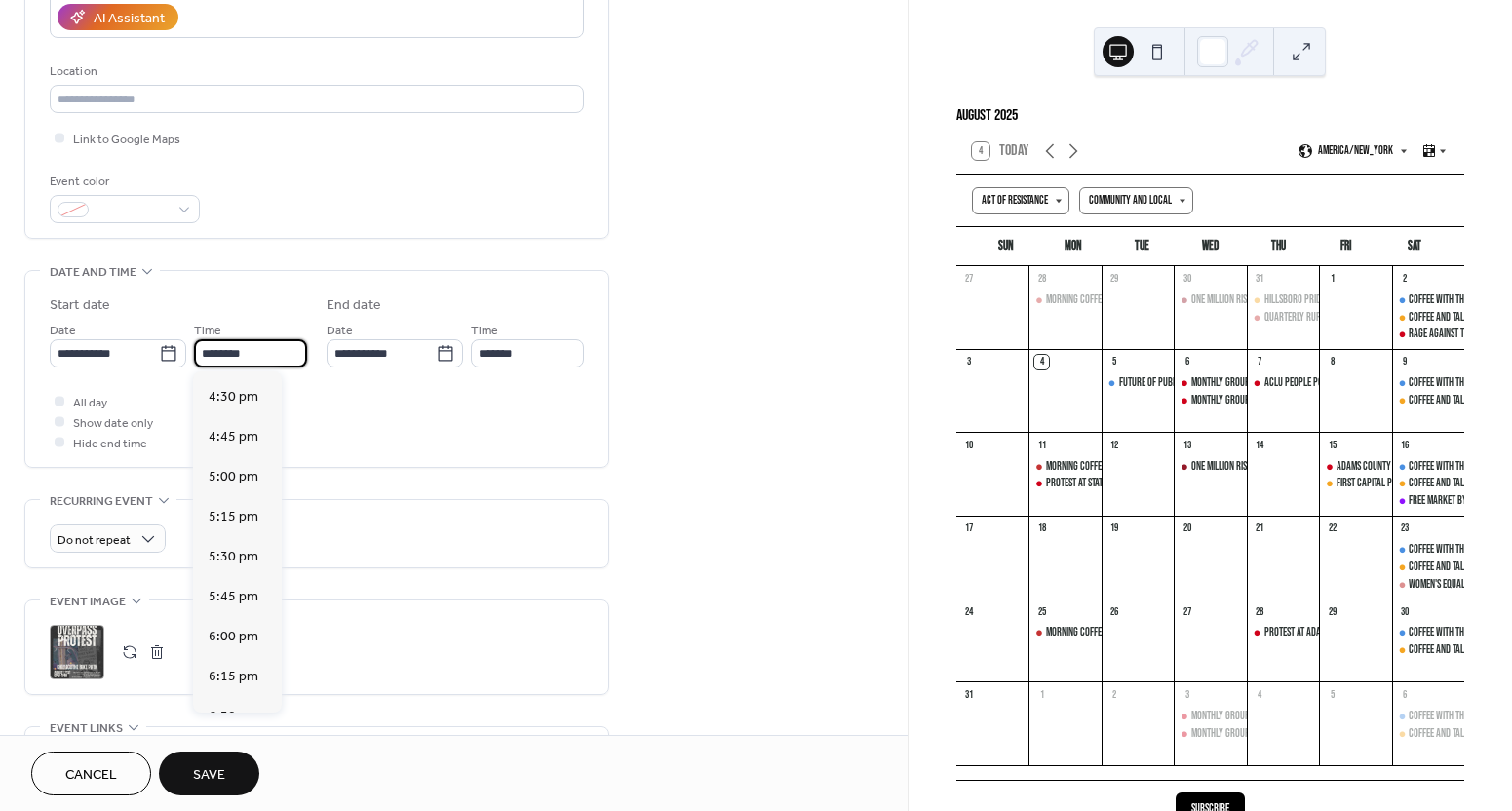 type on "*******" 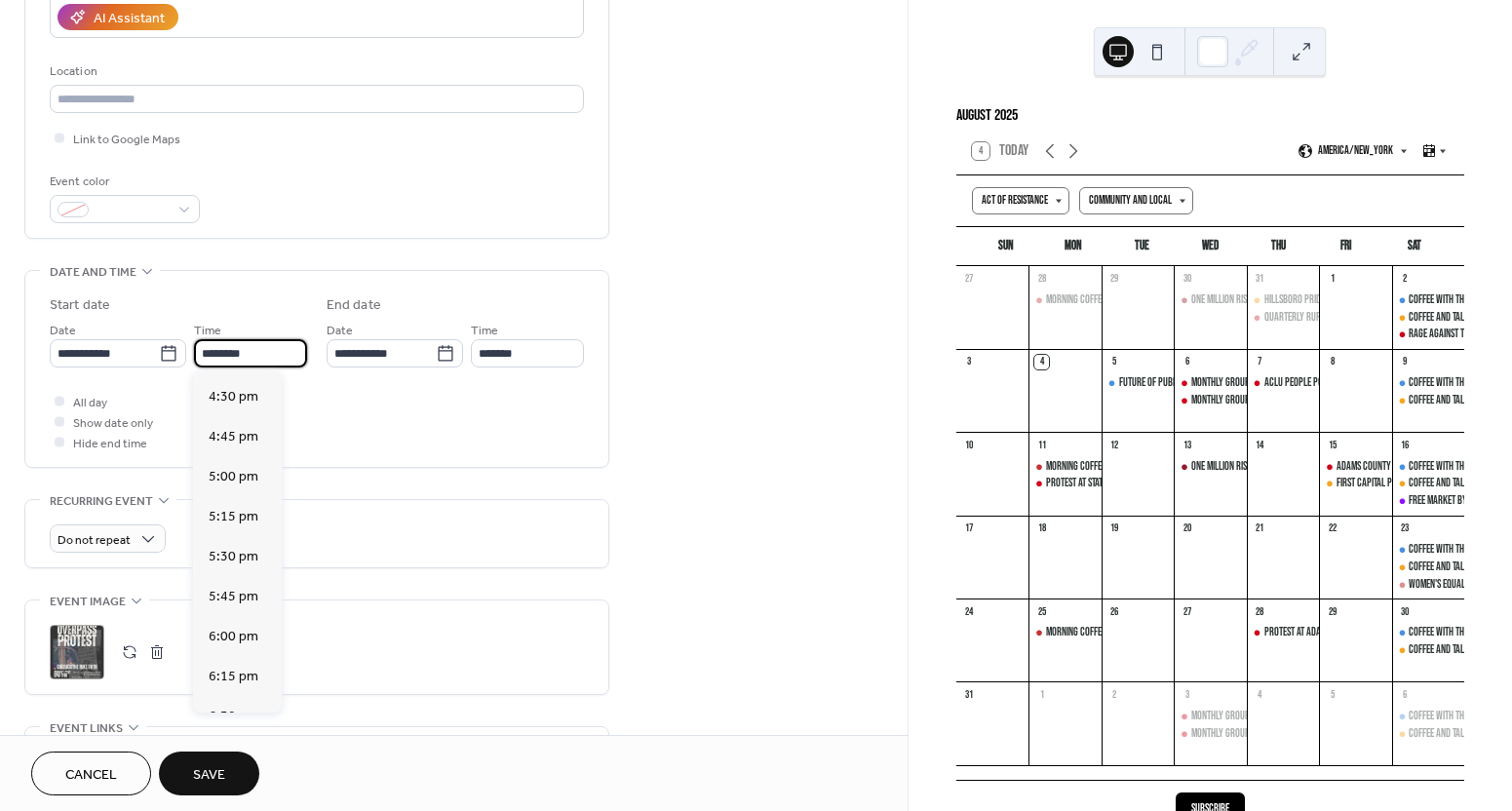 type on "*******" 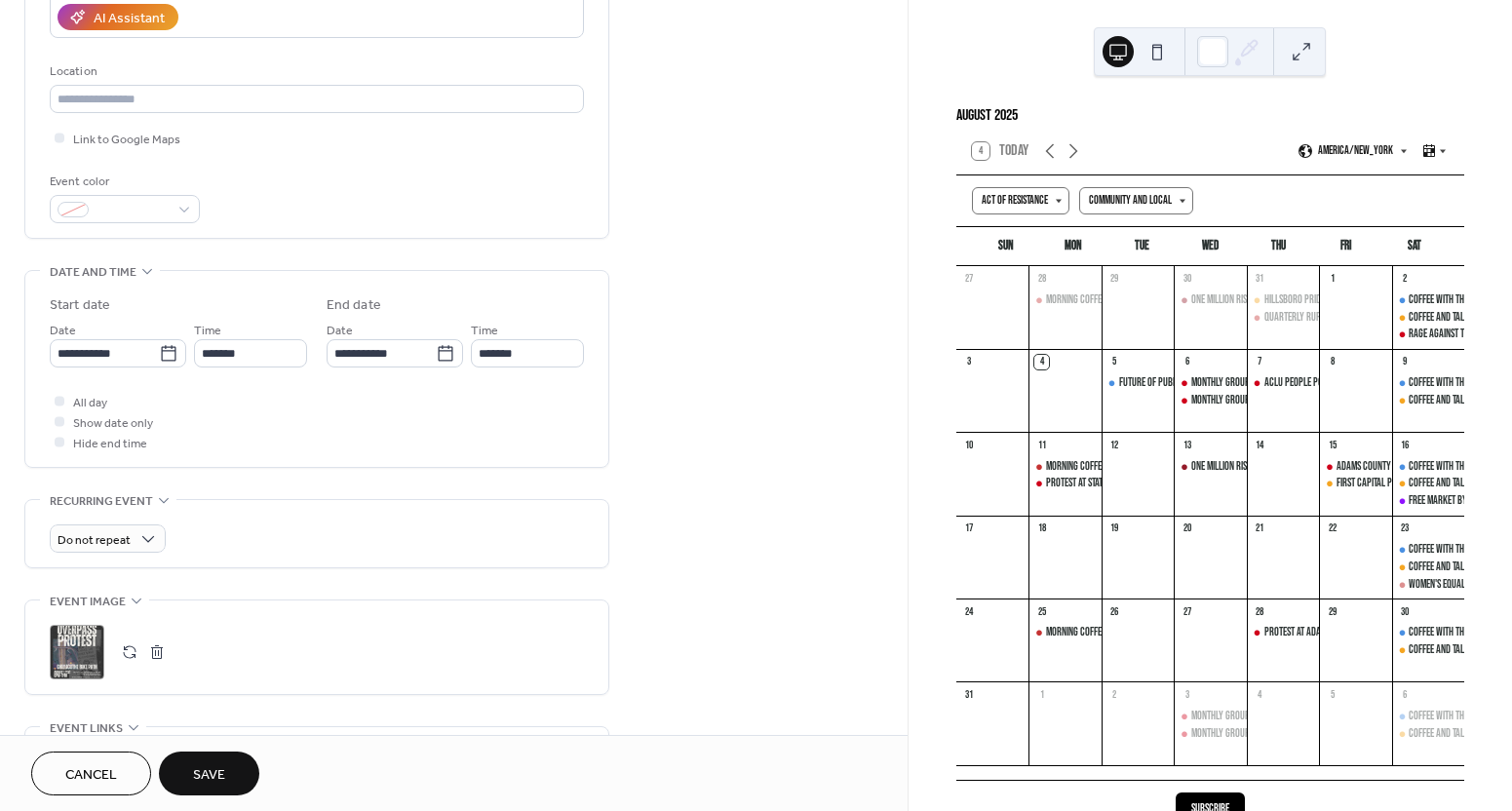 click on "All day Show date only Hide end time" at bounding box center (317, 421) 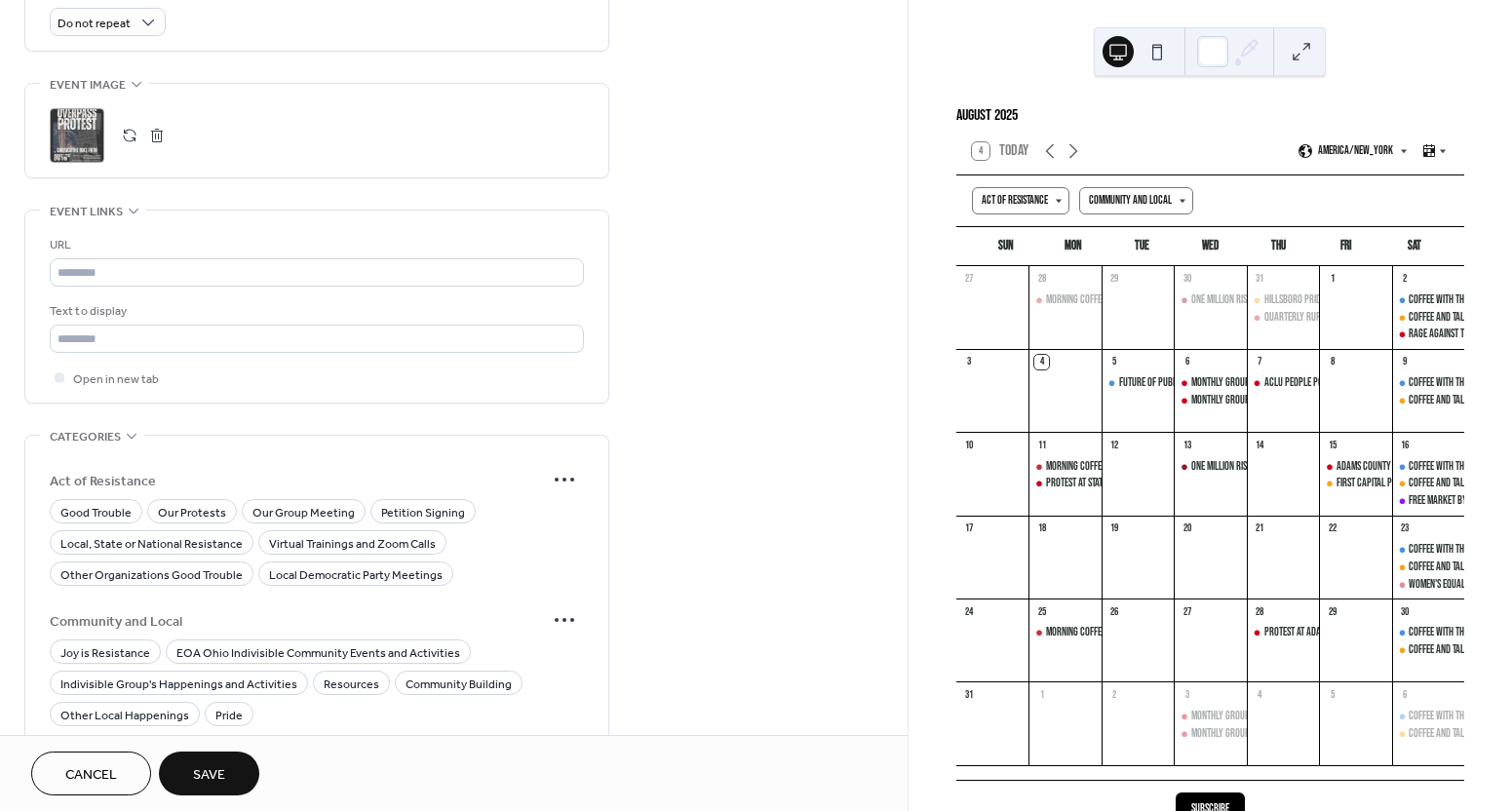 scroll, scrollTop: 900, scrollLeft: 0, axis: vertical 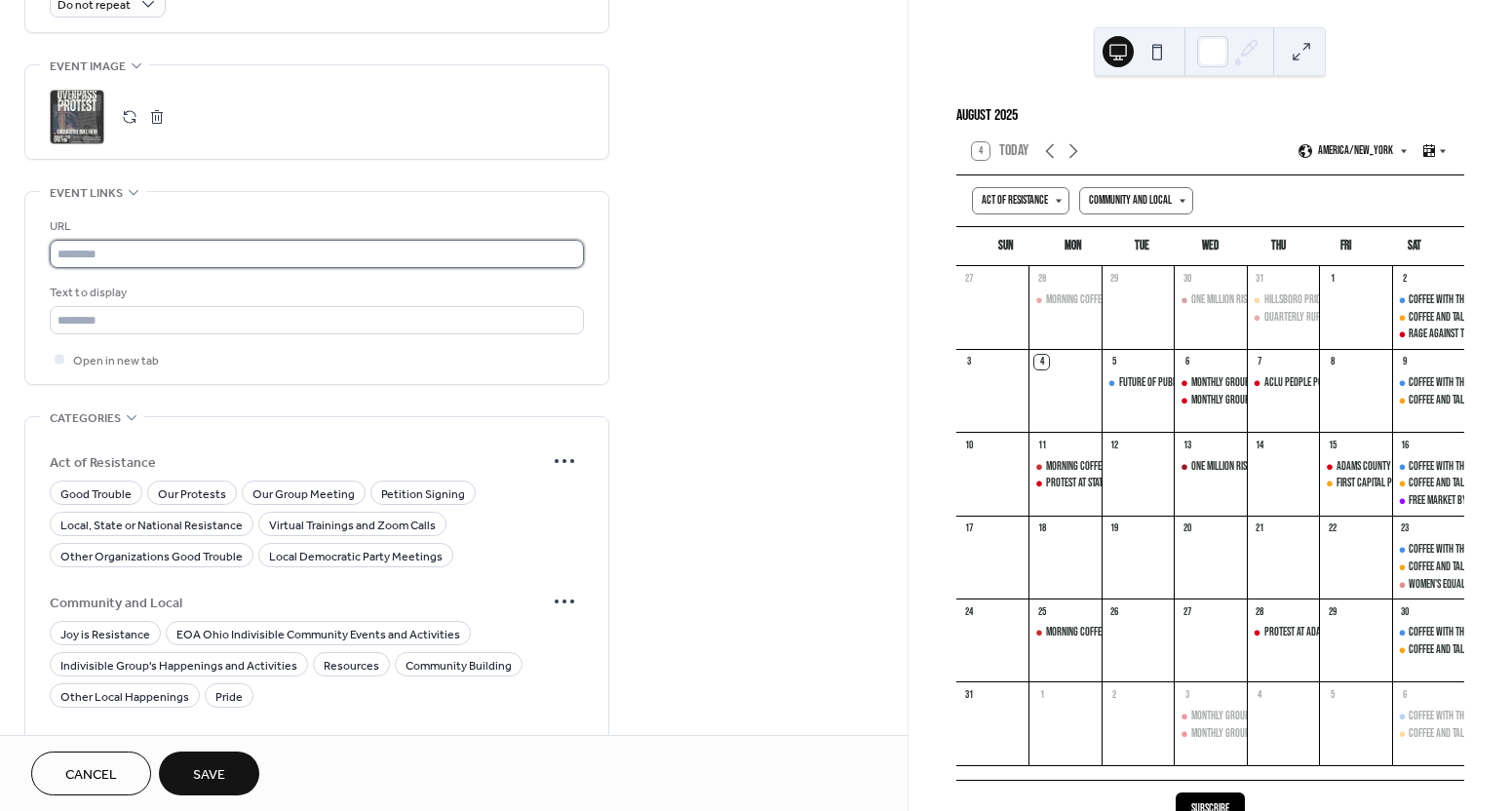 click at bounding box center [317, 253] 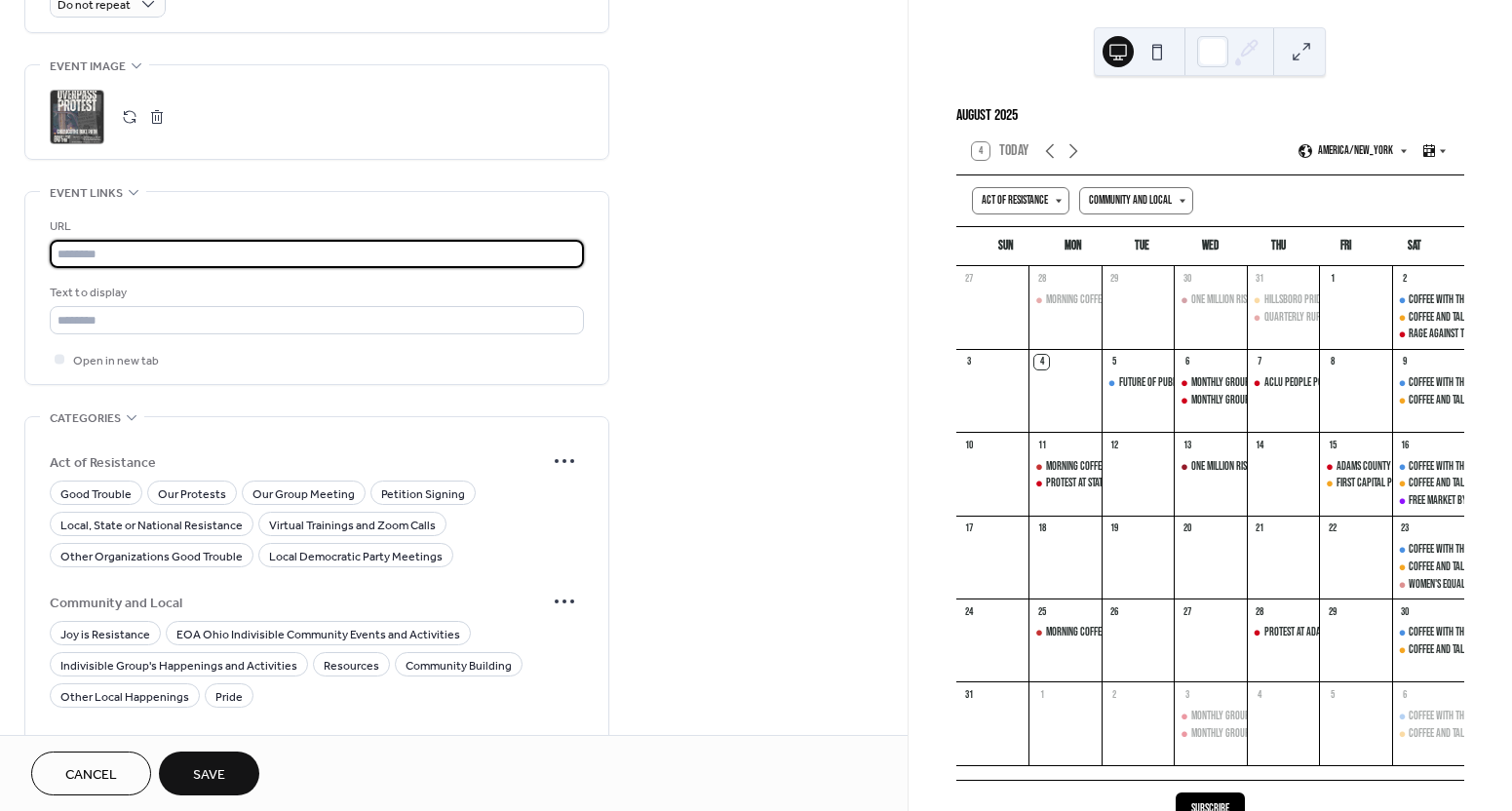 paste on "**********" 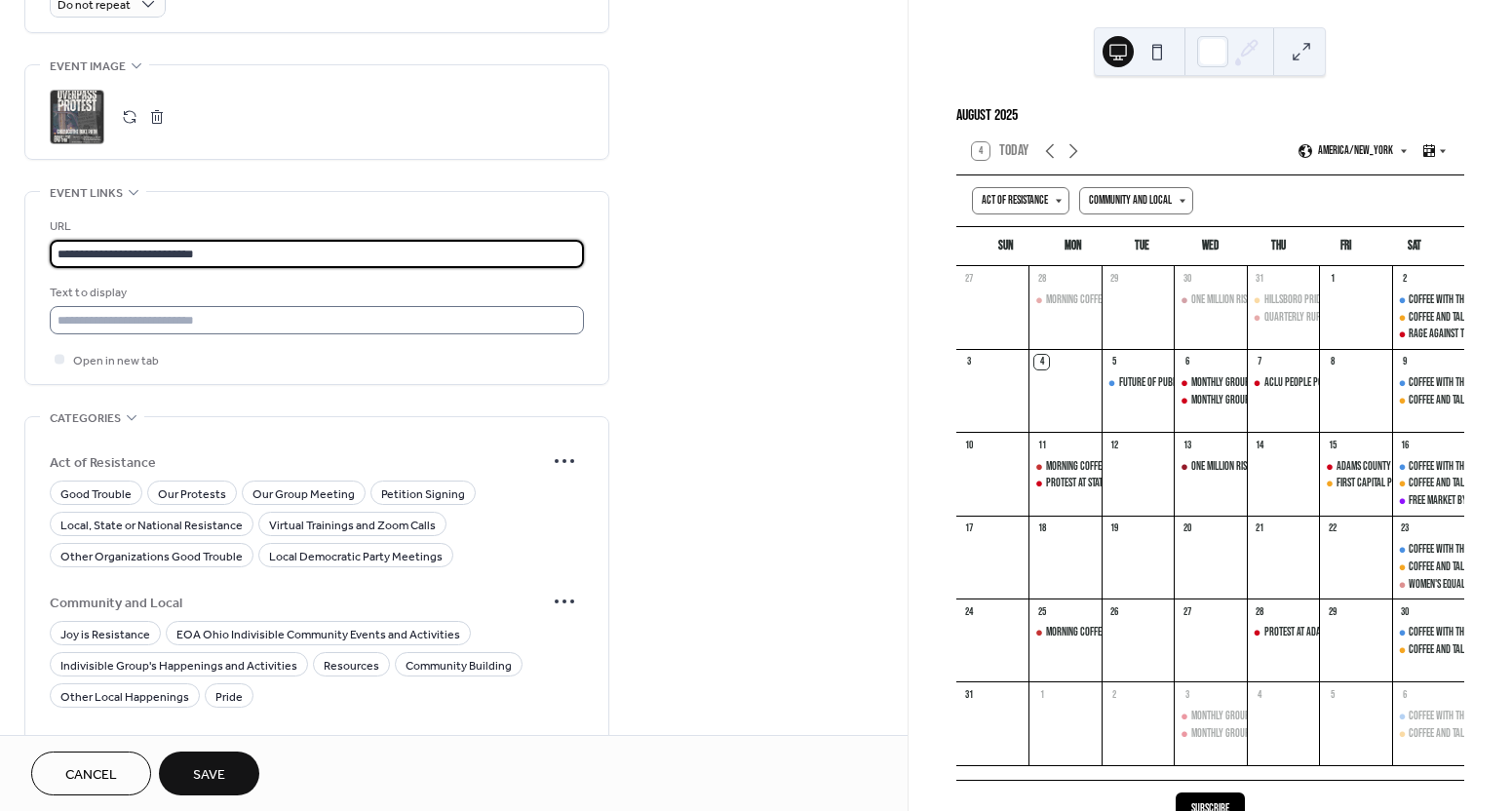 type on "**********" 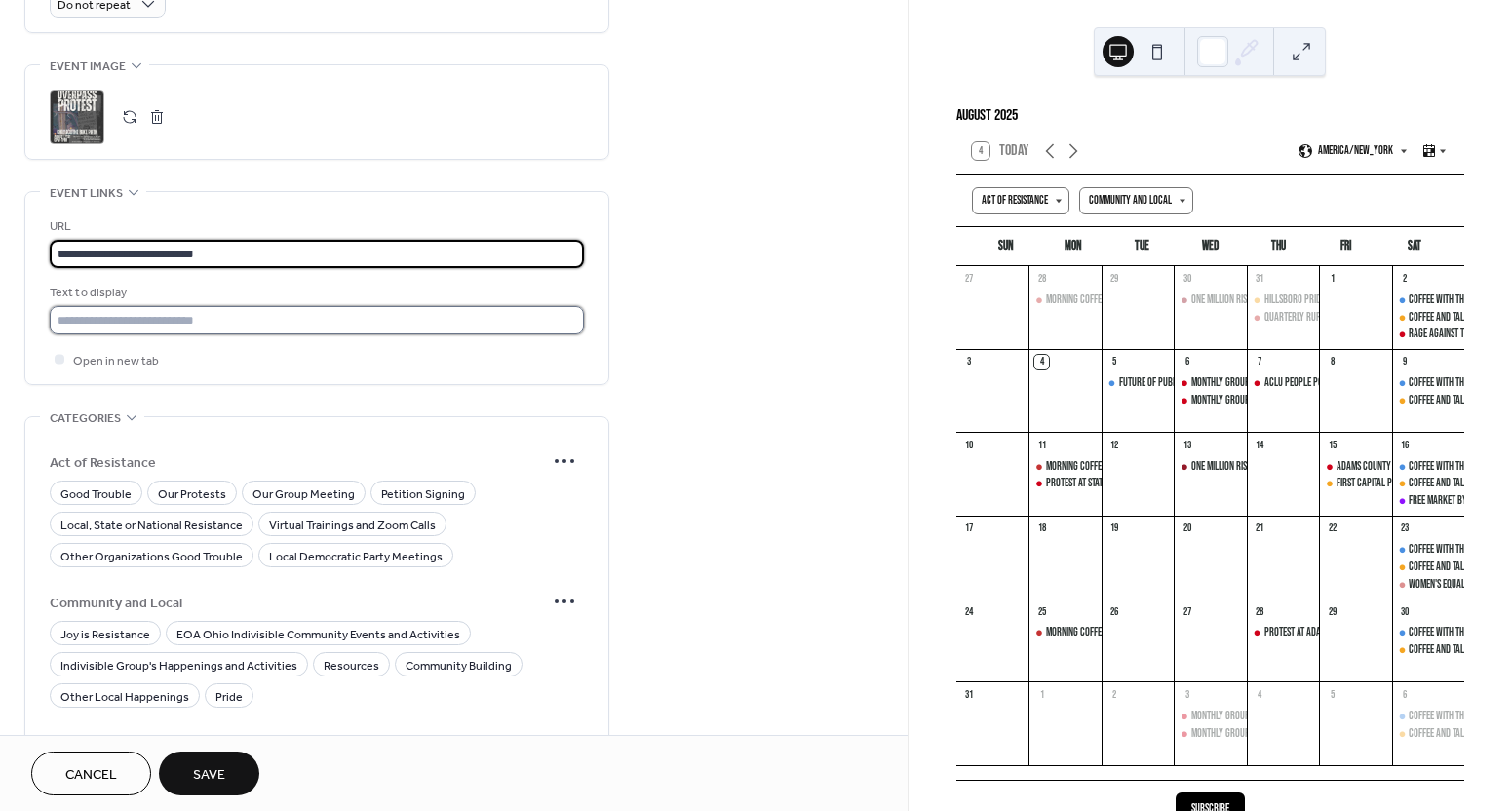 click at bounding box center [317, 320] 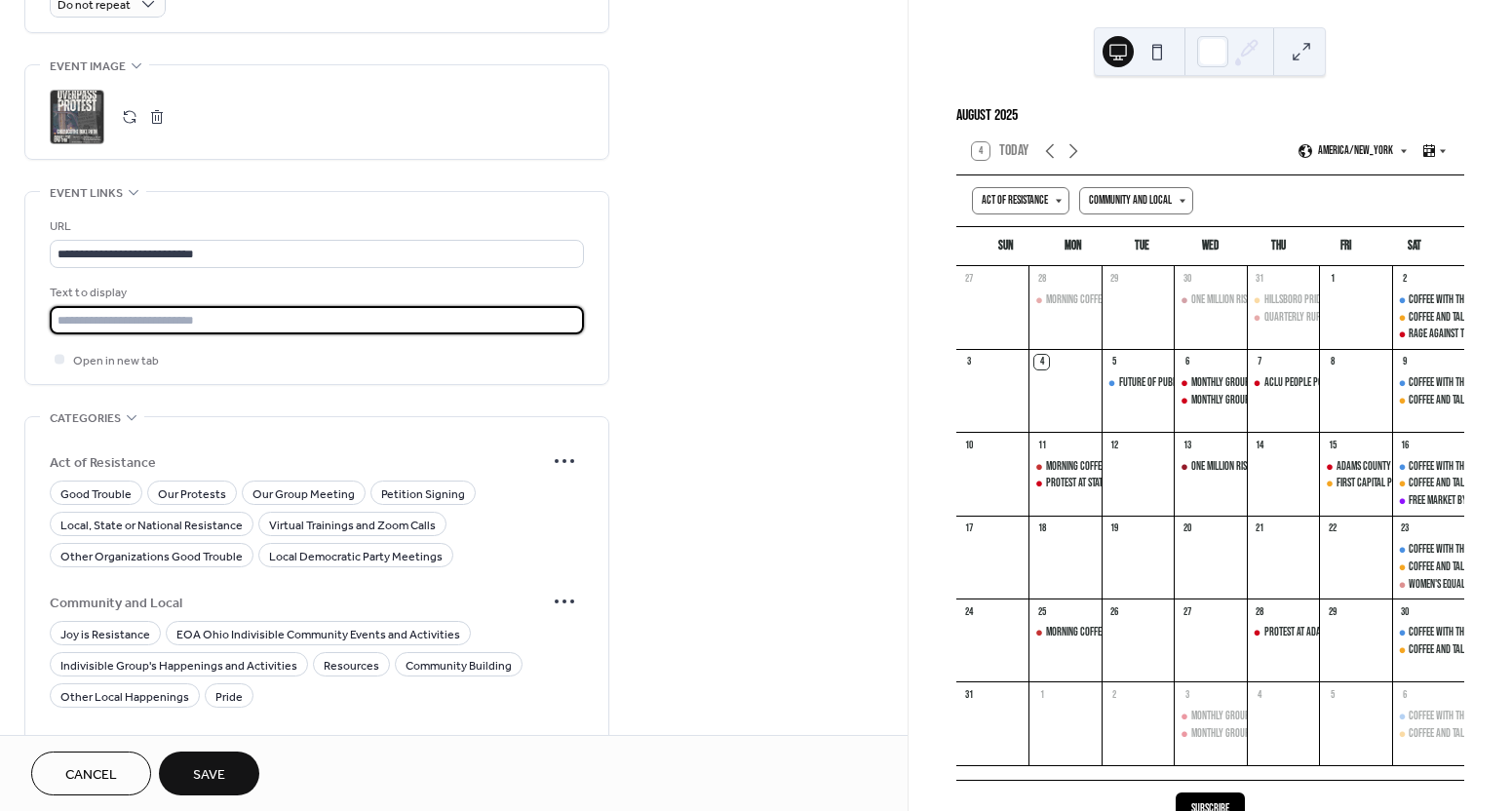 type on "**********" 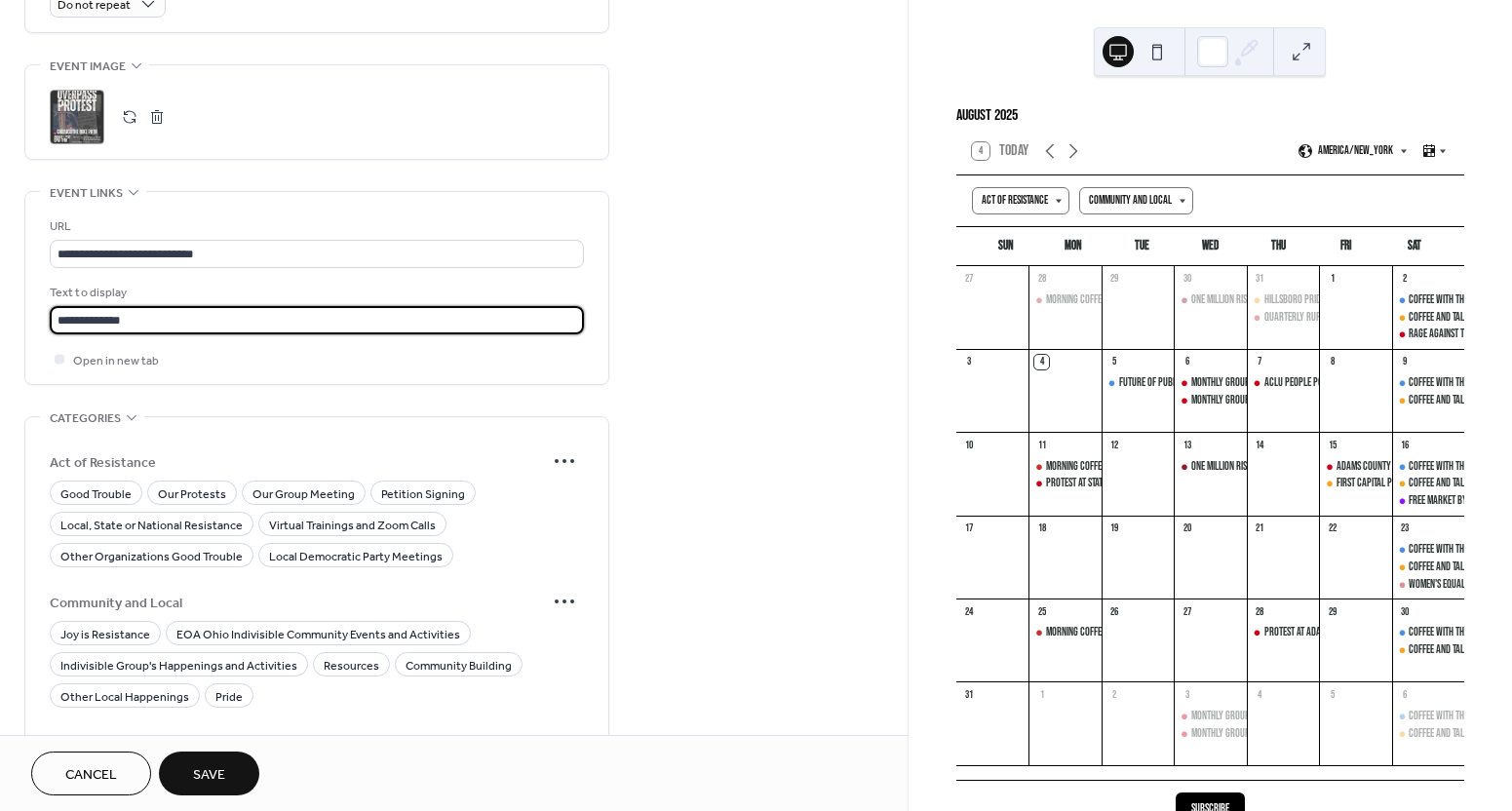 click on "**********" at bounding box center (317, 64) 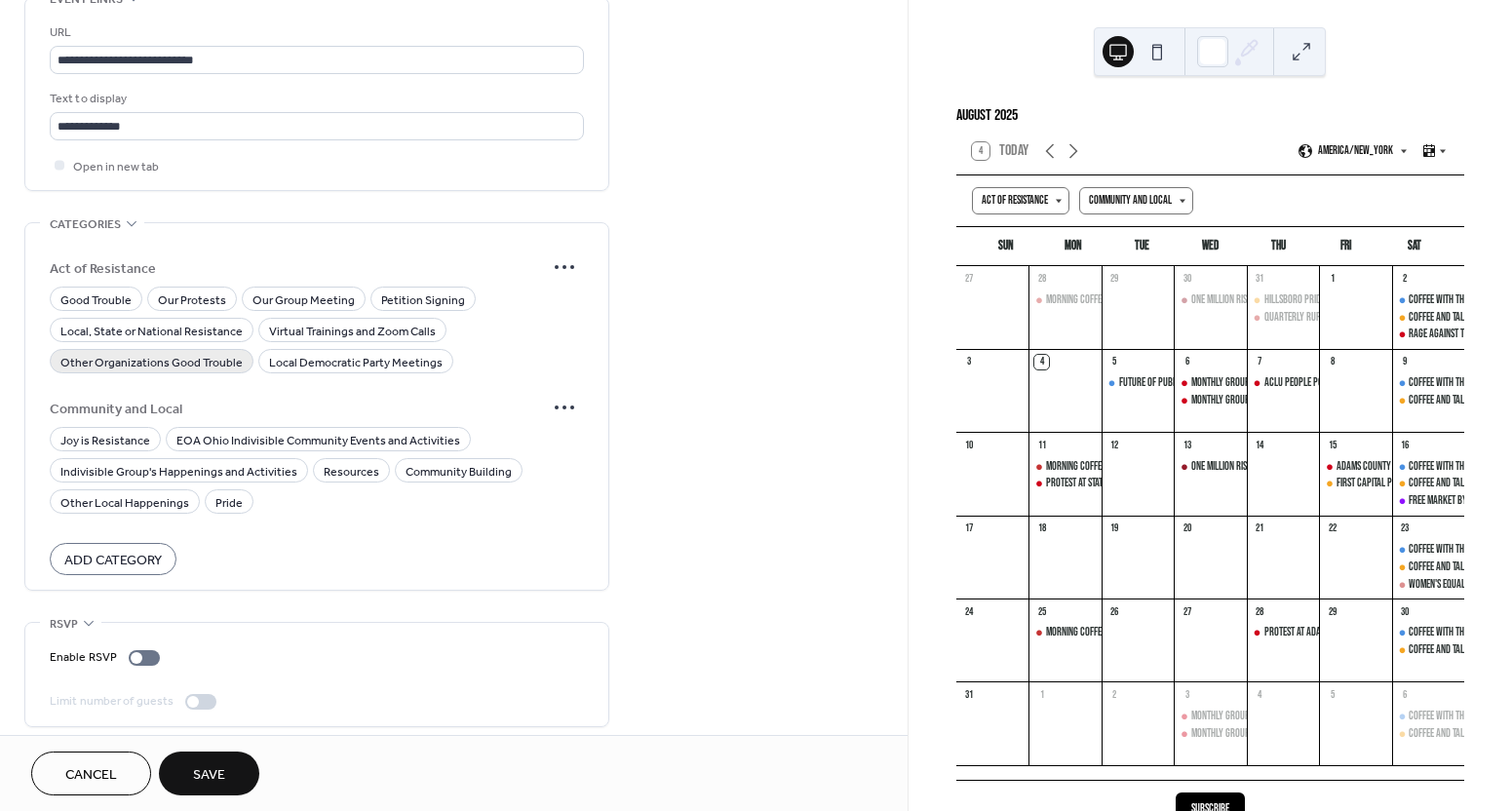 scroll, scrollTop: 1105, scrollLeft: 0, axis: vertical 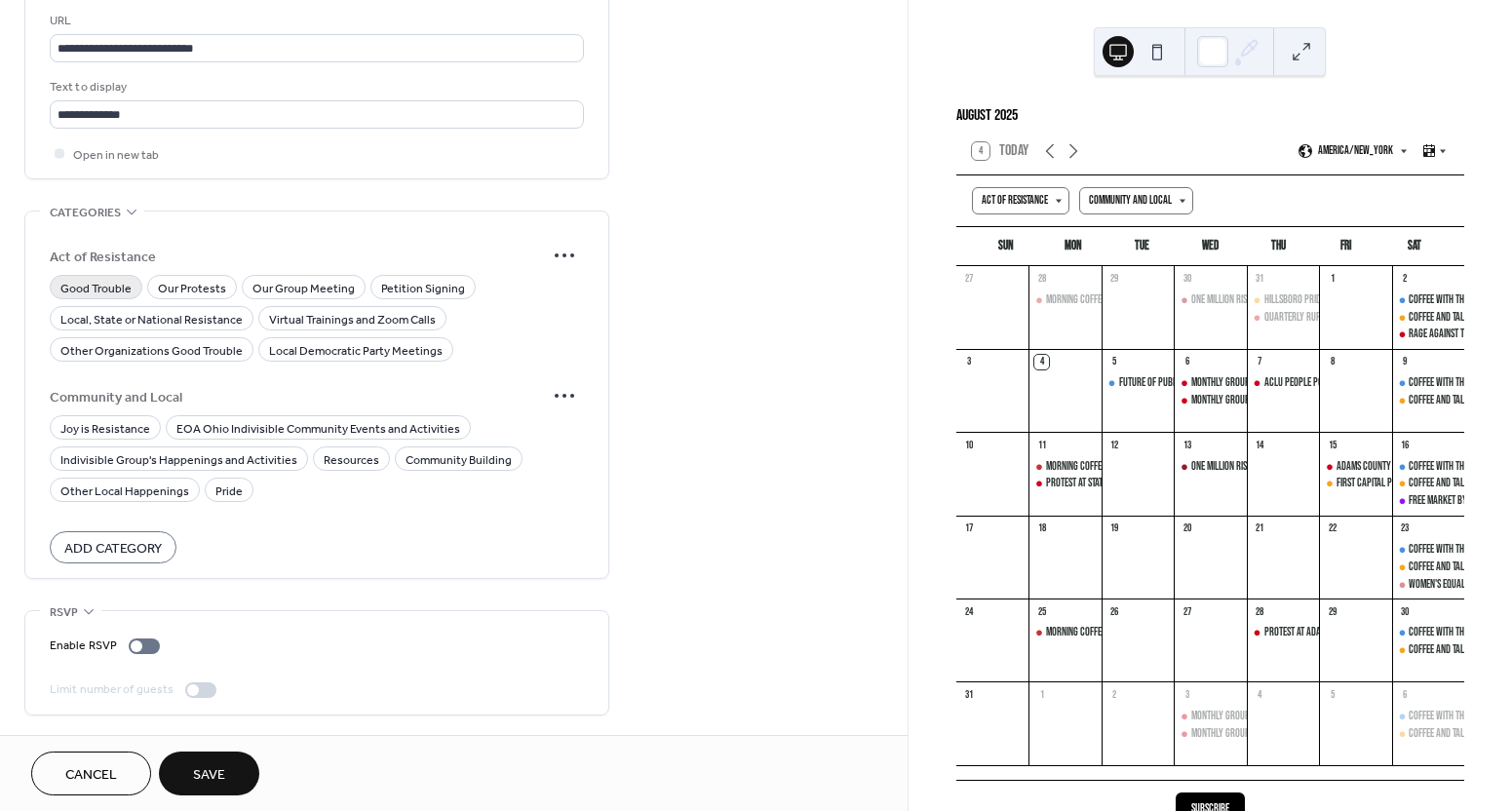click on "Act of Resistance" at bounding box center [317, 255] 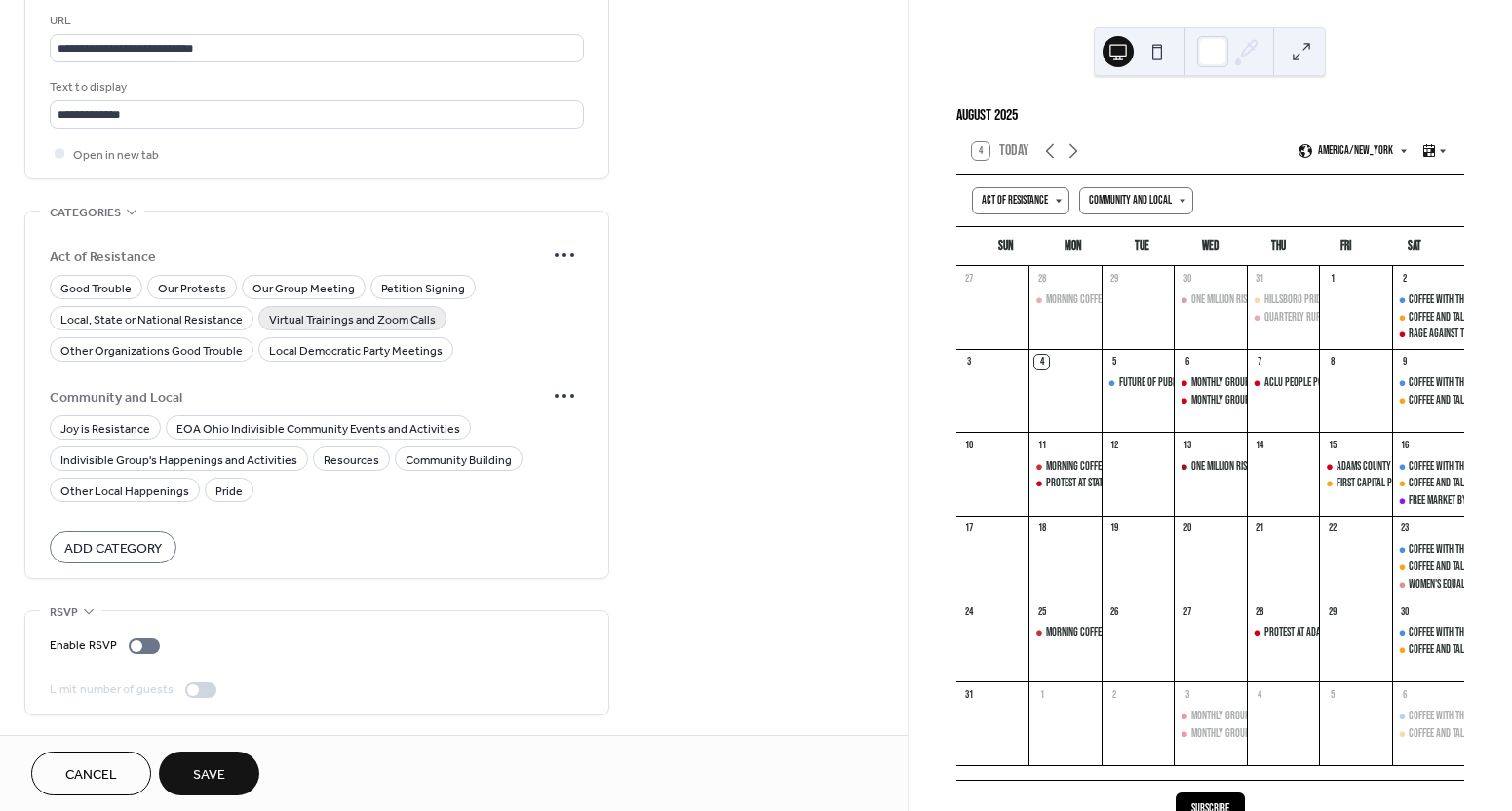 scroll, scrollTop: 1101, scrollLeft: 0, axis: vertical 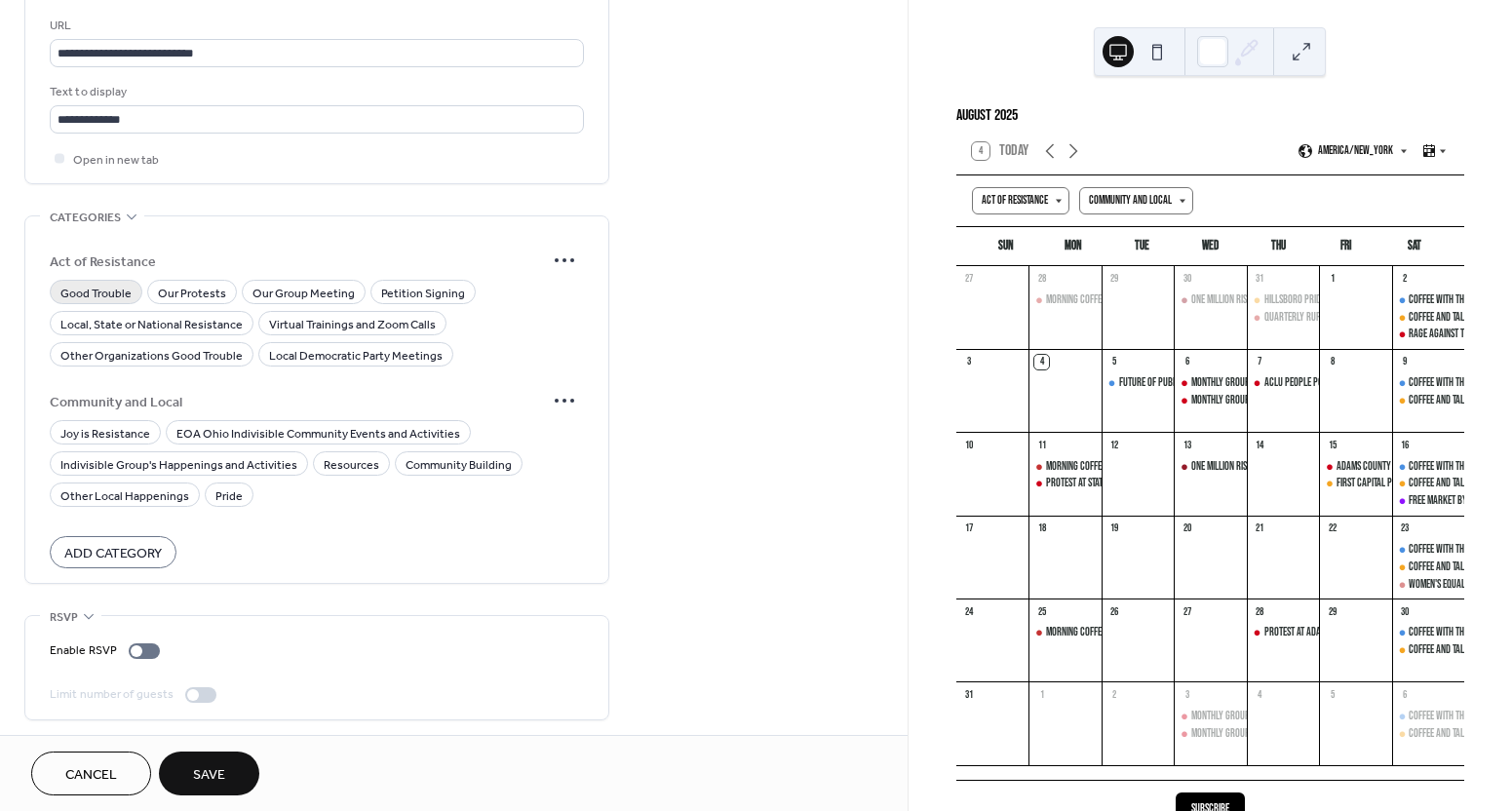 click on "Good Trouble" at bounding box center (96, 293) 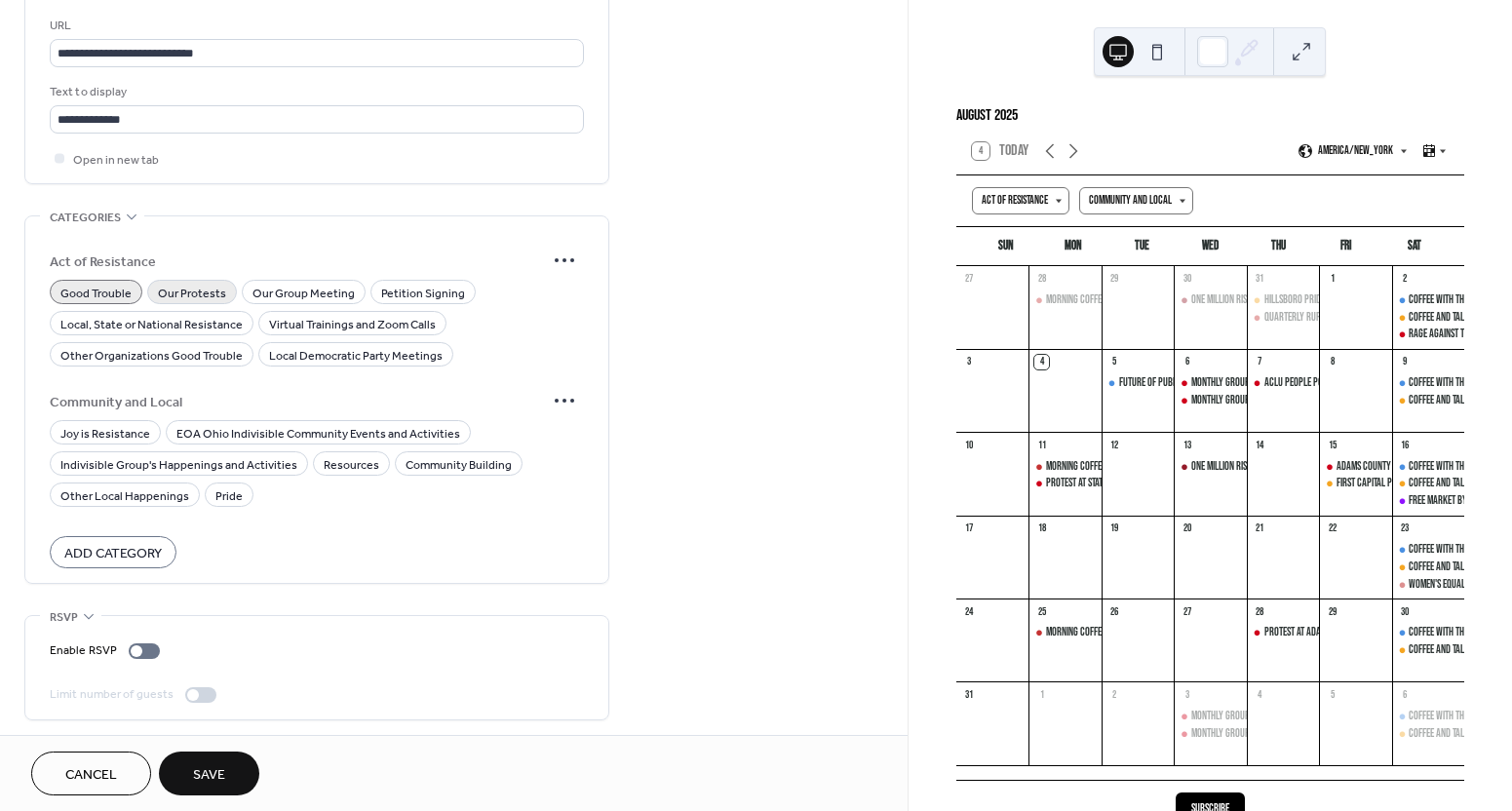 click on "Our Protests" at bounding box center (192, 293) 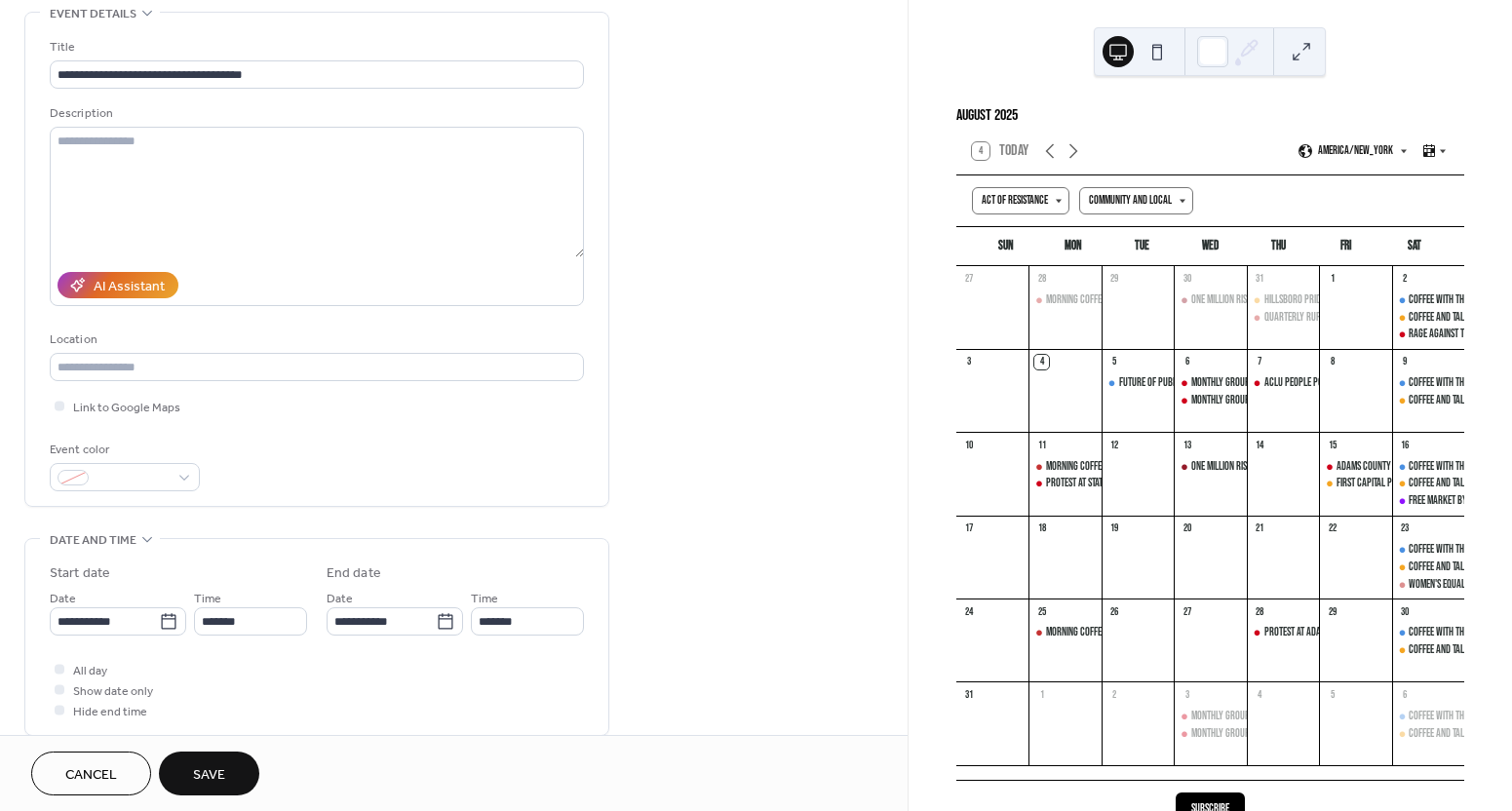 scroll, scrollTop: 0, scrollLeft: 0, axis: both 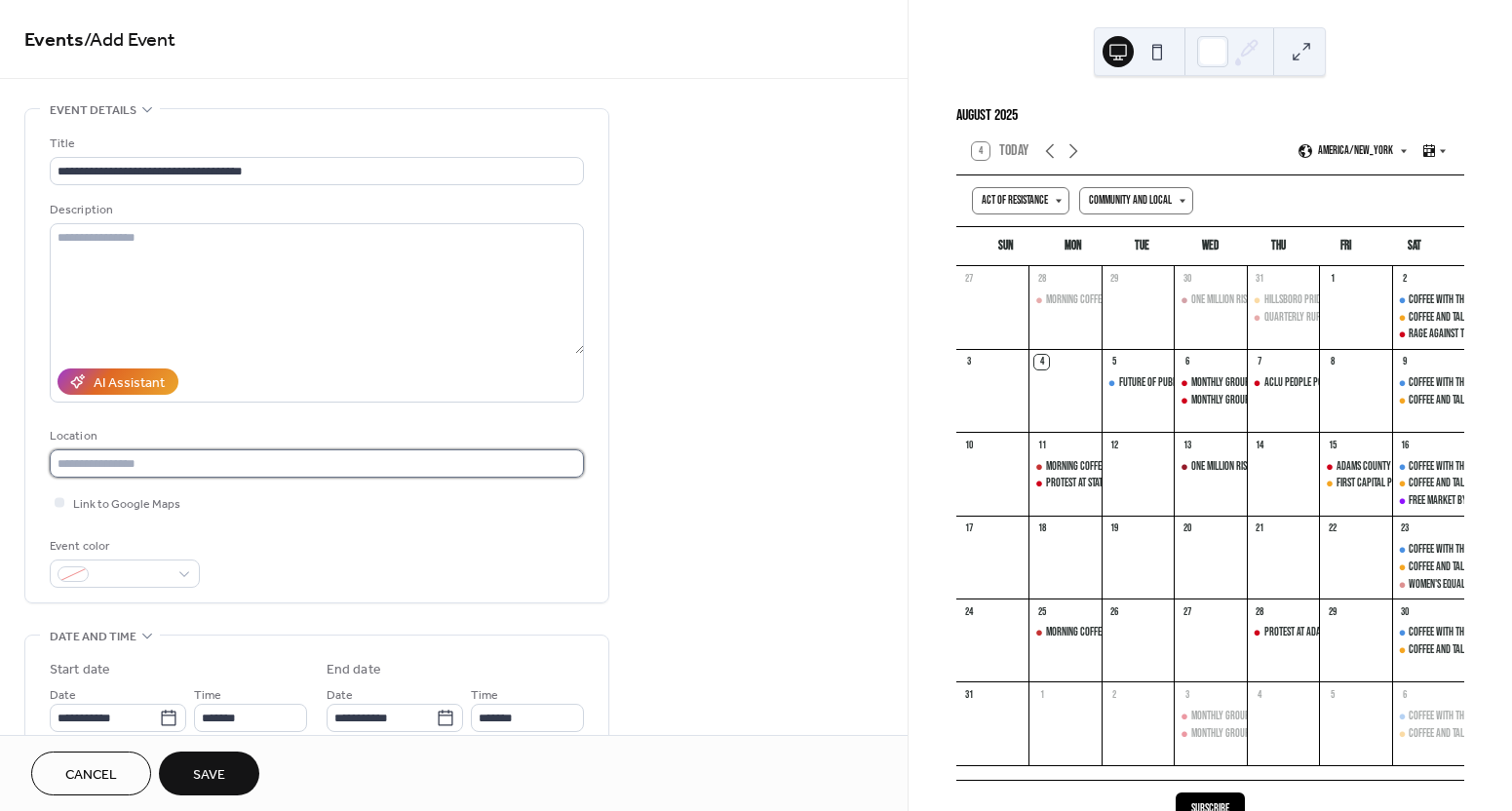 click at bounding box center (317, 463) 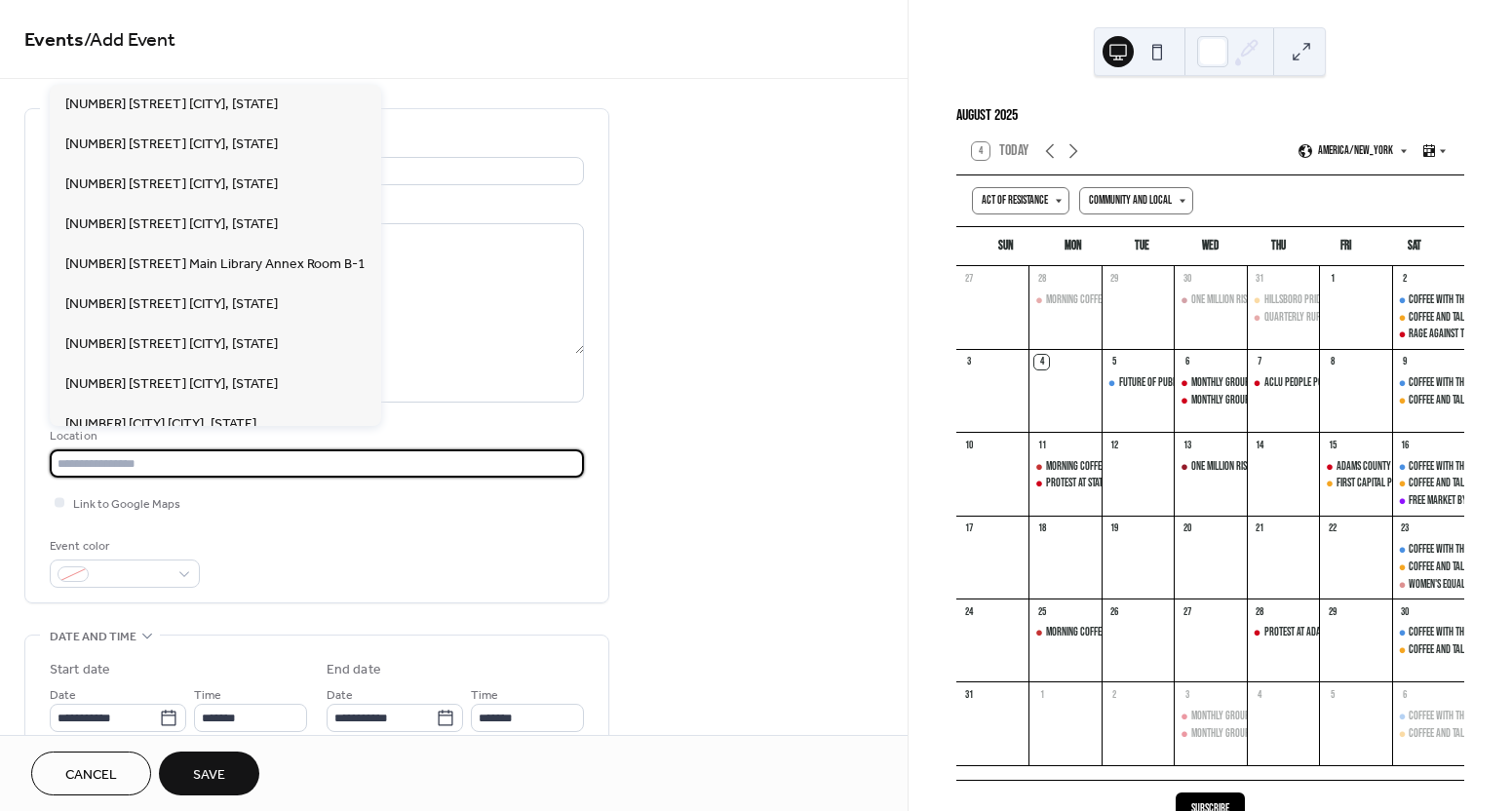 drag, startPoint x: 749, startPoint y: 315, endPoint x: 685, endPoint y: 322, distance: 64.38167 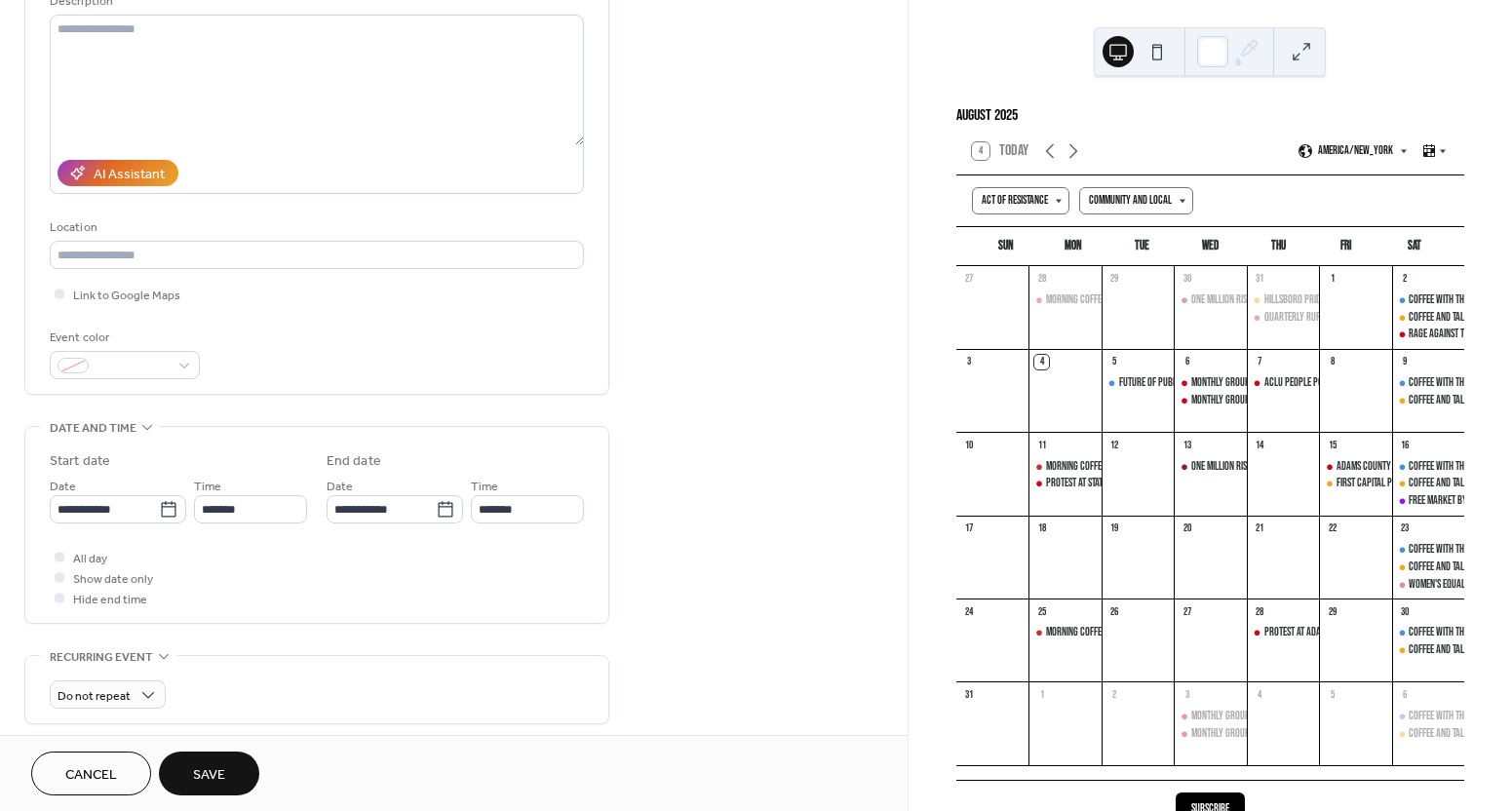scroll, scrollTop: 0, scrollLeft: 0, axis: both 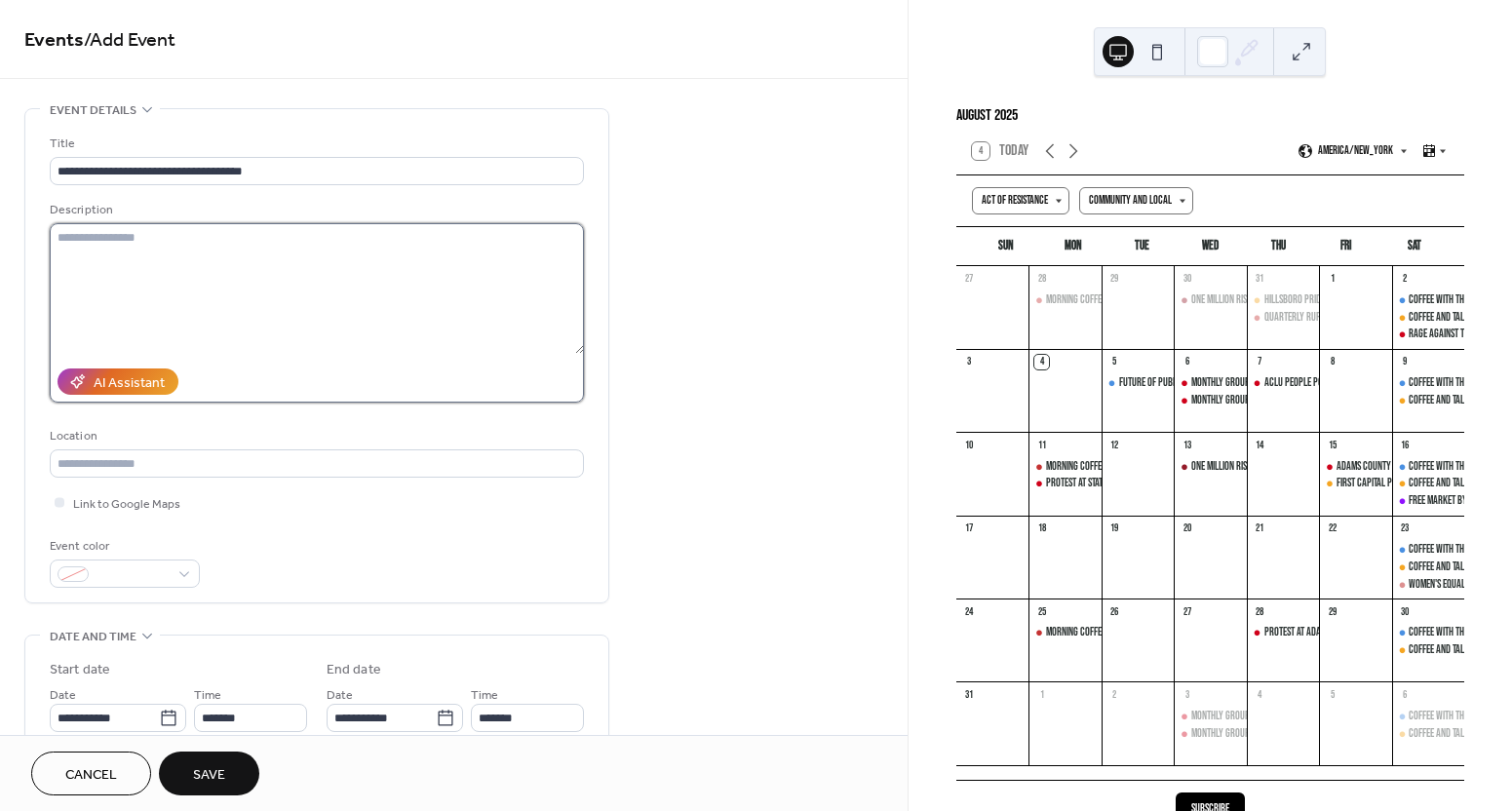 click at bounding box center [317, 289] 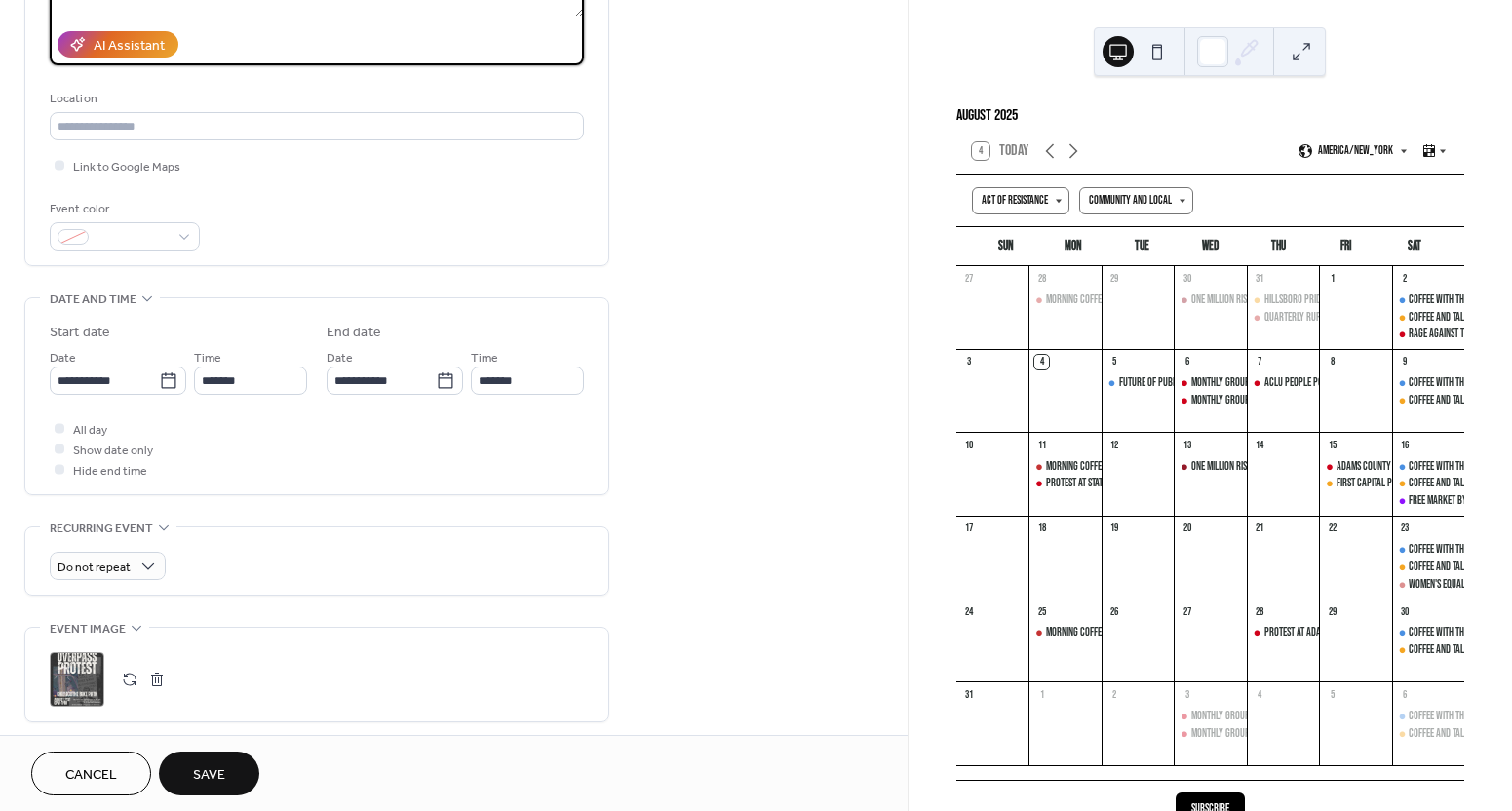 scroll, scrollTop: 266, scrollLeft: 0, axis: vertical 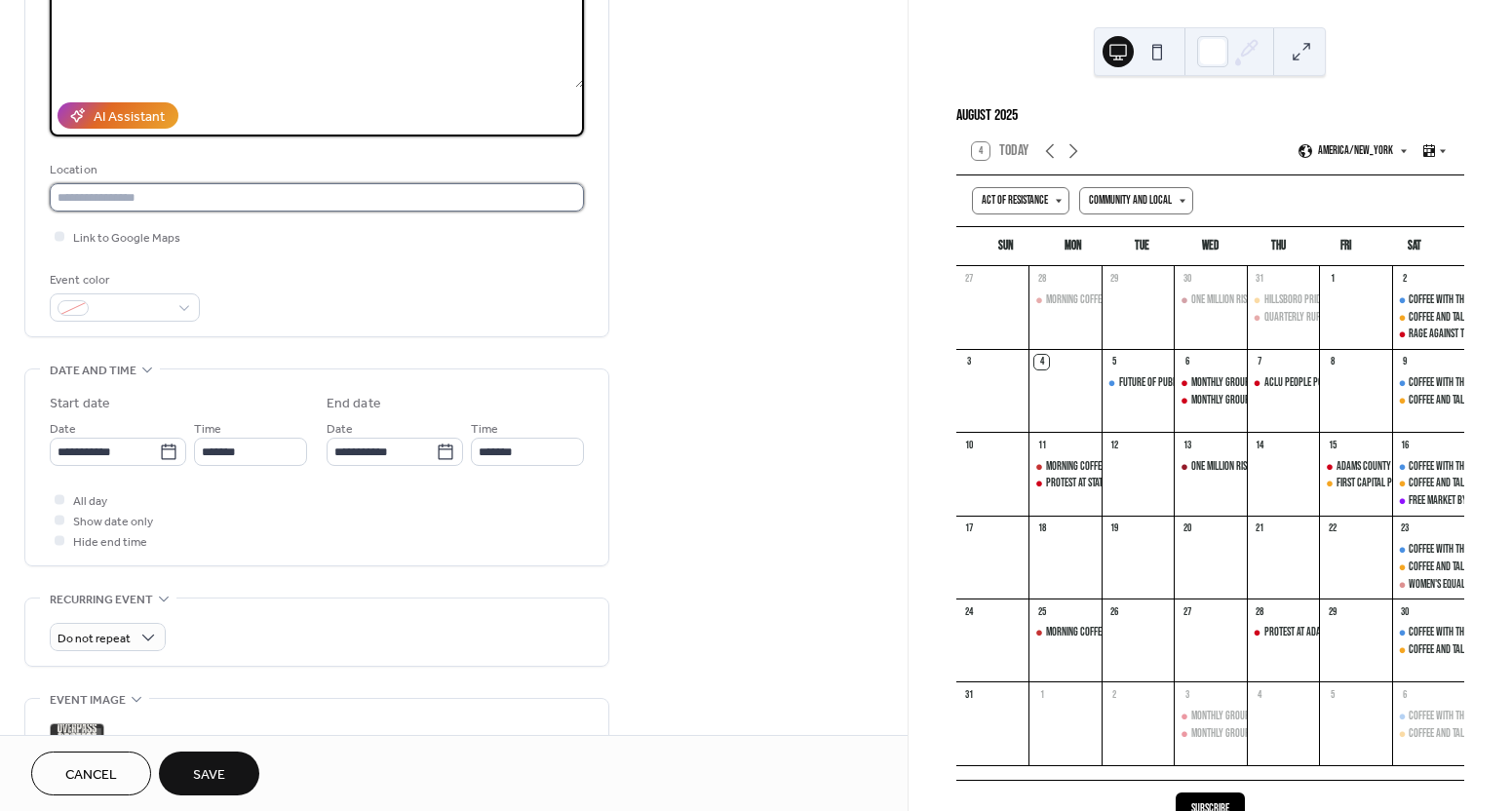 click at bounding box center (317, 197) 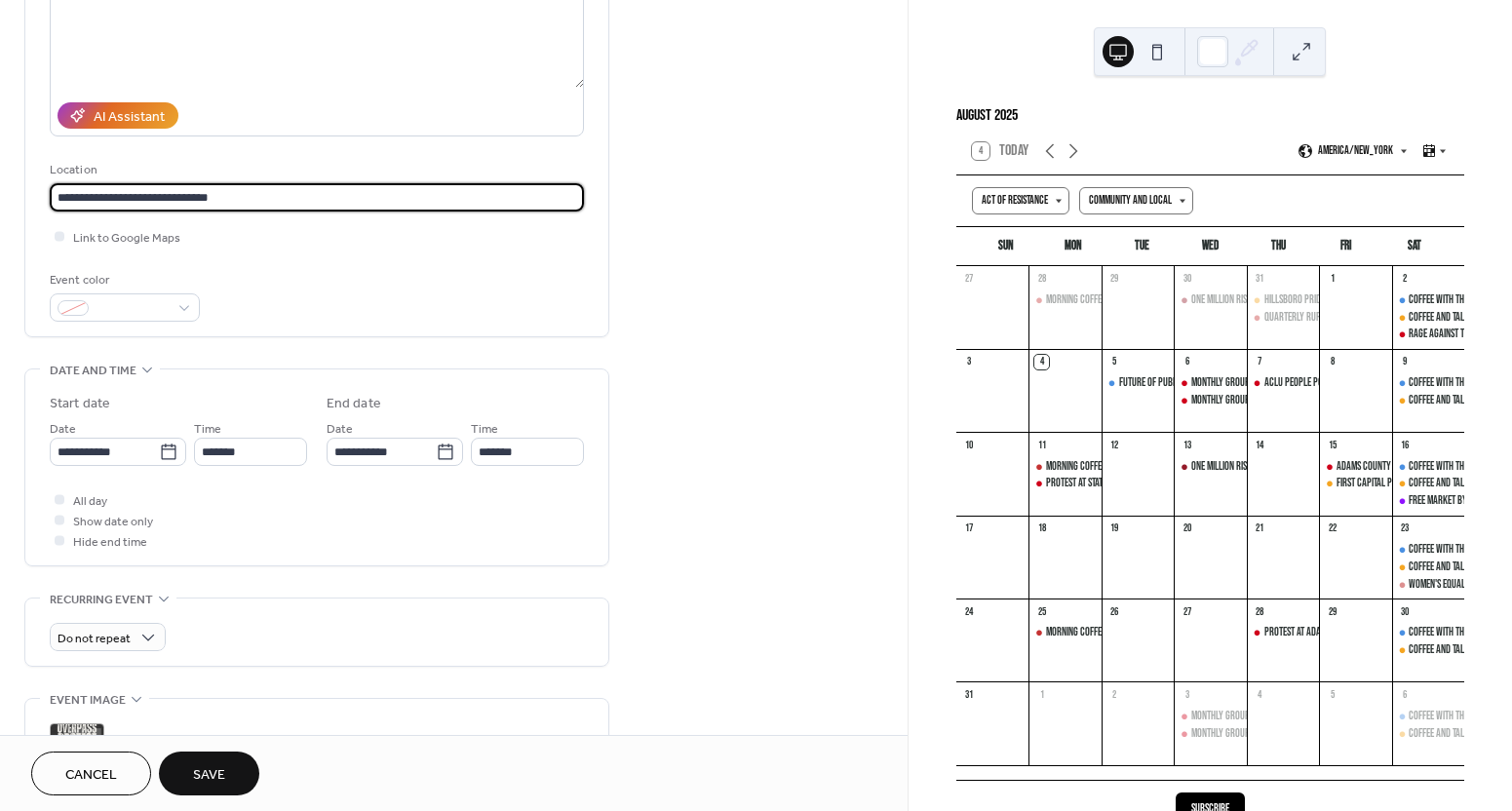 type on "**********" 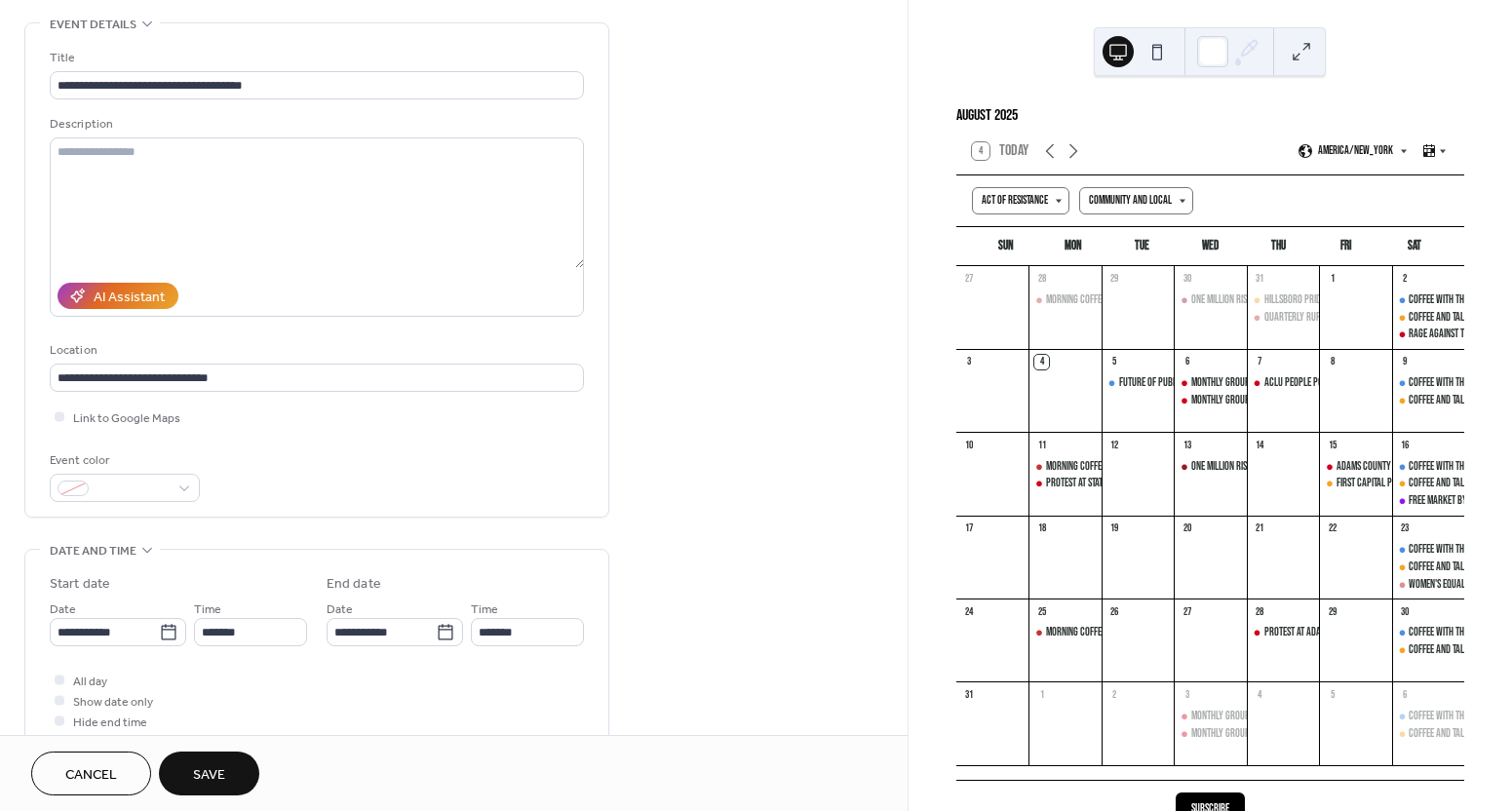 scroll, scrollTop: 10, scrollLeft: 0, axis: vertical 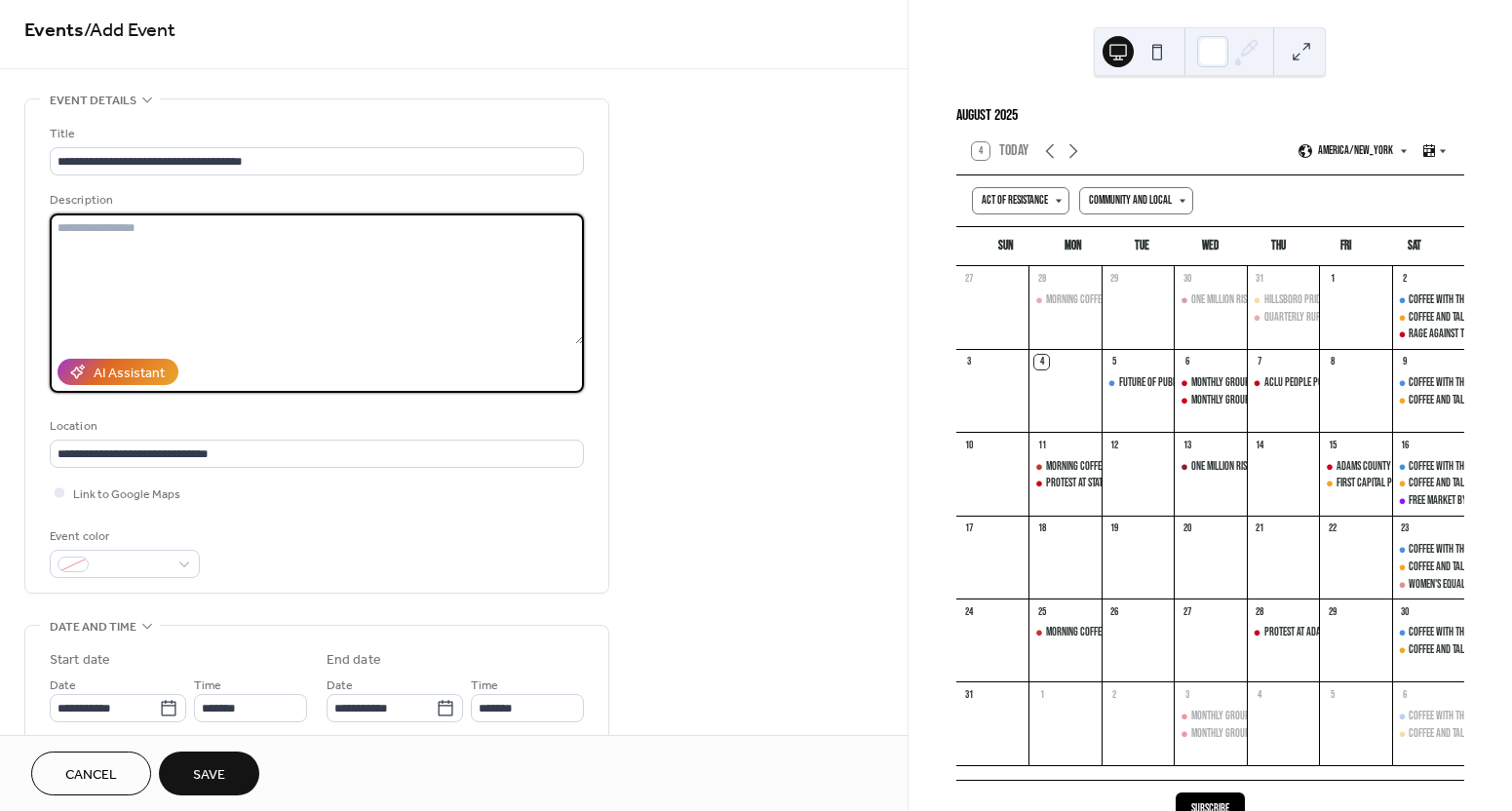 click at bounding box center (317, 279) 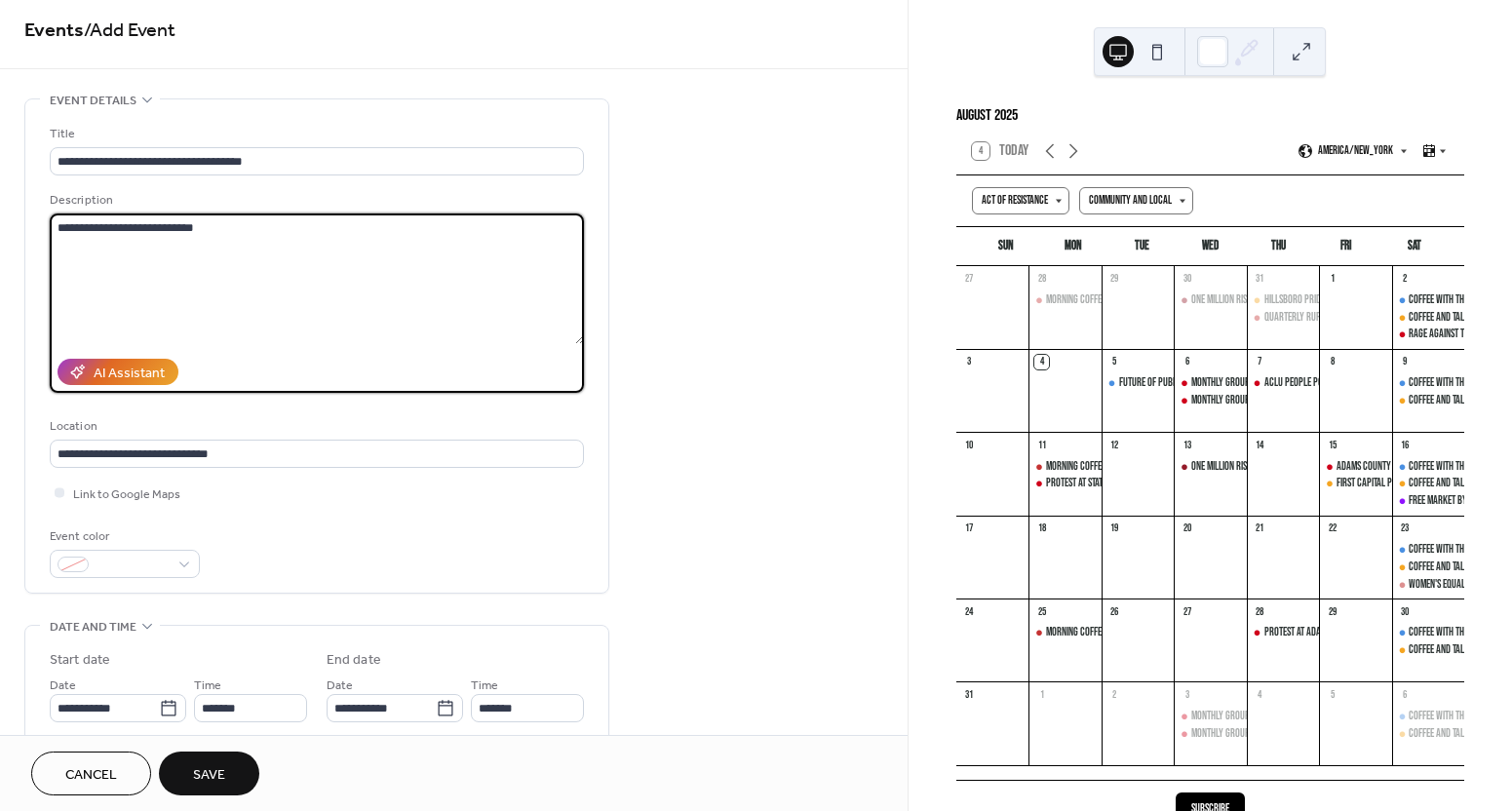 click on "**********" at bounding box center [317, 279] 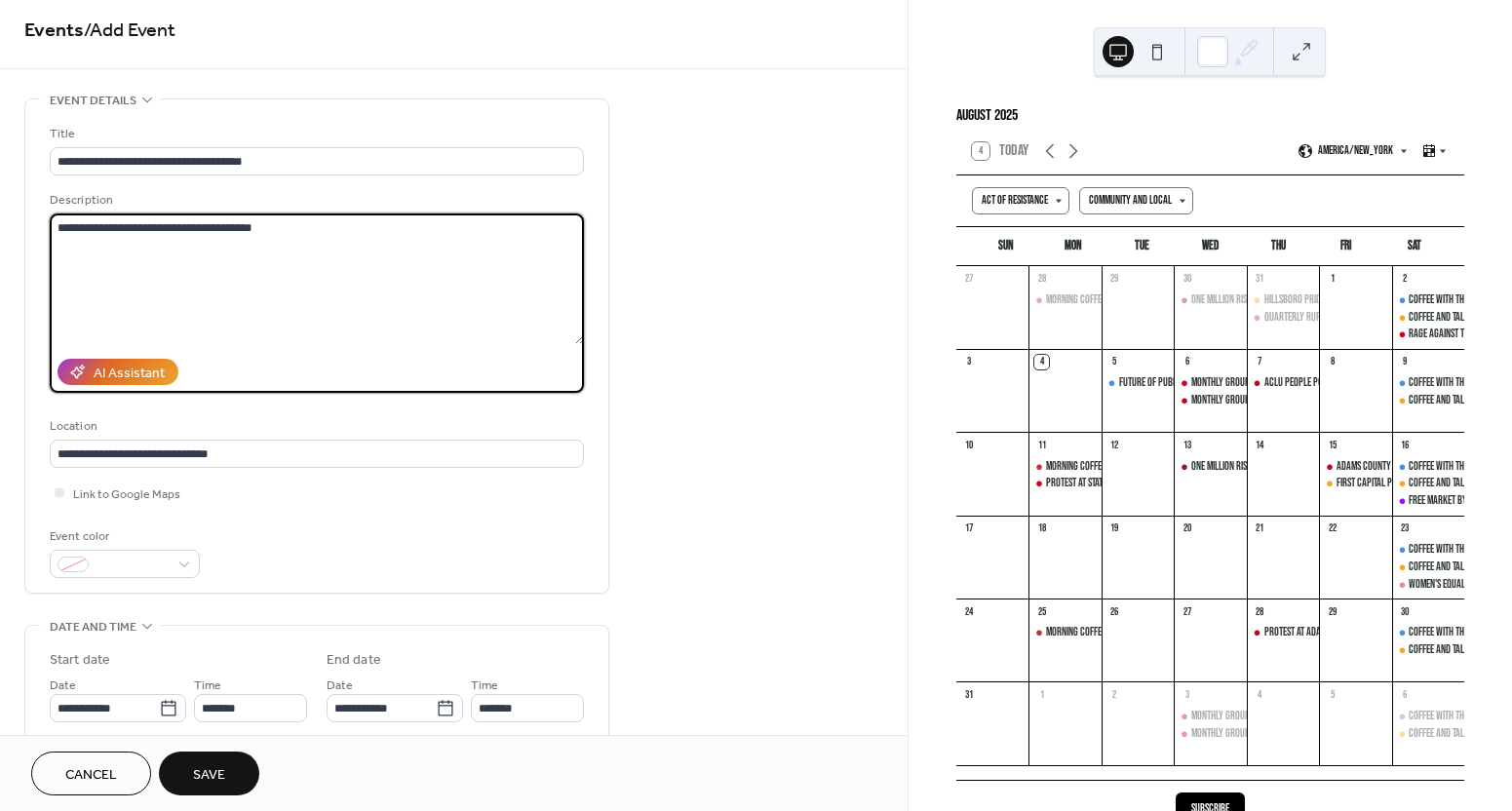 click on "**********" at bounding box center [317, 279] 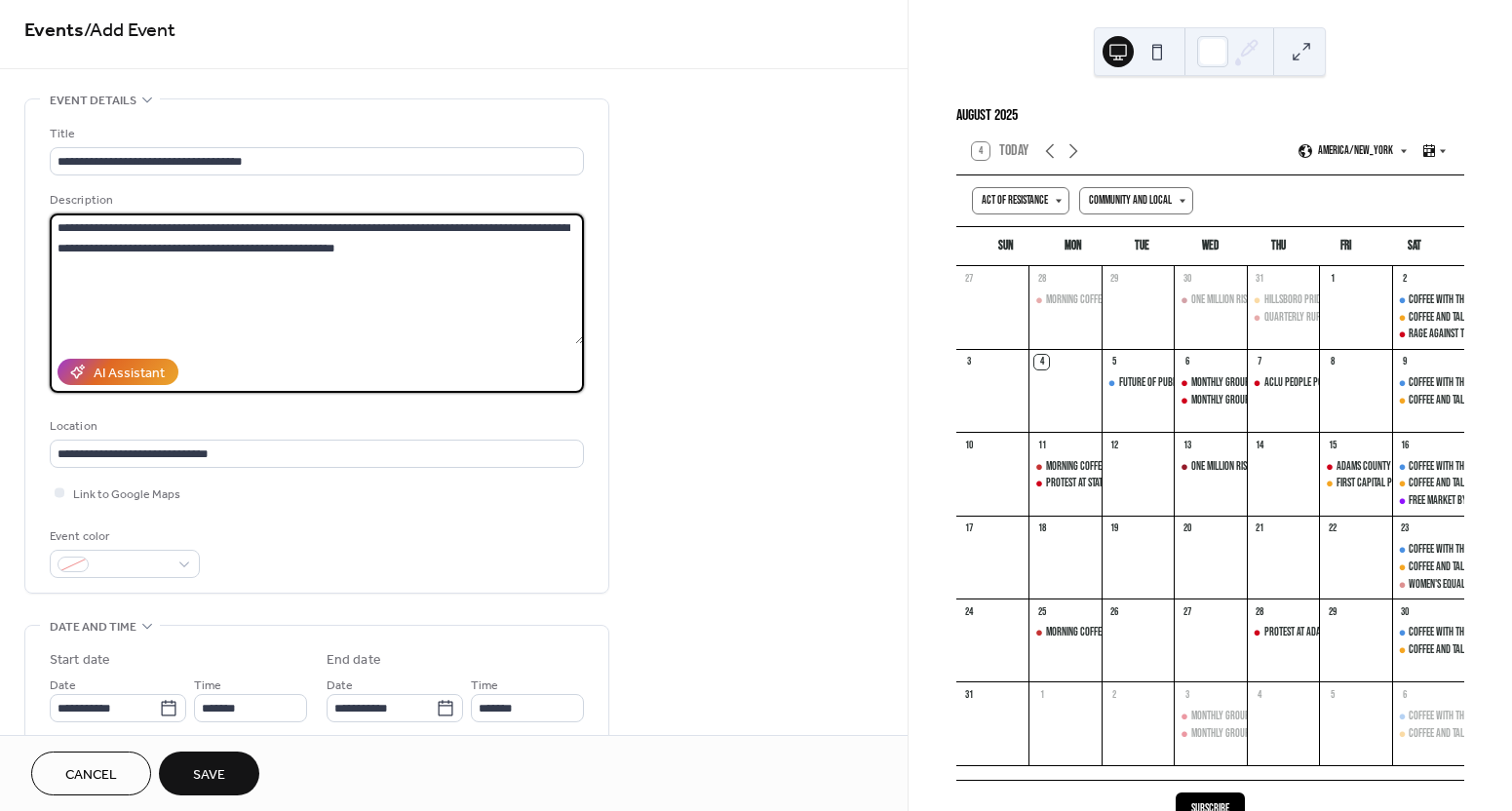 click on "**********" at bounding box center [317, 279] 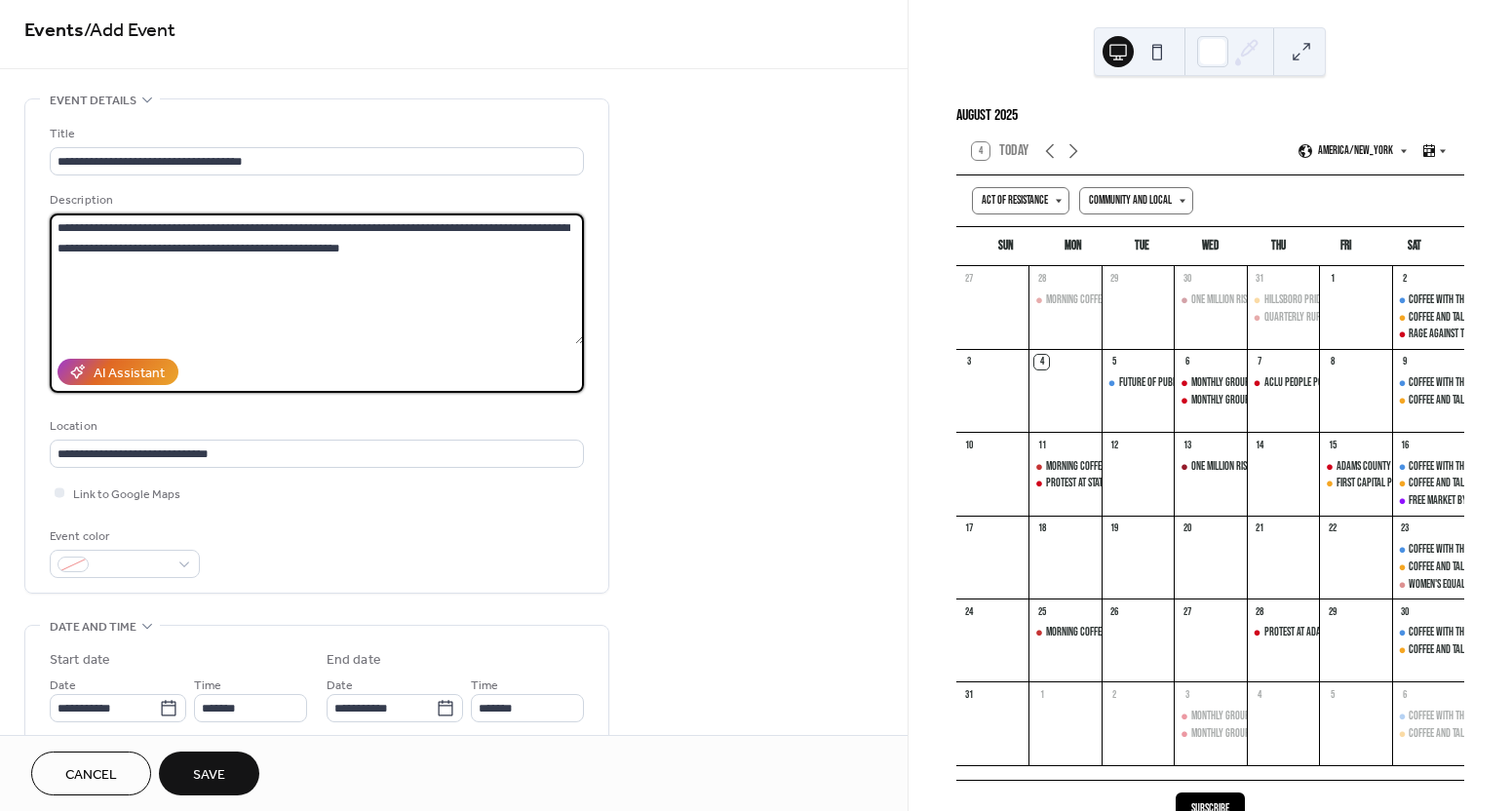 click on "**********" at bounding box center (317, 279) 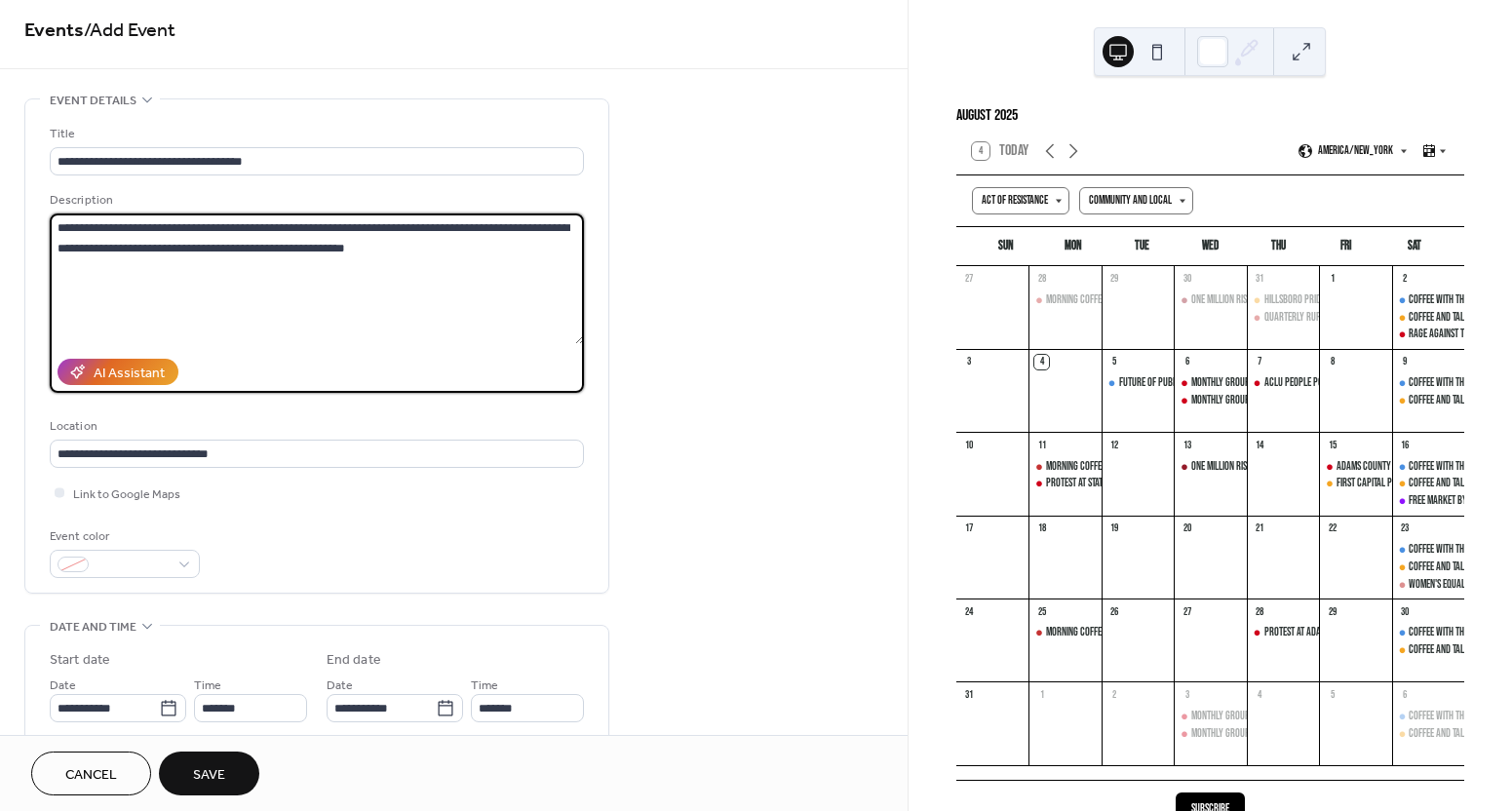 click on "**********" at bounding box center [317, 279] 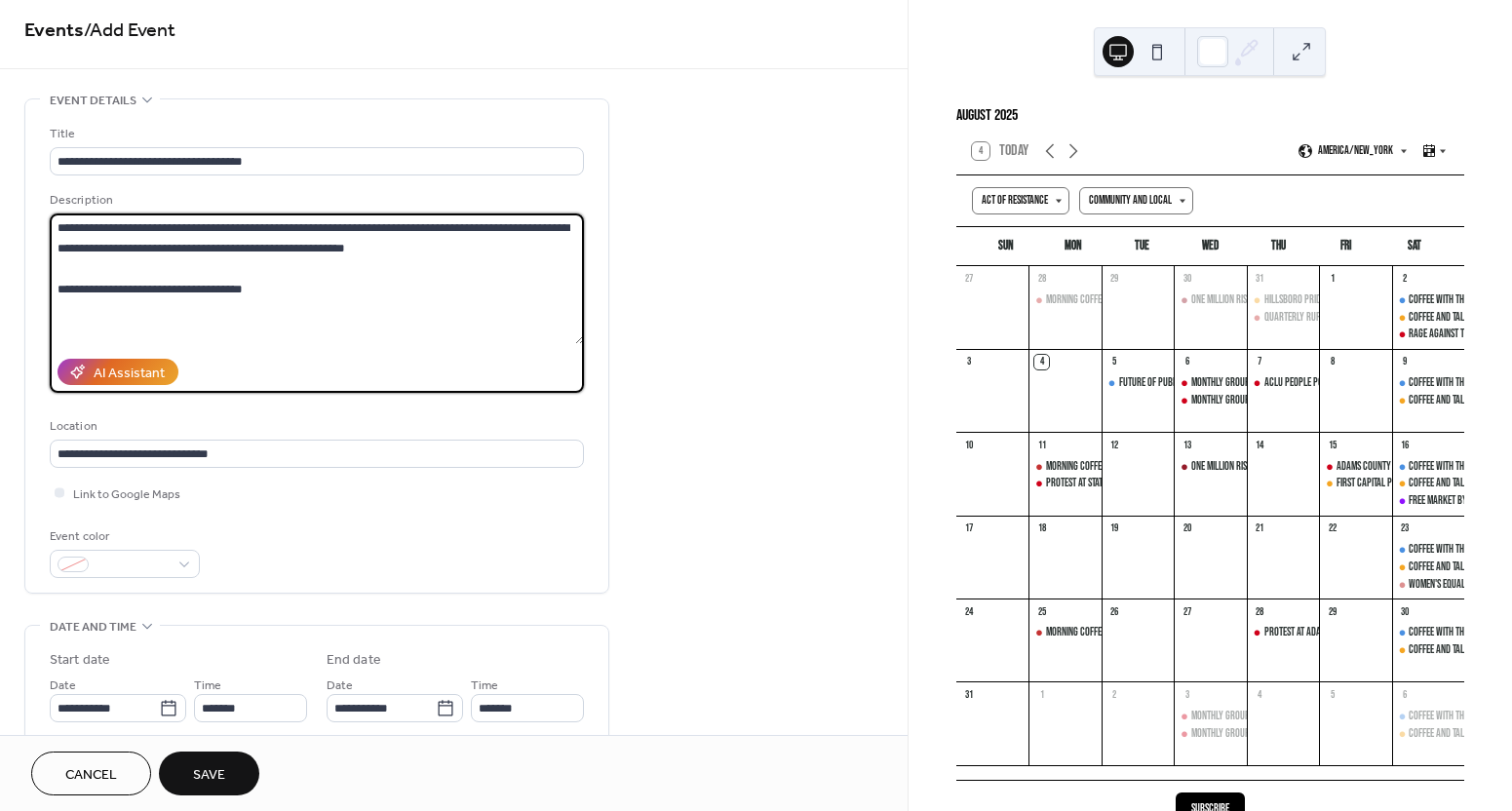 scroll, scrollTop: 11, scrollLeft: 0, axis: vertical 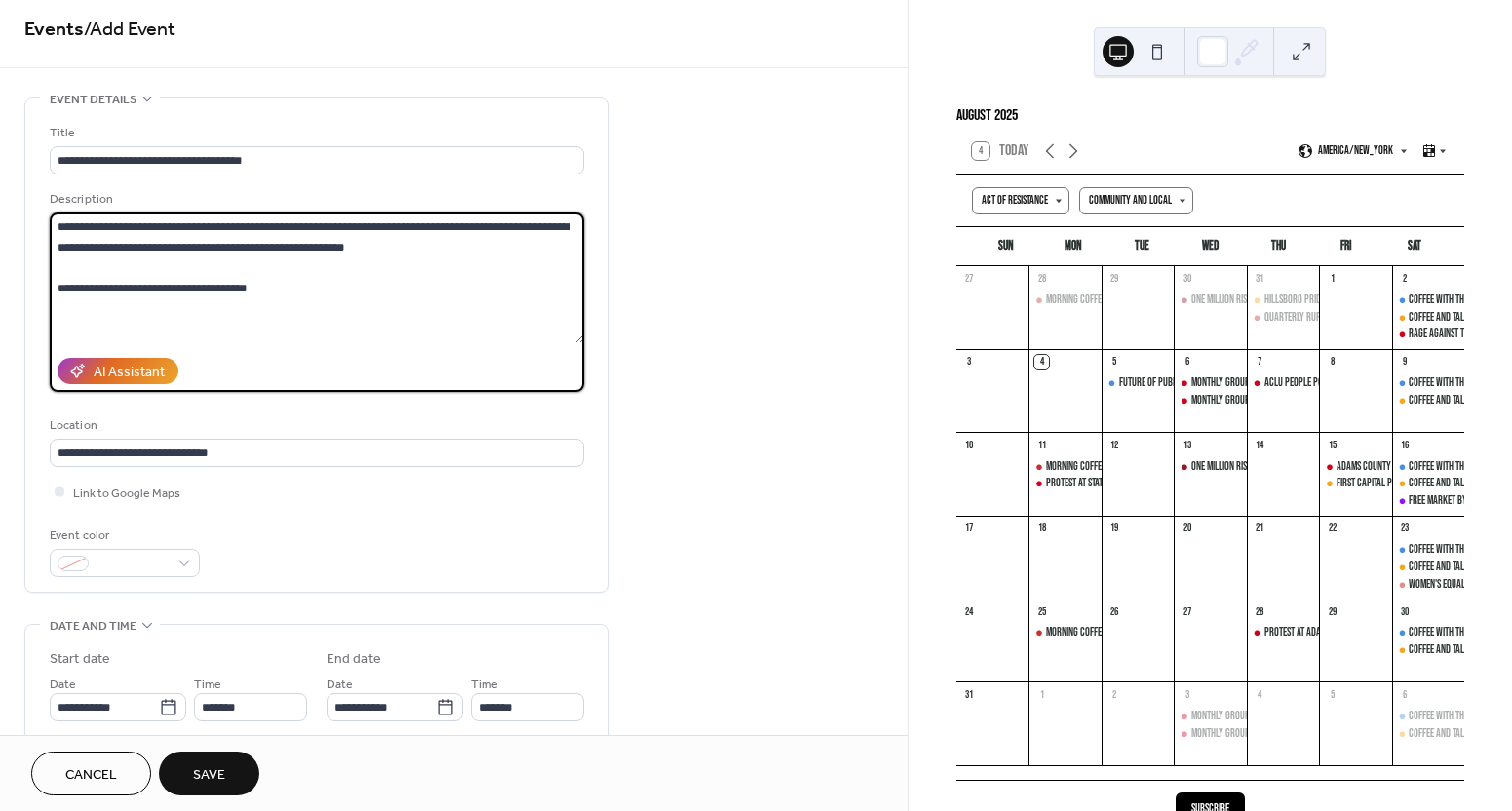 type on "**********" 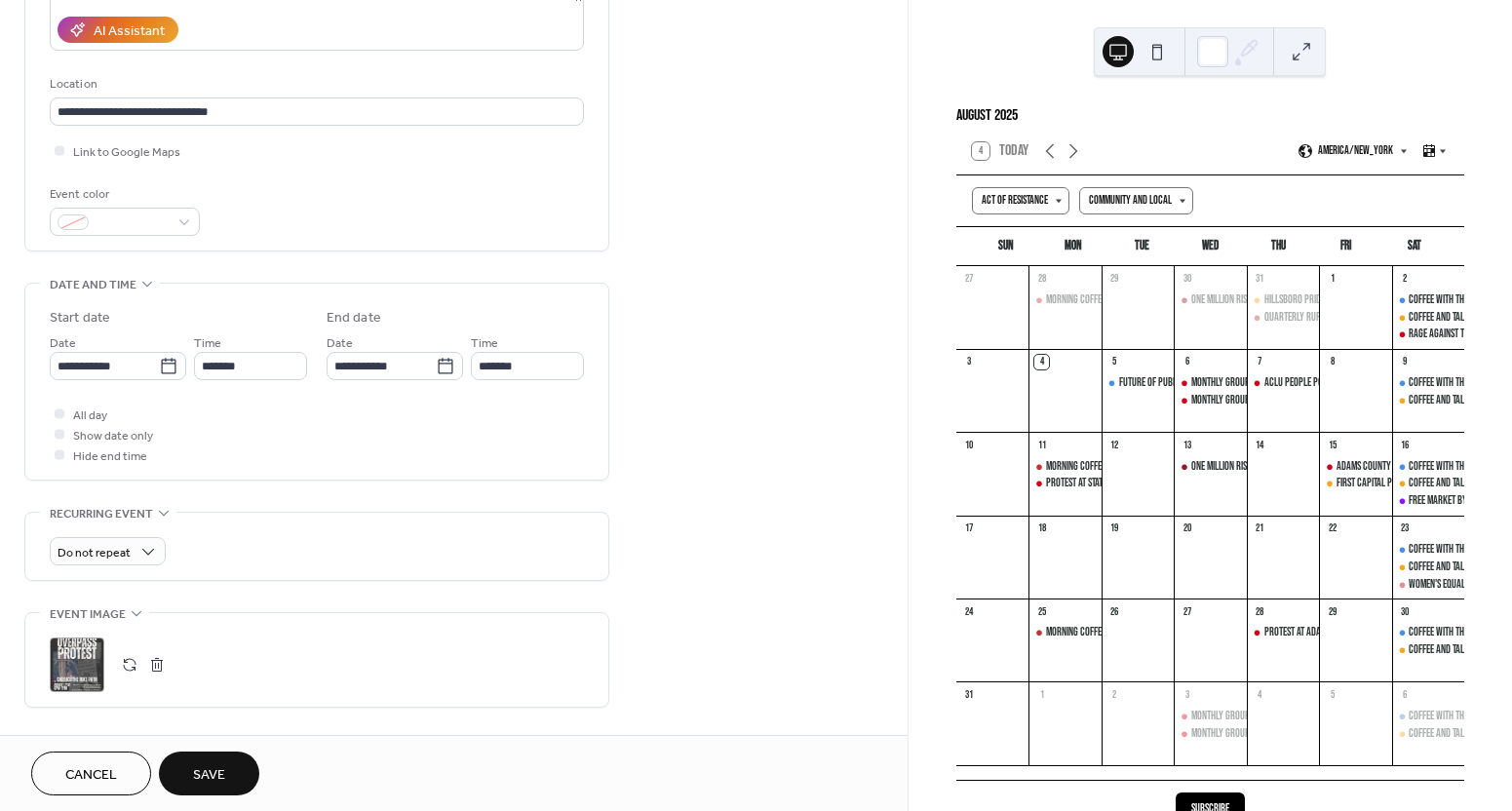 scroll, scrollTop: 400, scrollLeft: 0, axis: vertical 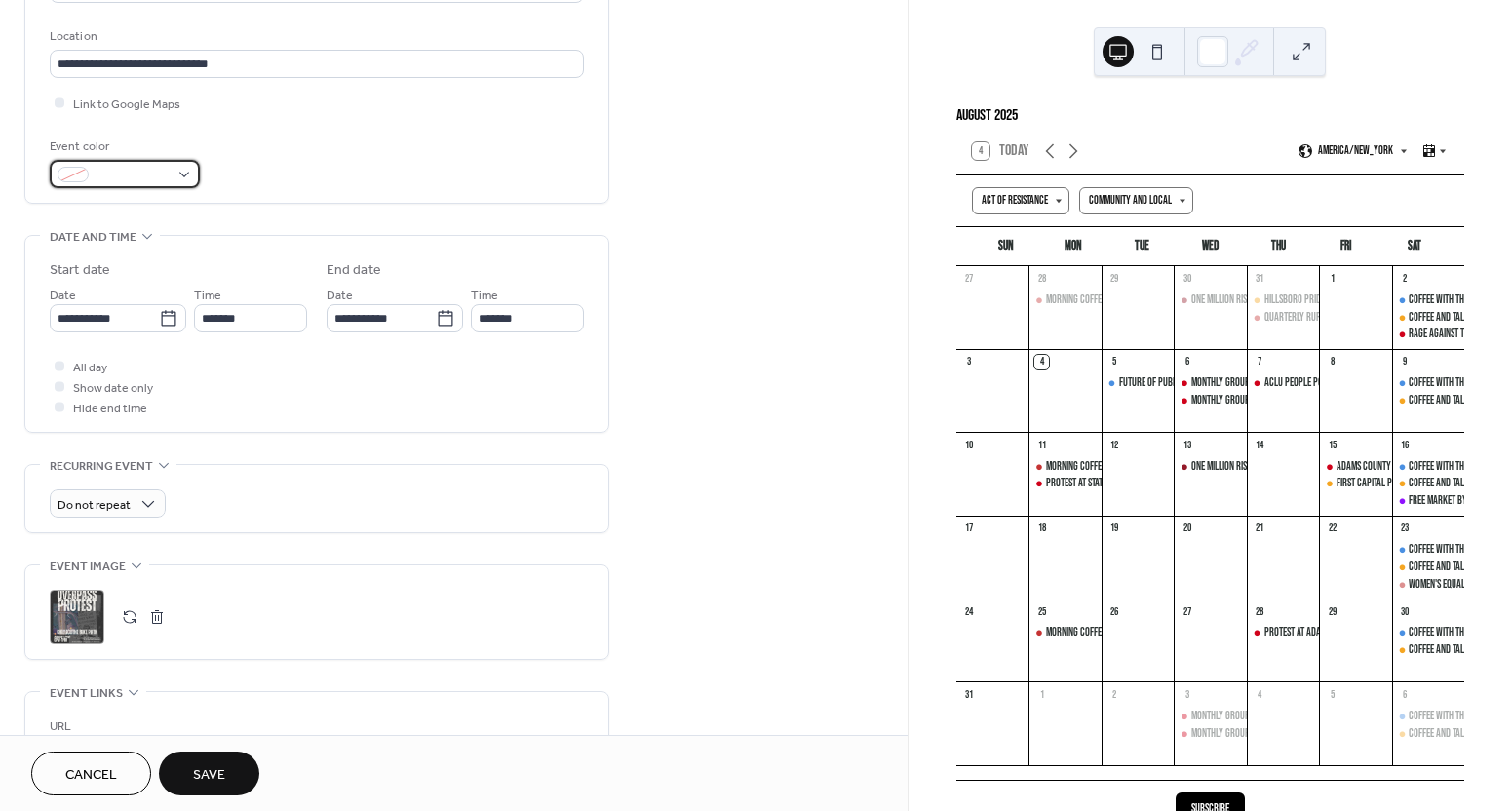 click at bounding box center (133, 175) 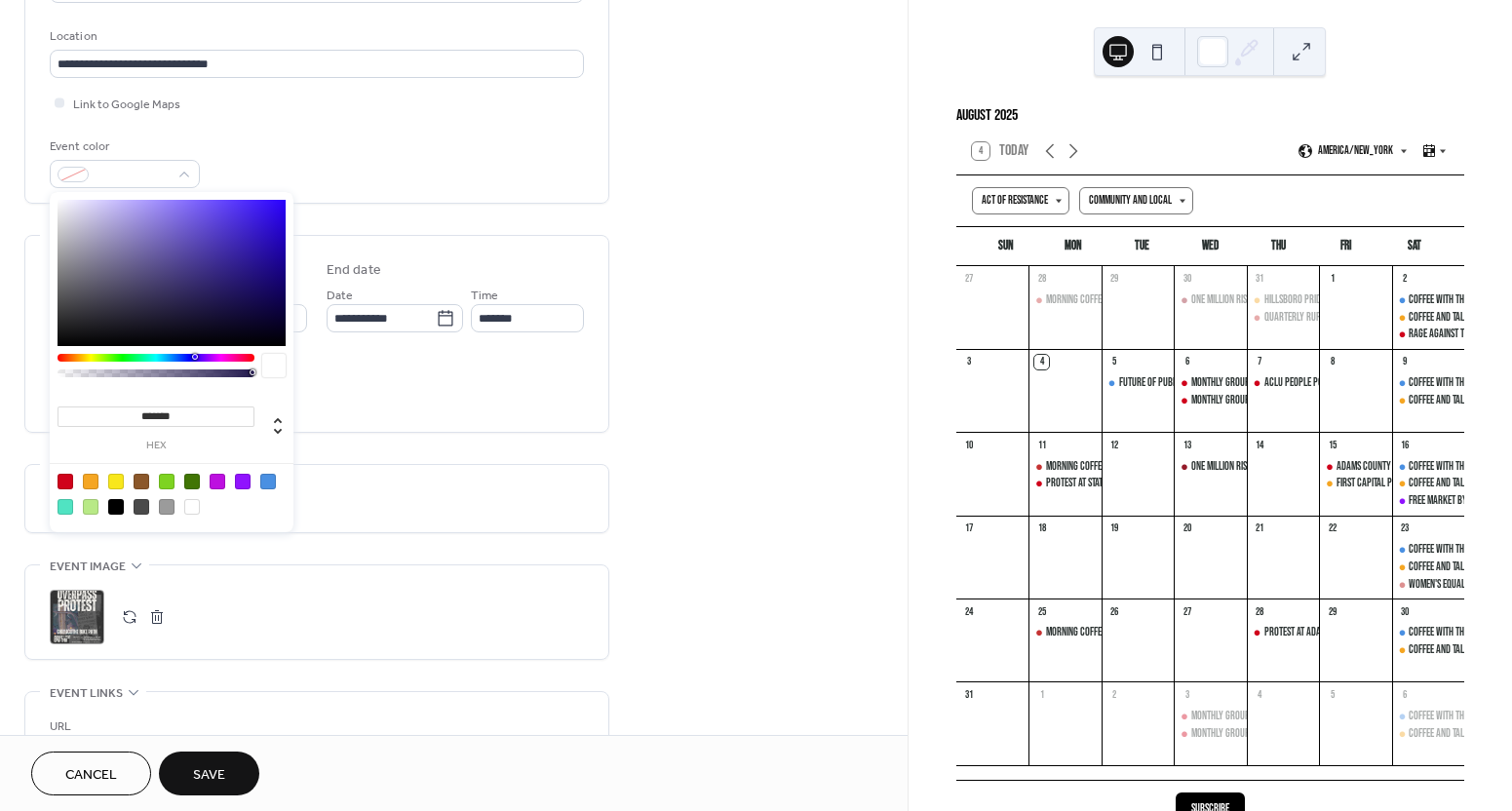 click at bounding box center (65, 482) 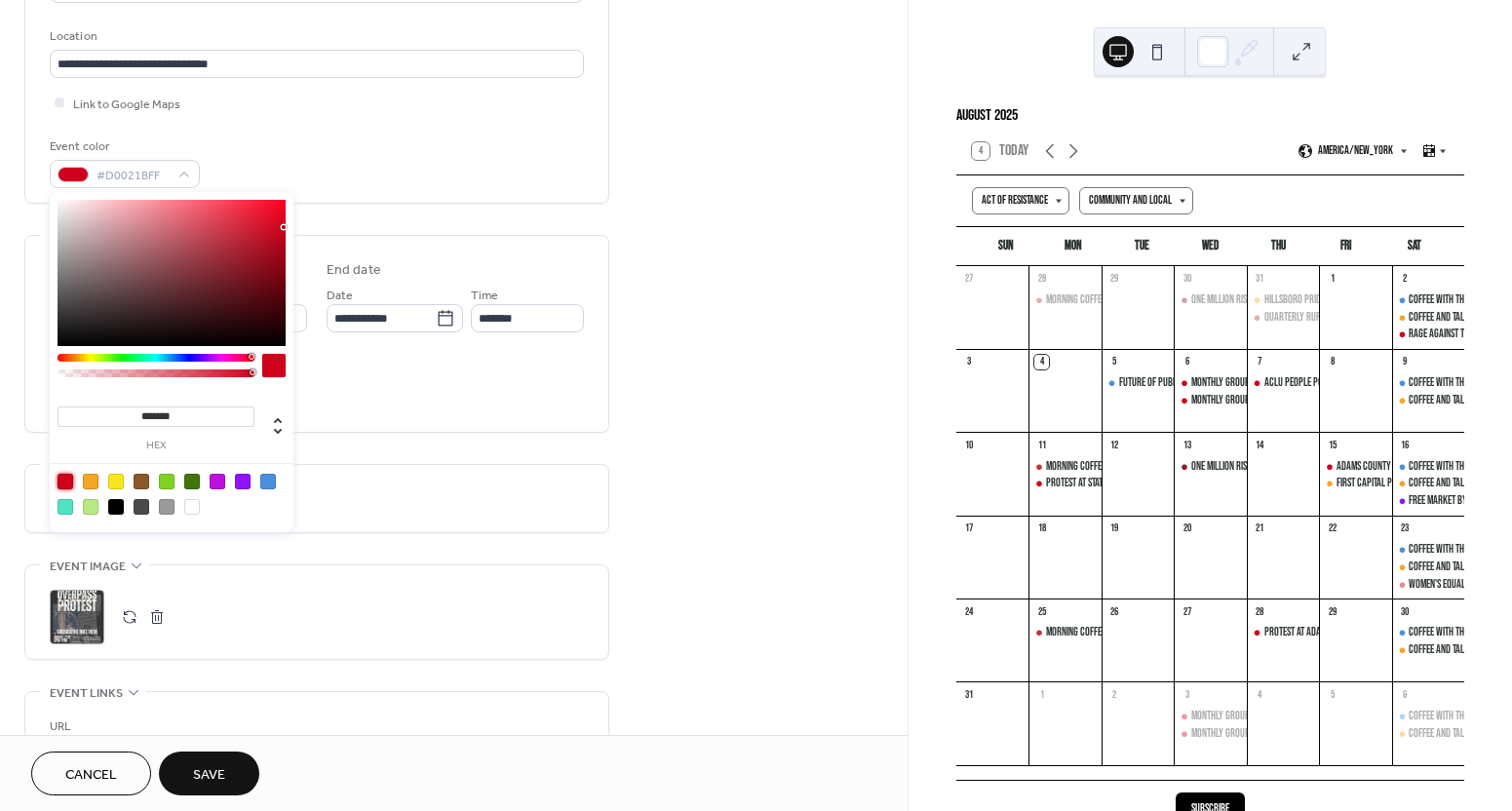 click on "**********" at bounding box center [317, 333] 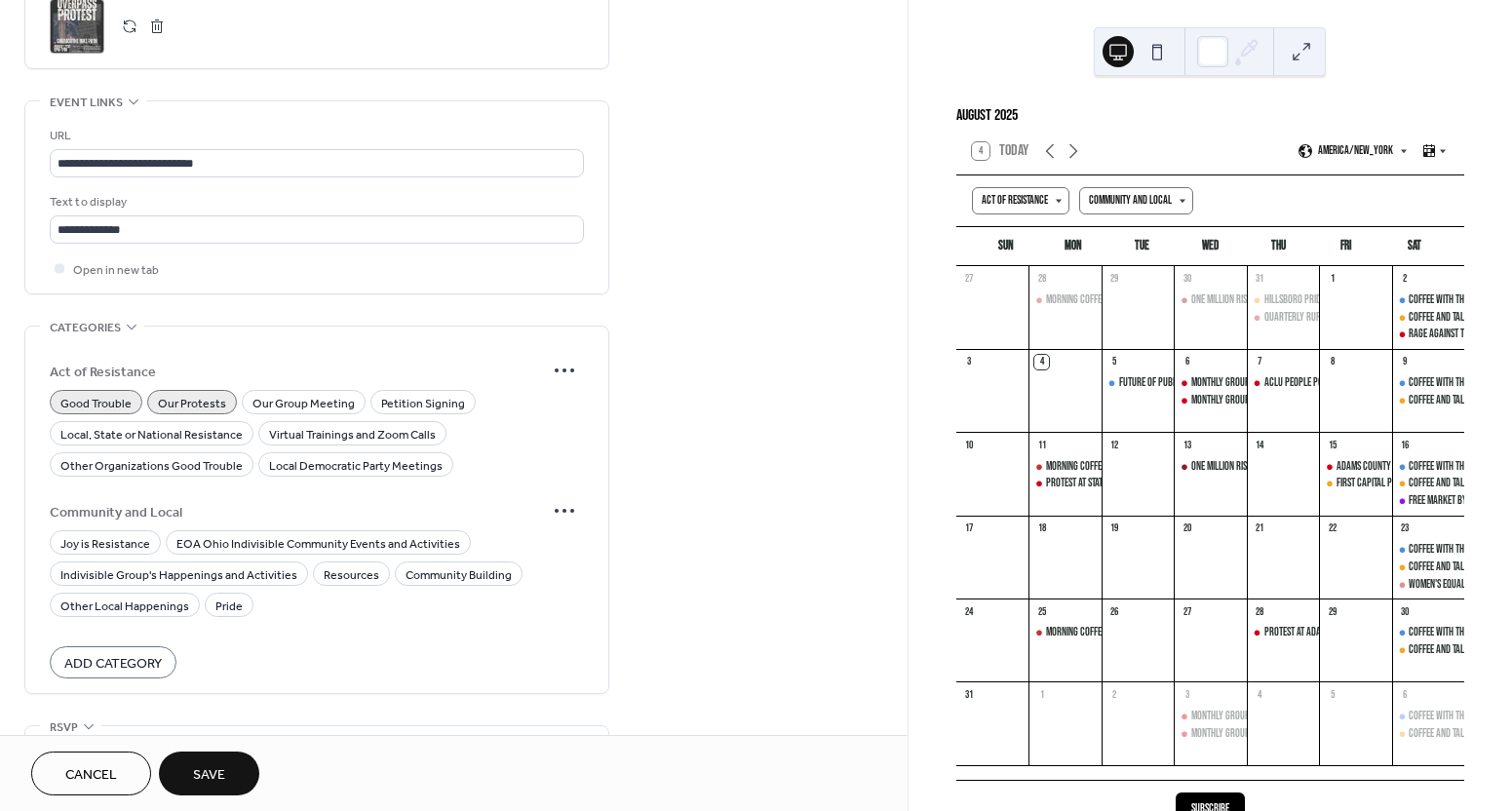 scroll, scrollTop: 1037, scrollLeft: 0, axis: vertical 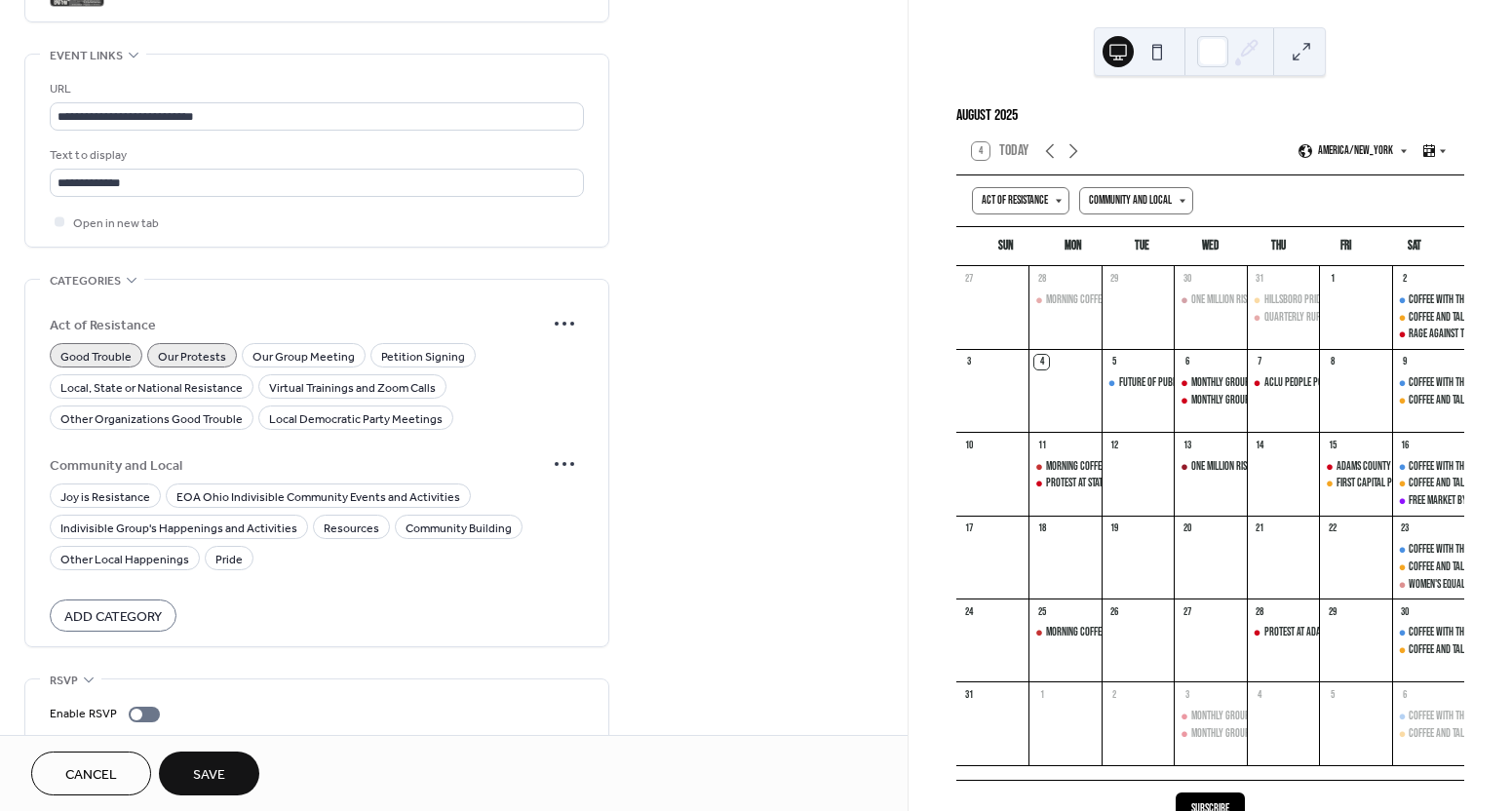 click on "Save" at bounding box center (209, 775) 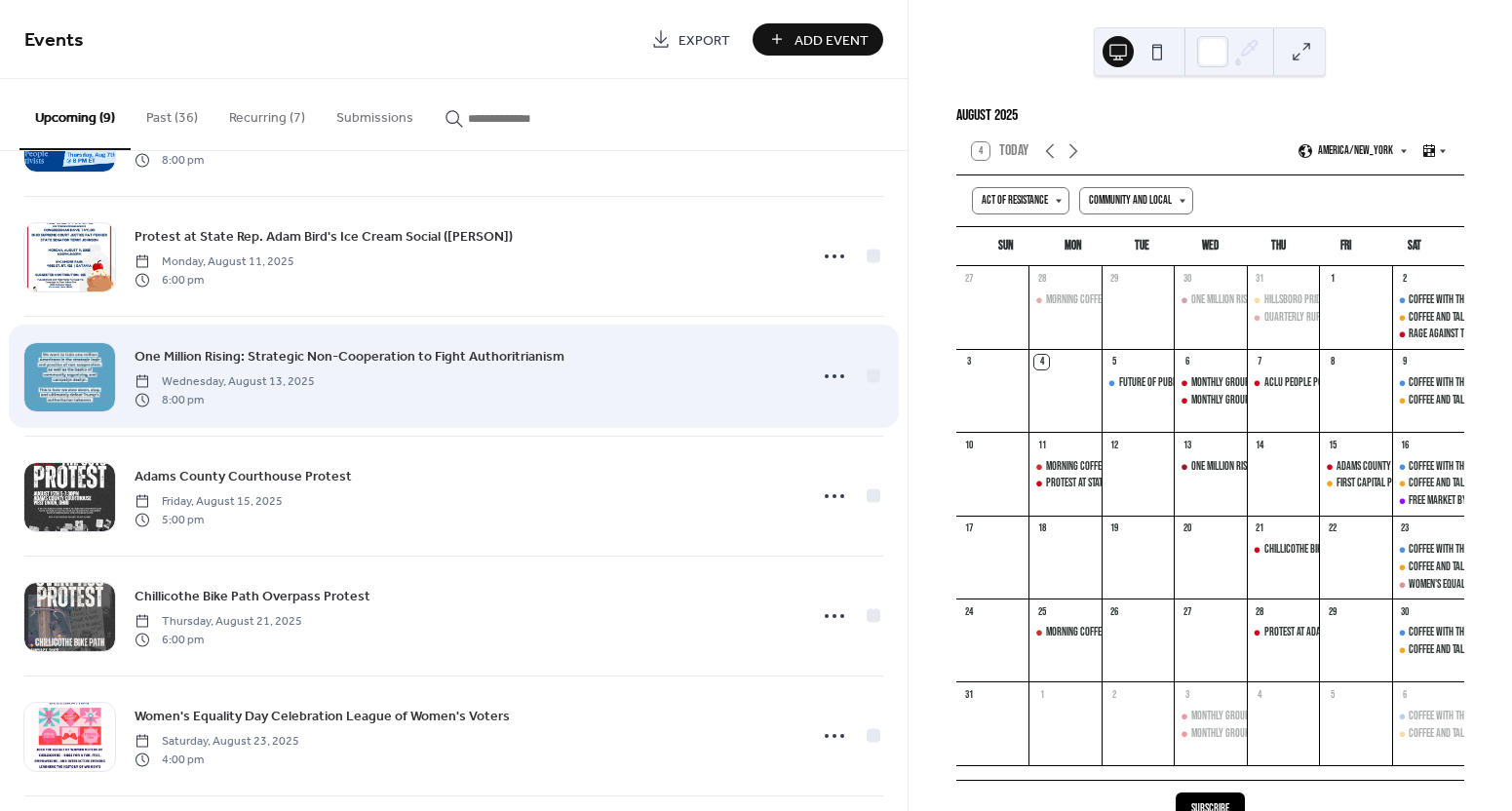 scroll, scrollTop: 477, scrollLeft: 0, axis: vertical 